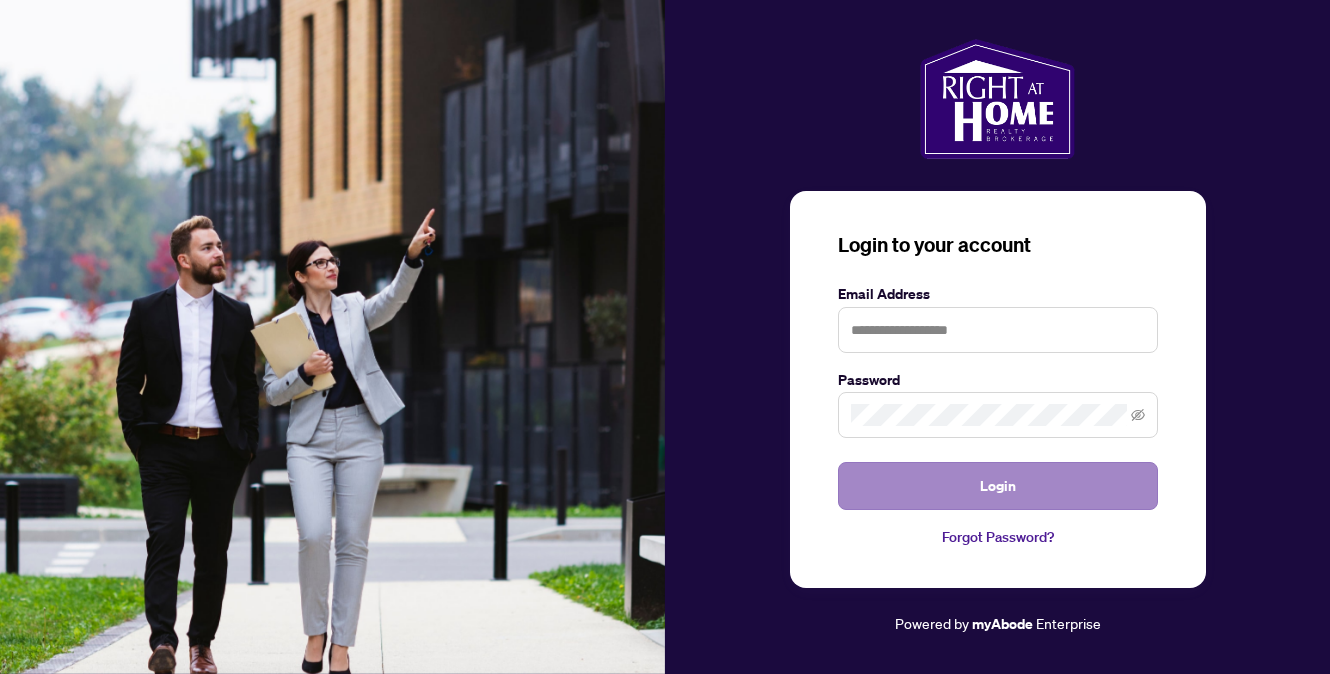 scroll, scrollTop: 0, scrollLeft: 0, axis: both 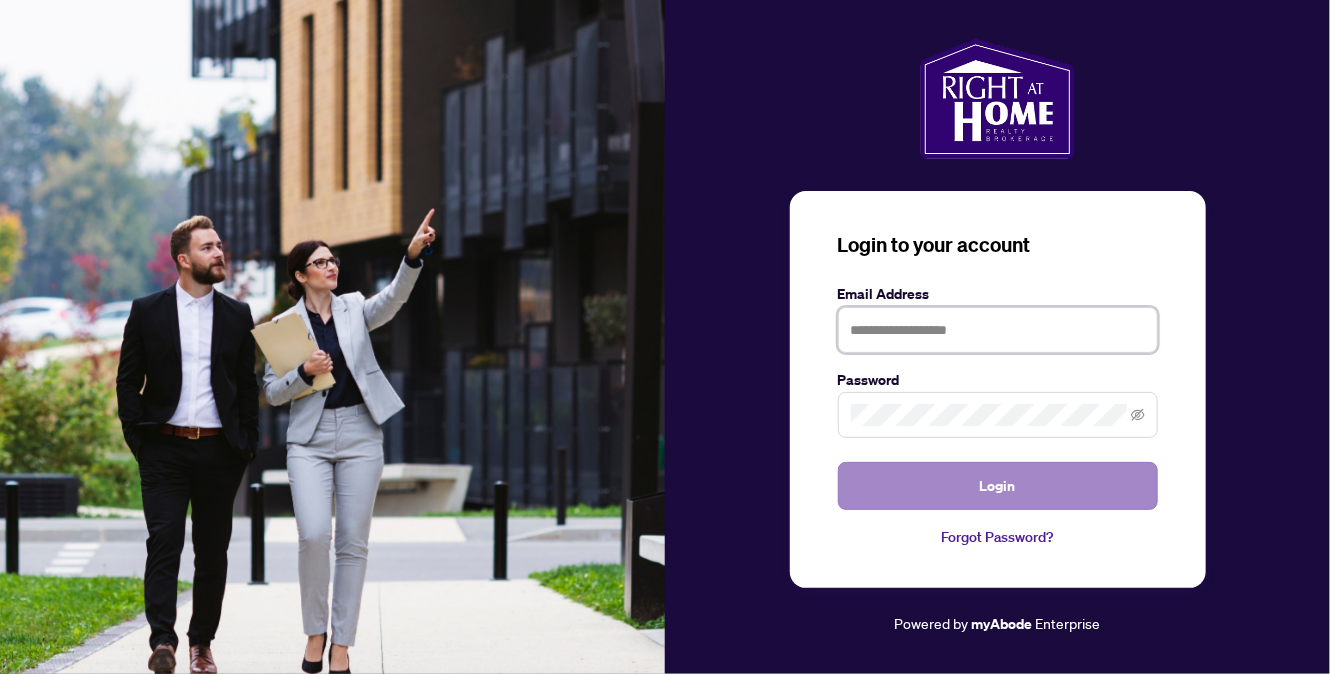 type on "**********" 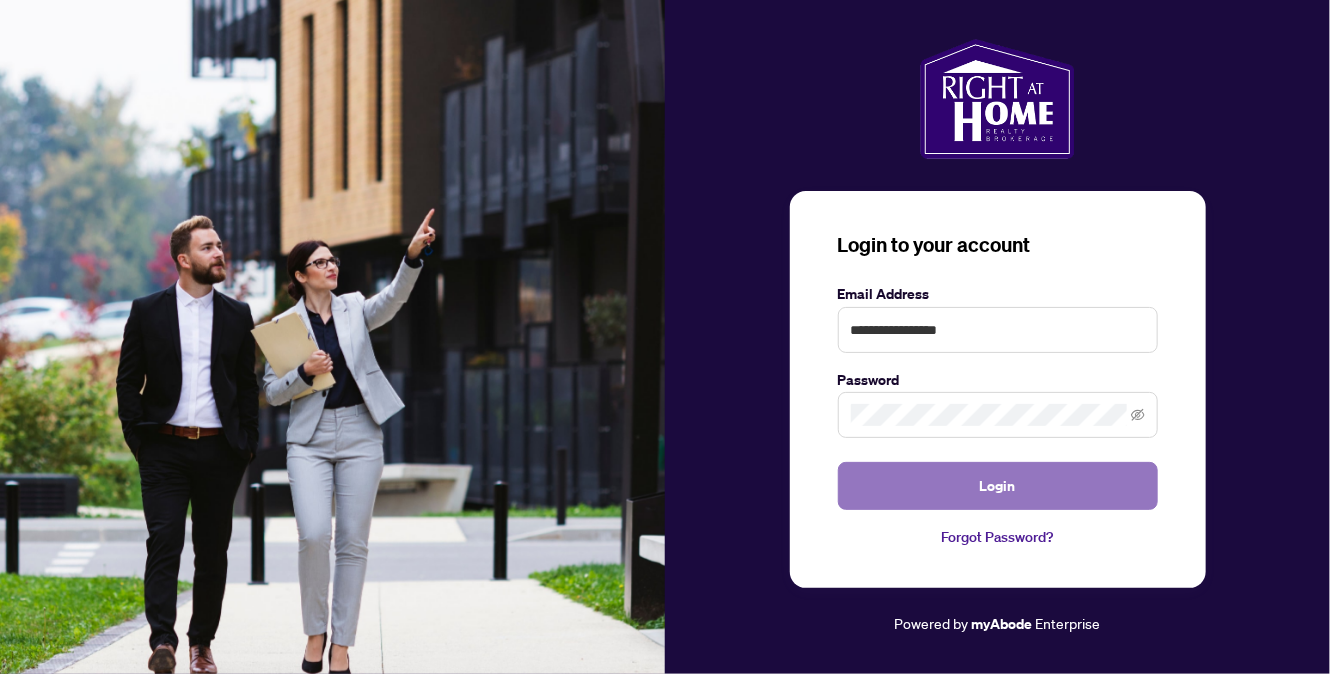 click on "Login" at bounding box center (998, 486) 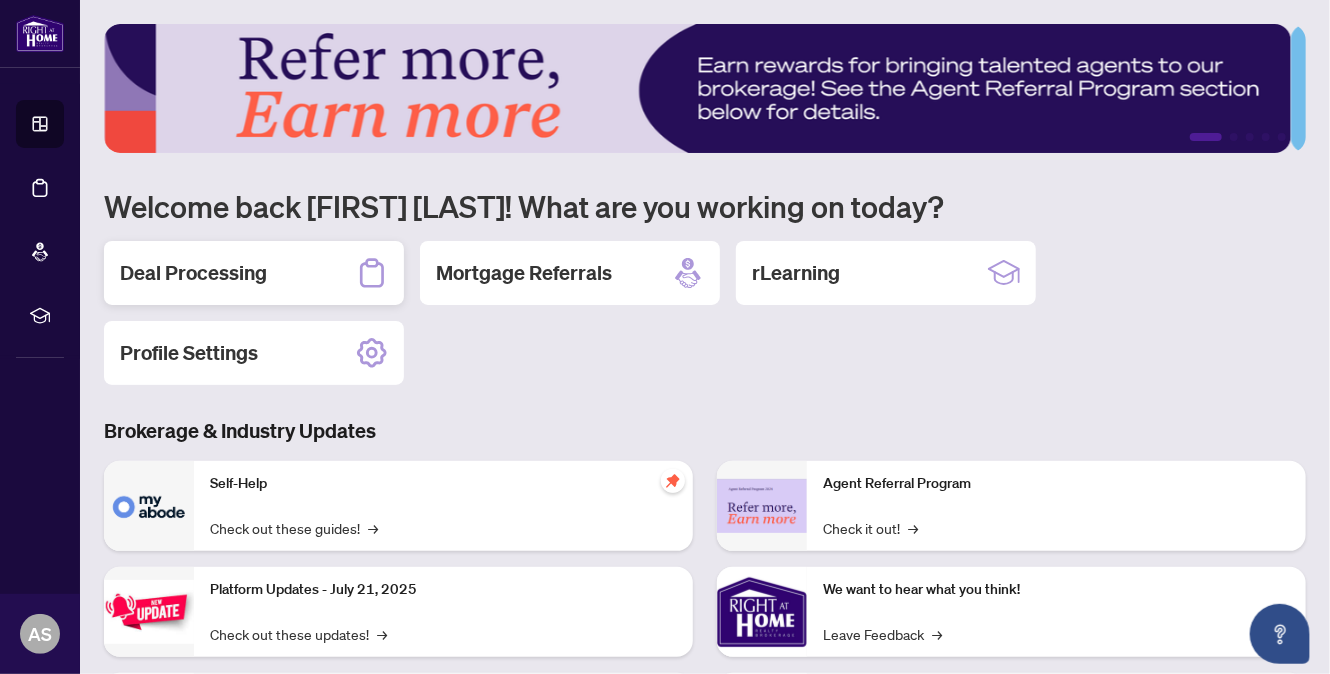 click on "Deal Processing" at bounding box center (193, 273) 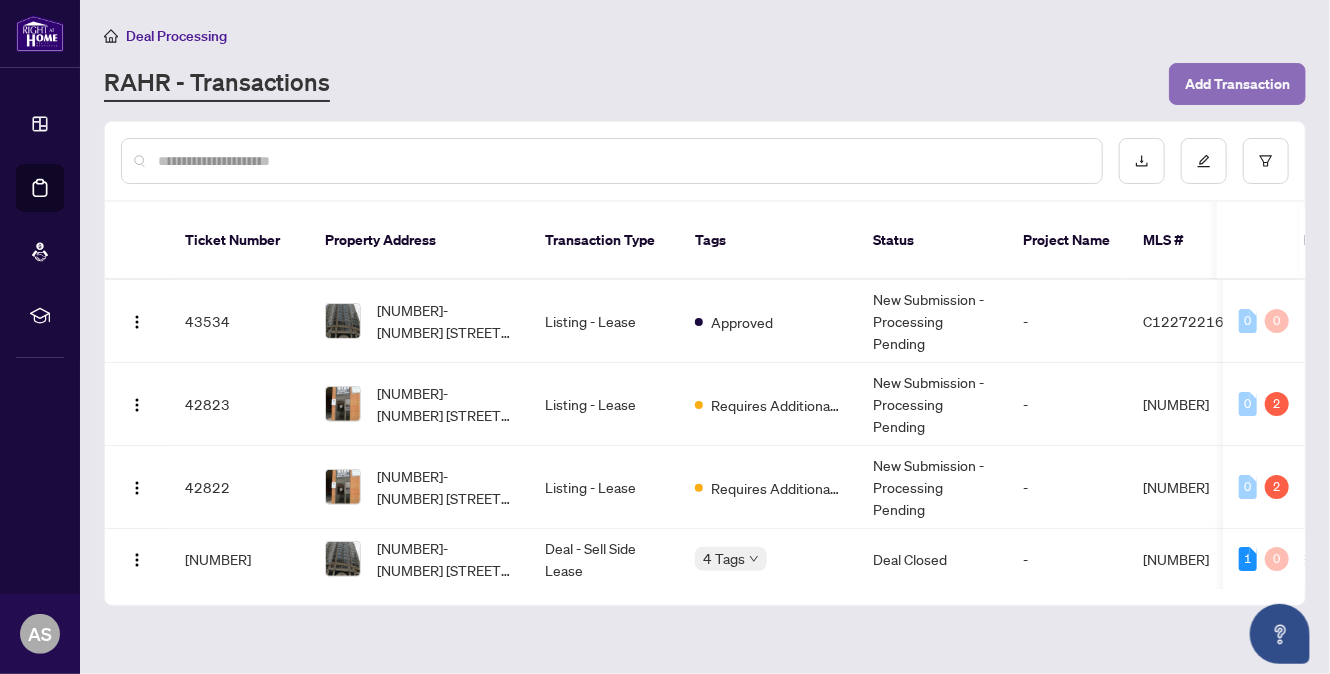 click on "Add Transaction" at bounding box center [1237, 84] 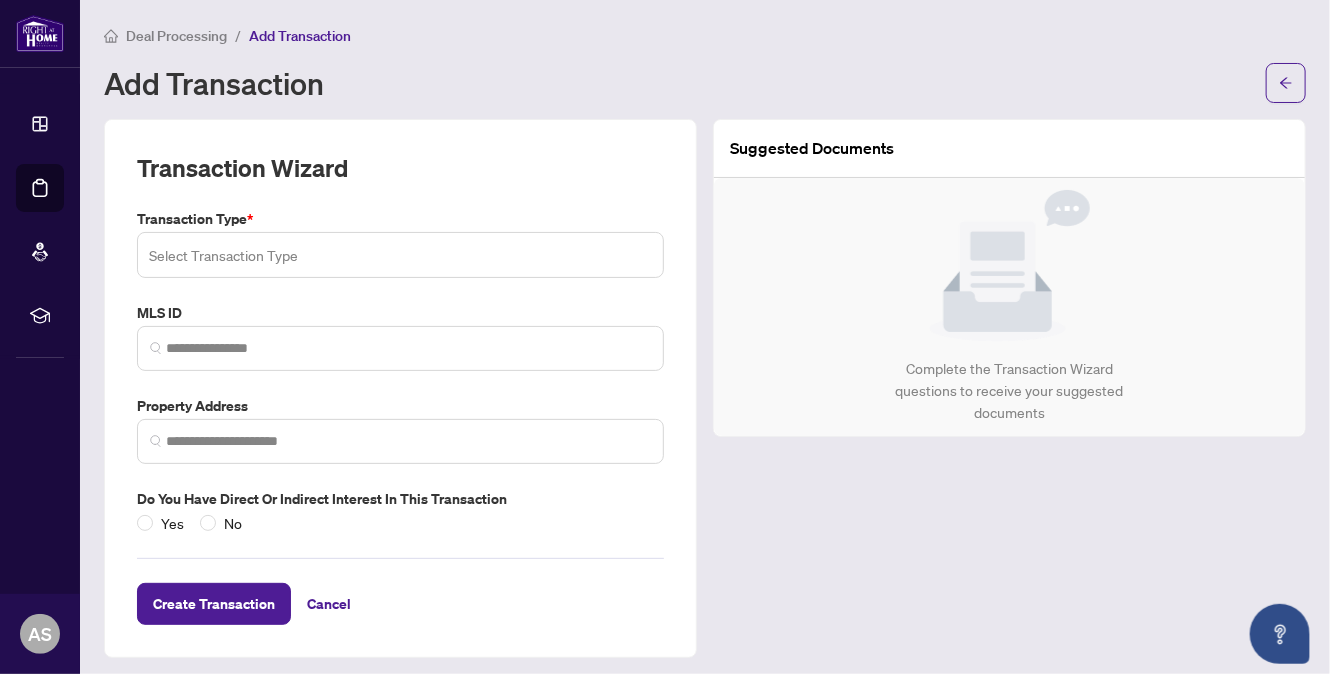 click at bounding box center (400, 255) 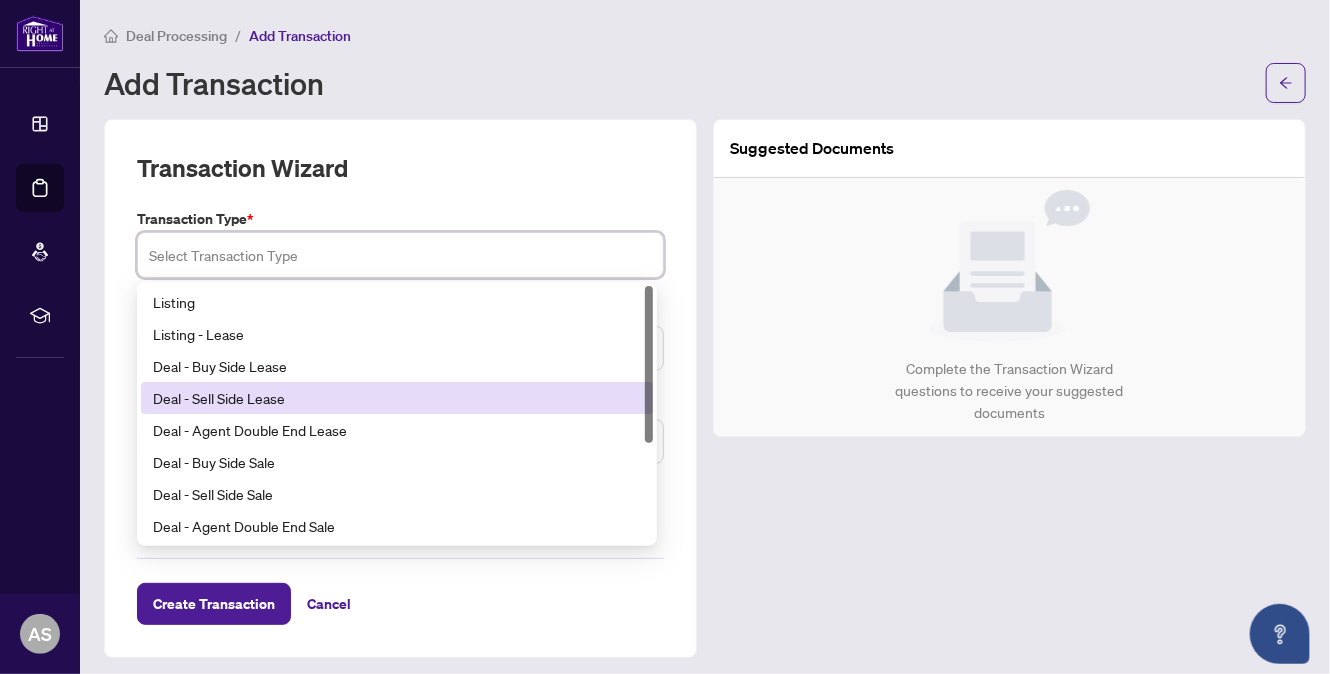 click on "Deal - Sell Side Lease" at bounding box center (397, 398) 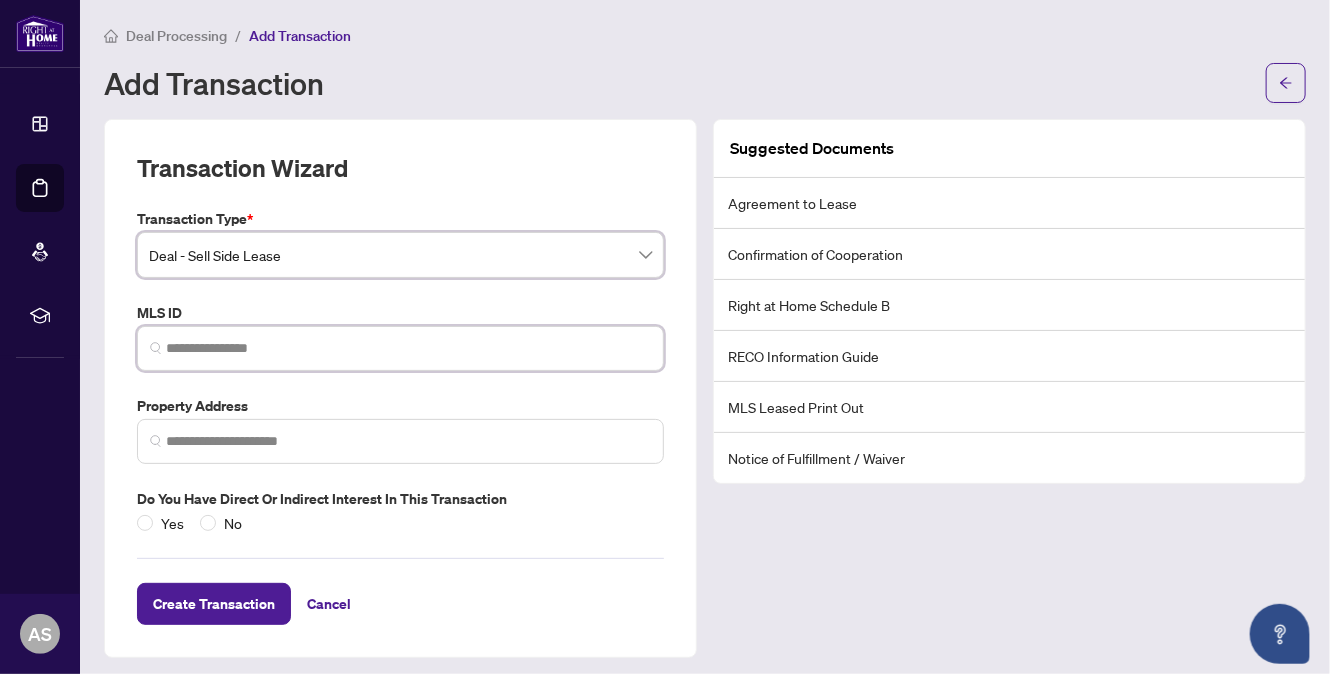 click at bounding box center (408, 348) 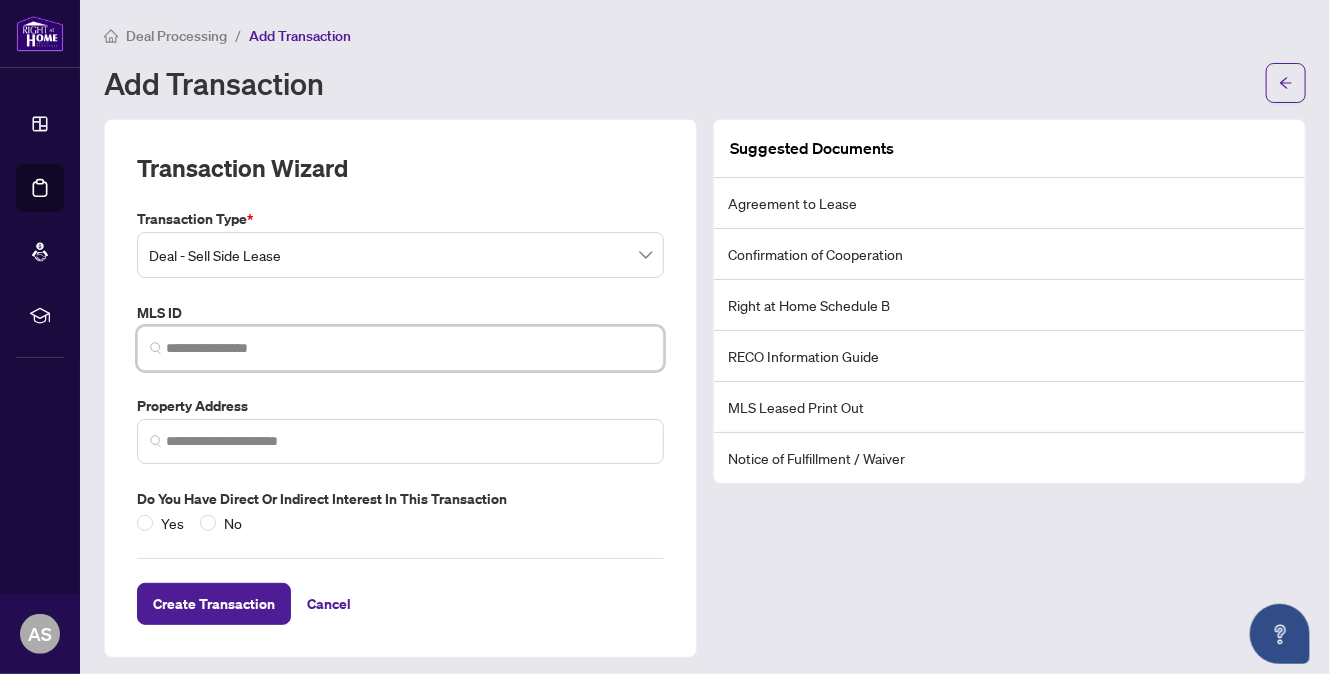 click at bounding box center [408, 348] 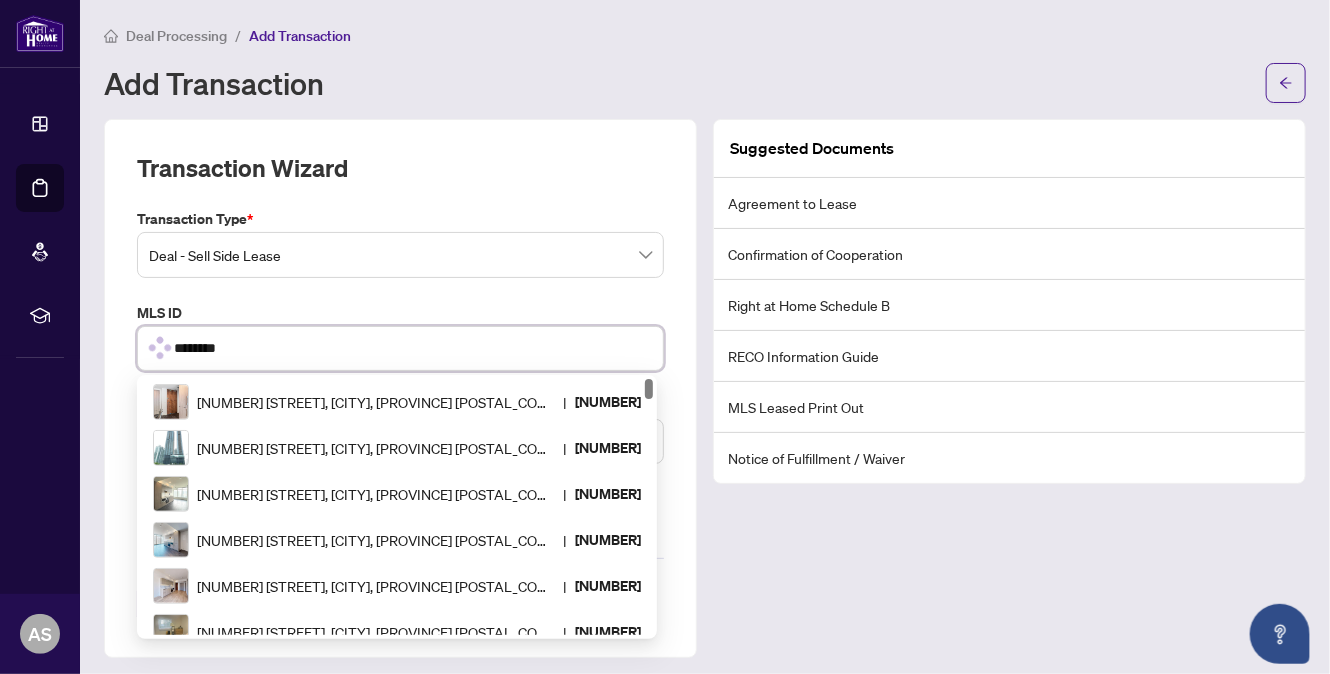 type on "*********" 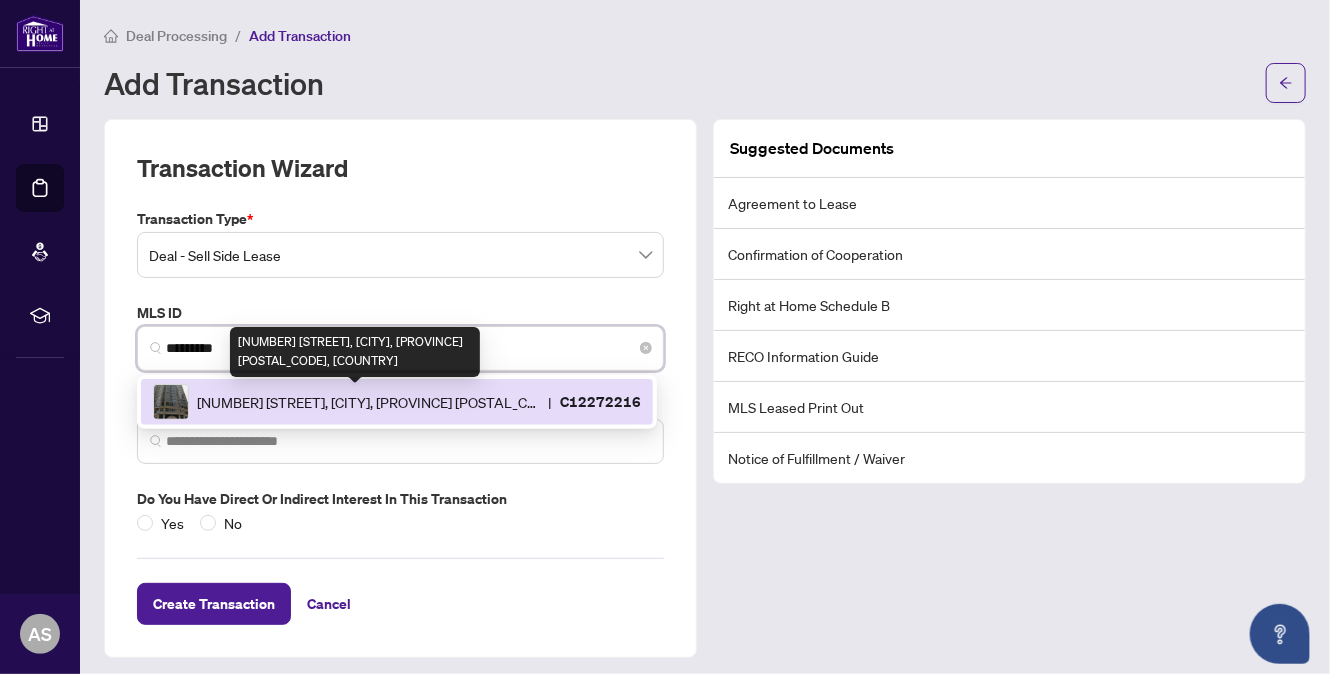 click on "[NUMBER] [STREET], [CITY], [PROVINCE] [POSTAL_CODE], [COUNTRY]" at bounding box center [368, 402] 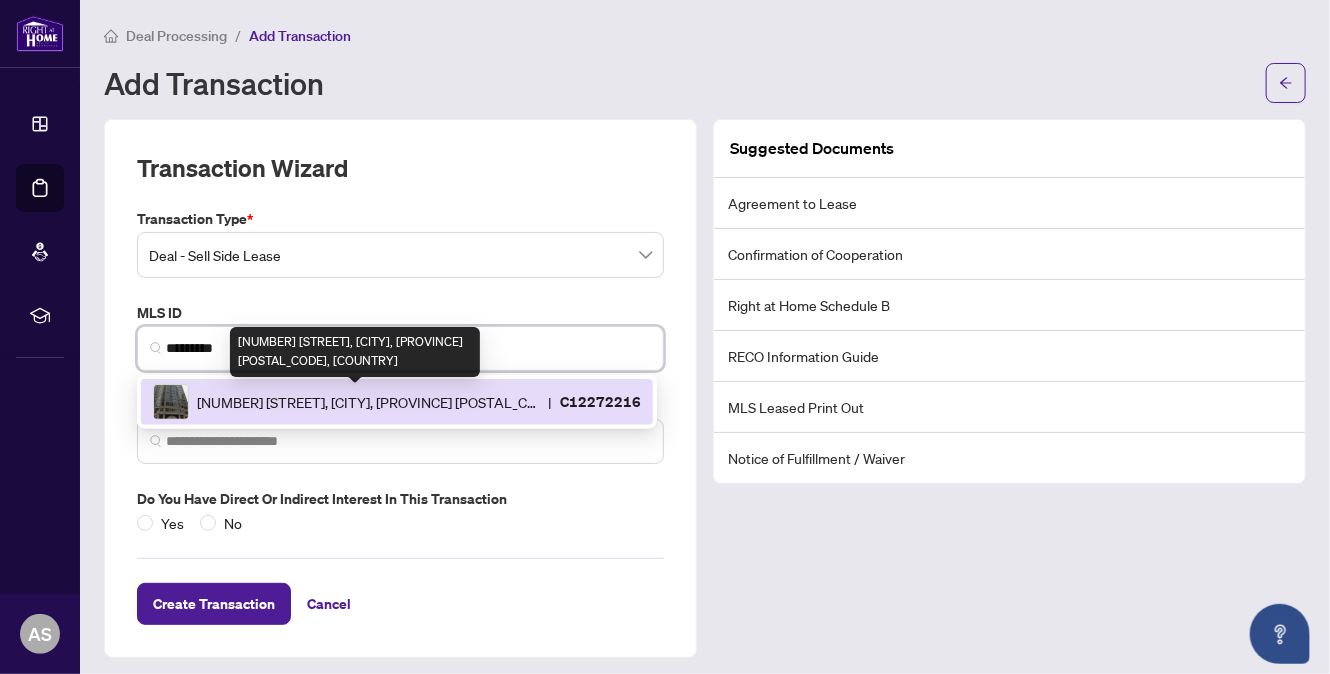 type on "**********" 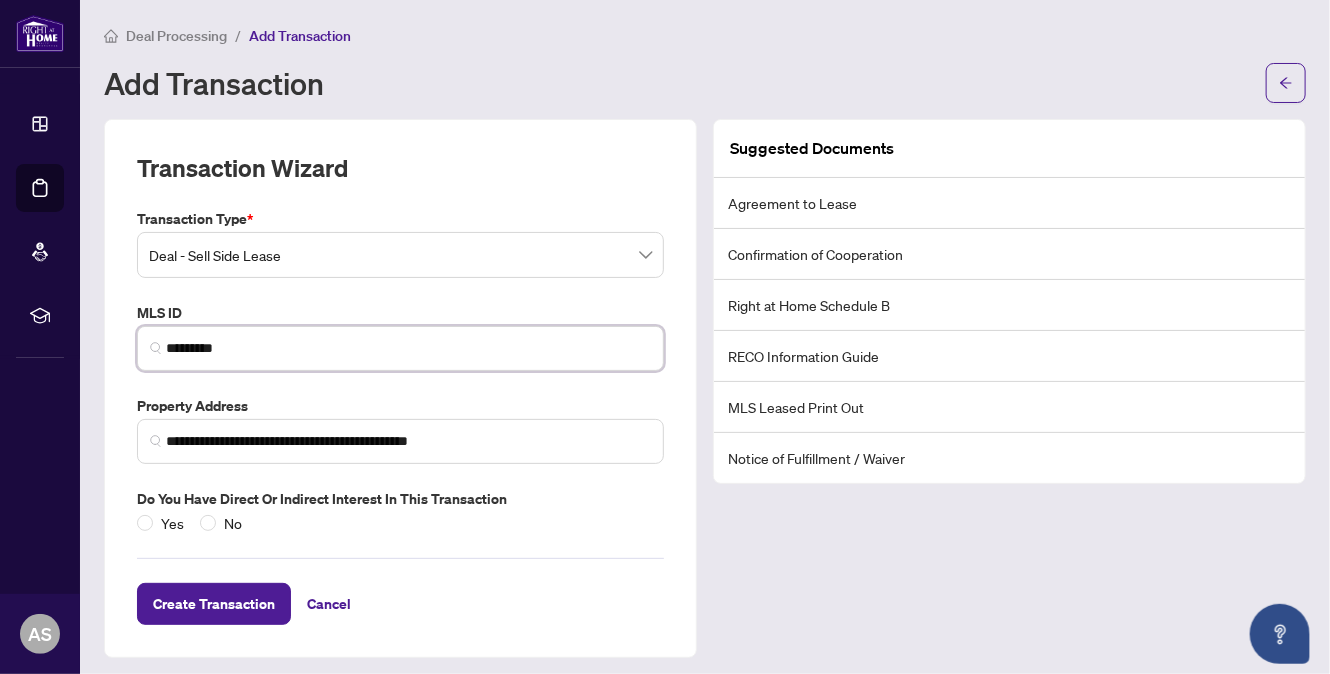 scroll, scrollTop: 4, scrollLeft: 0, axis: vertical 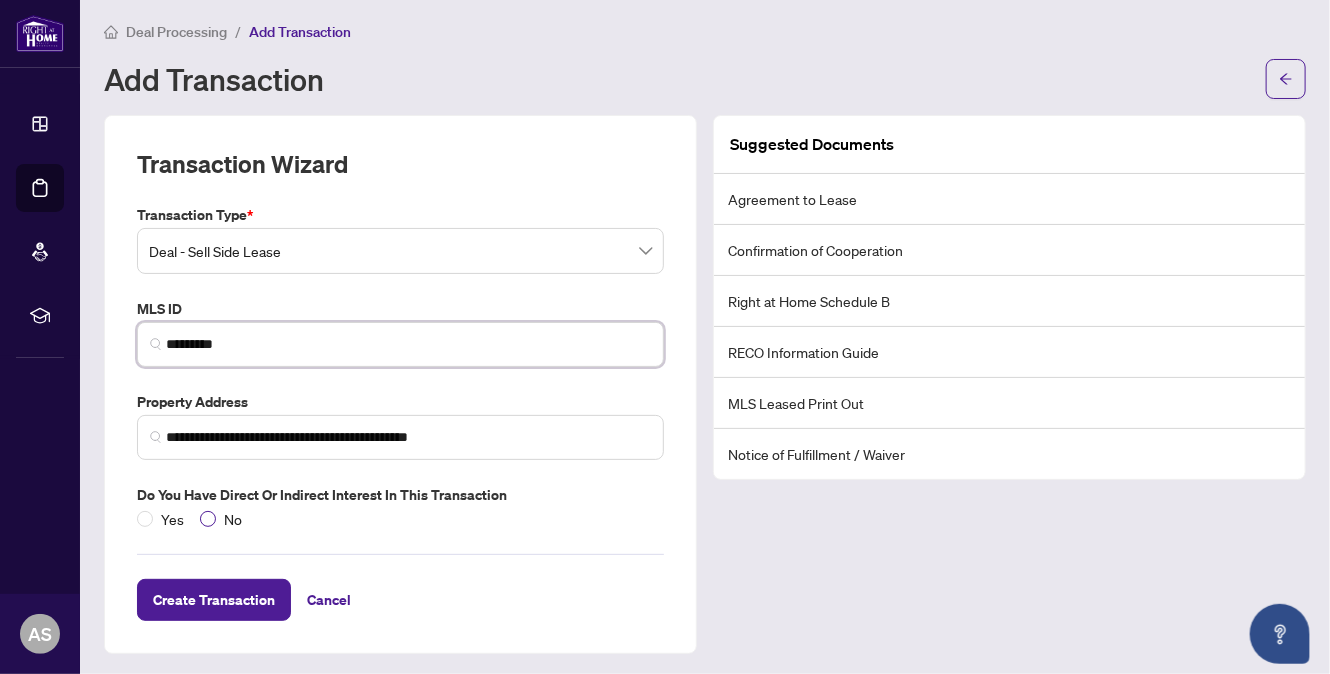 type on "*********" 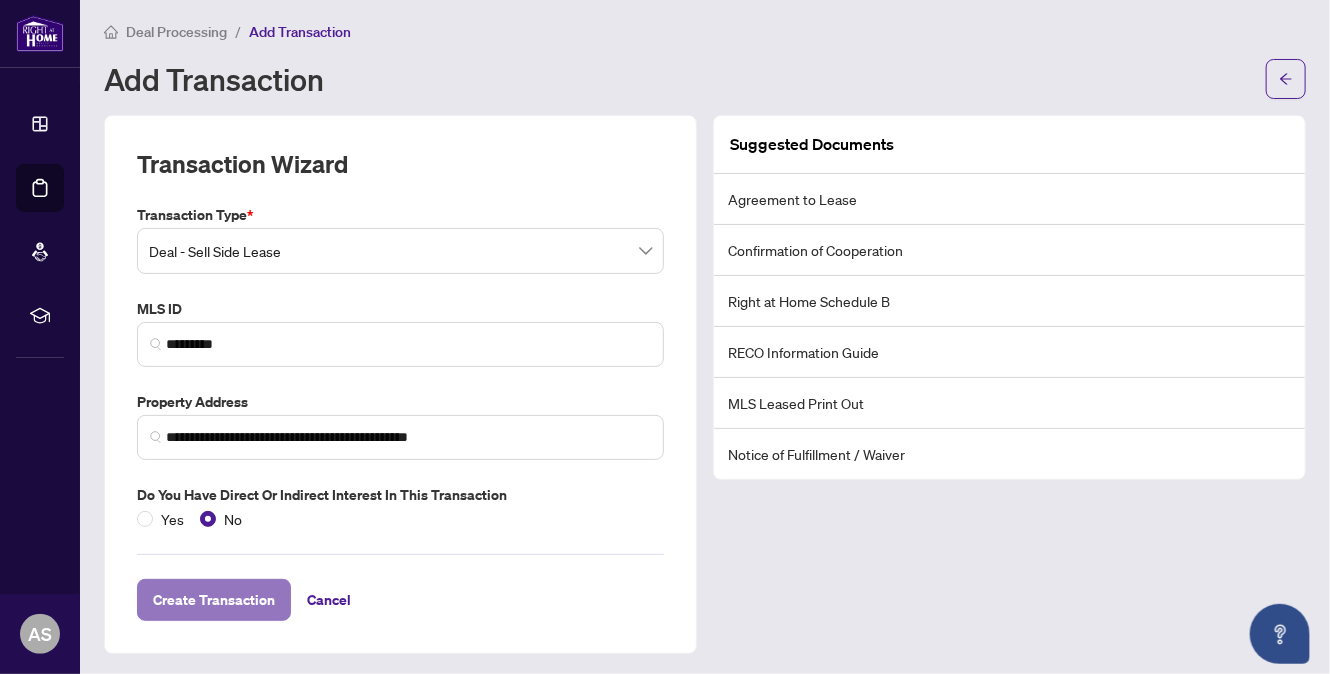 click on "Create Transaction" at bounding box center (214, 600) 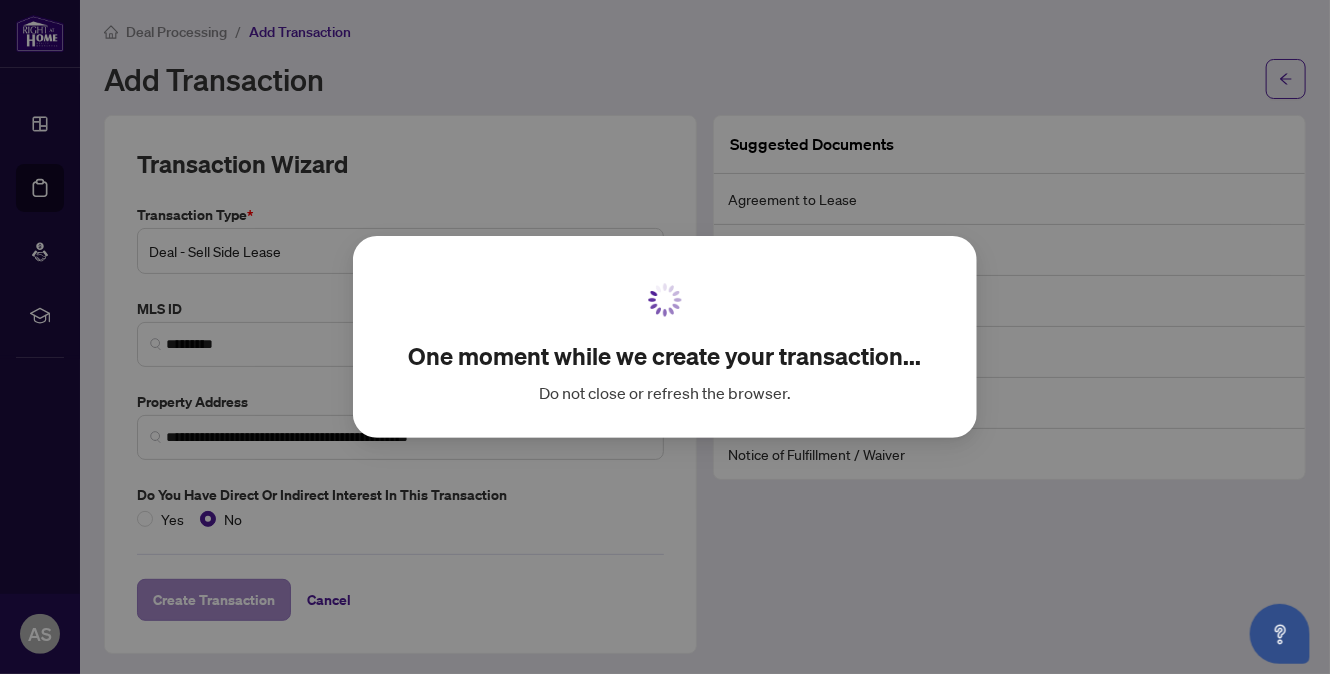 scroll, scrollTop: 0, scrollLeft: 0, axis: both 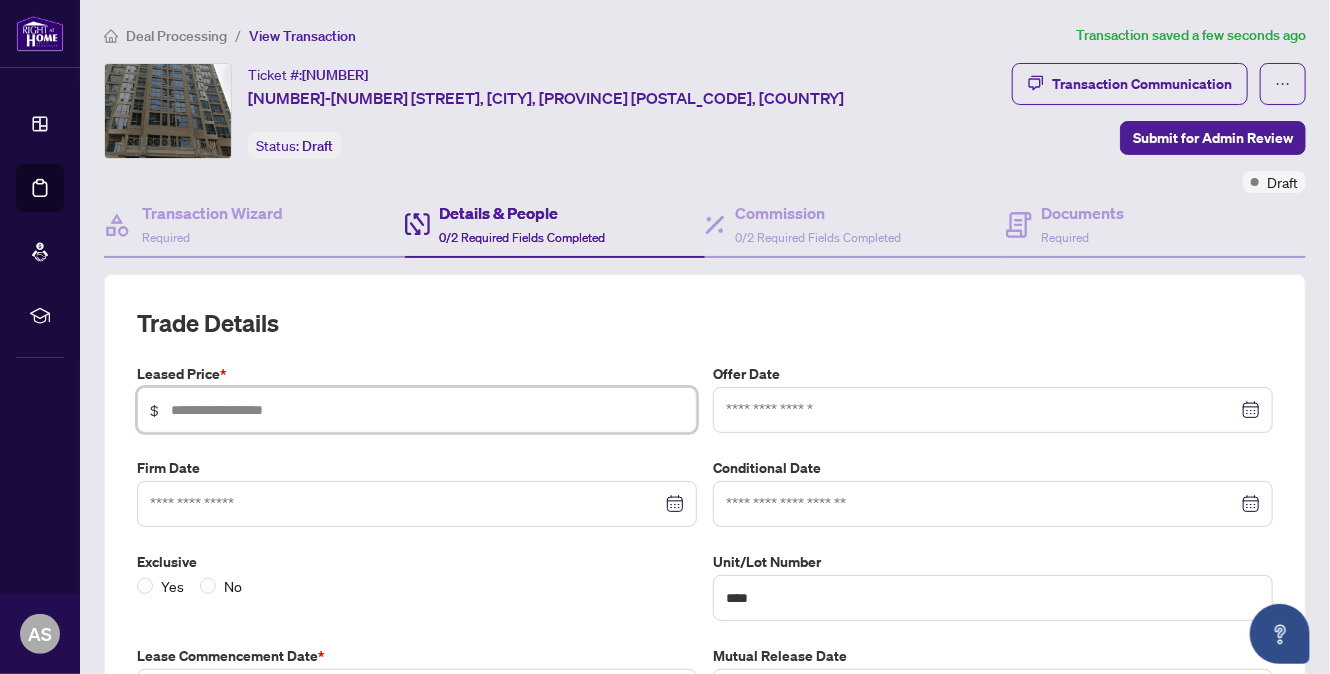 click at bounding box center [427, 410] 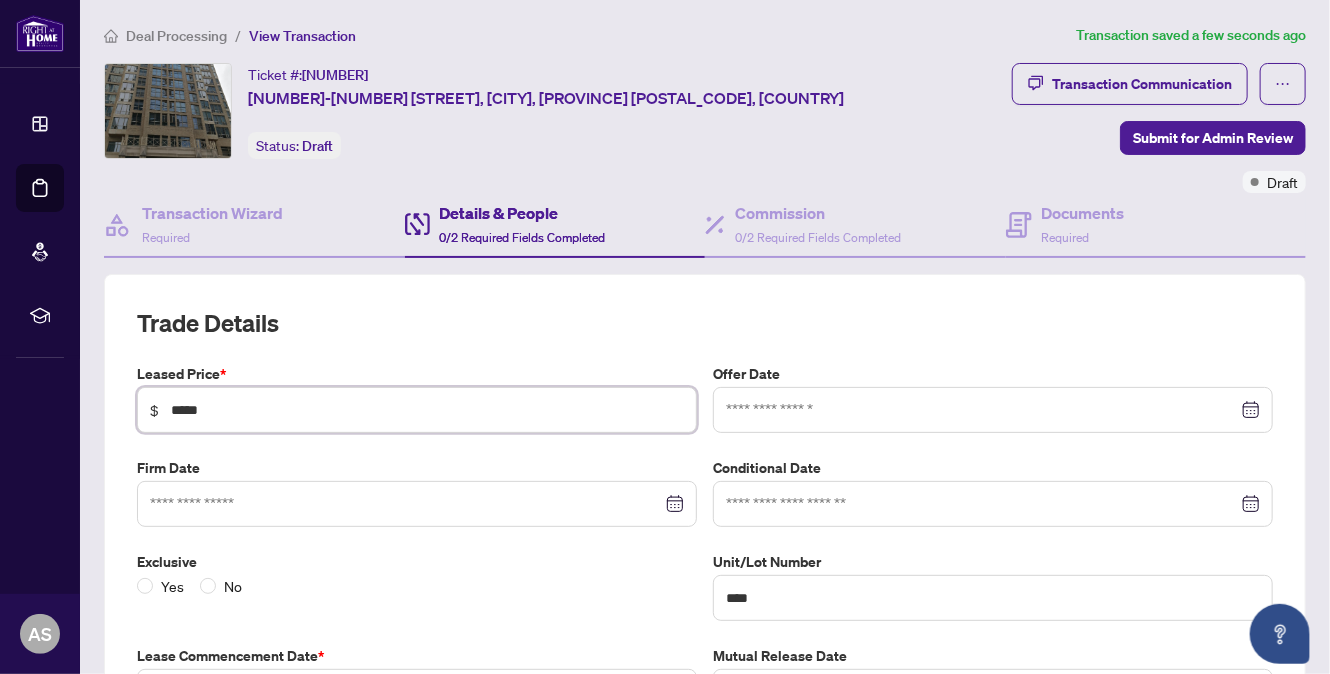 type on "*****" 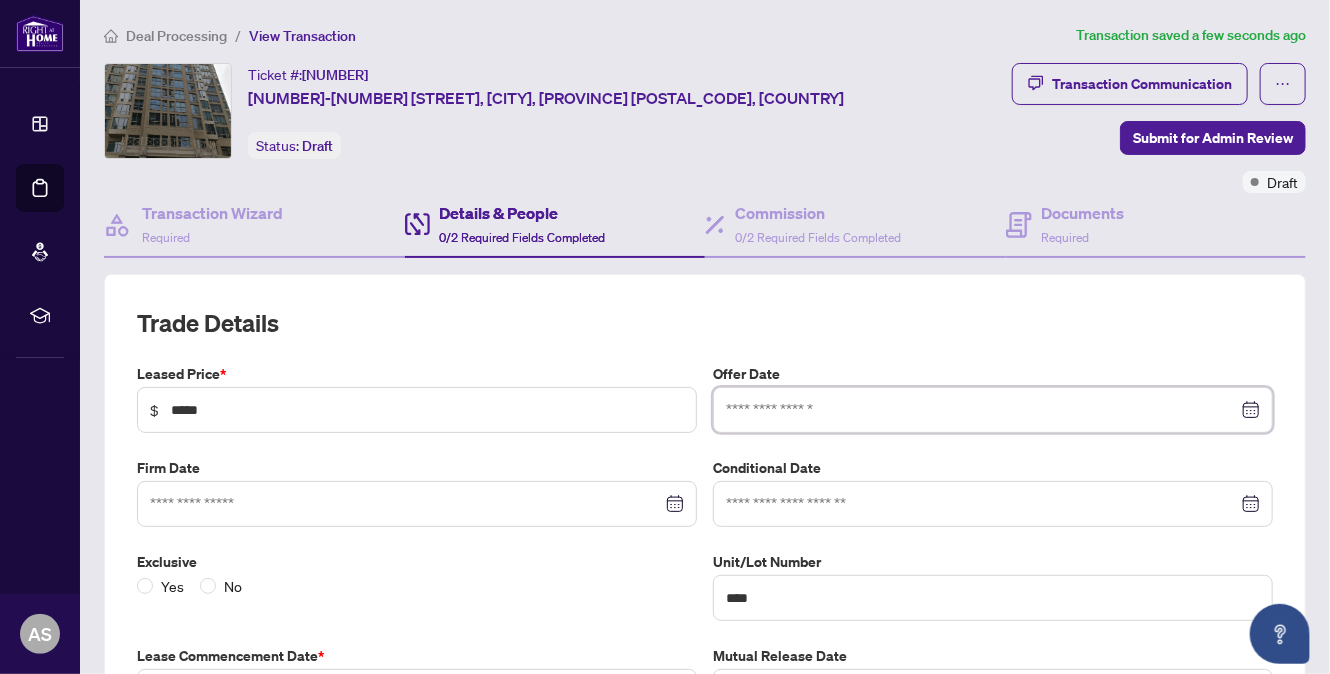 click at bounding box center [982, 410] 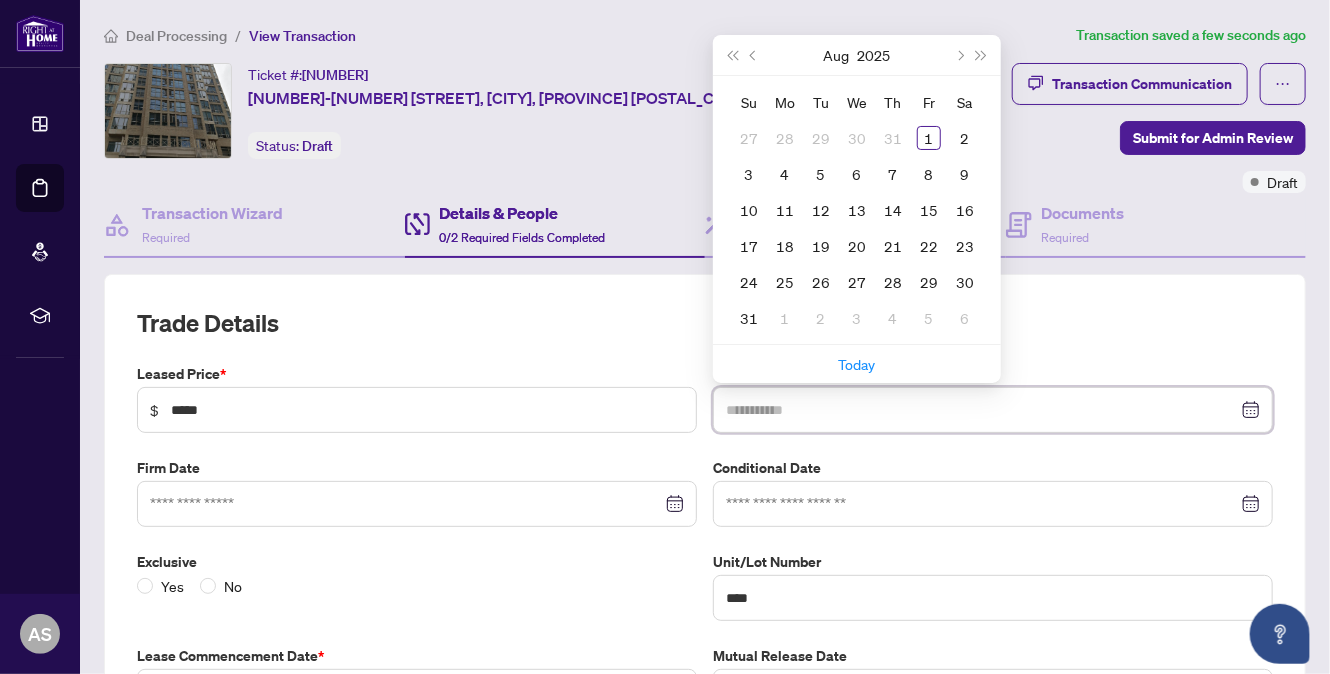 type on "**********" 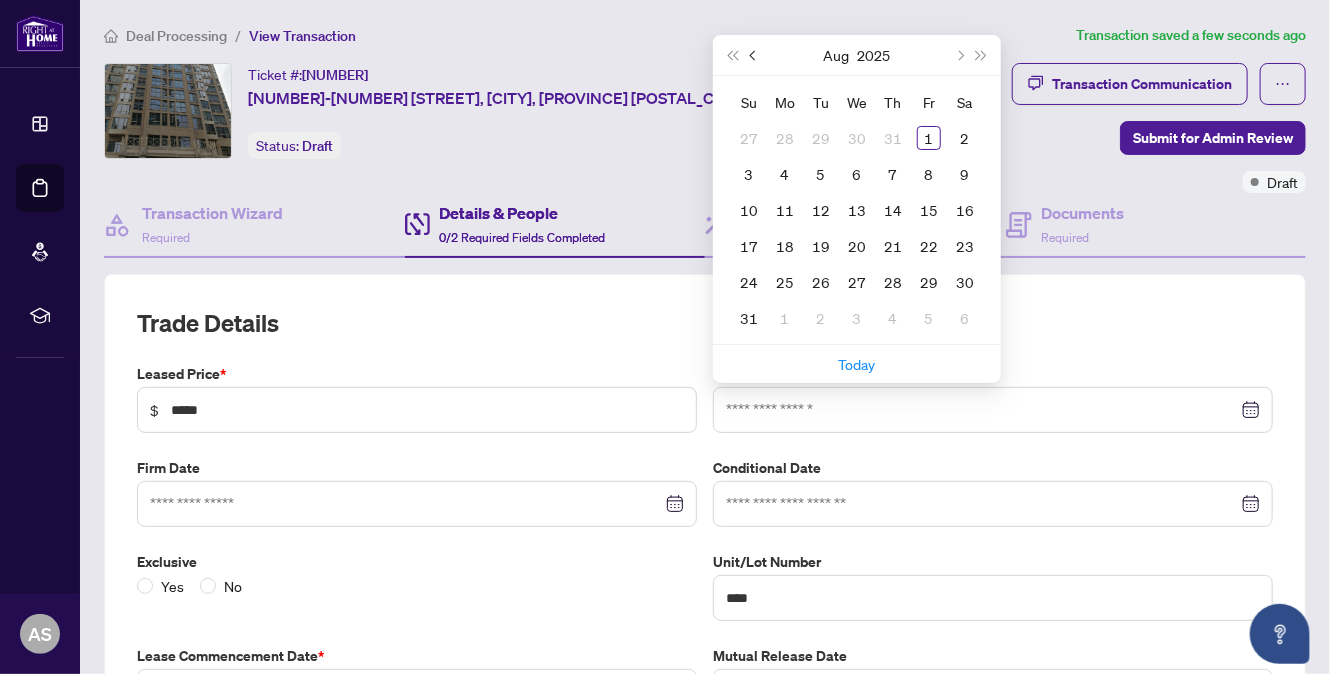 click at bounding box center [755, 55] 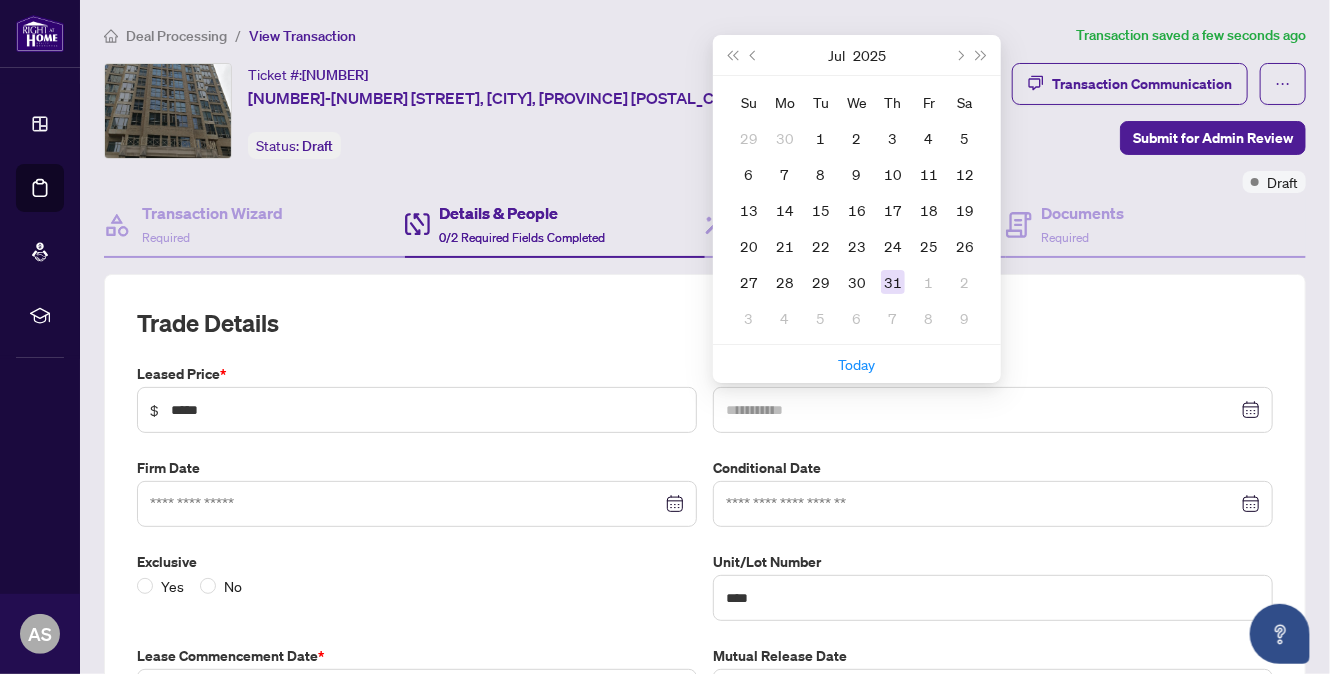 type on "**********" 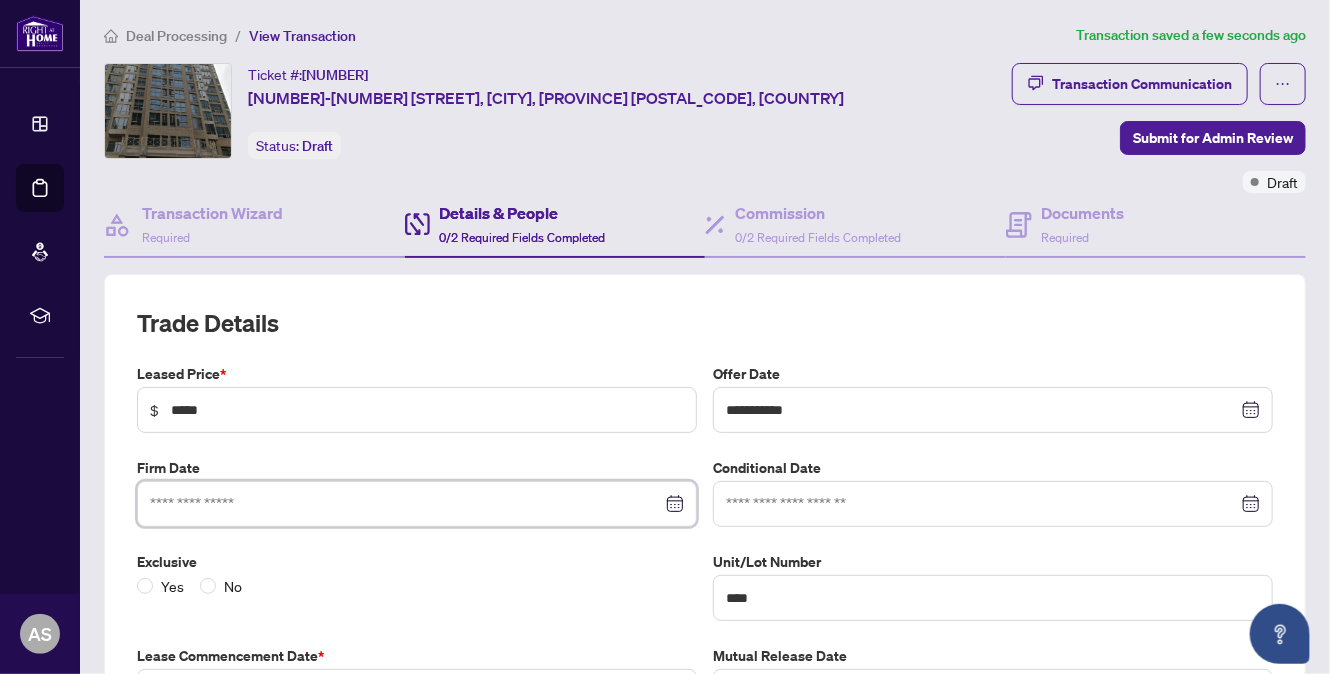 click at bounding box center (406, 504) 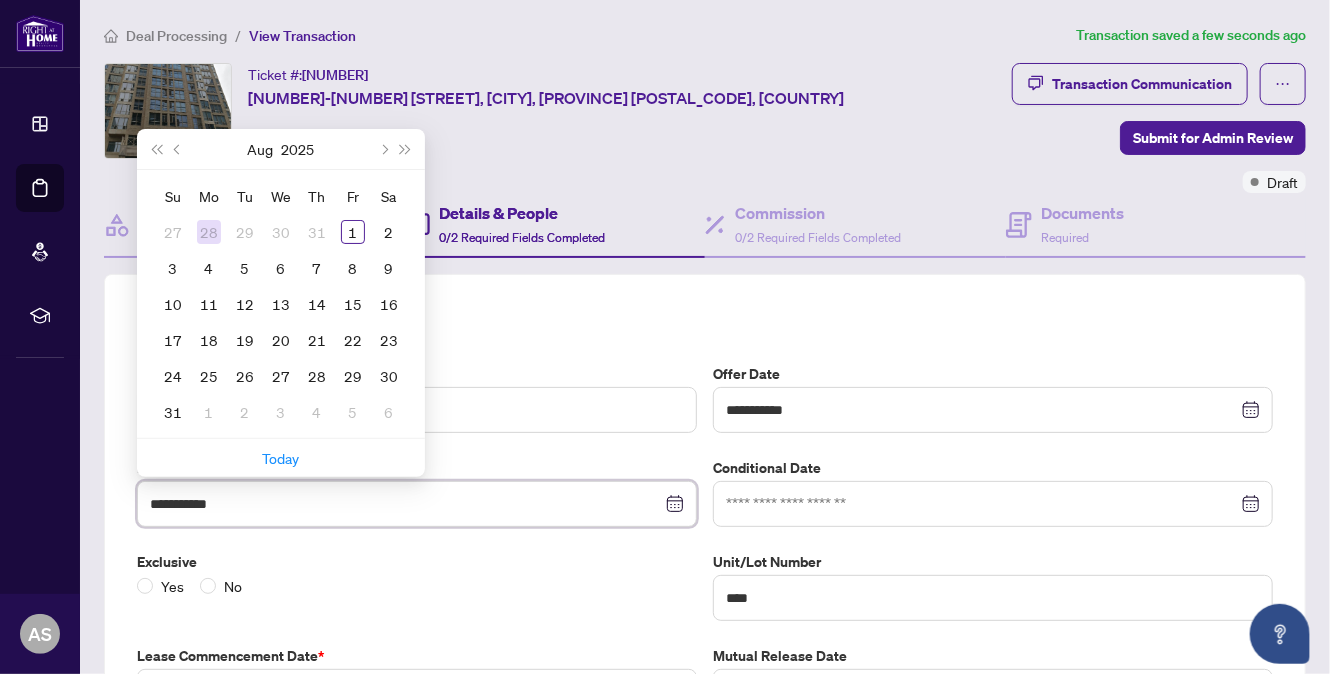 type on "**********" 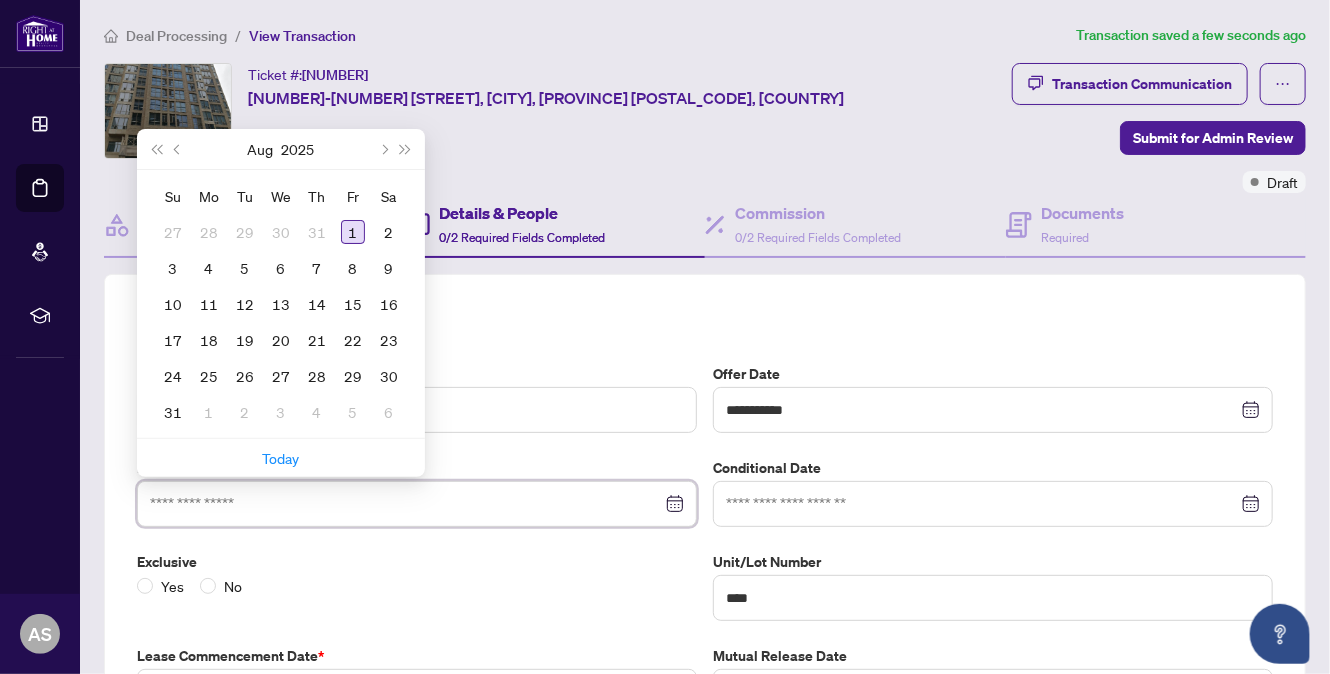 type on "**********" 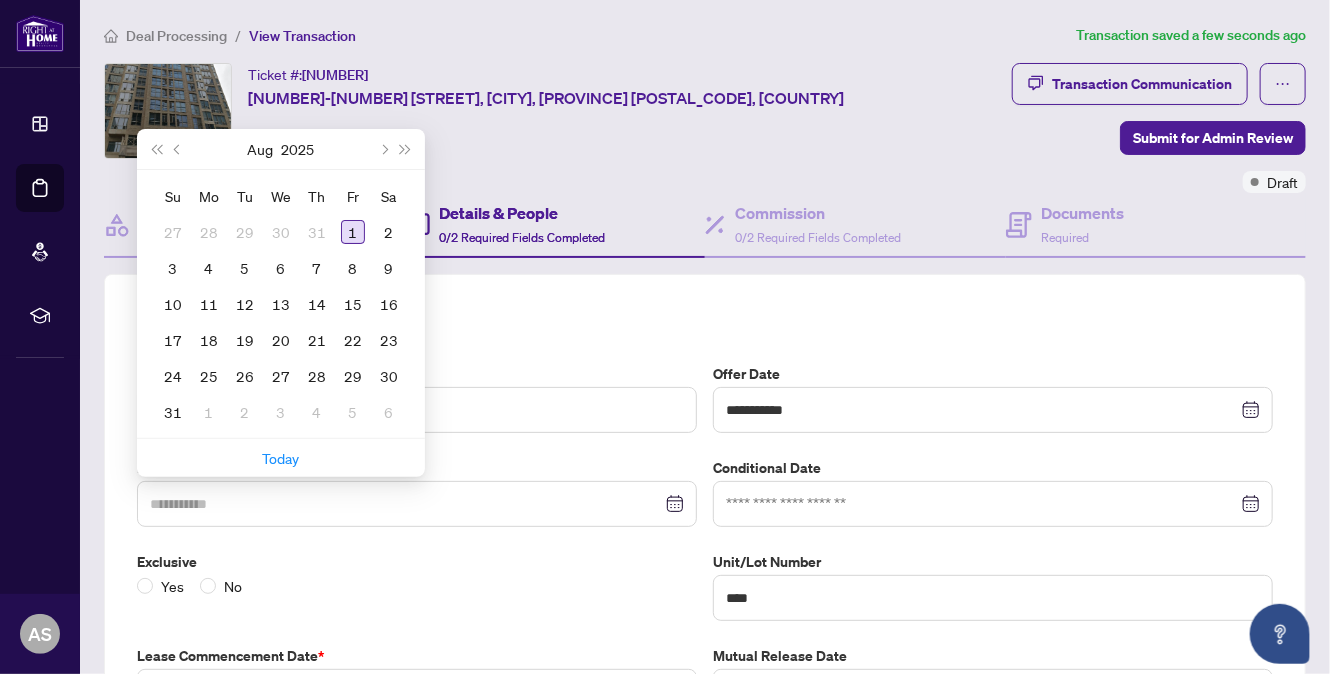 click on "1" at bounding box center [353, 232] 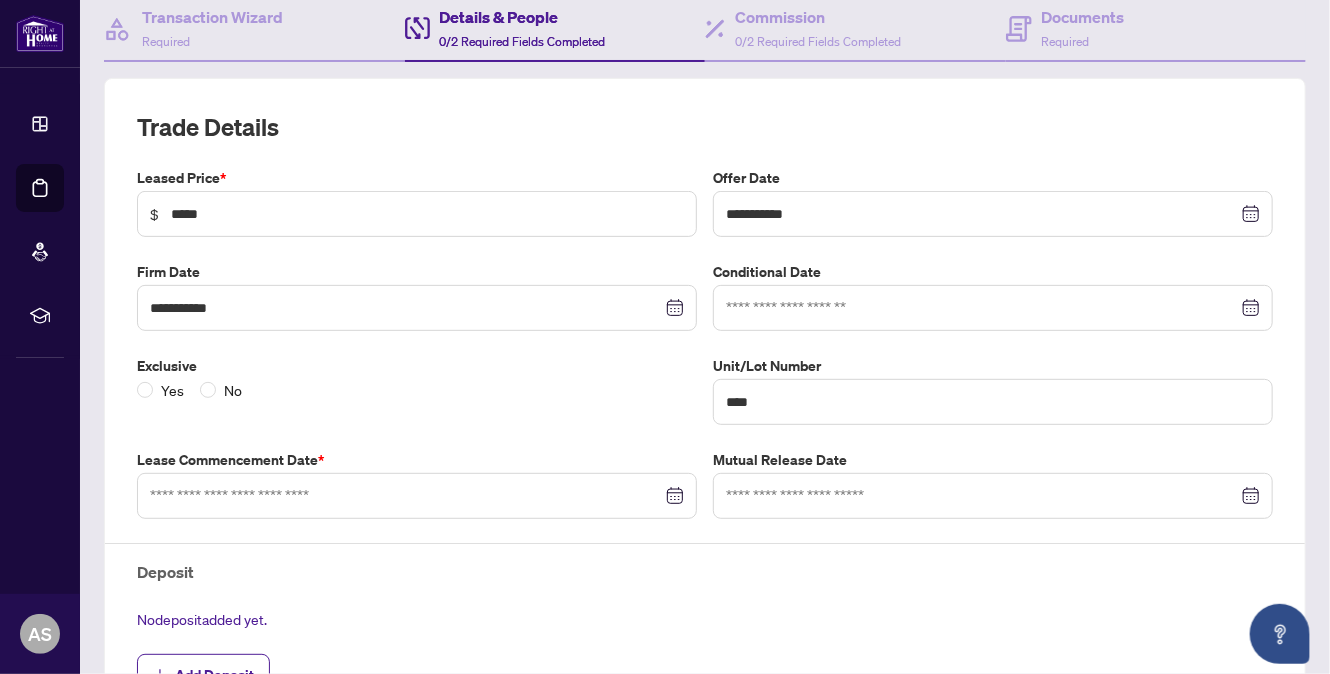 scroll, scrollTop: 200, scrollLeft: 0, axis: vertical 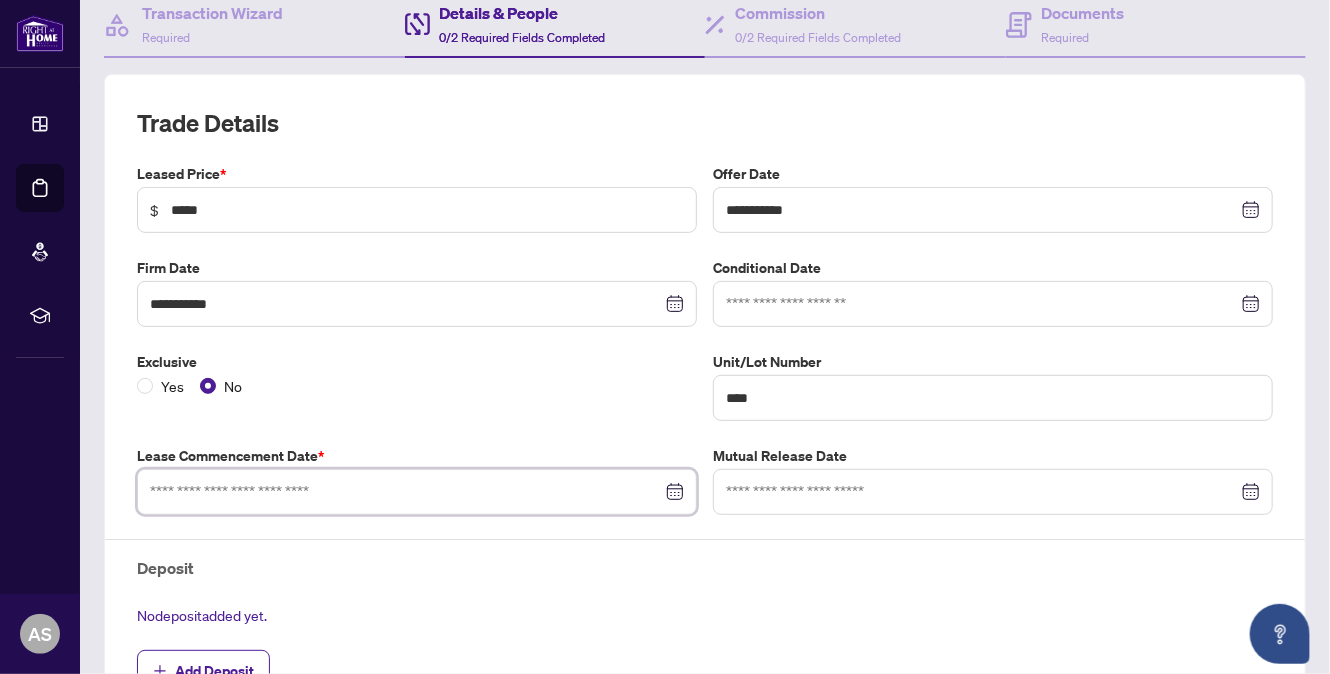 click at bounding box center (406, 492) 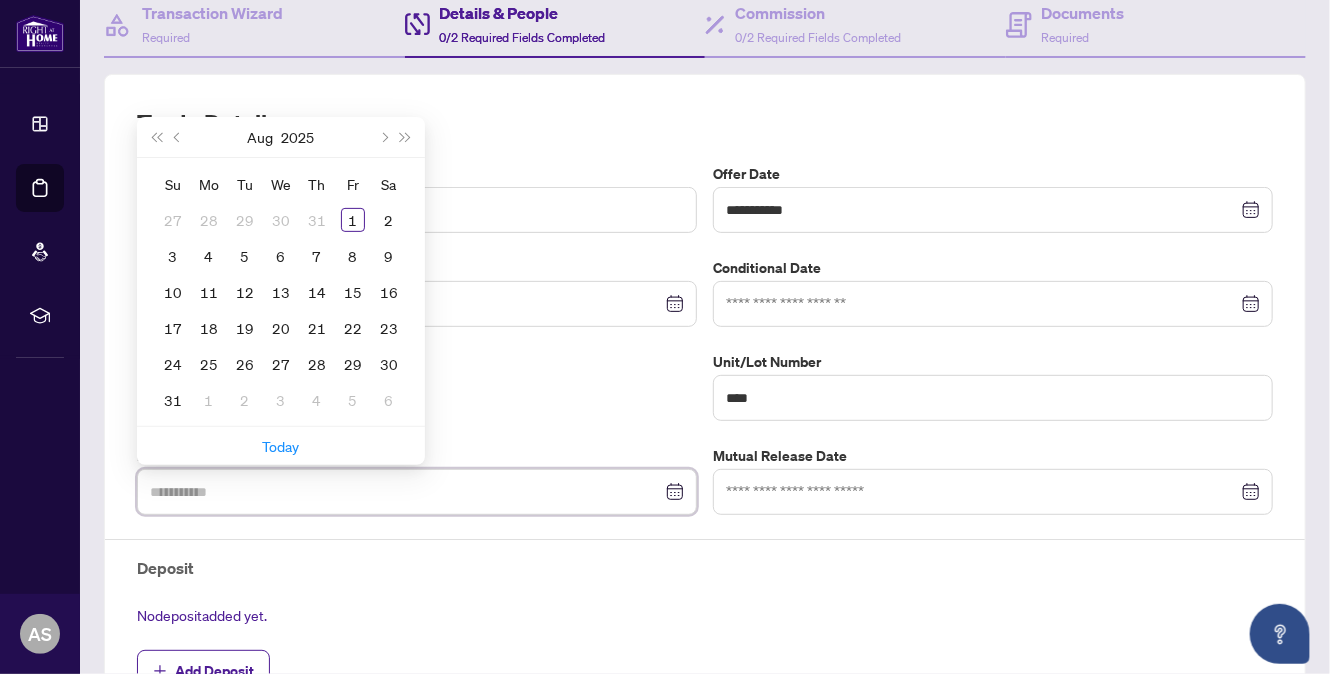 type on "**********" 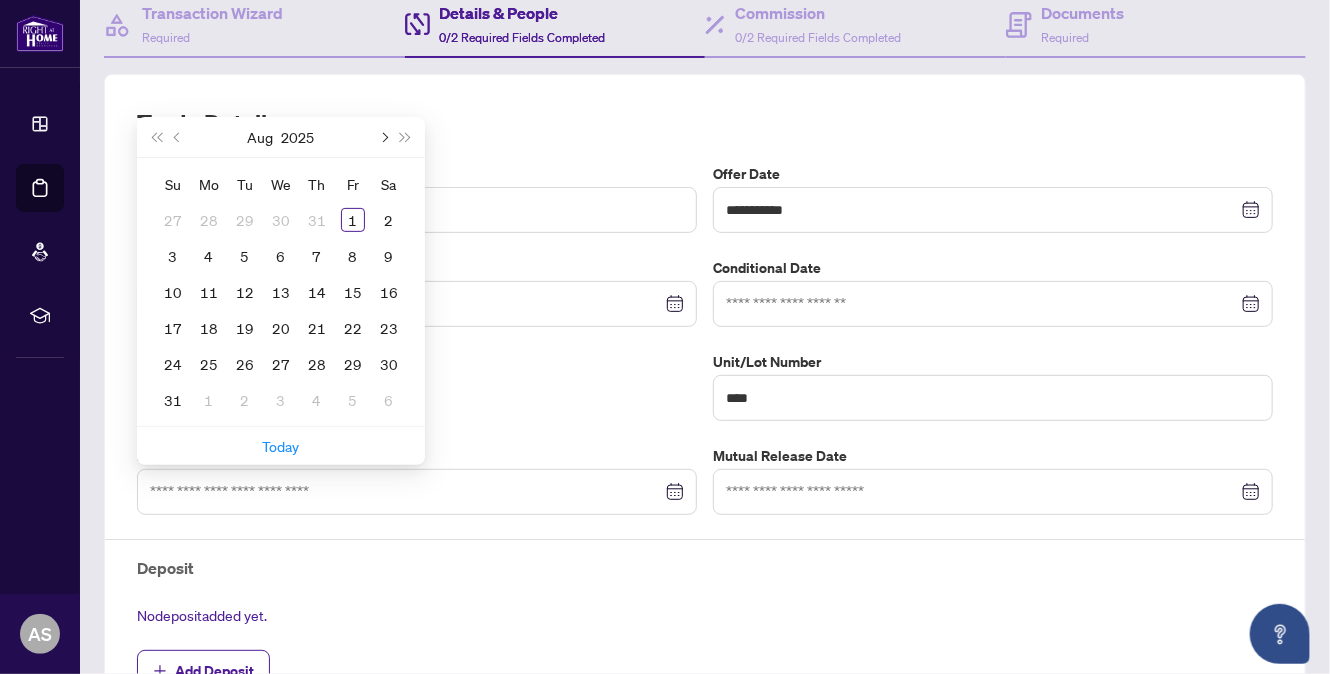 click at bounding box center (383, 137) 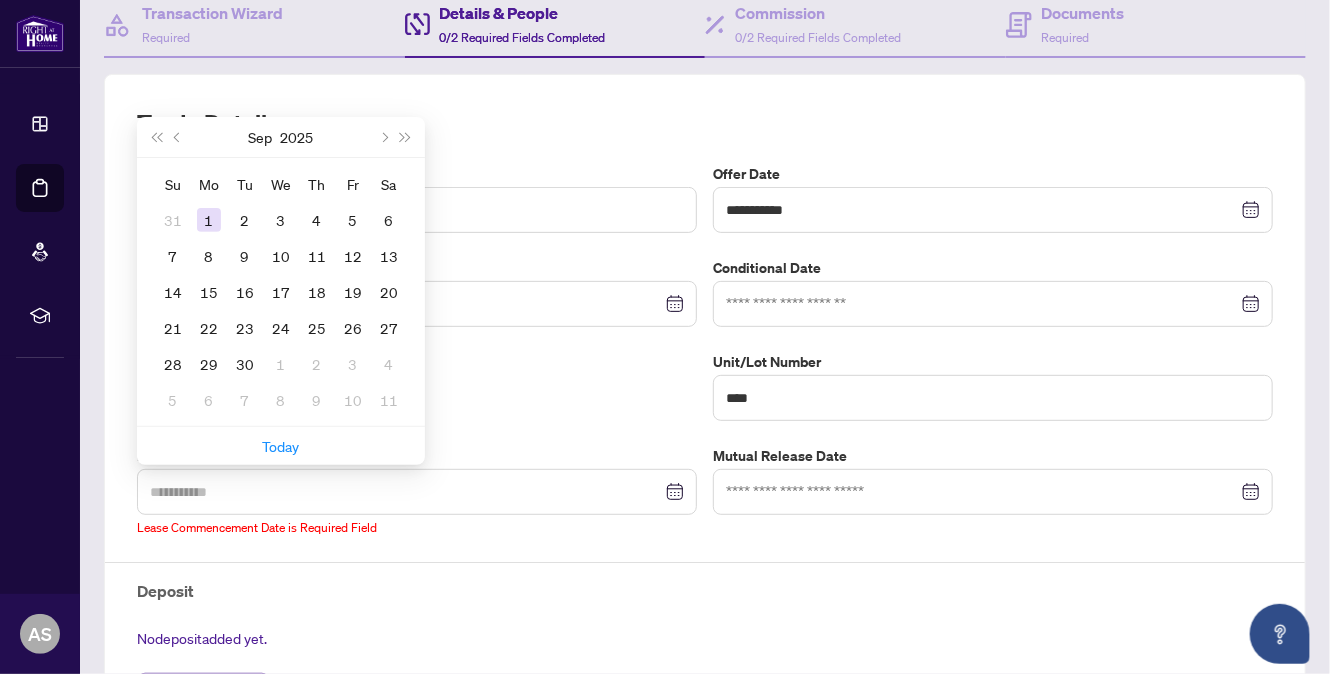type on "**********" 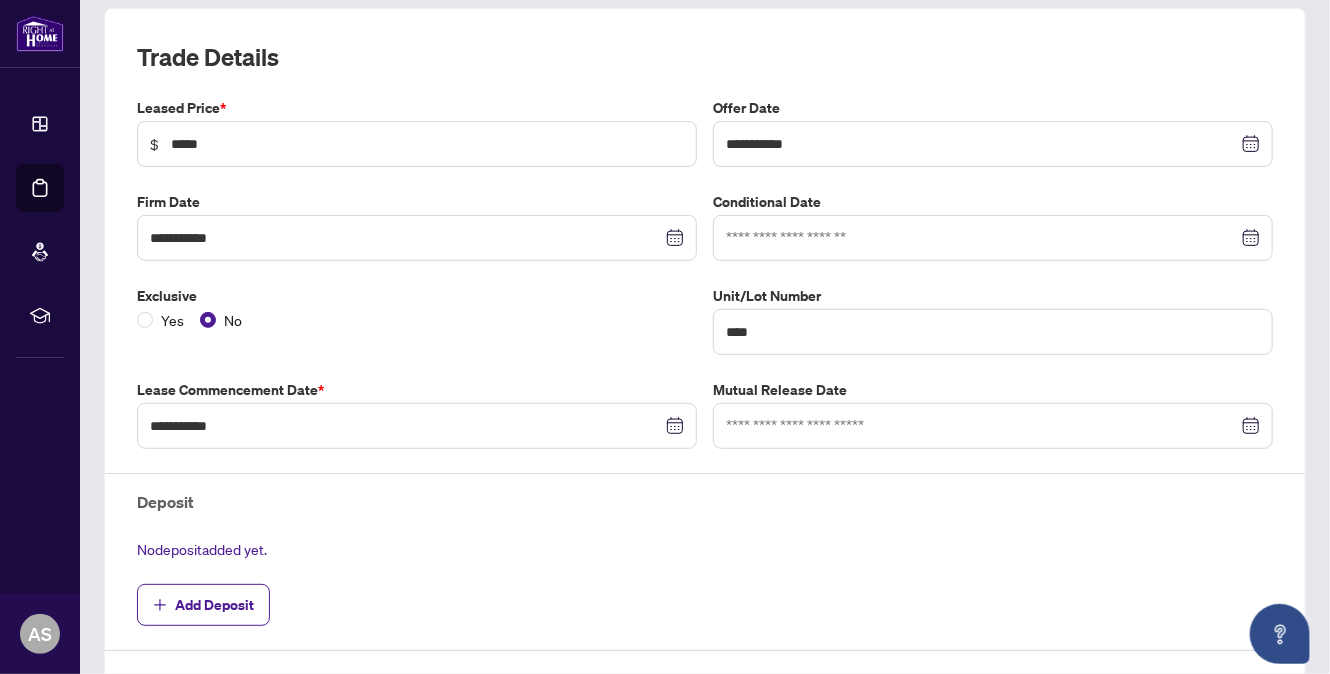 scroll, scrollTop: 300, scrollLeft: 0, axis: vertical 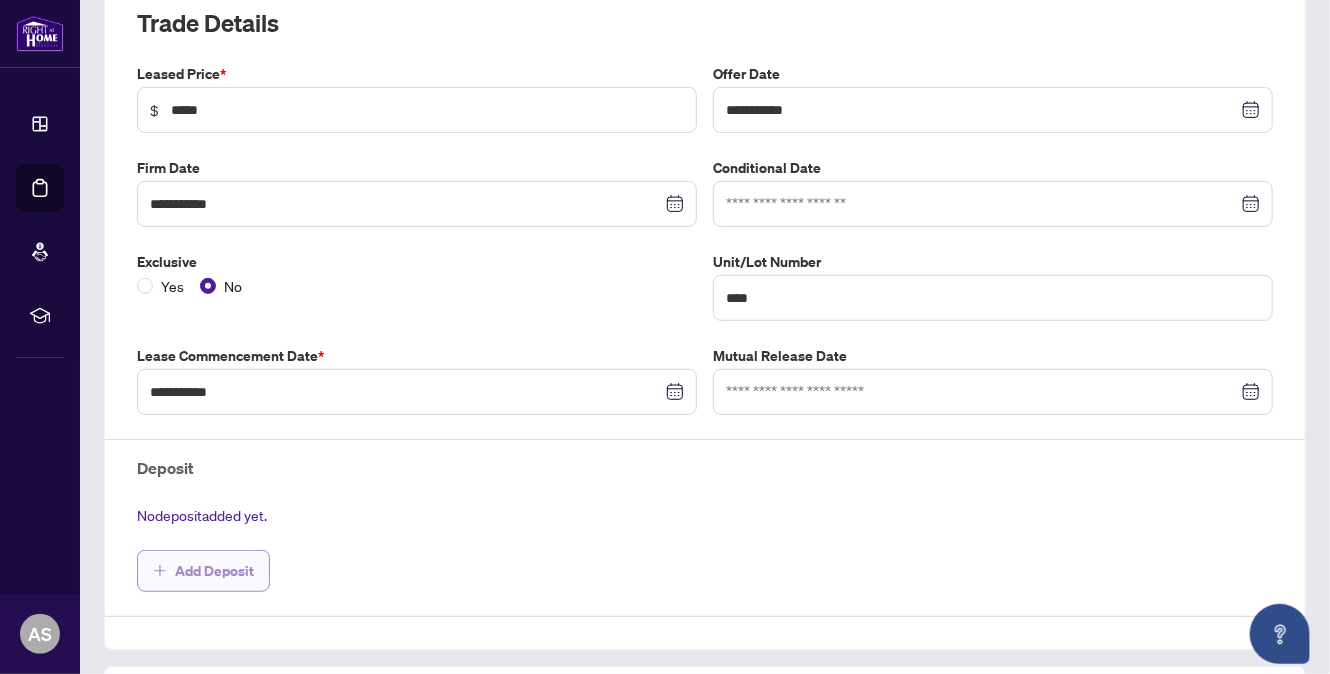 click 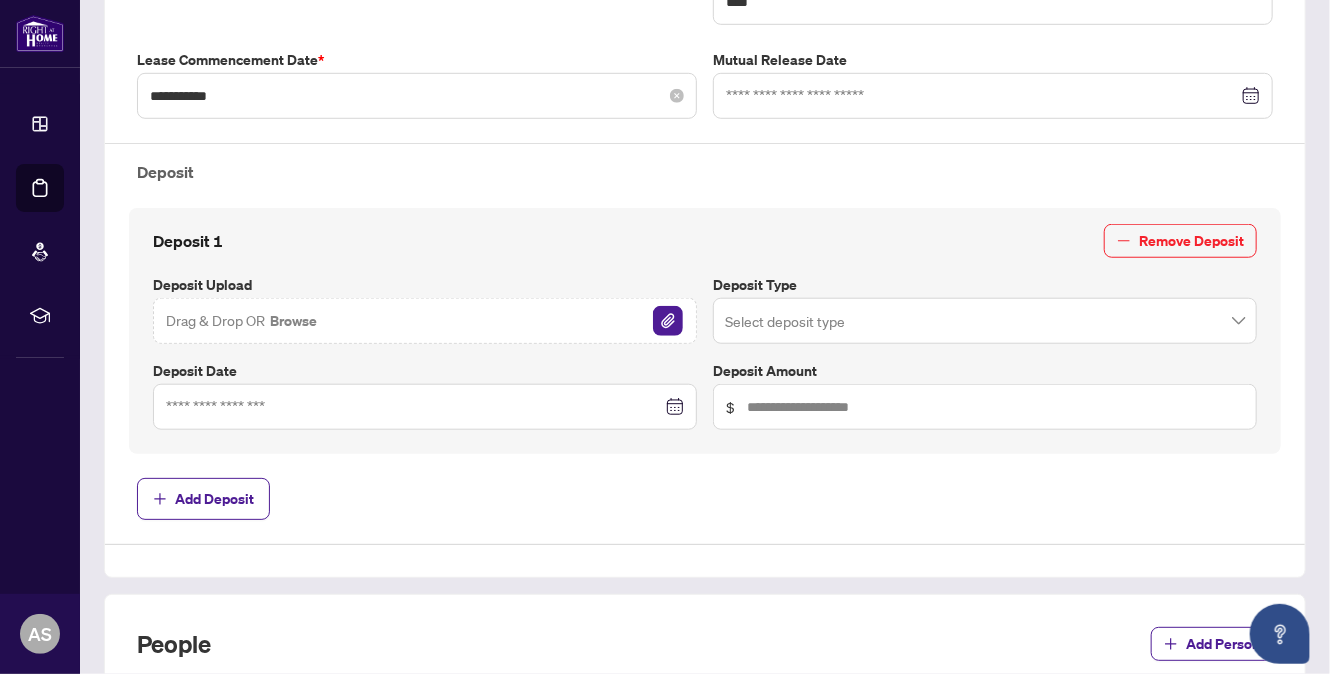 scroll, scrollTop: 600, scrollLeft: 0, axis: vertical 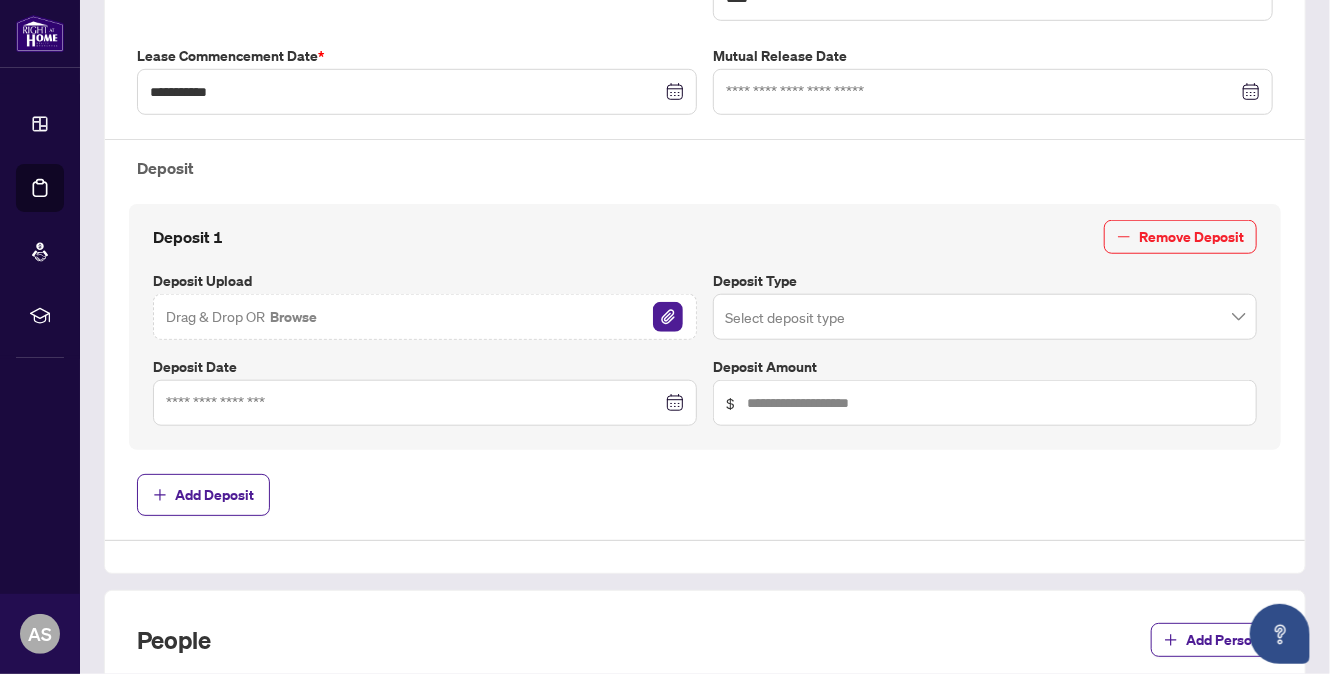 click on "Browse" at bounding box center [293, 317] 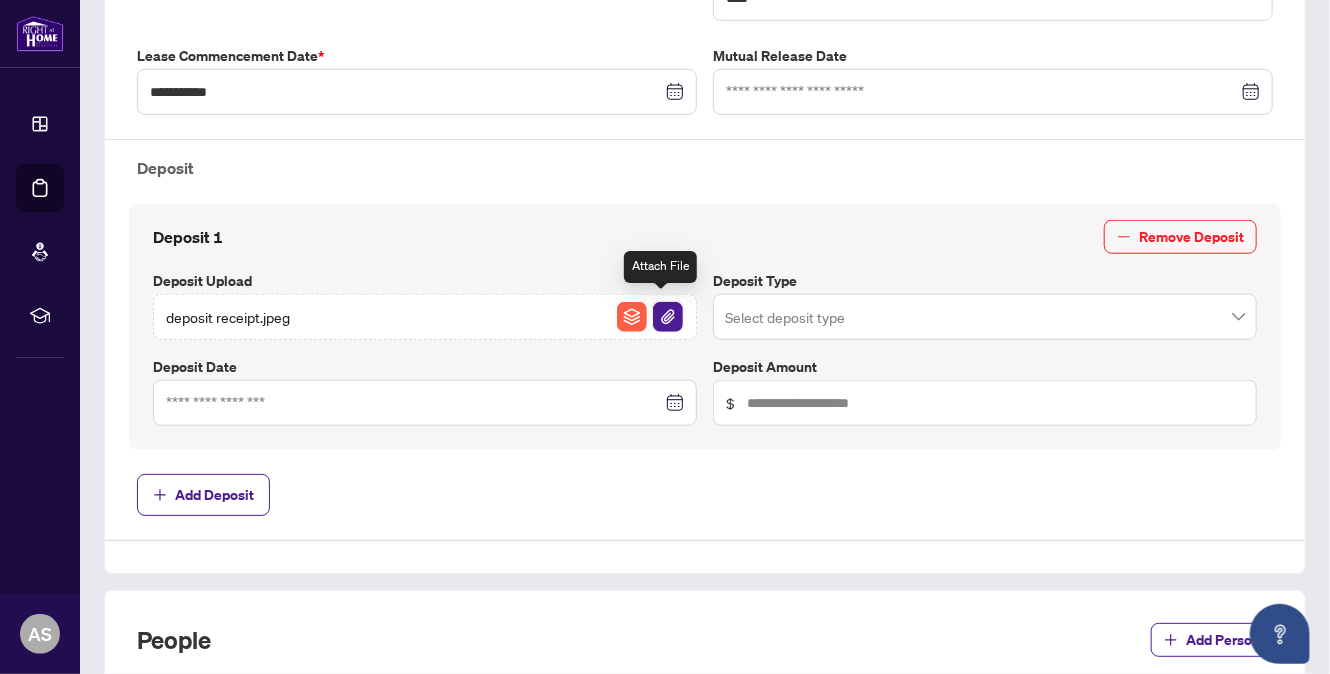 click at bounding box center [668, 317] 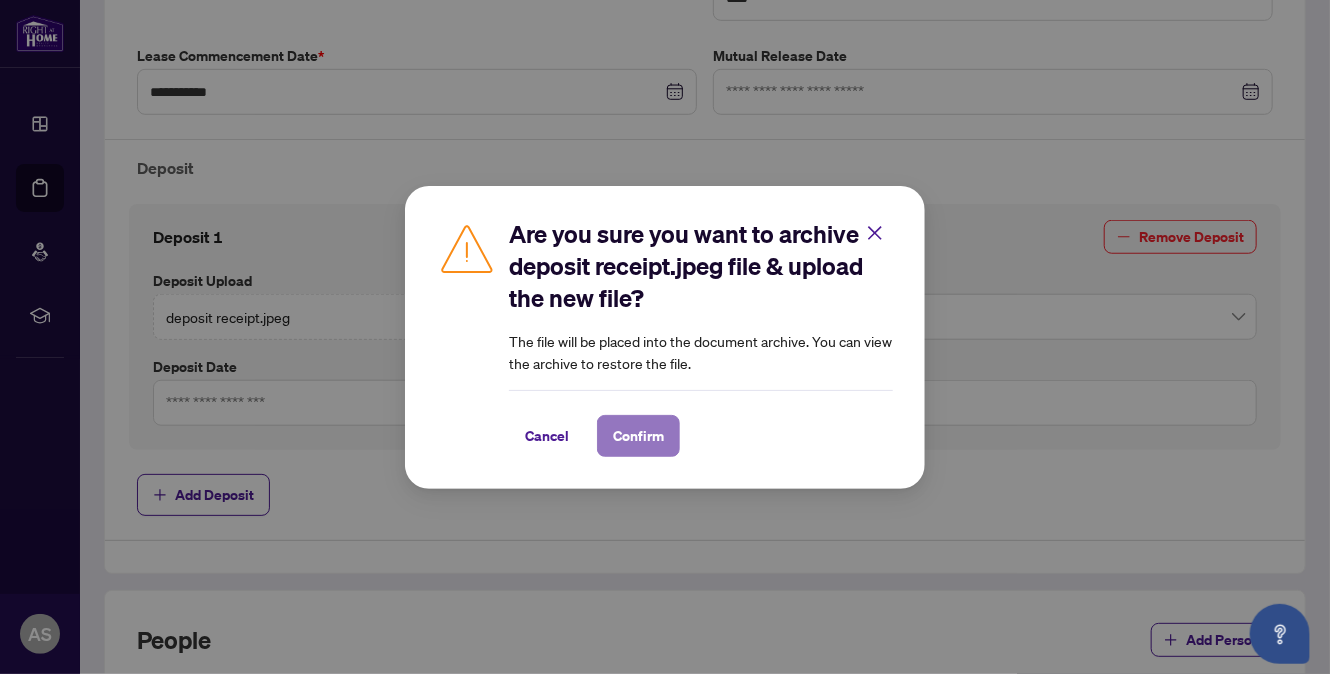 click on "Confirm" at bounding box center (638, 436) 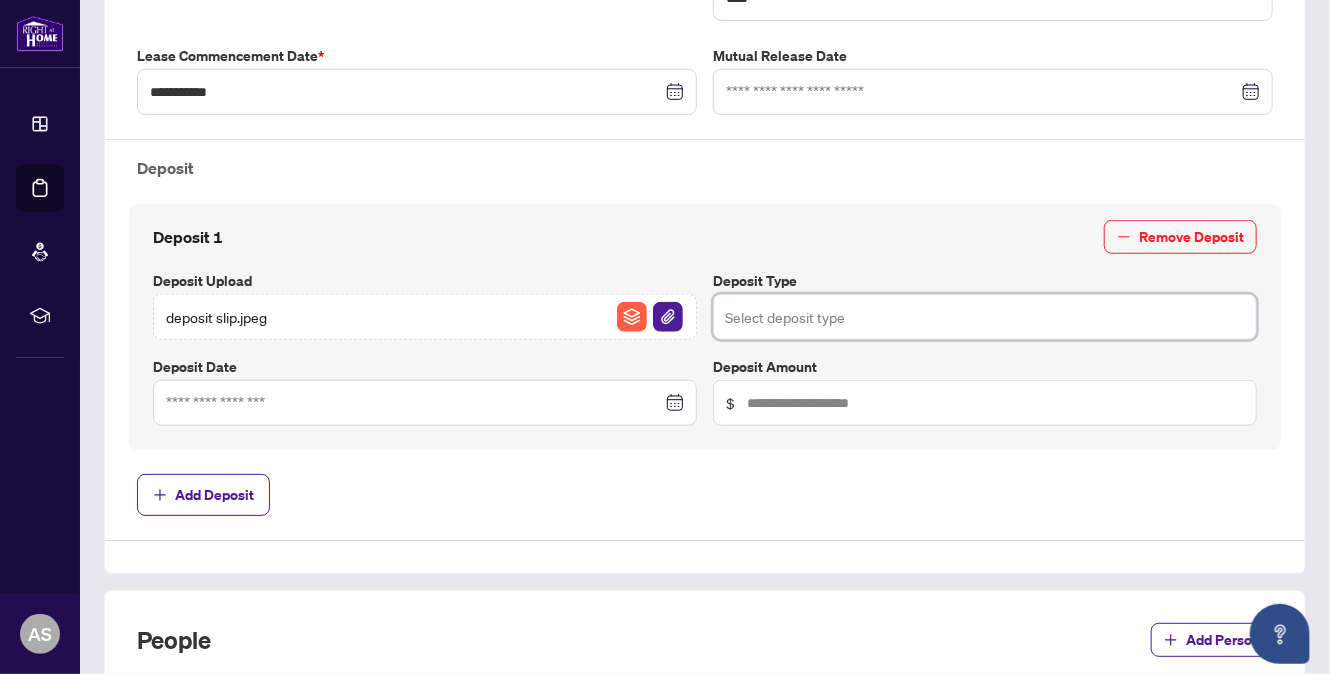 click at bounding box center [985, 317] 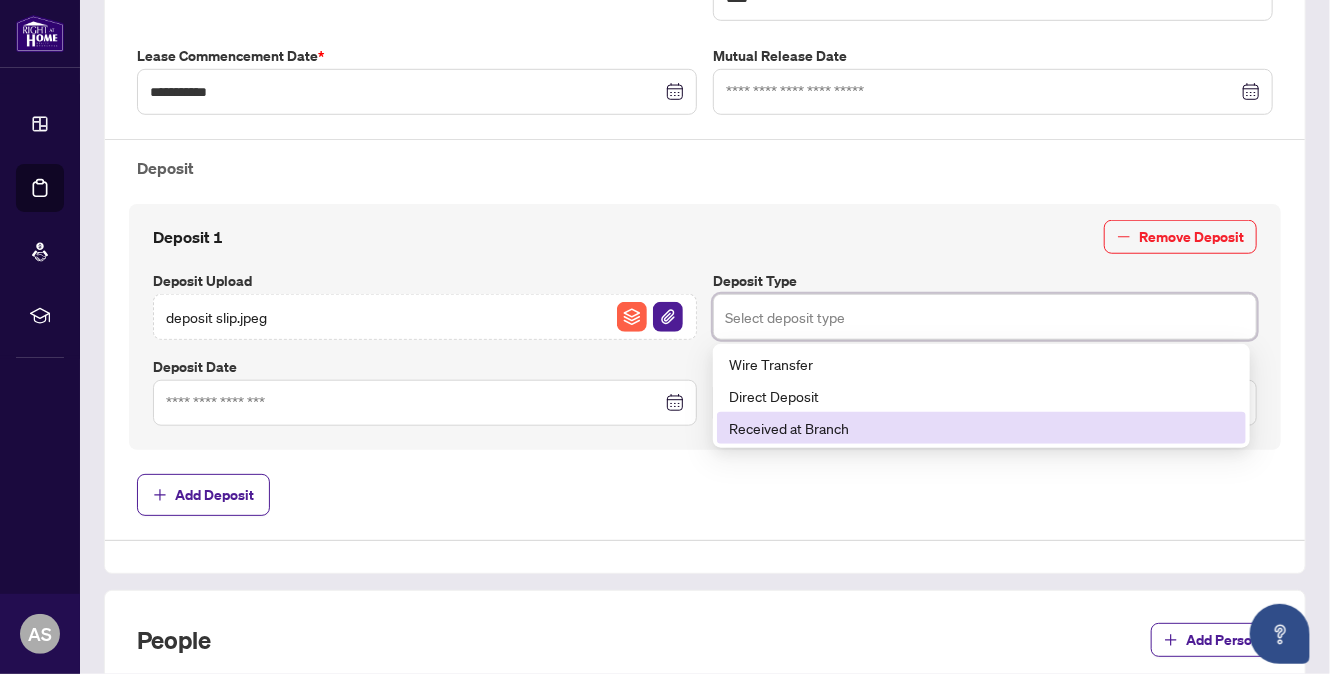 click on "Received at Branch" at bounding box center [981, 428] 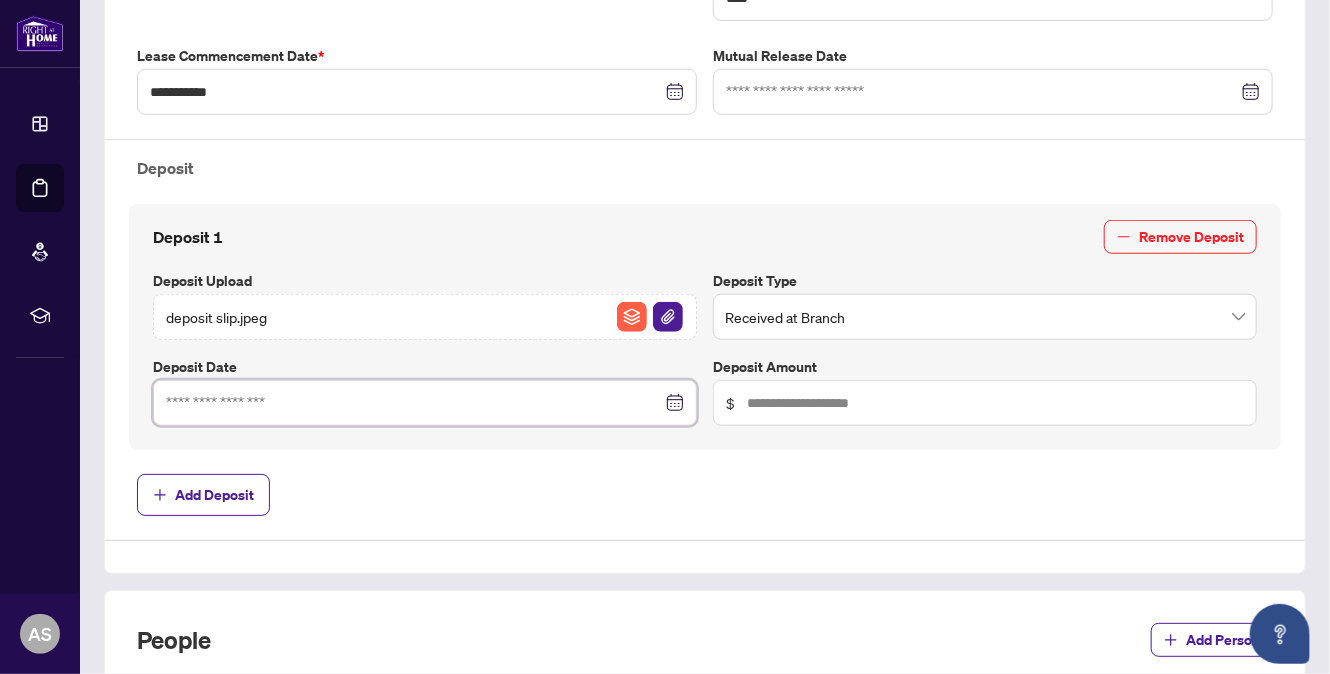 click at bounding box center [414, 403] 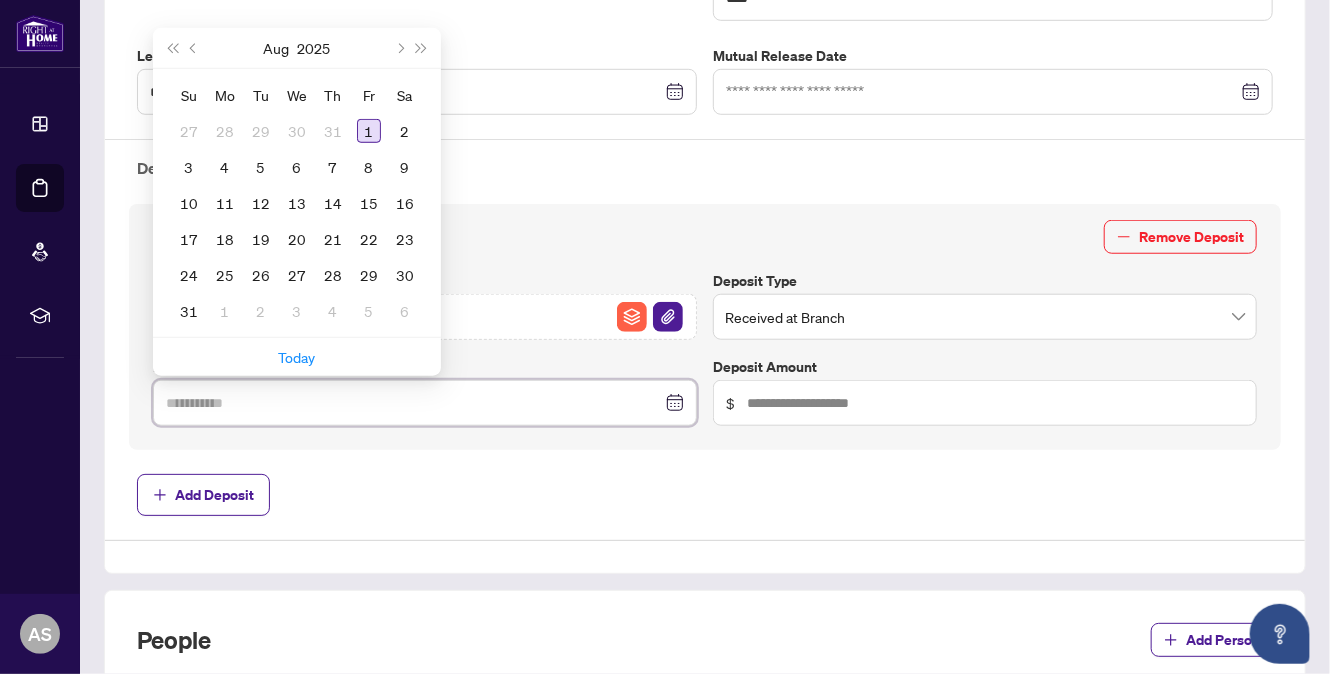type on "**********" 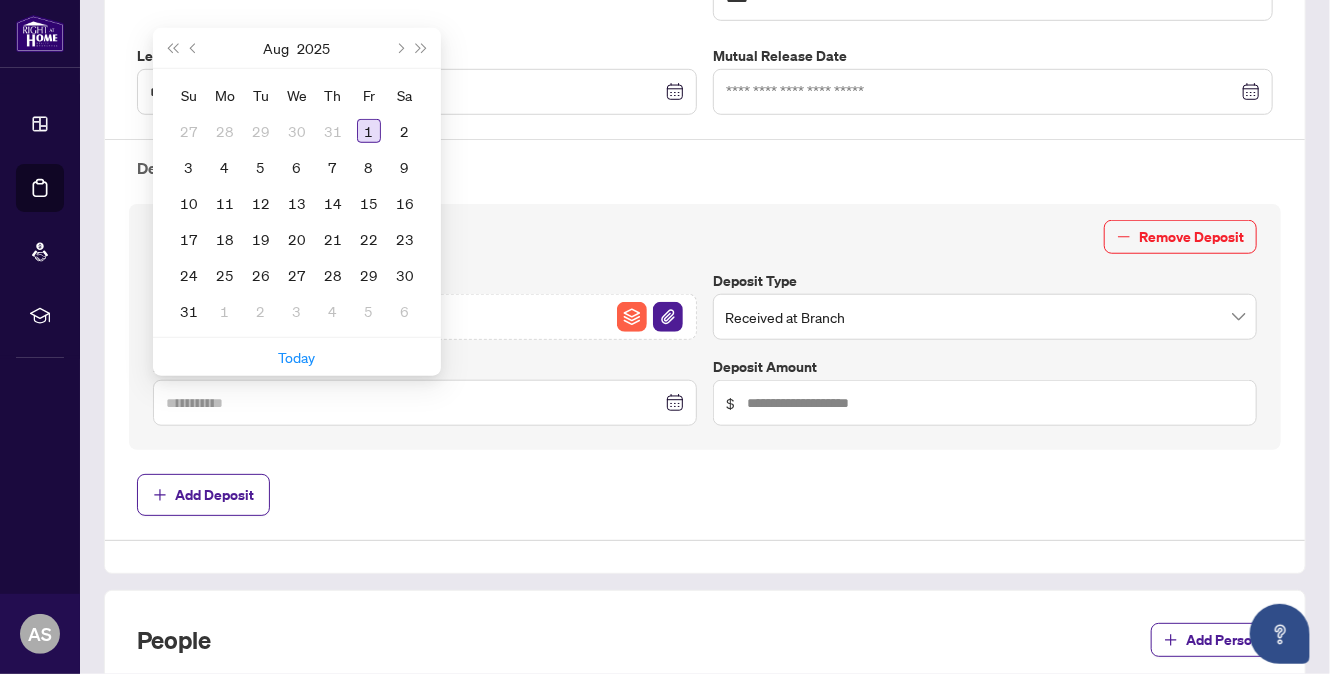 click on "1" at bounding box center (369, 131) 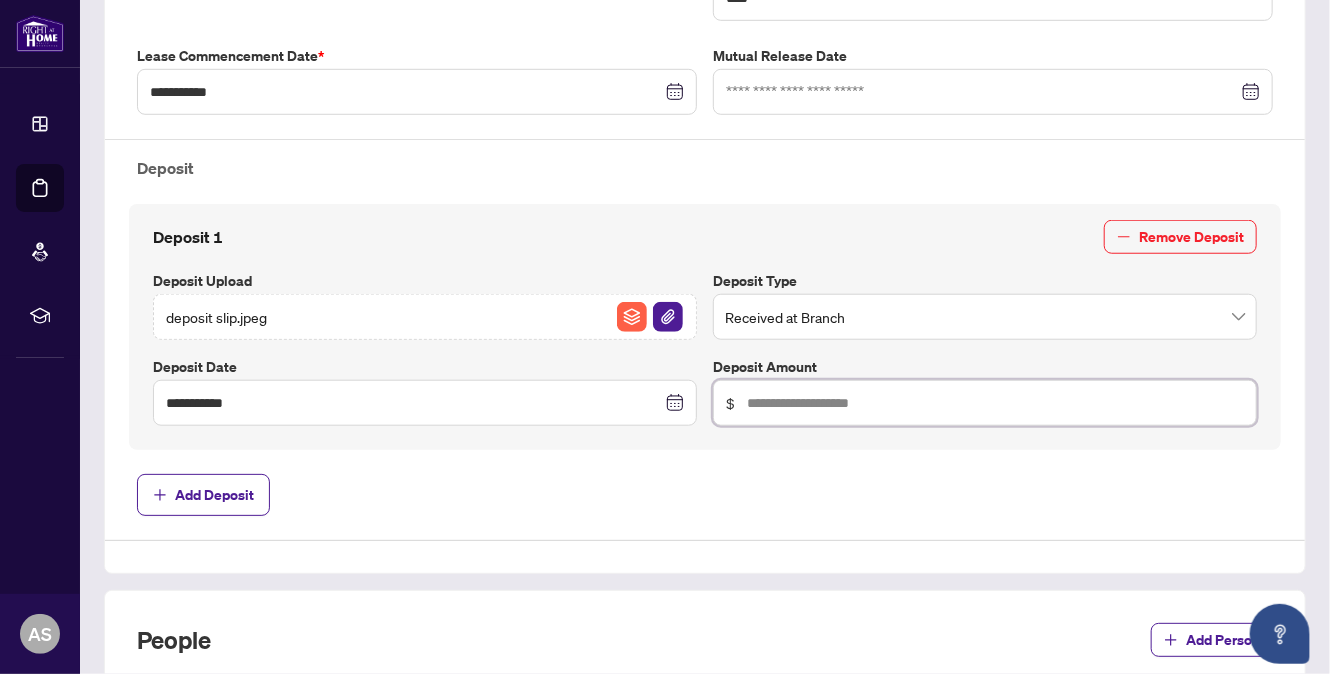 click at bounding box center [995, 403] 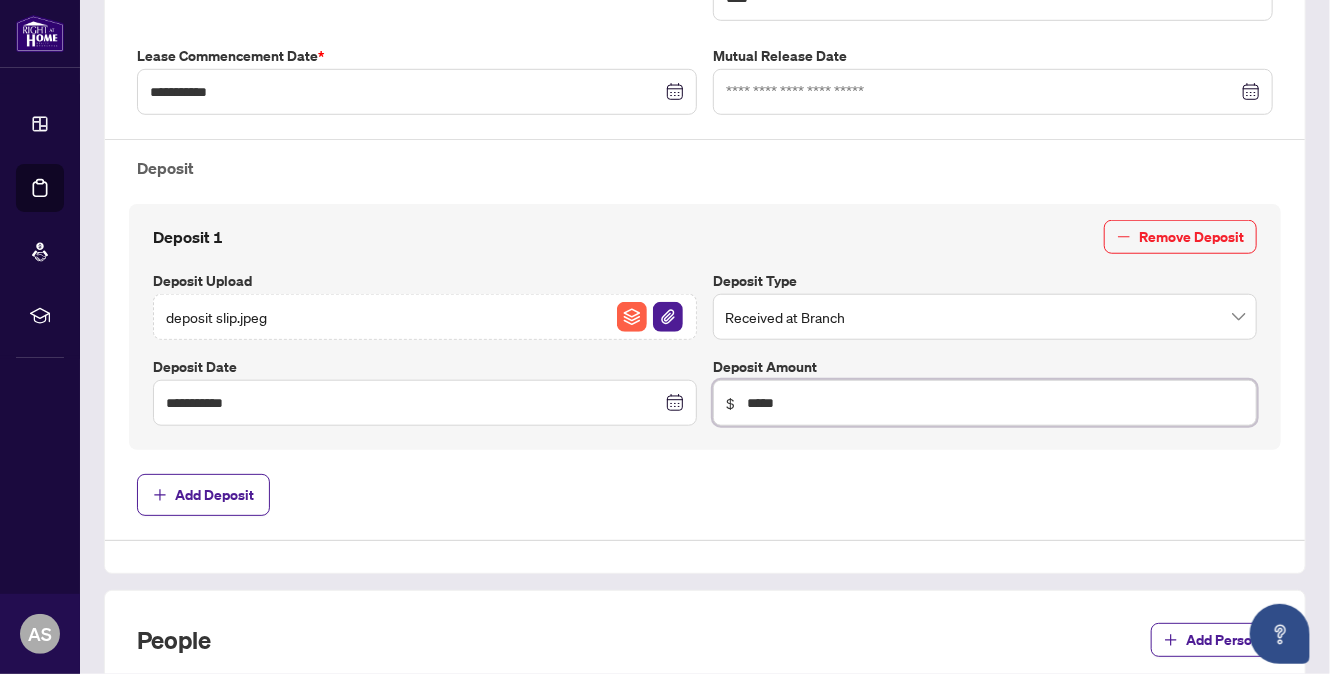 type on "******" 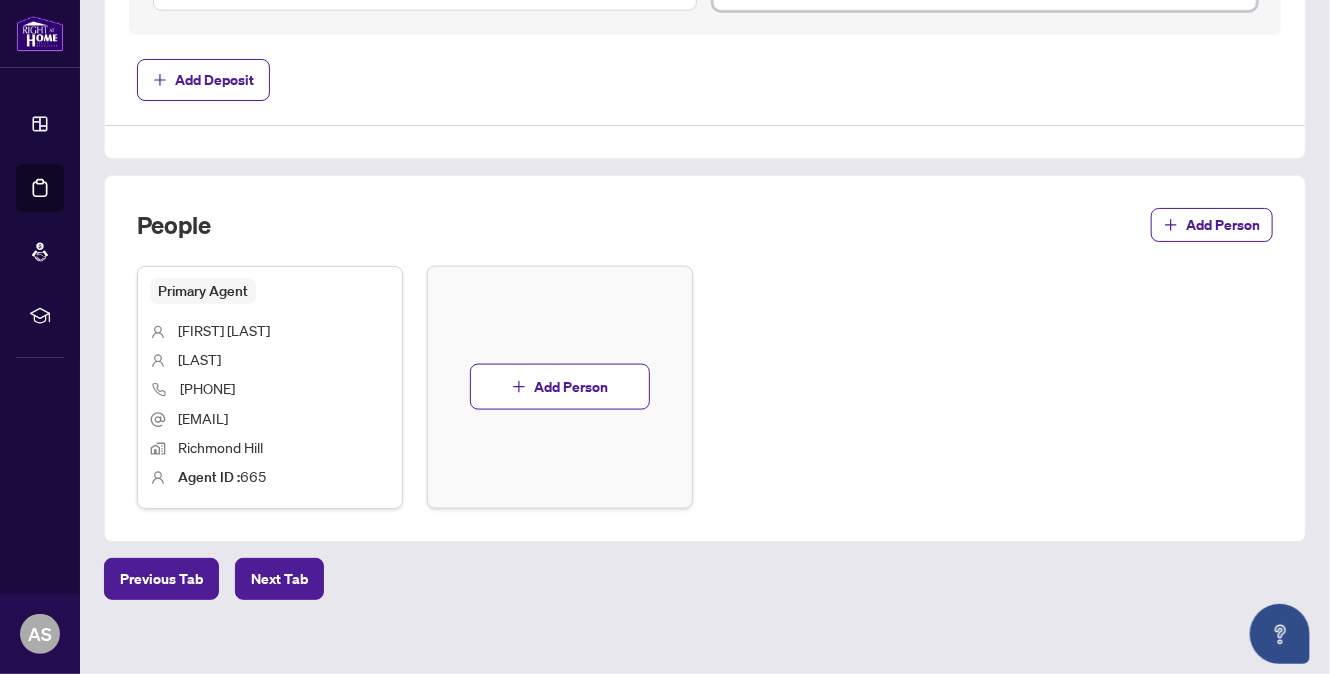 scroll, scrollTop: 1026, scrollLeft: 0, axis: vertical 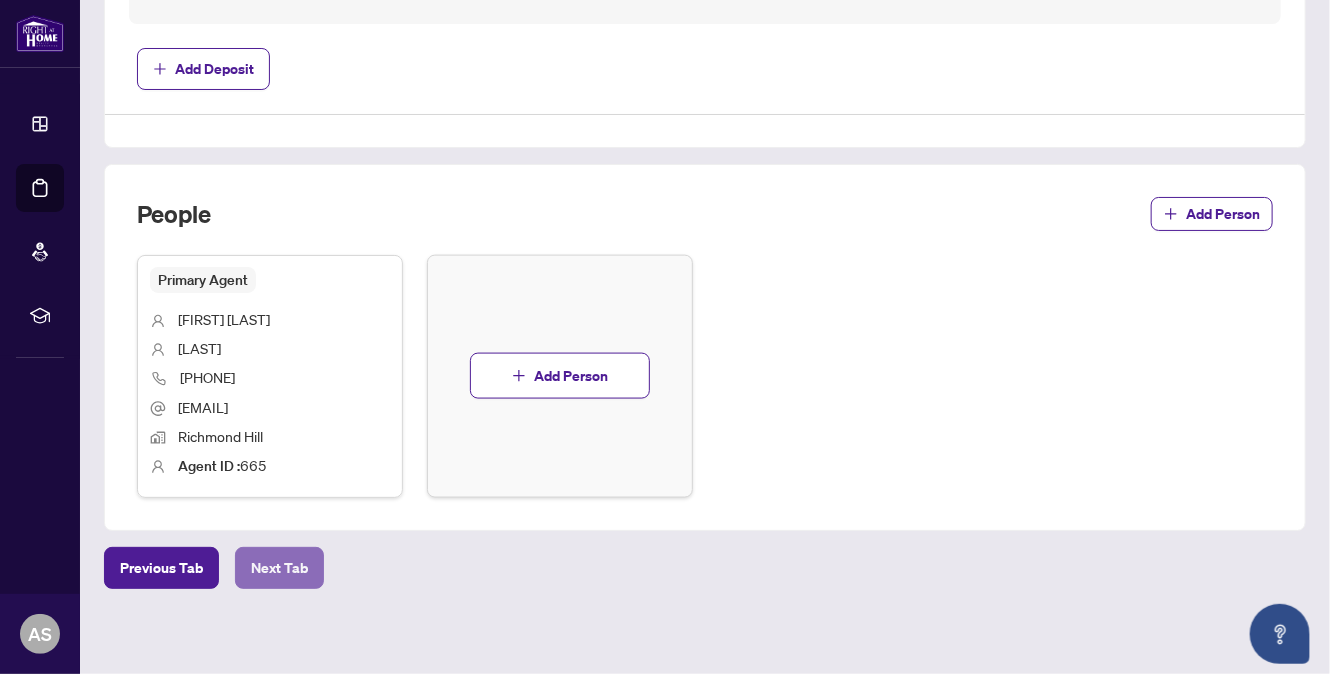 click on "Next Tab" at bounding box center (279, 568) 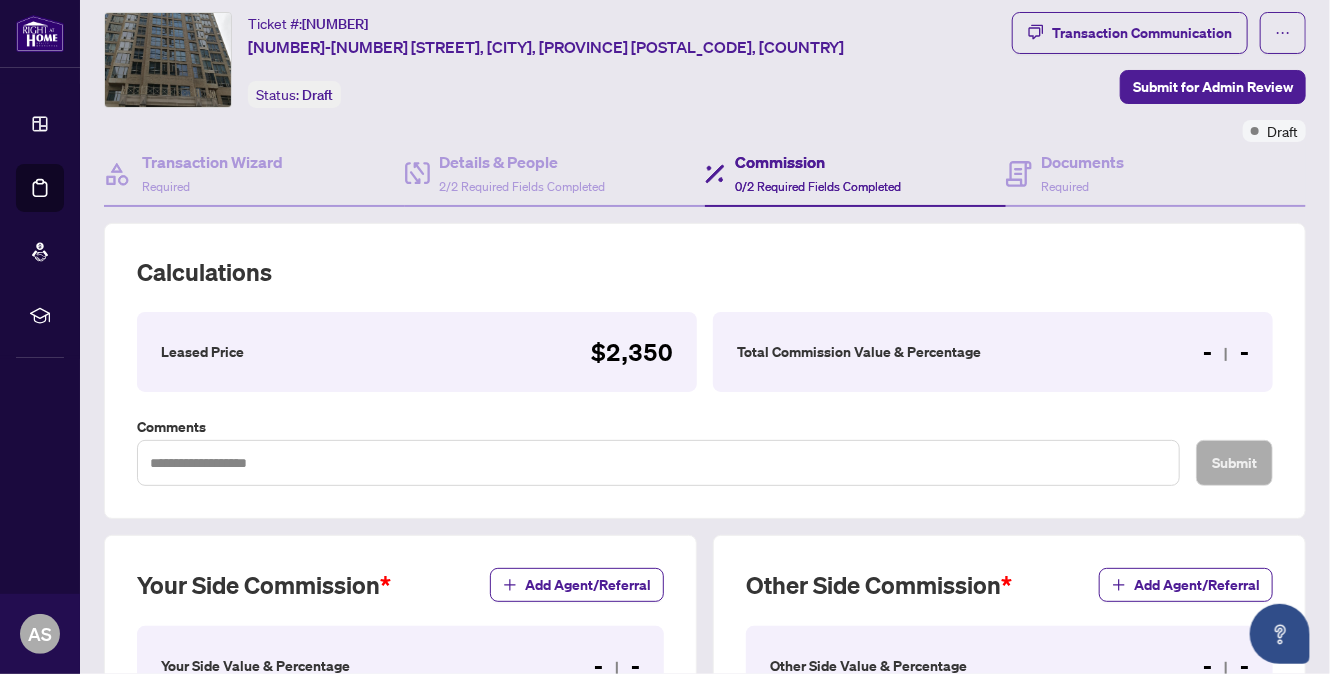 scroll, scrollTop: 511, scrollLeft: 0, axis: vertical 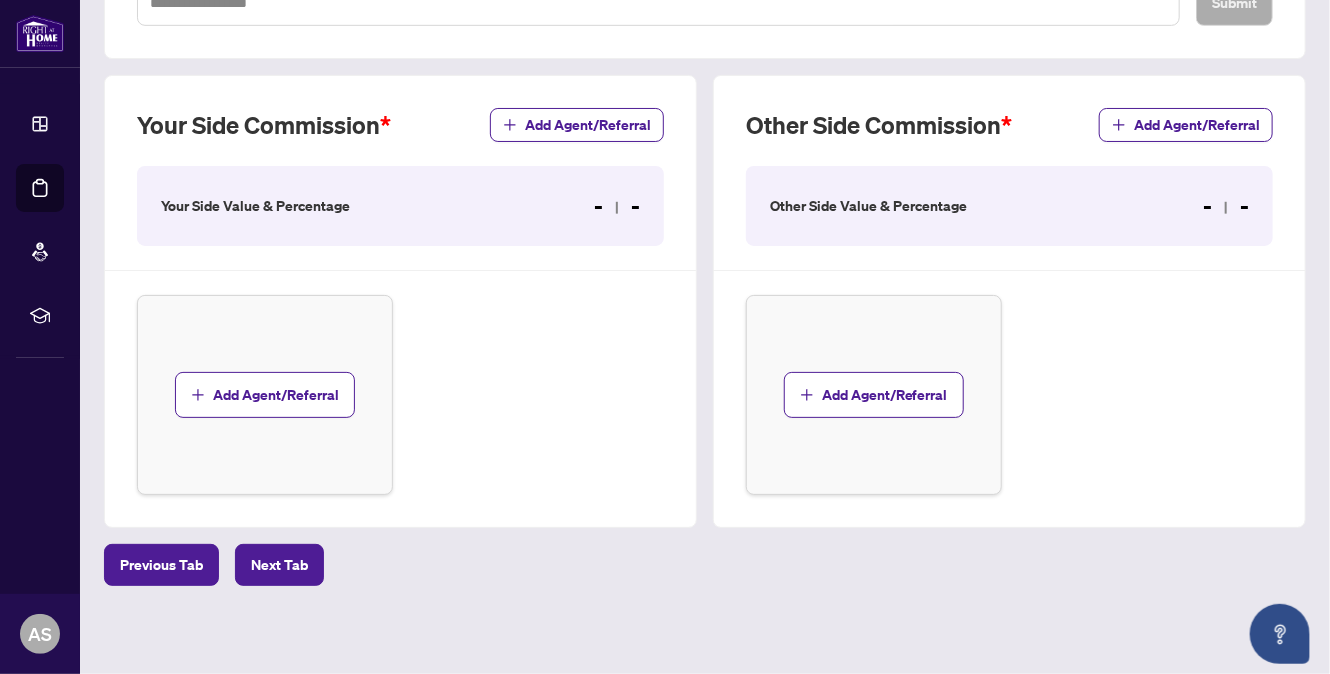 click on "Add Agent/Referral" at bounding box center [400, 395] 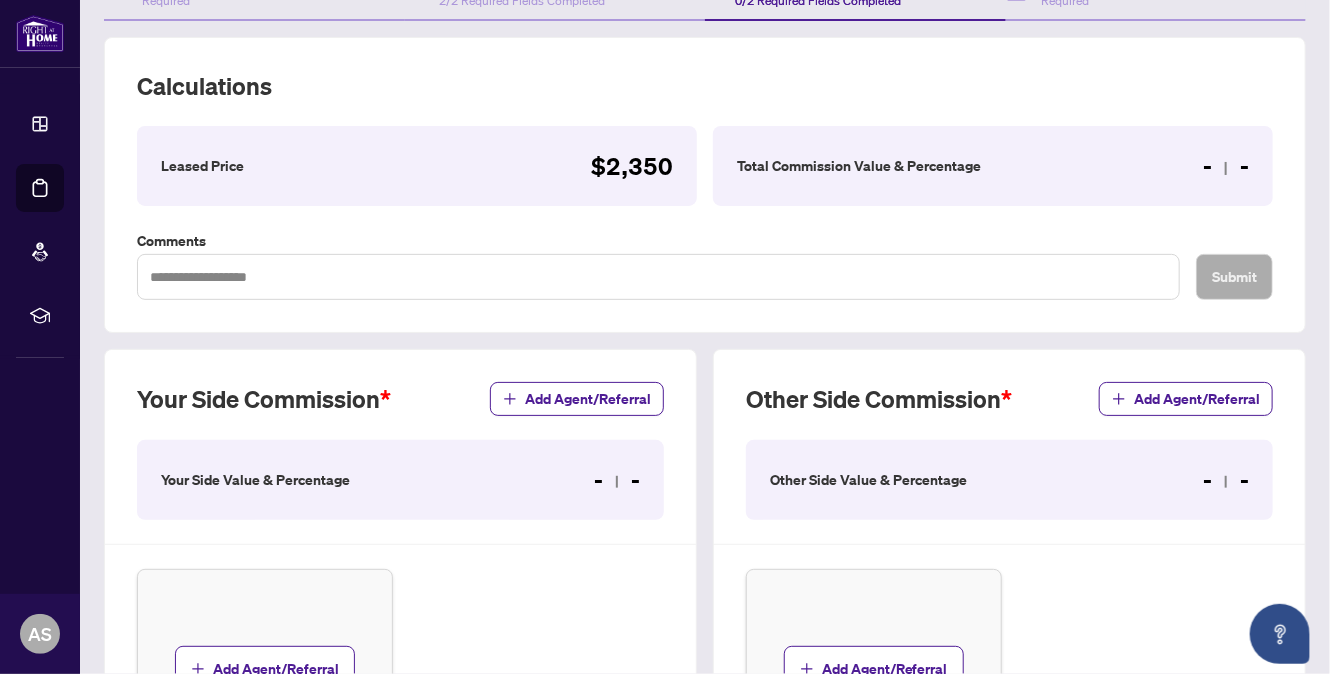 scroll, scrollTop: 211, scrollLeft: 0, axis: vertical 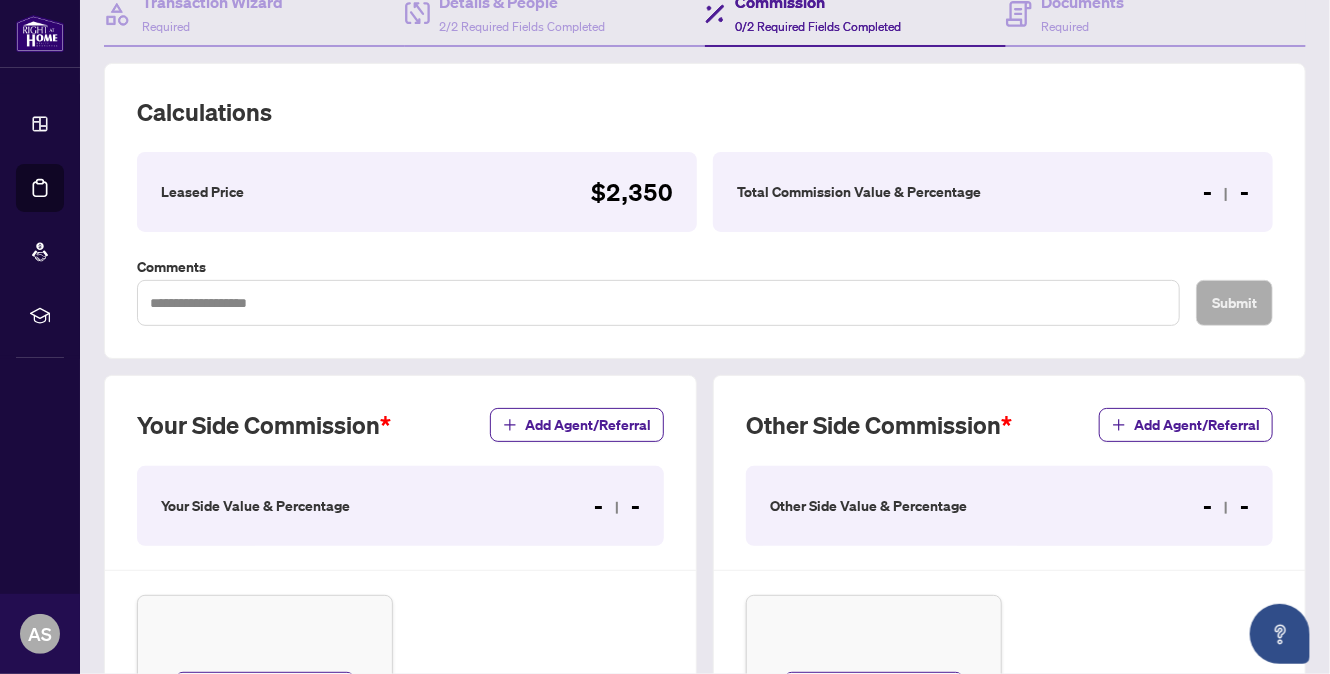 click on "Your Side Value & Percentage -     -" at bounding box center (400, 506) 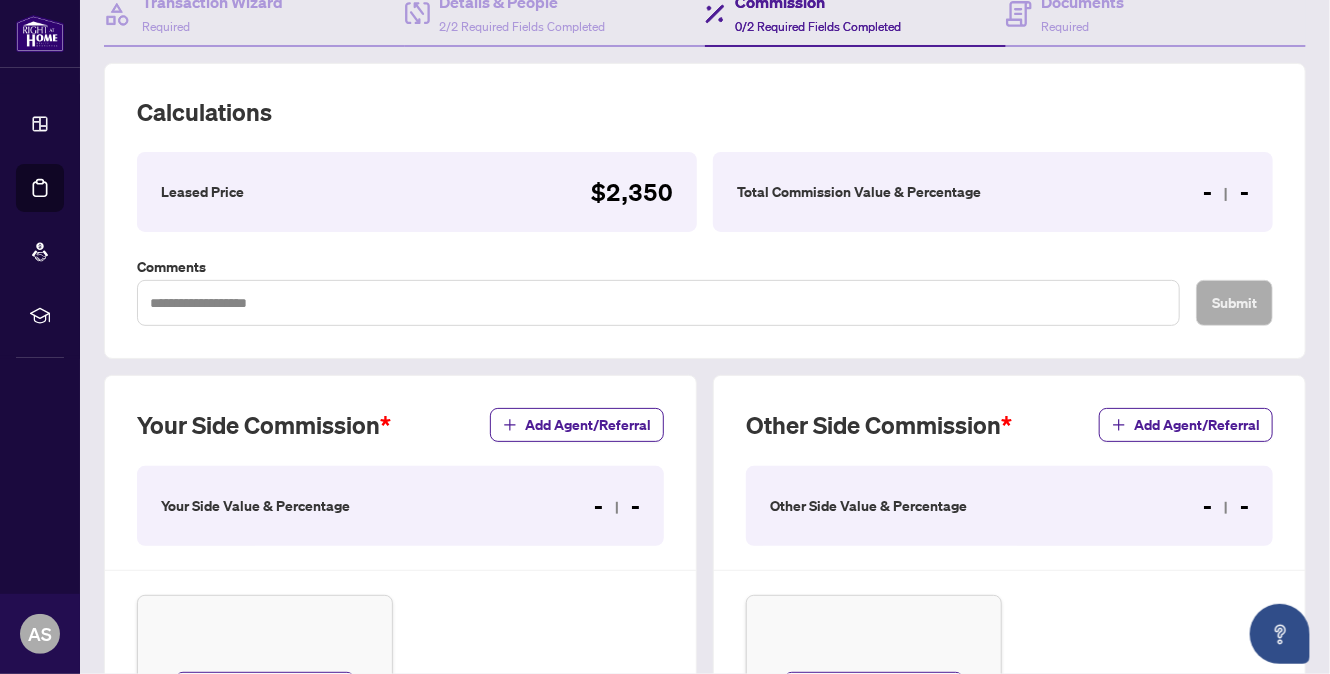 click on "-     -" at bounding box center [617, 506] 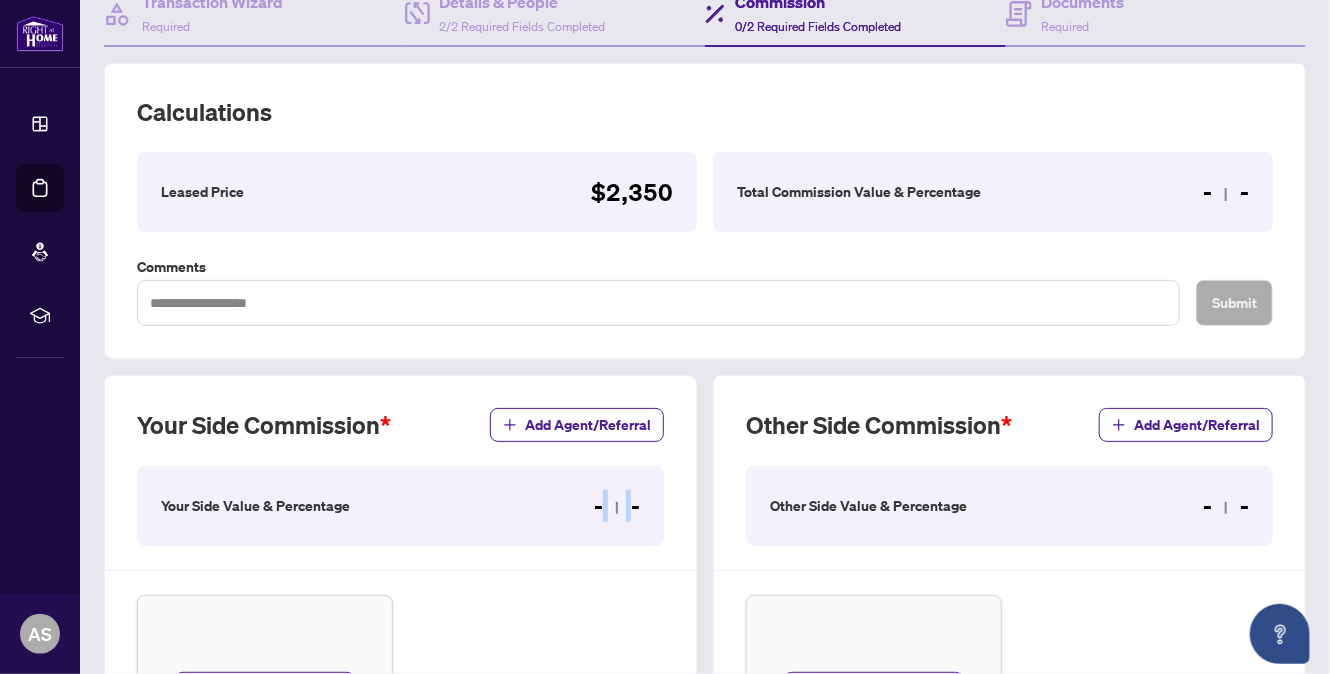 click on "-     -" at bounding box center (617, 506) 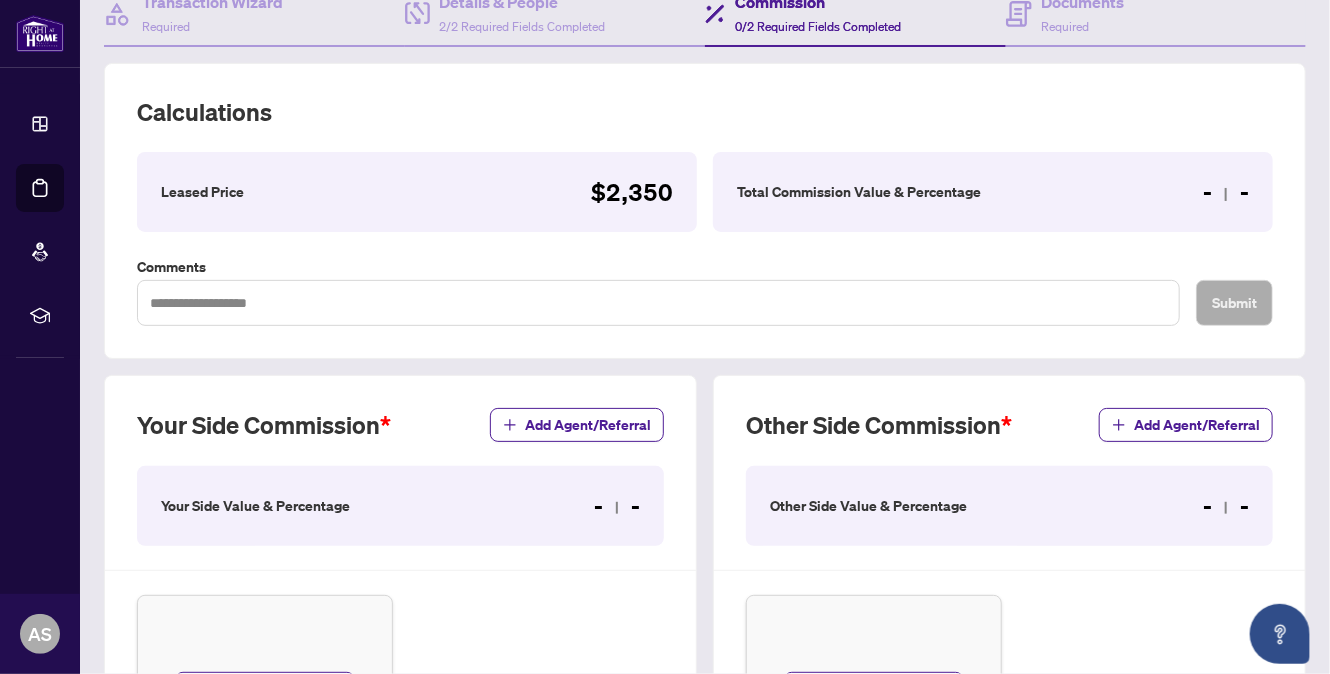 click on "Your Side Value & Percentage" at bounding box center (255, 506) 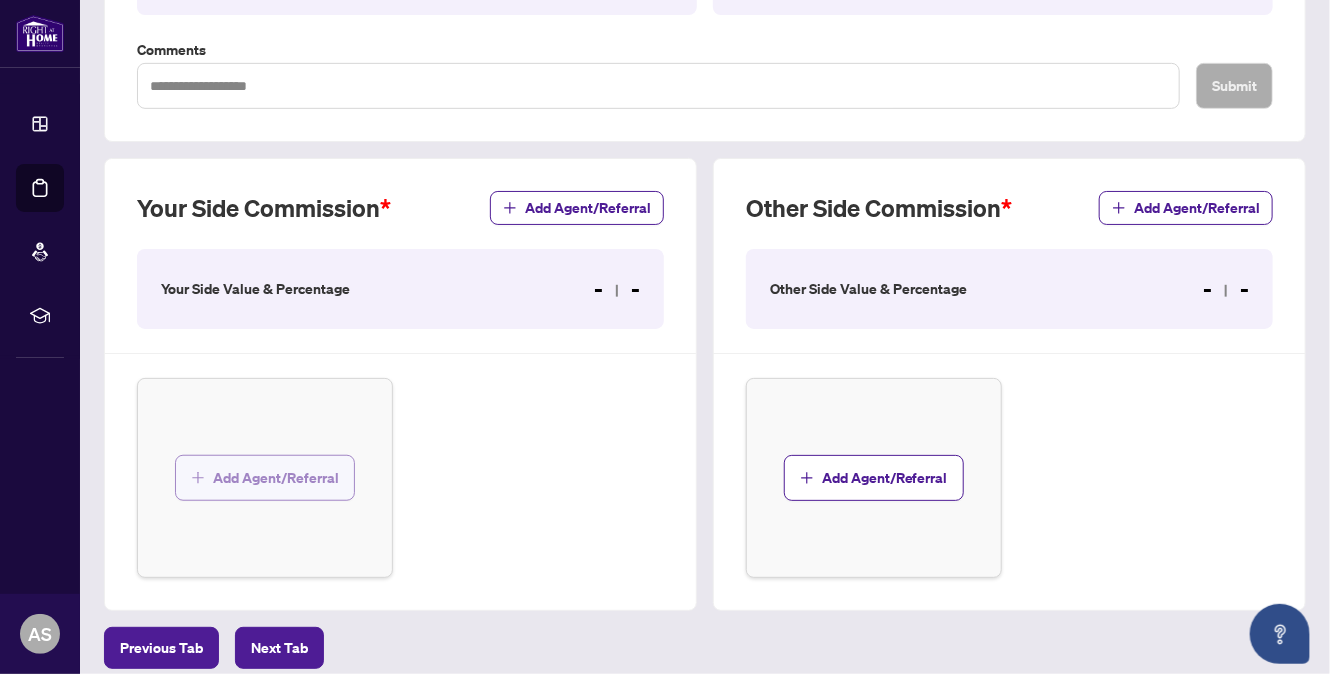 scroll, scrollTop: 511, scrollLeft: 0, axis: vertical 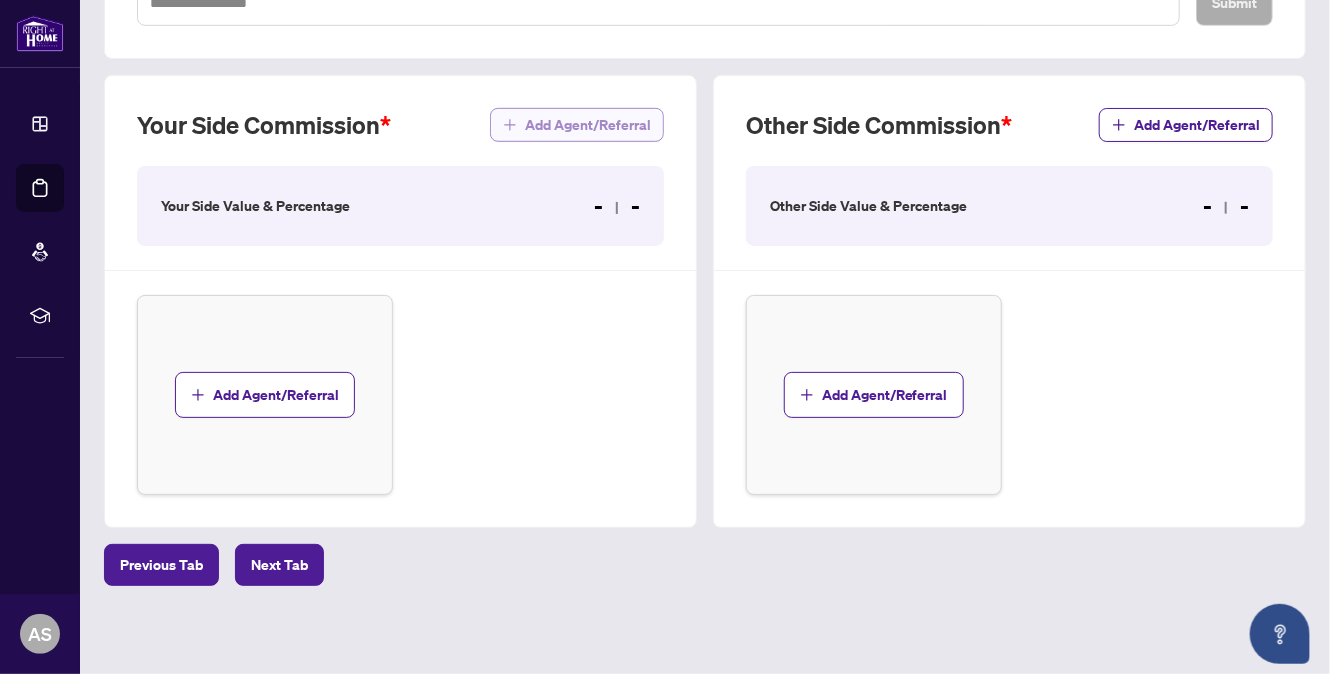 click on "Add Agent/Referral" at bounding box center (588, 125) 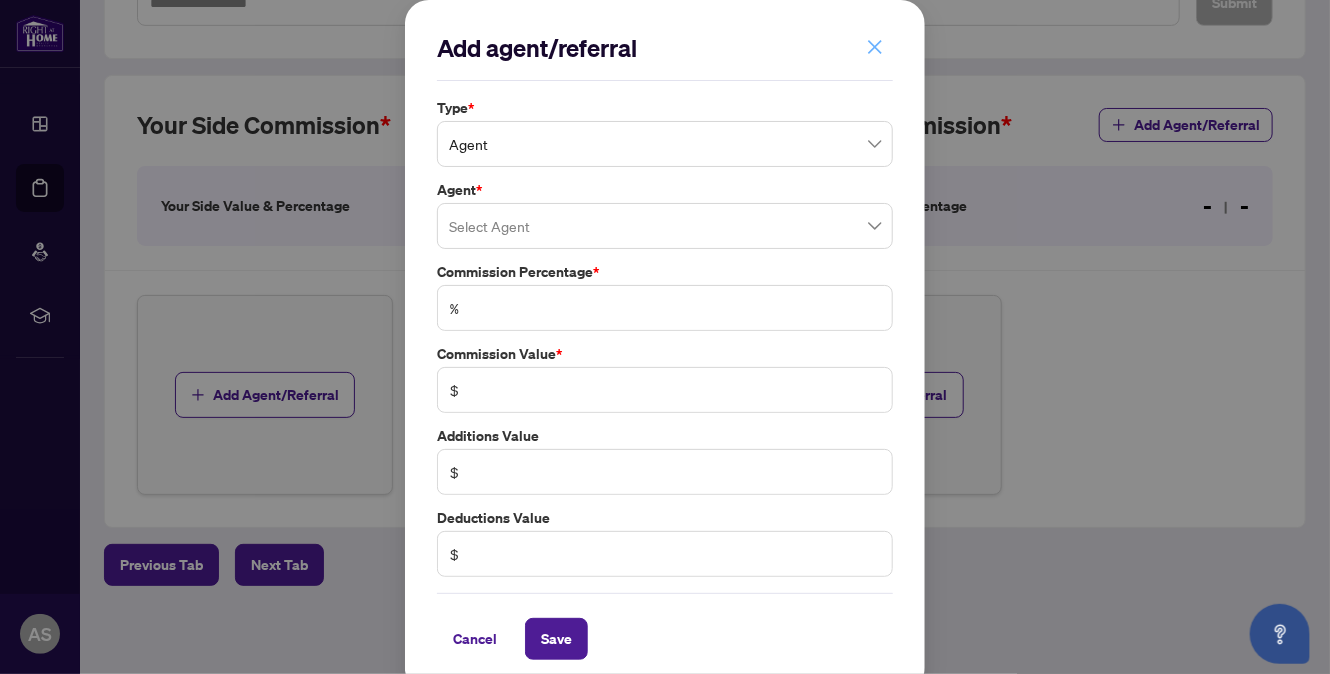 click 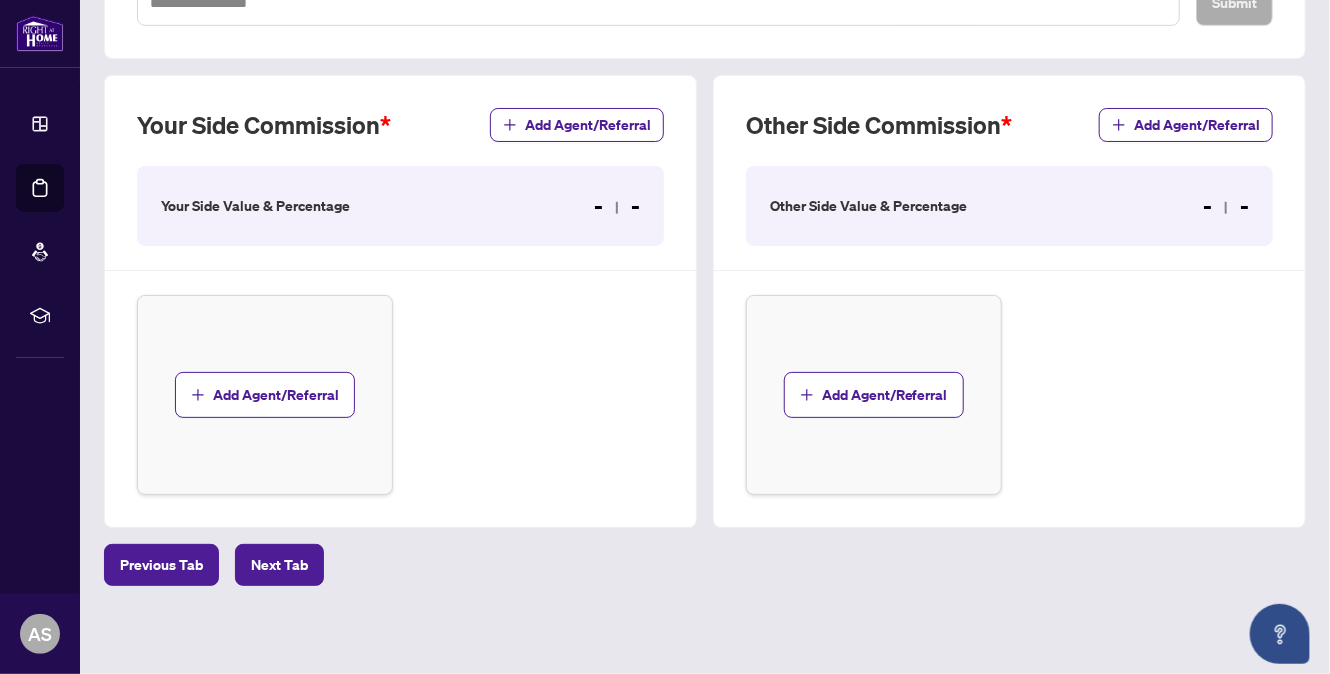 drag, startPoint x: 151, startPoint y: 168, endPoint x: 160, endPoint y: 179, distance: 14.21267 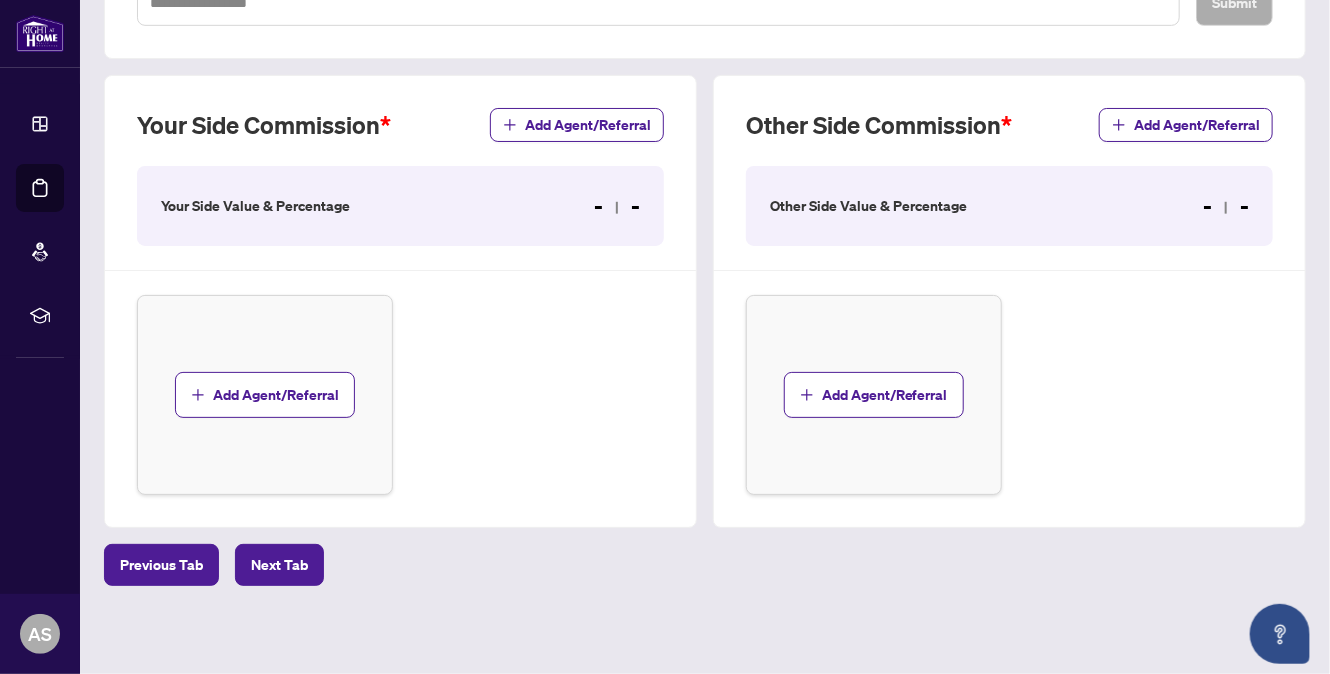 click on "-     -" at bounding box center [617, 206] 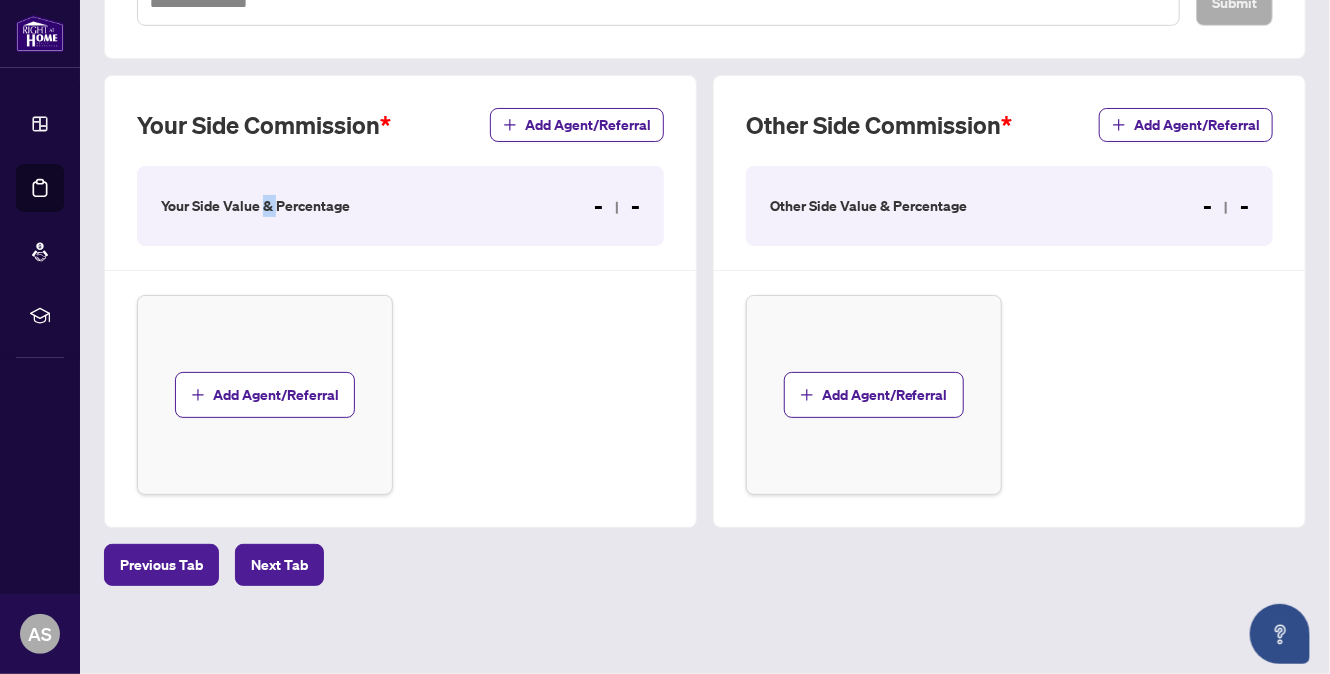 click on "Your Side Value & Percentage" at bounding box center (255, 206) 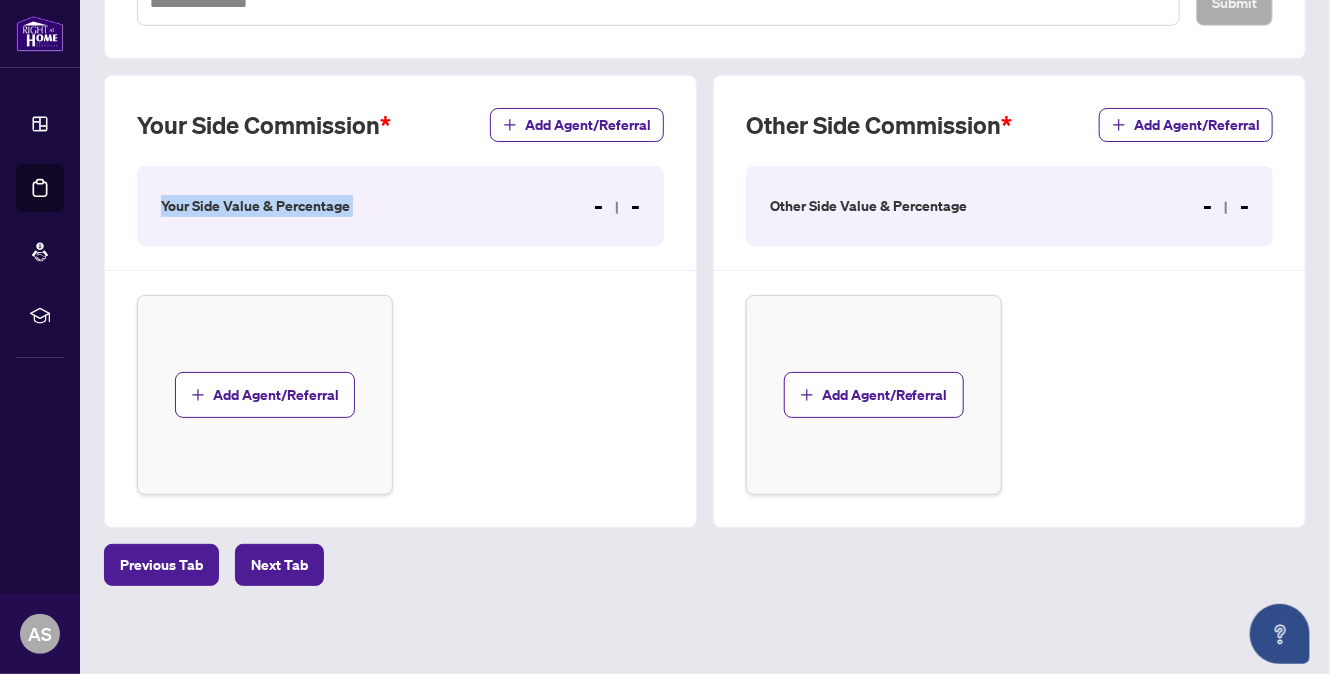 click on "Your Side Value & Percentage" at bounding box center [255, 206] 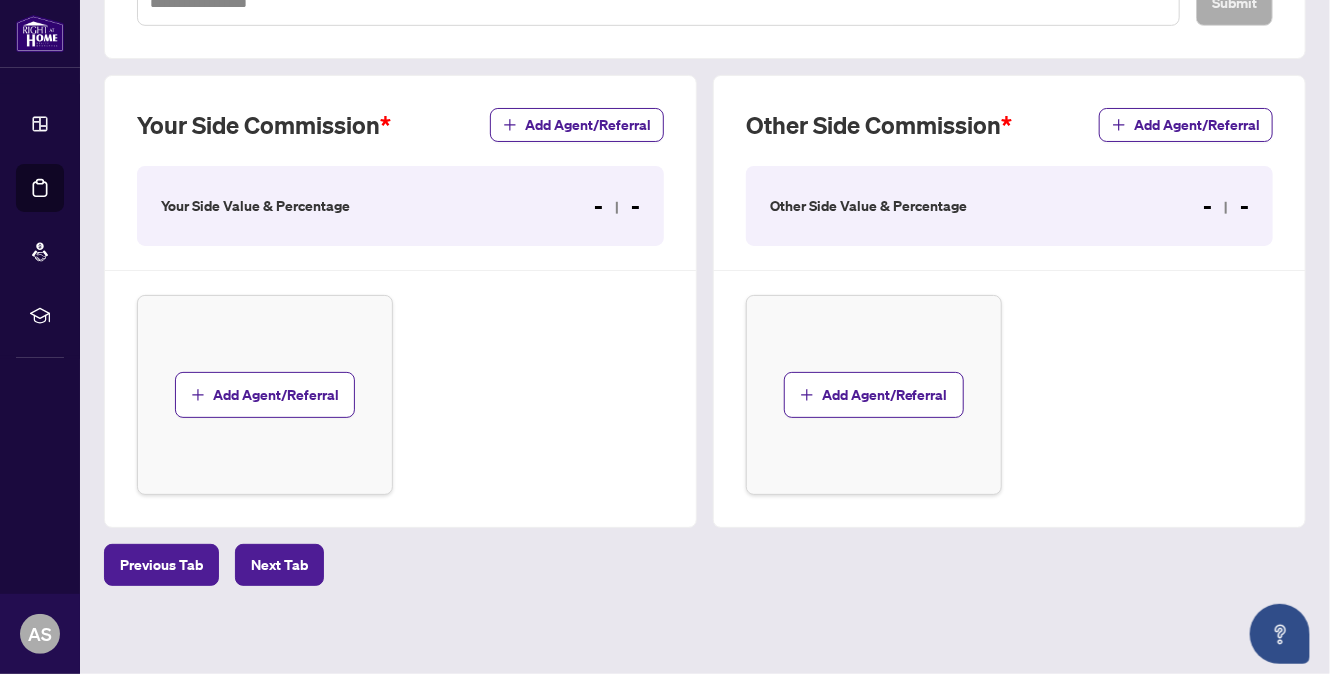 click on "Your Side Value & Percentage -     -" at bounding box center [400, 206] 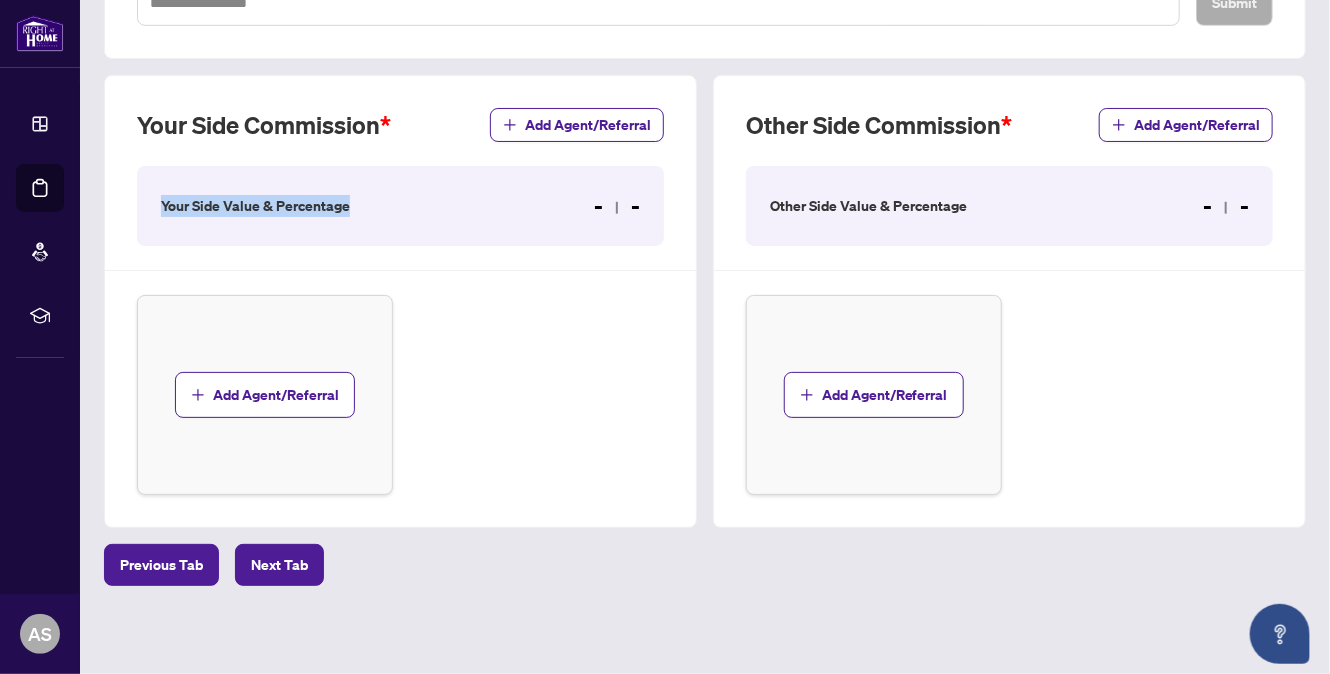 drag, startPoint x: 372, startPoint y: 199, endPoint x: -8, endPoint y: 203, distance: 380.02106 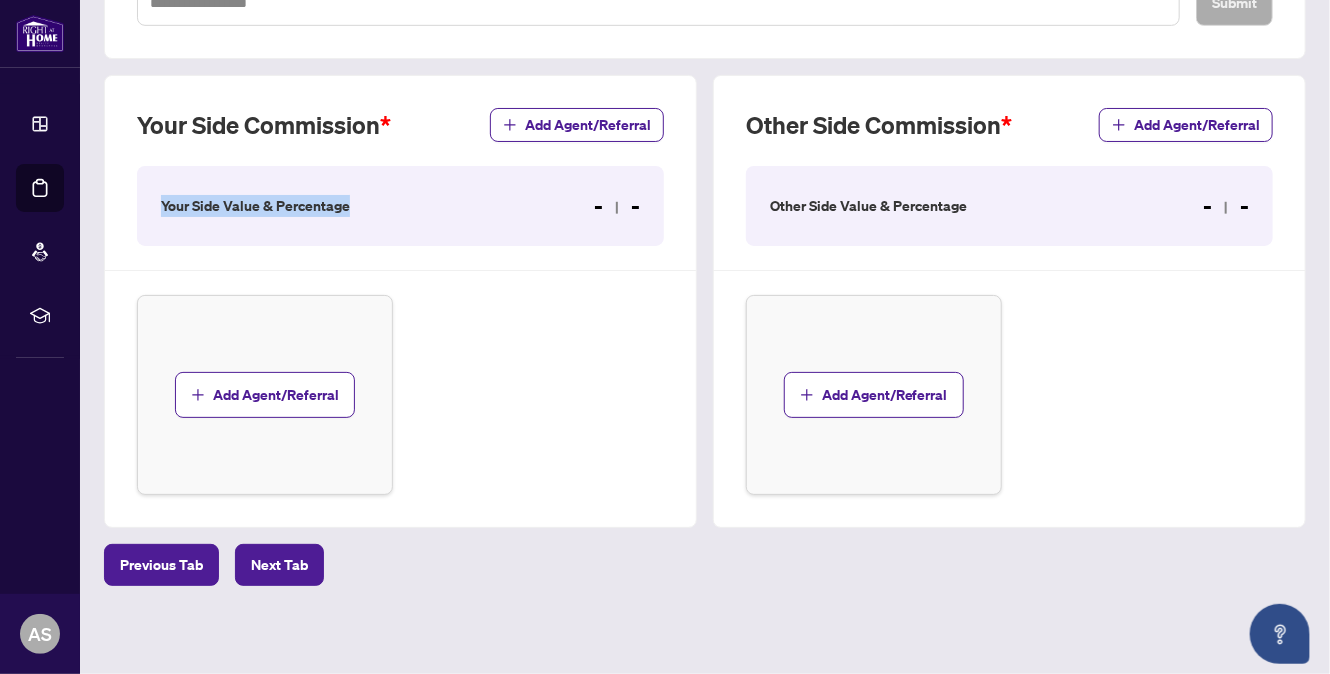 click on "Your Side Value & Percentage" at bounding box center [255, 206] 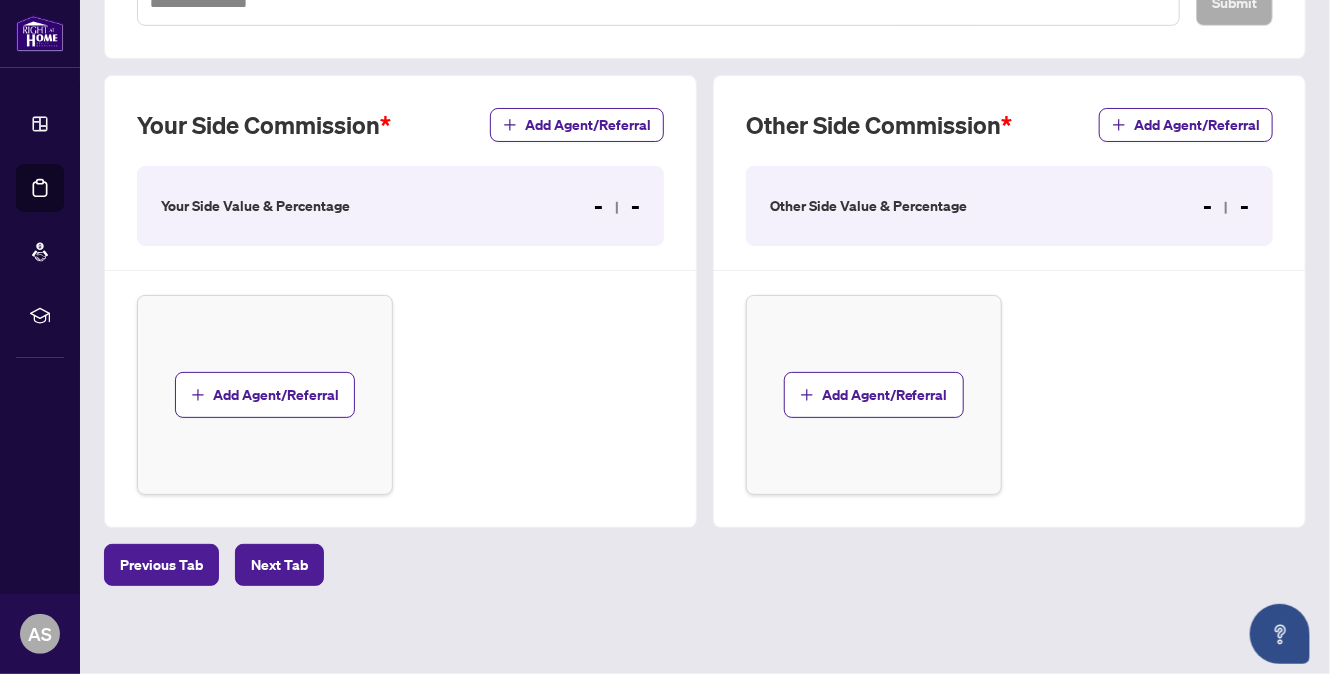 click on "-     -" at bounding box center (617, 206) 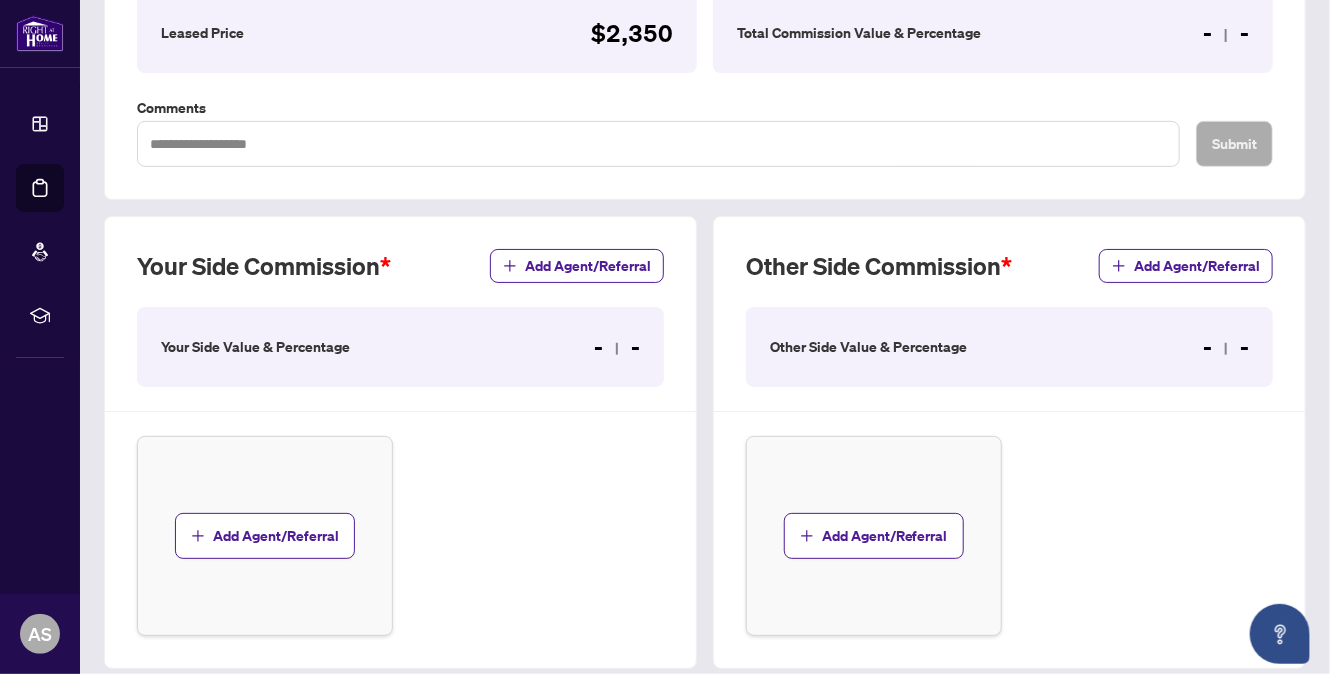 scroll, scrollTop: 211, scrollLeft: 0, axis: vertical 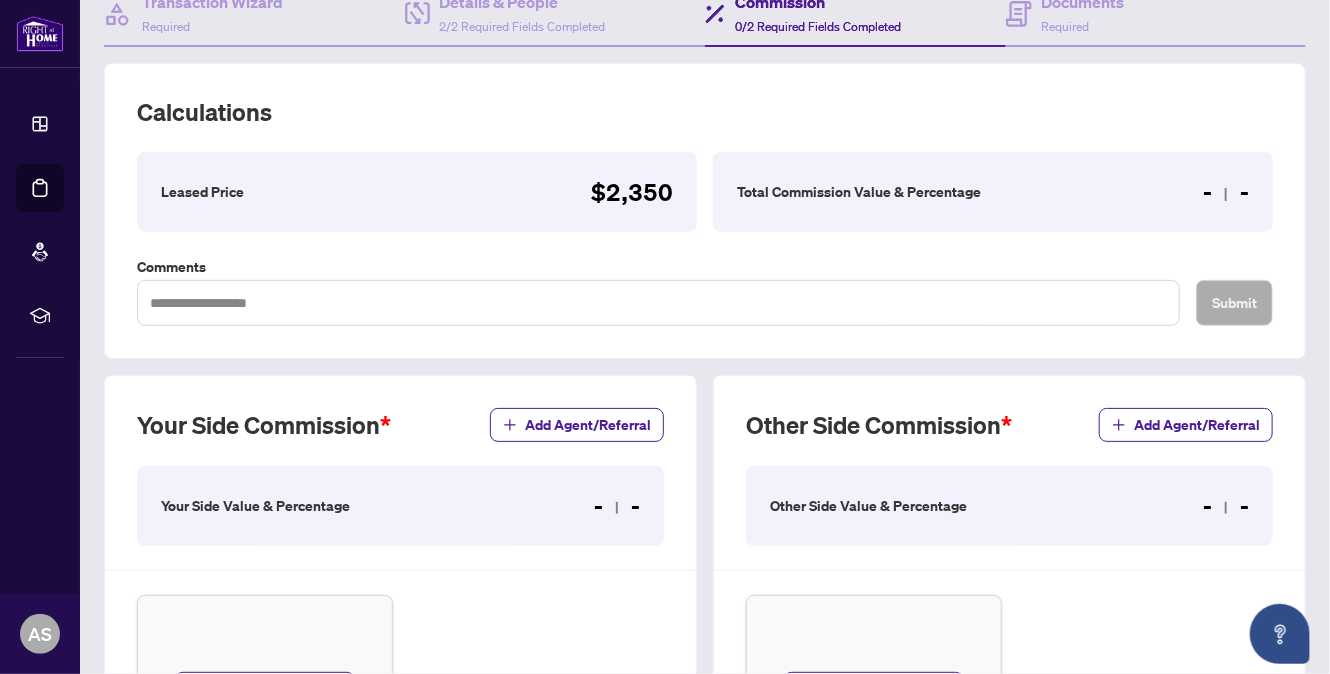 click on "-     -" at bounding box center [1226, 192] 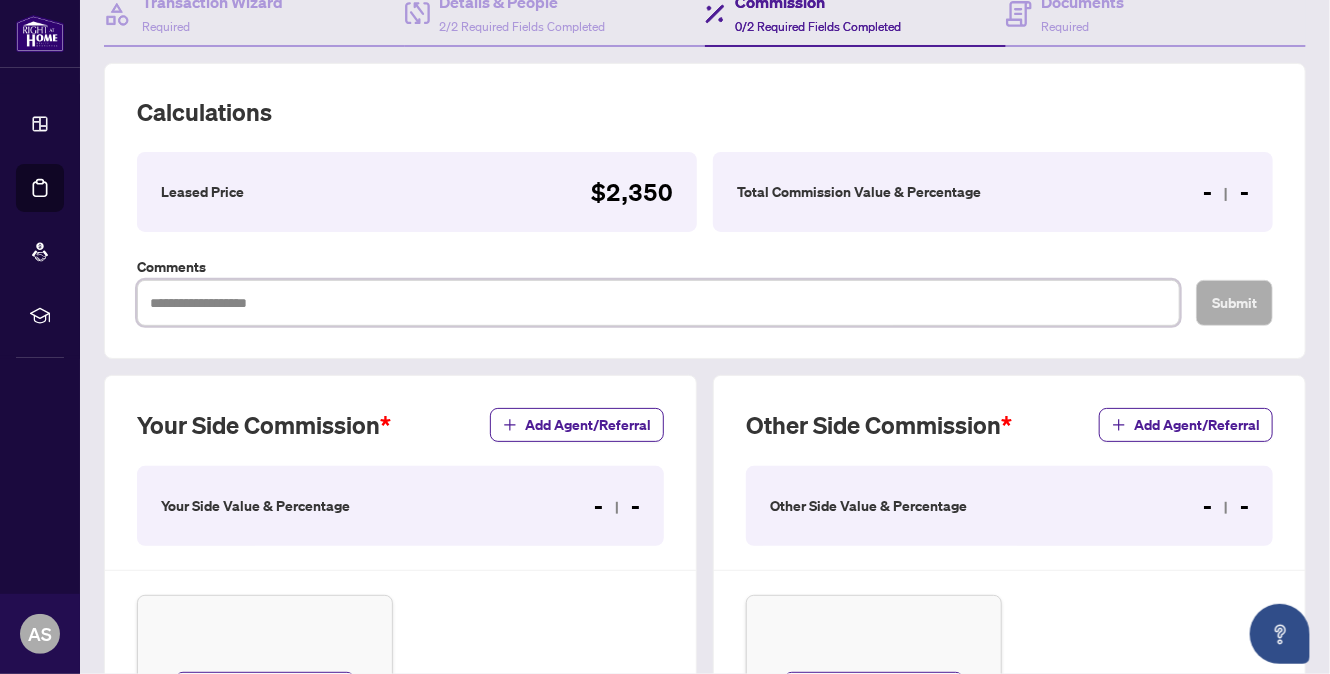 click at bounding box center (658, 303) 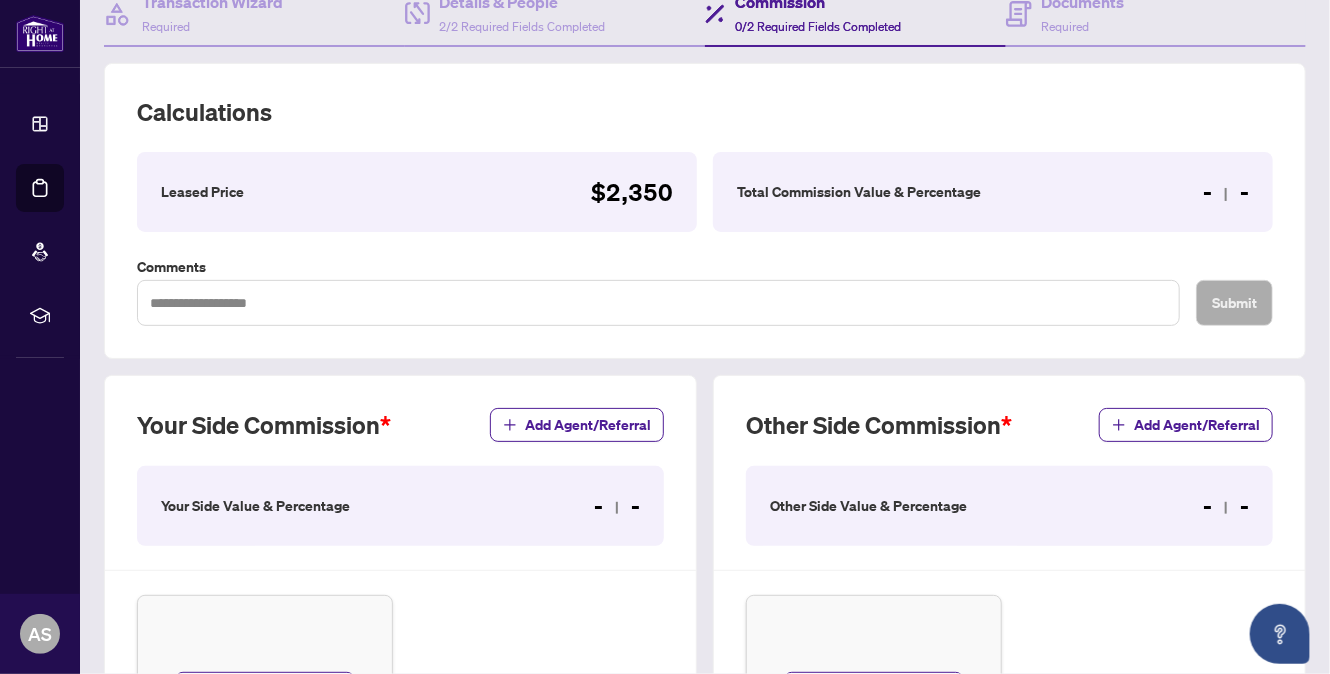 click on "Leased Price $2,350" at bounding box center [417, 192] 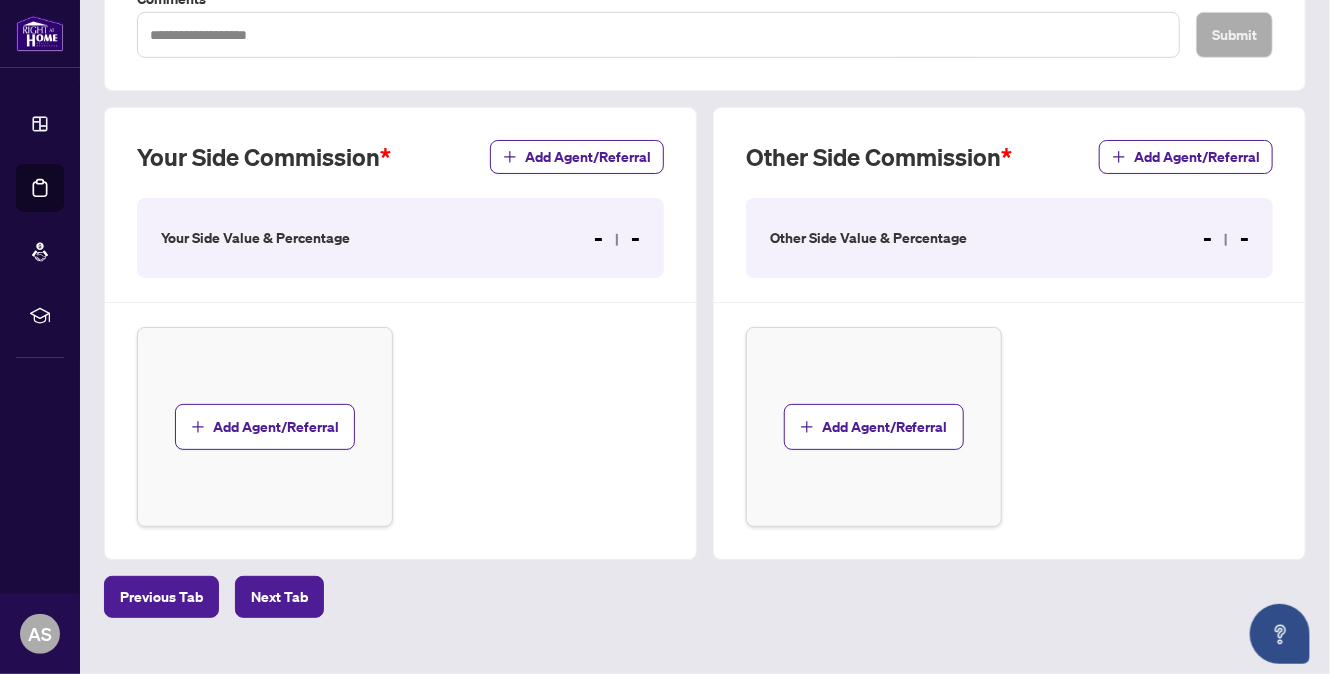 scroll, scrollTop: 511, scrollLeft: 0, axis: vertical 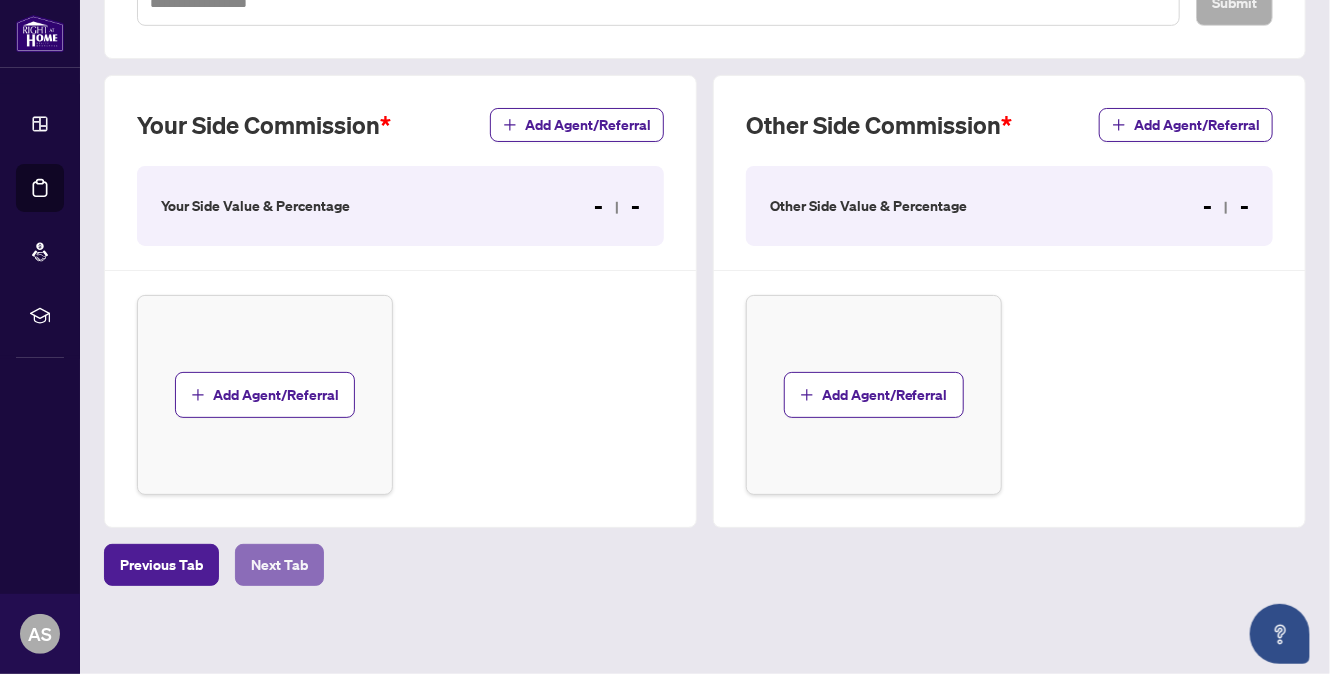 click on "Next Tab" at bounding box center (279, 565) 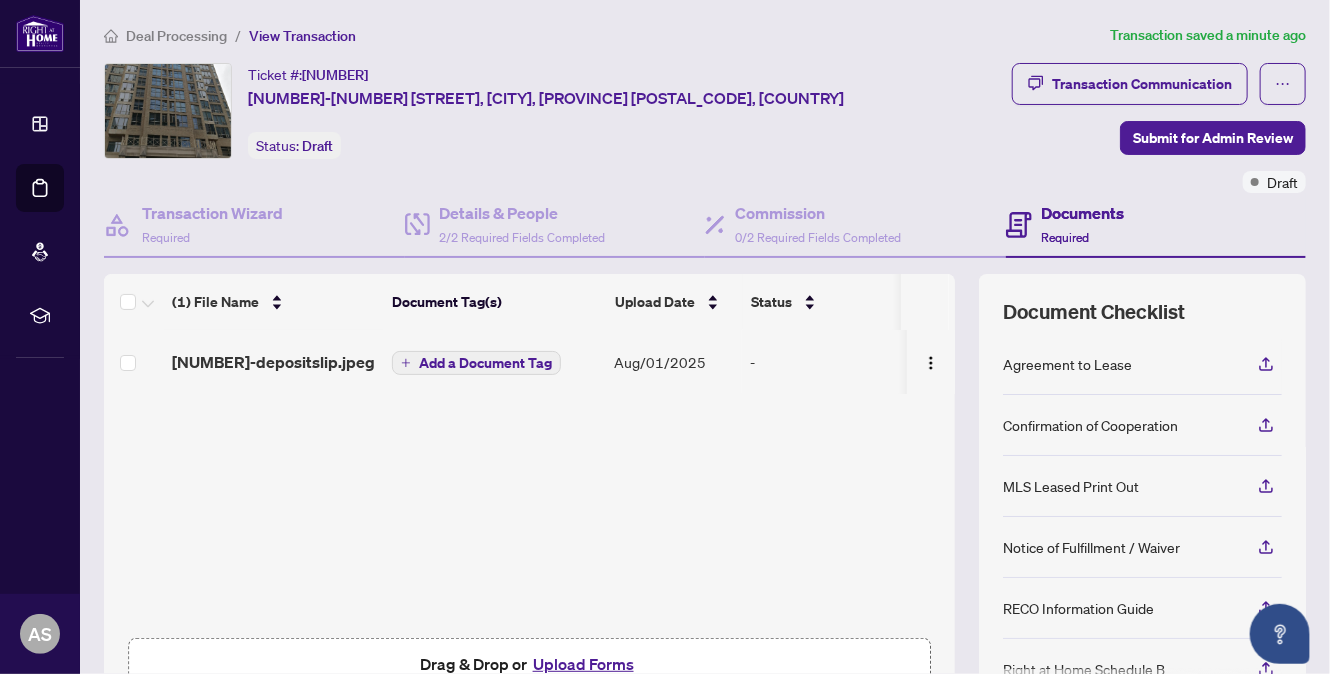 scroll, scrollTop: 198, scrollLeft: 0, axis: vertical 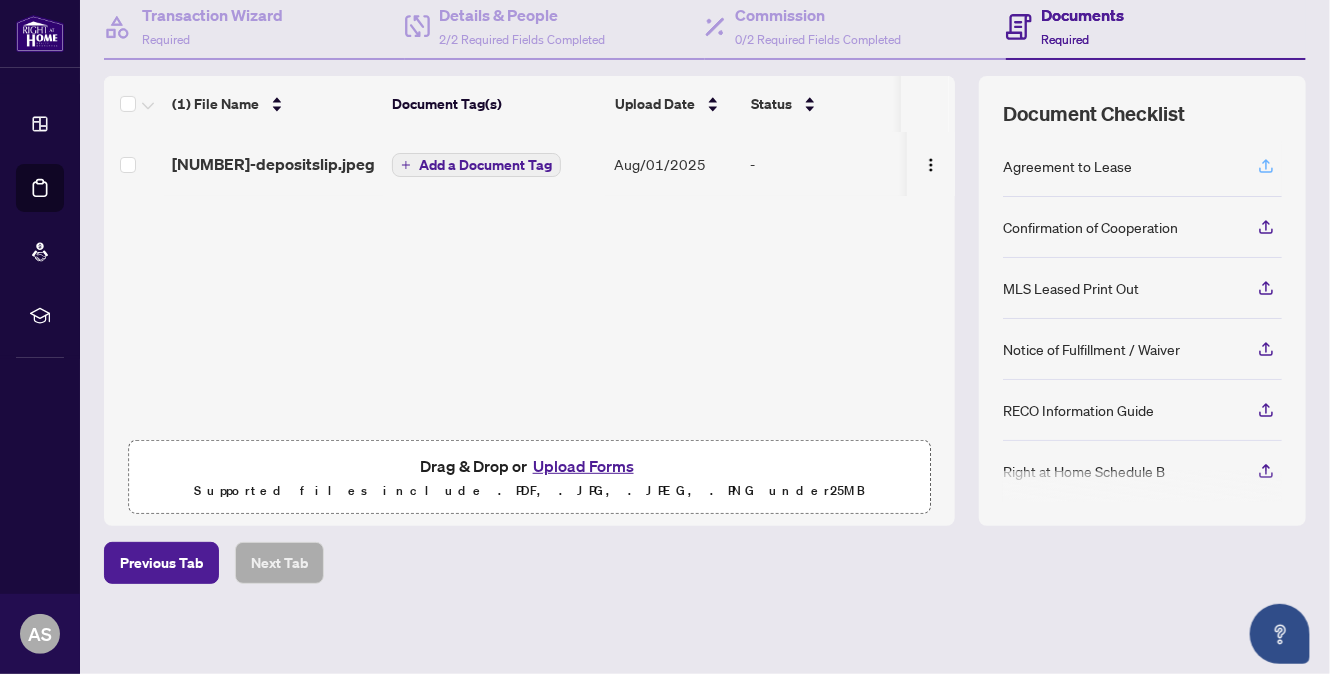 click 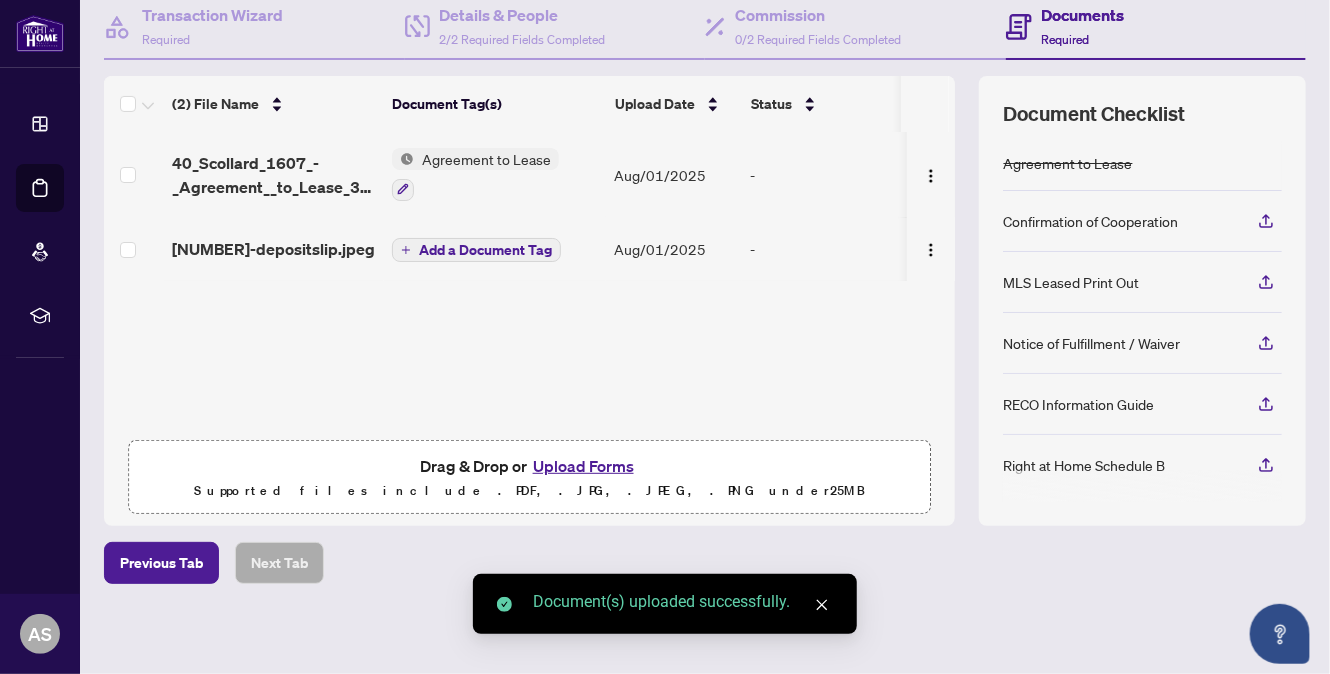 click 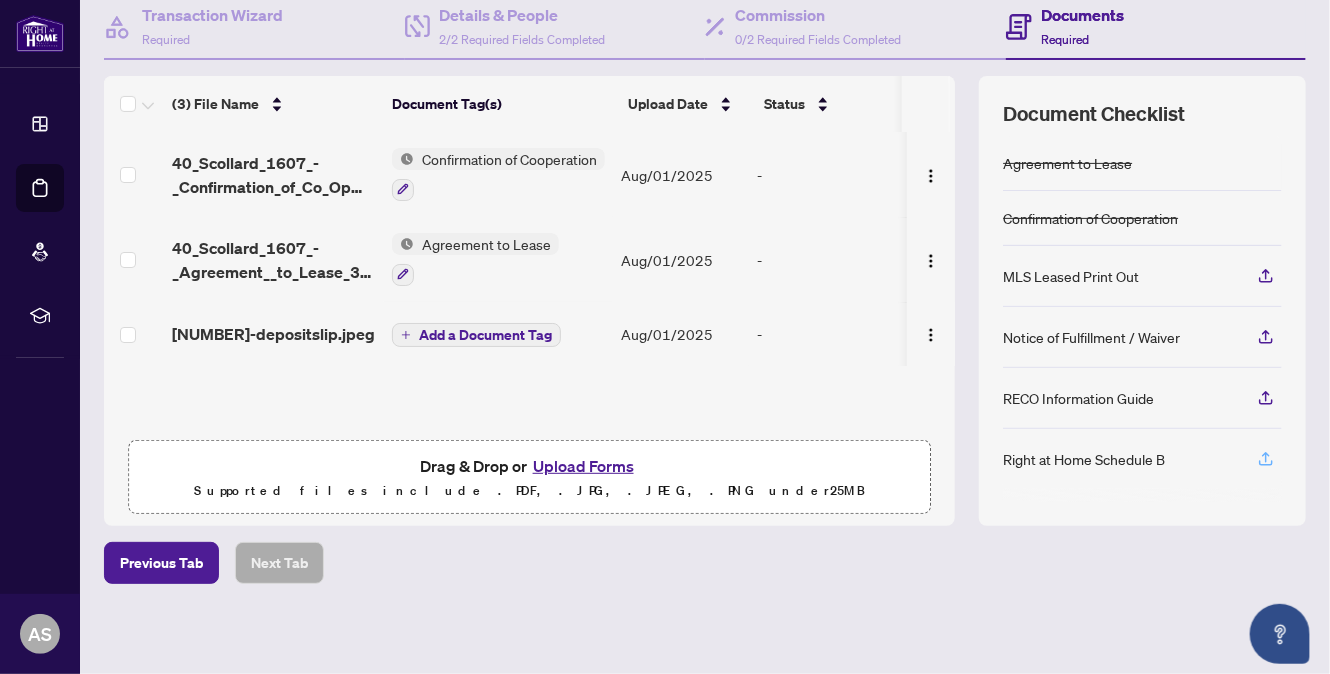 click 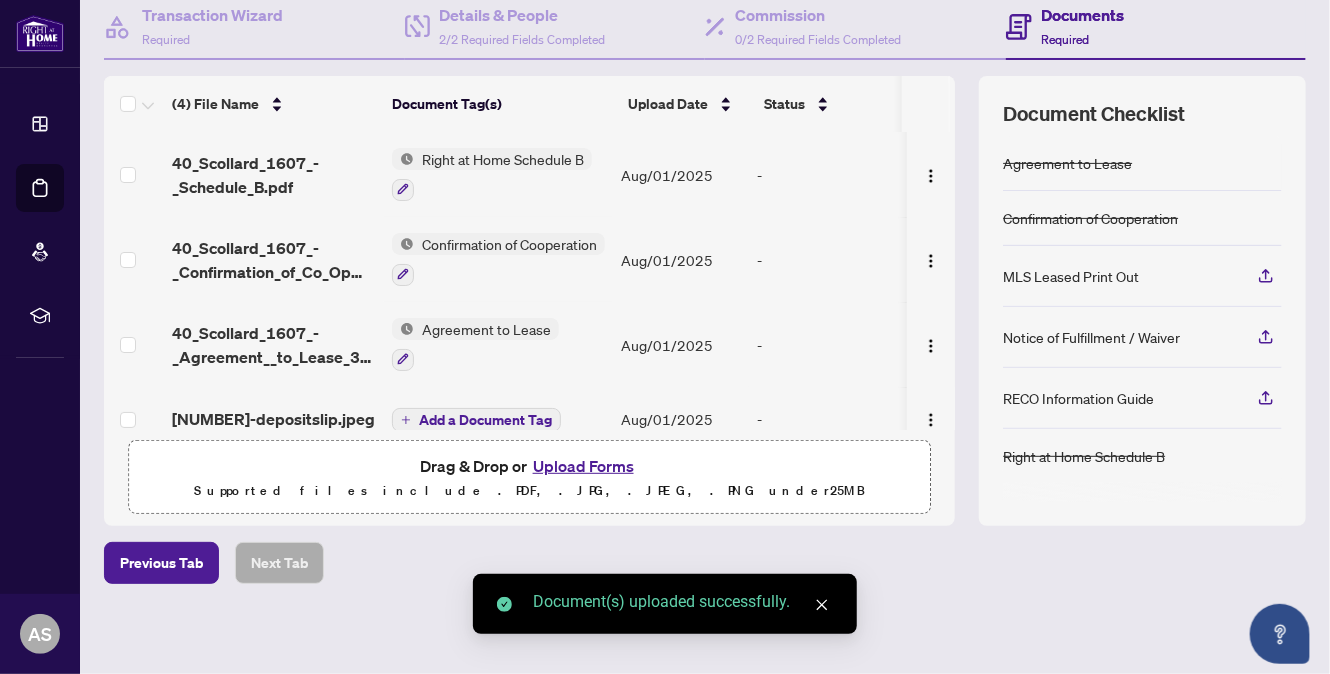 click on "Upload Forms" at bounding box center [583, 466] 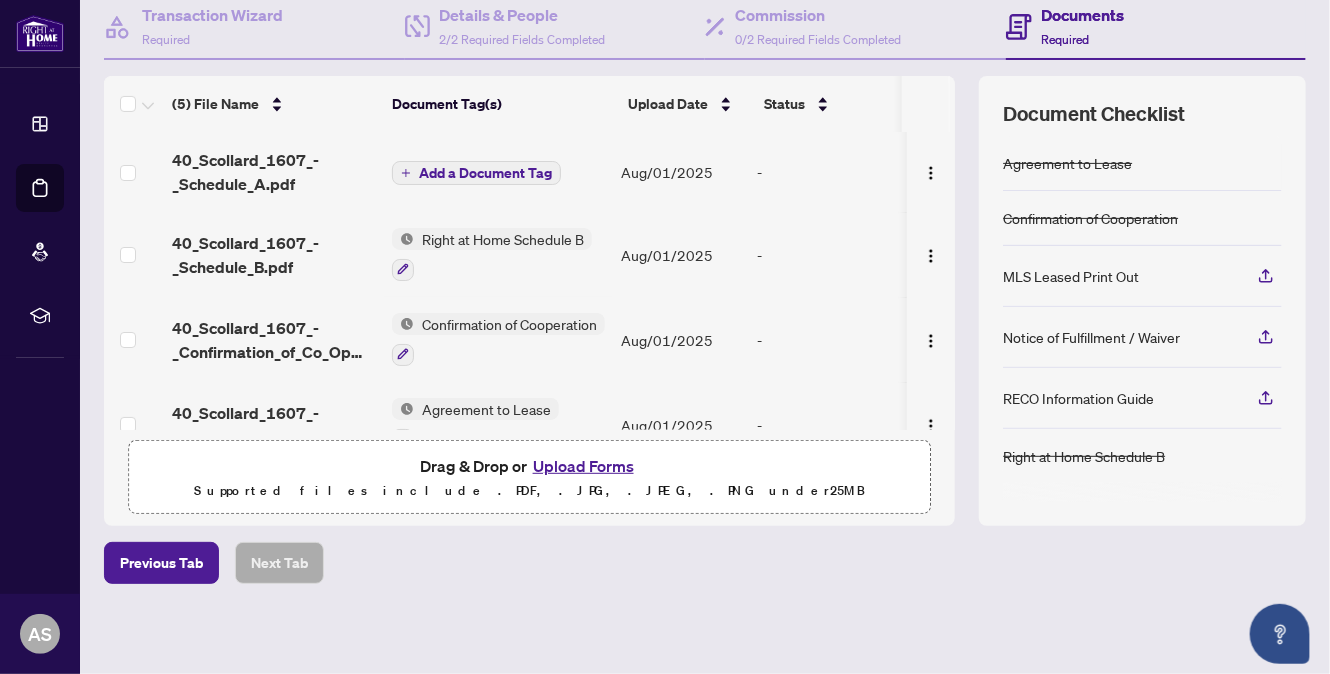 click on "Add a Document Tag" at bounding box center (485, 173) 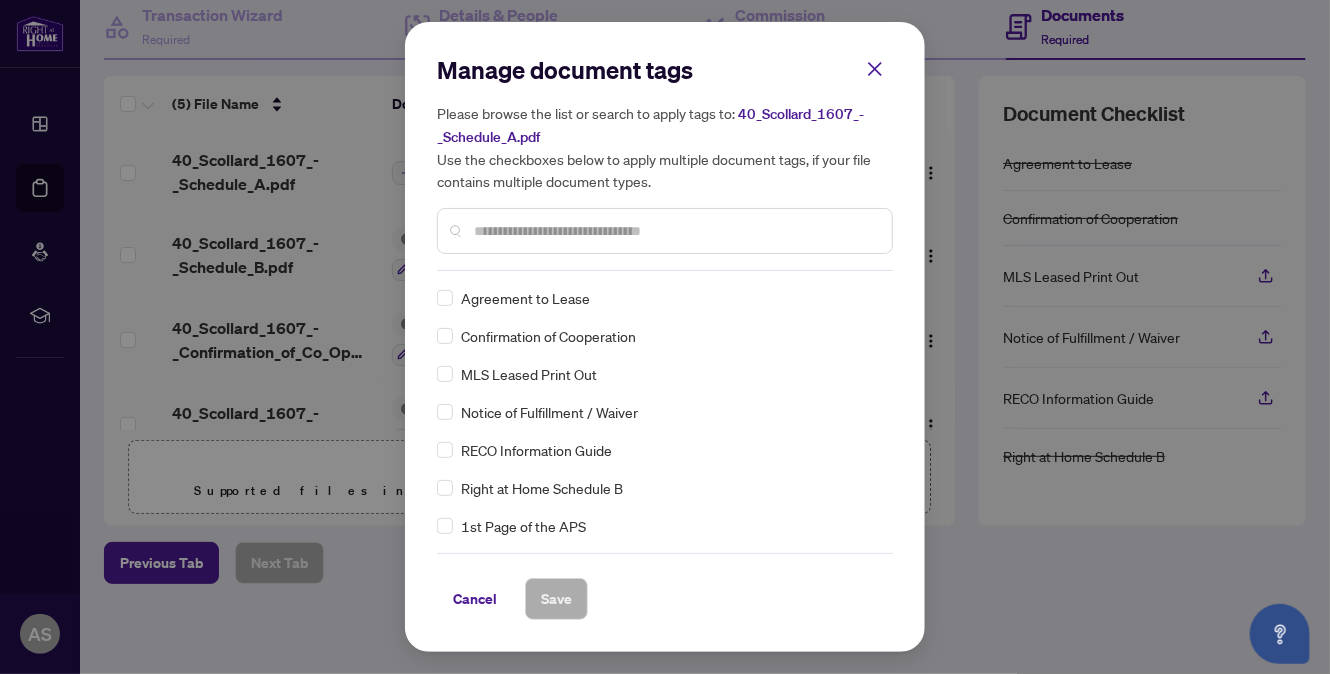 click at bounding box center (675, 231) 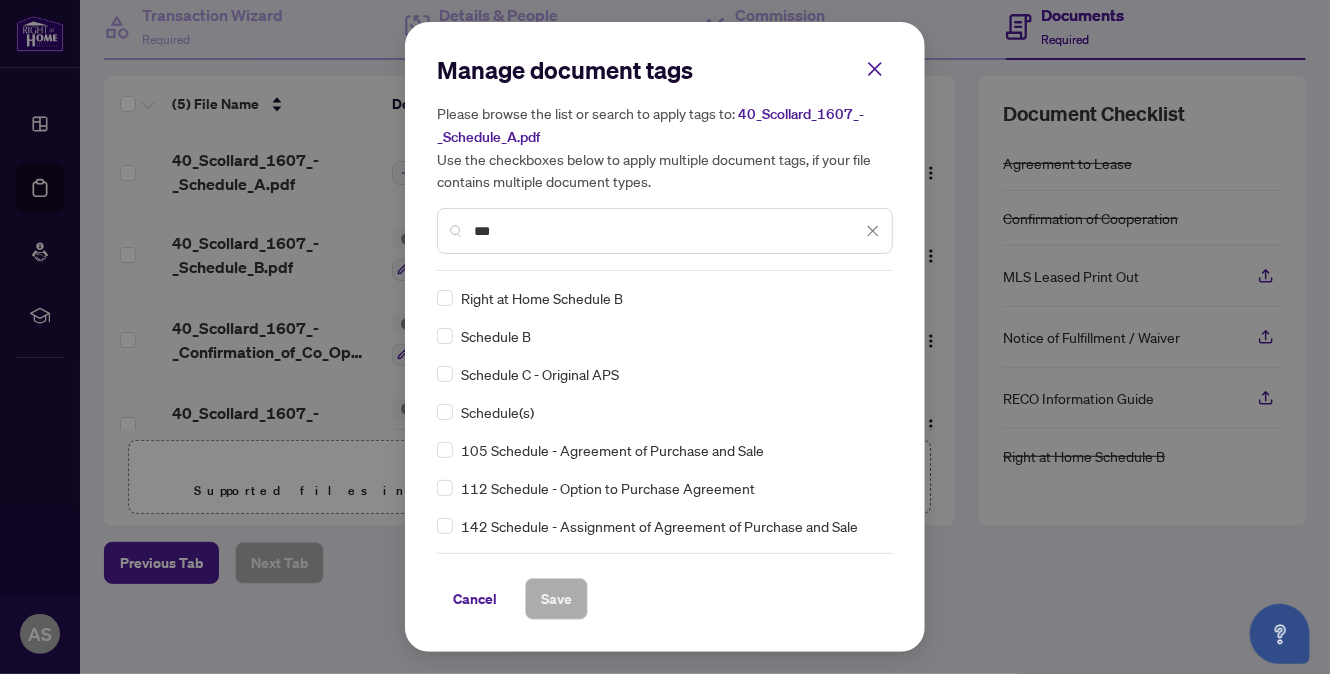 type on "***" 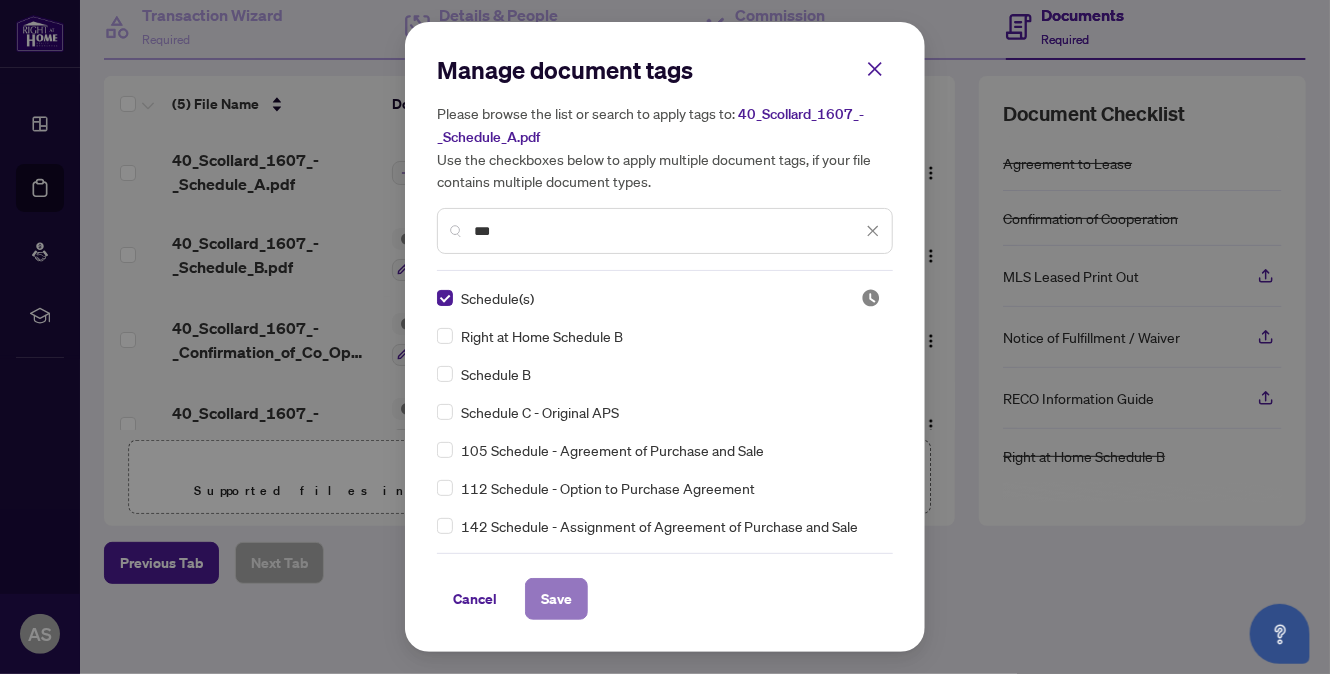 click on "Save" at bounding box center [556, 599] 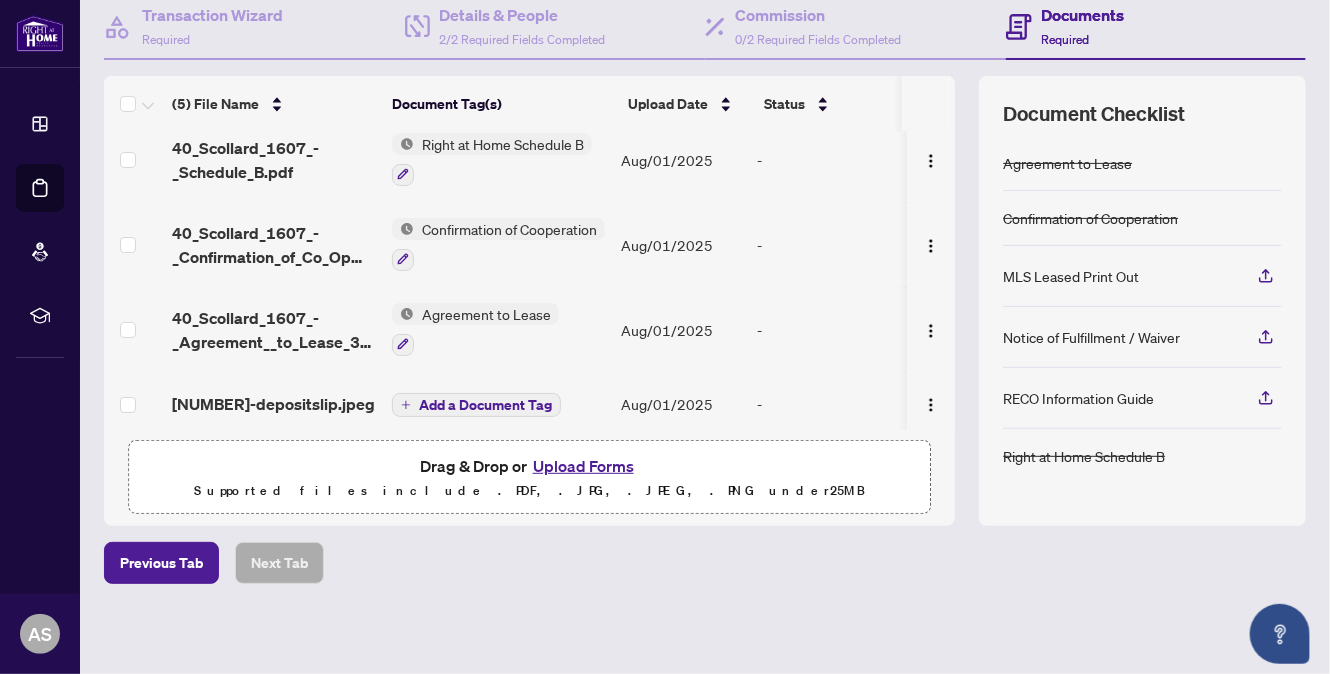 scroll, scrollTop: 124, scrollLeft: 0, axis: vertical 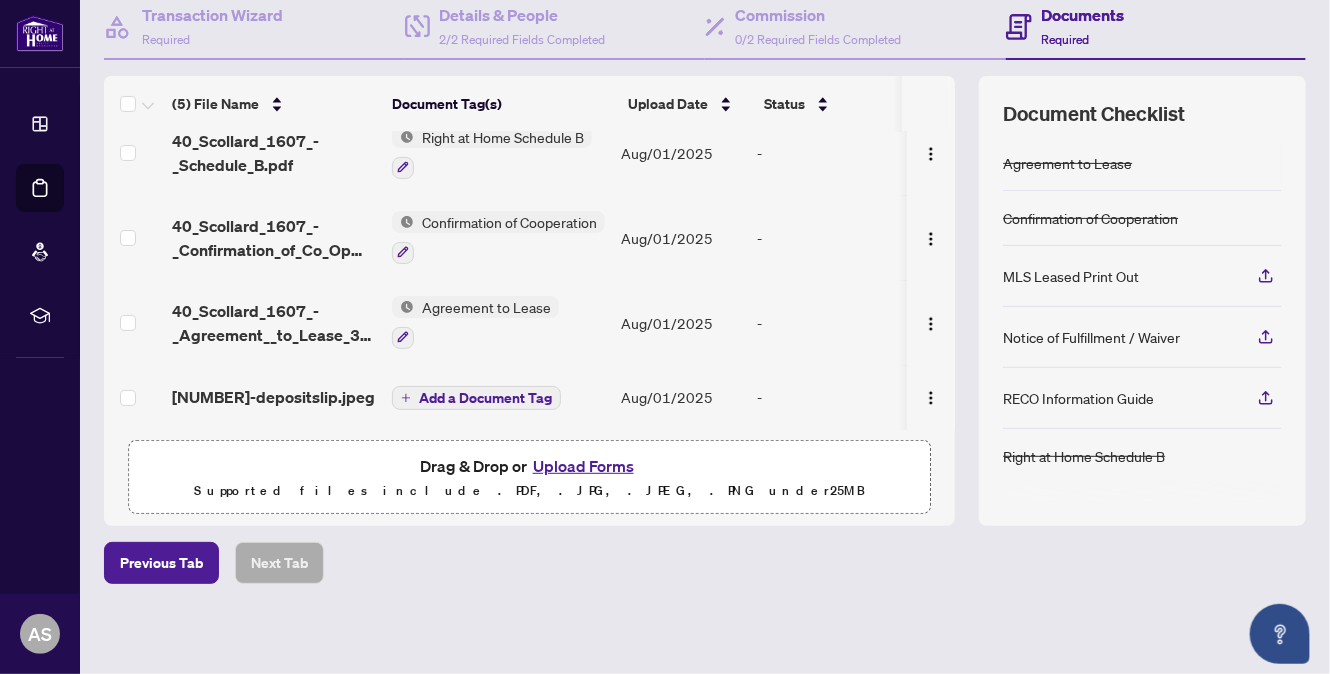 click on "Upload Forms" at bounding box center [583, 466] 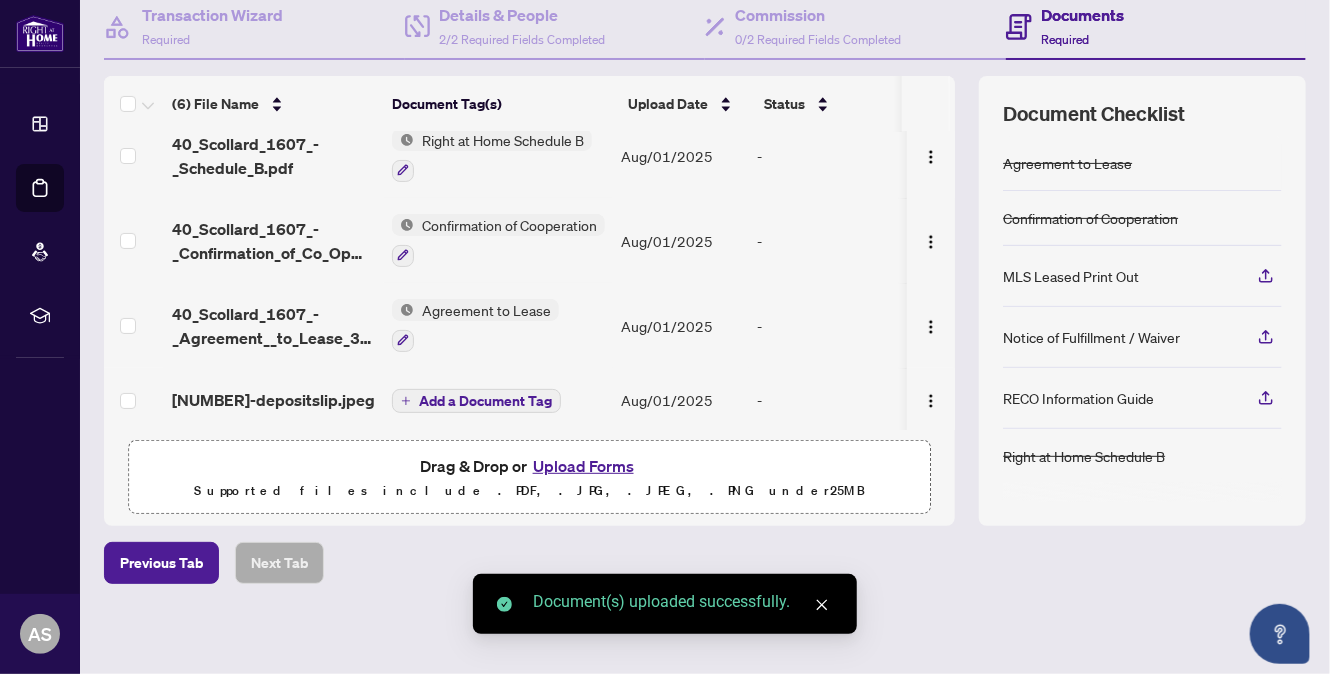 scroll, scrollTop: 188, scrollLeft: 0, axis: vertical 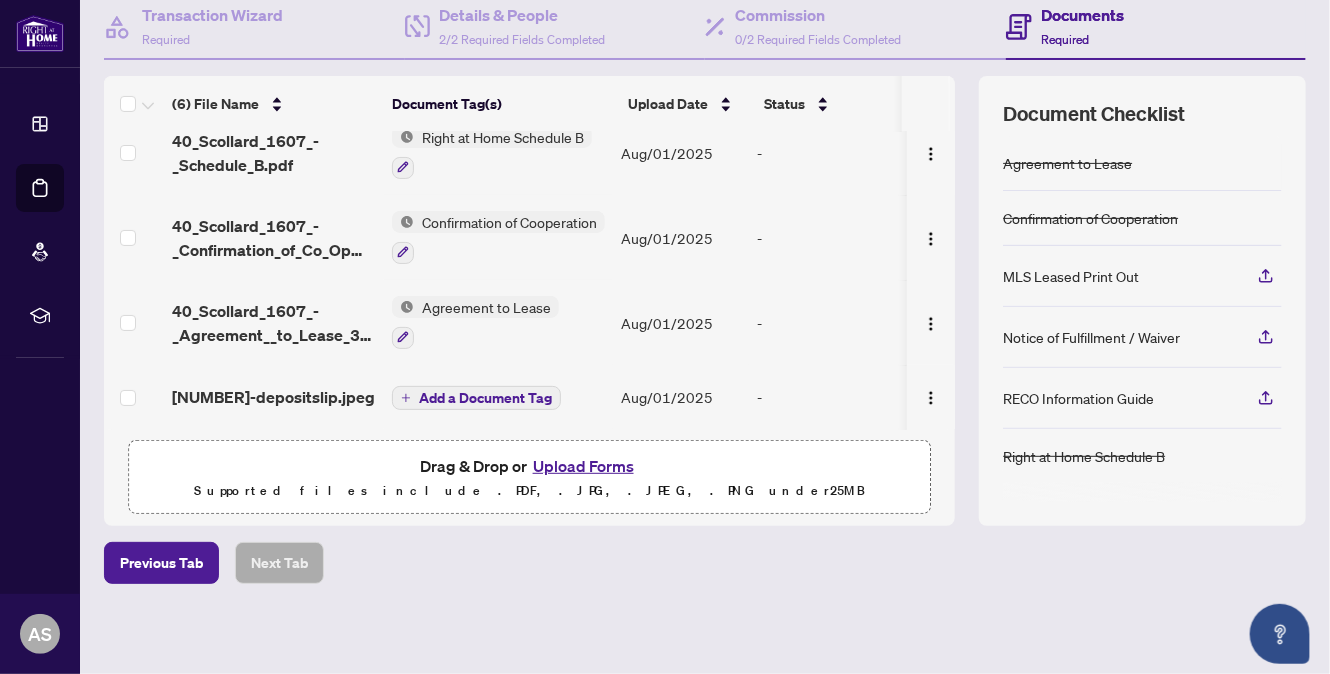 click on "Add a Document Tag" at bounding box center [485, 398] 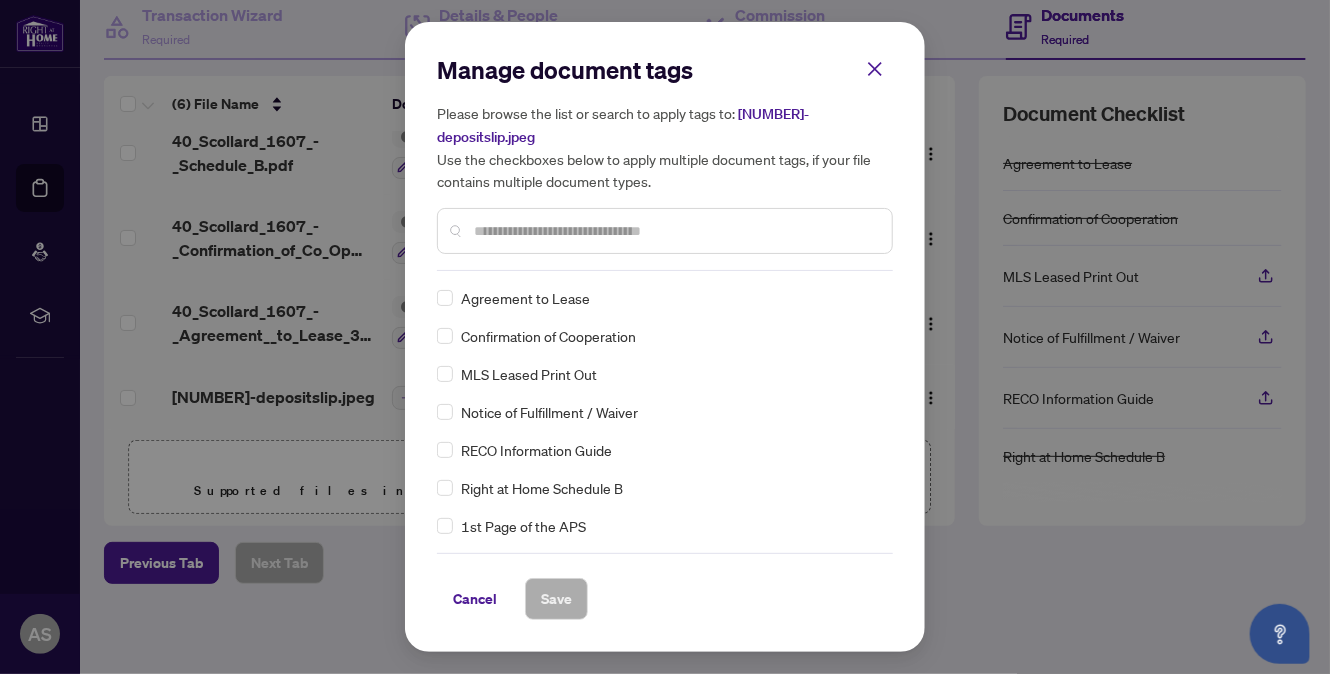 click at bounding box center (675, 231) 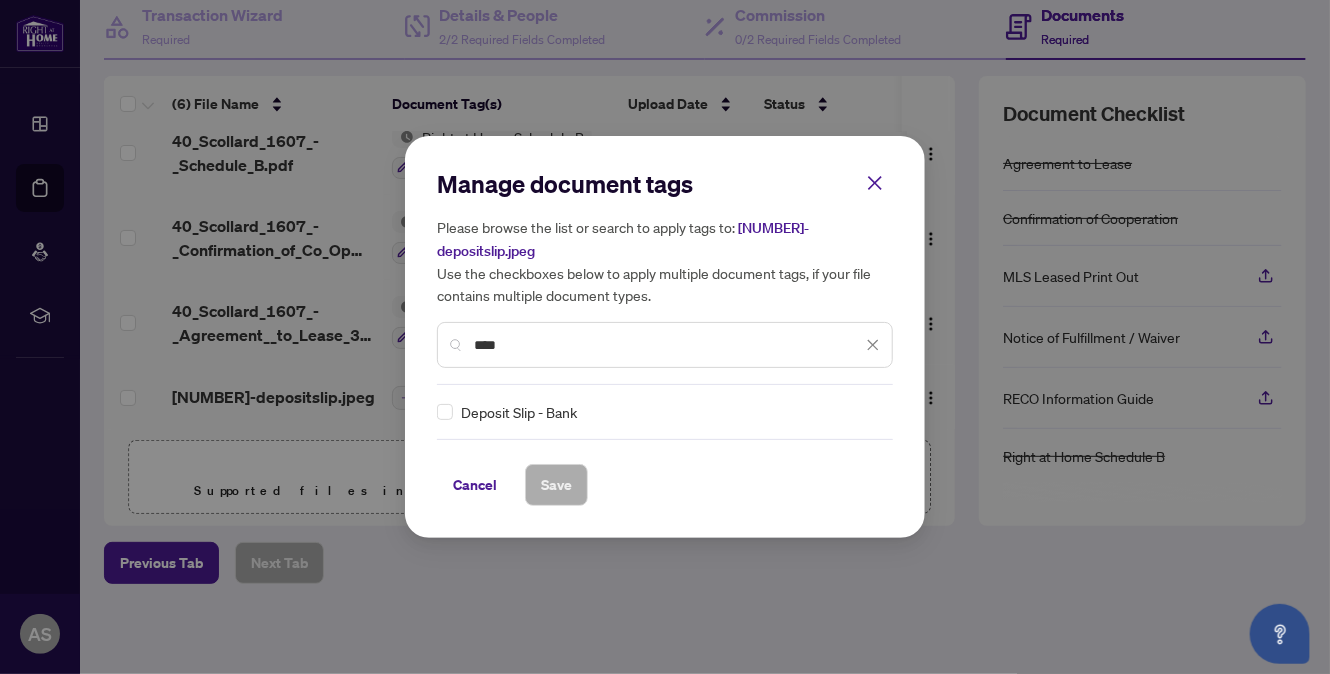 click on "****" at bounding box center [668, 345] 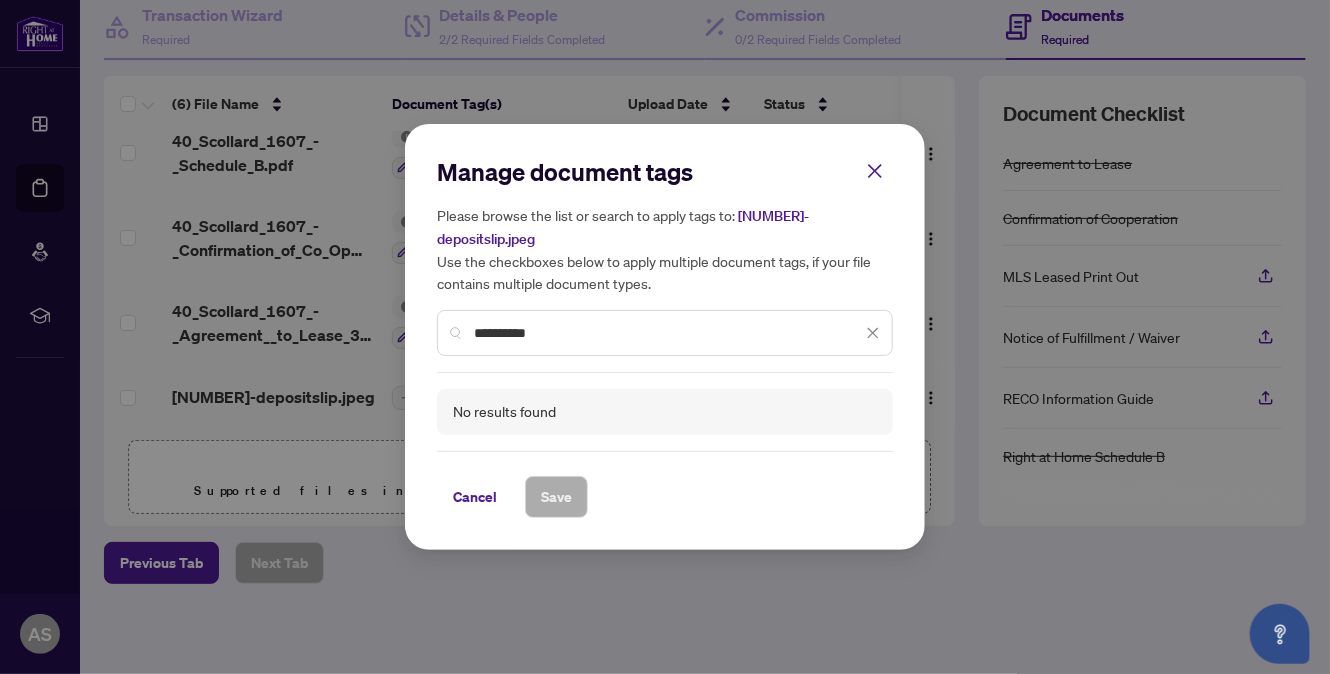 drag, startPoint x: 557, startPoint y: 328, endPoint x: 321, endPoint y: 323, distance: 236.05296 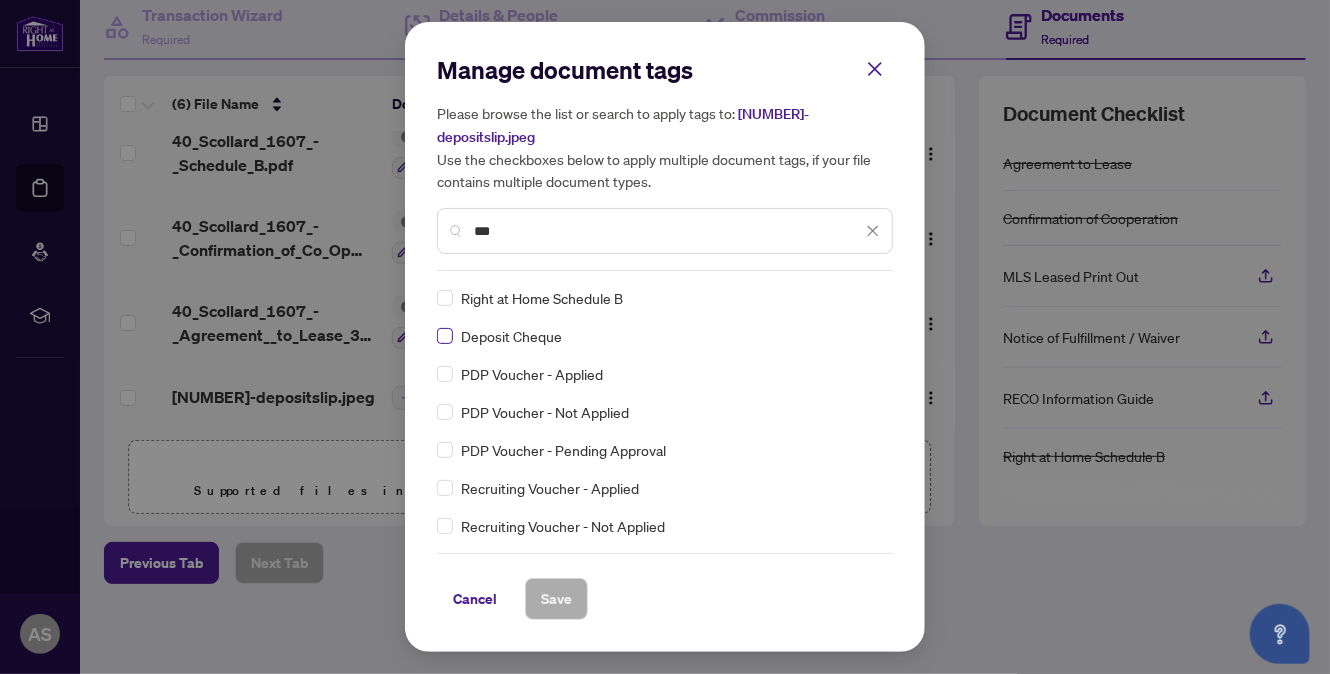 type on "***" 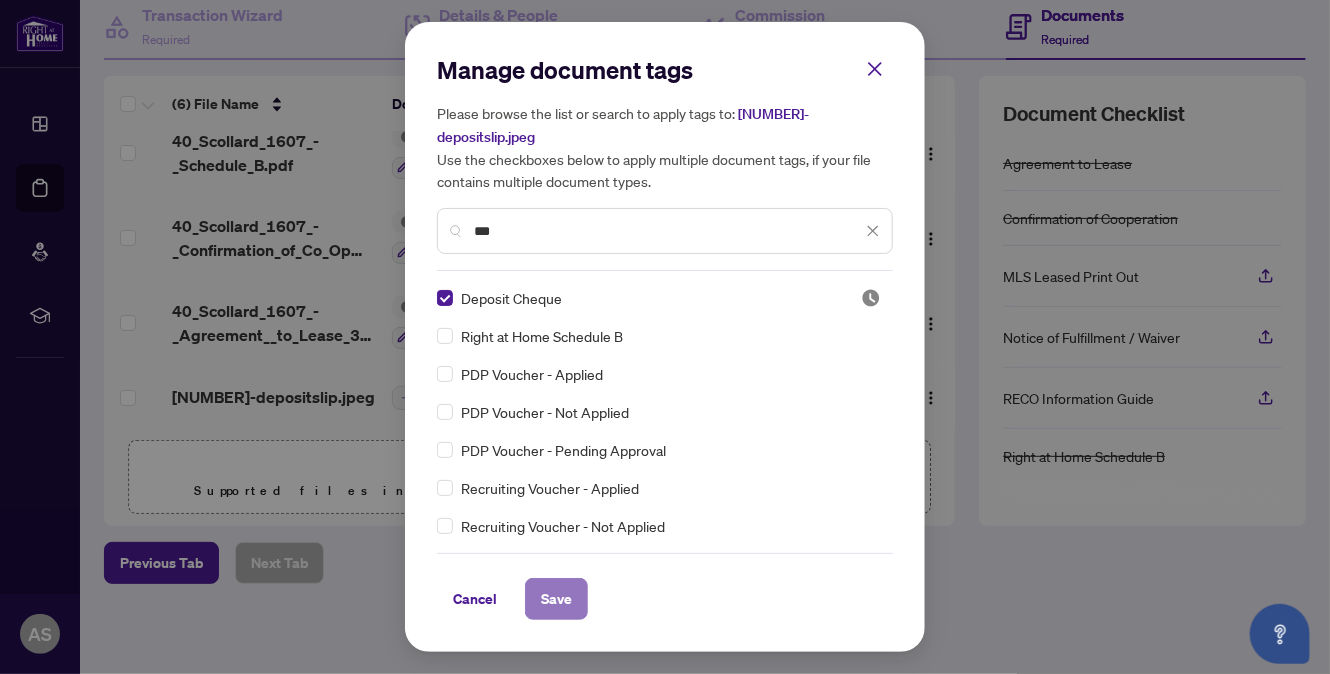 click on "Save" at bounding box center [556, 599] 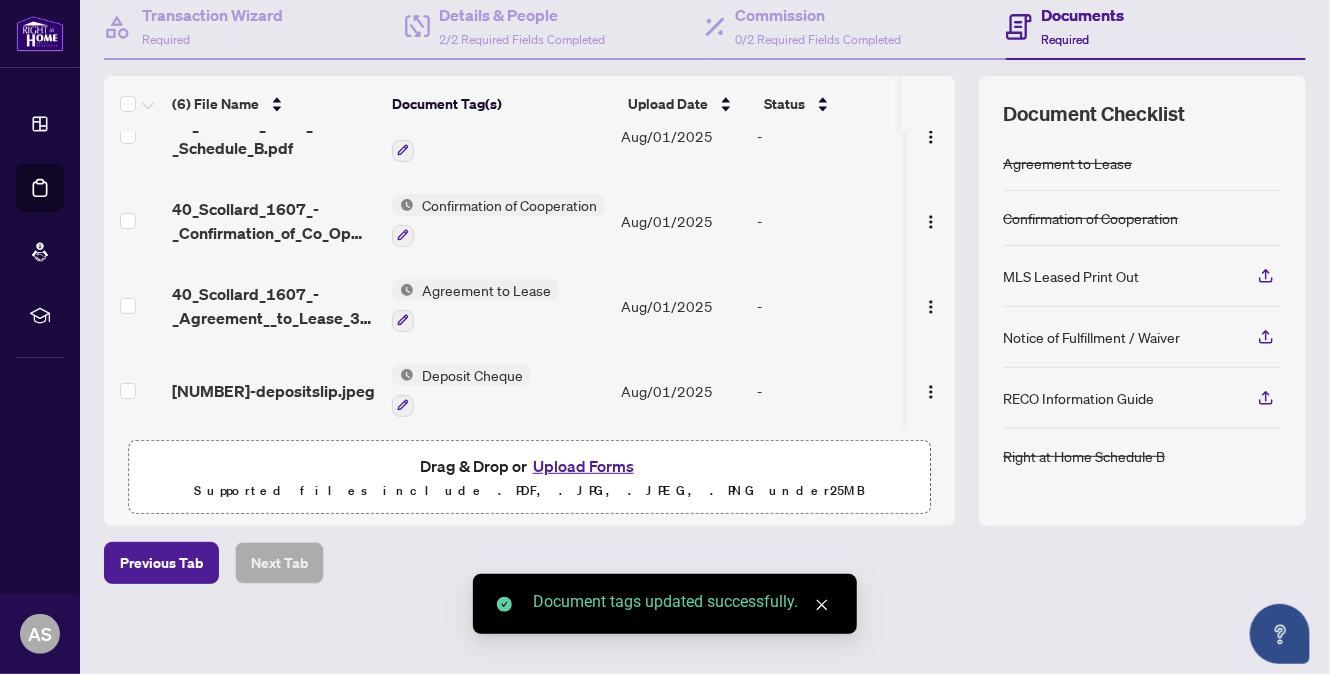 click on "Upload Forms" at bounding box center (583, 466) 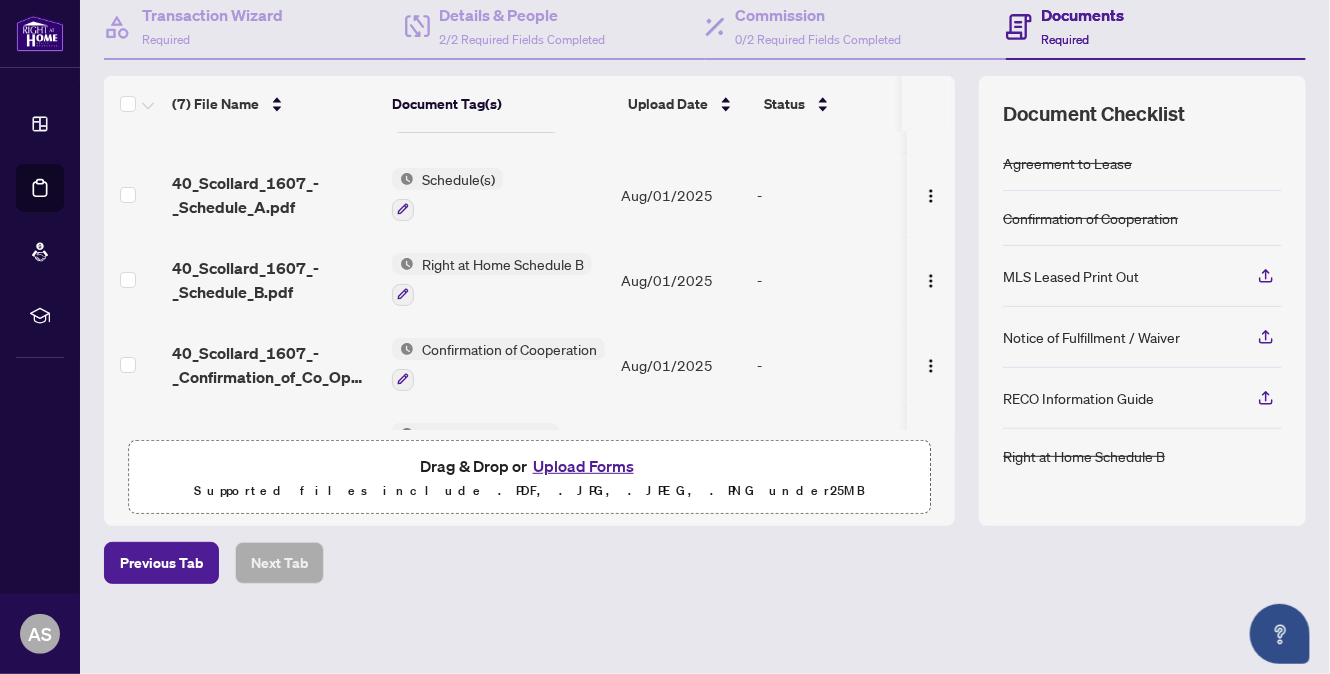 scroll, scrollTop: 0, scrollLeft: 0, axis: both 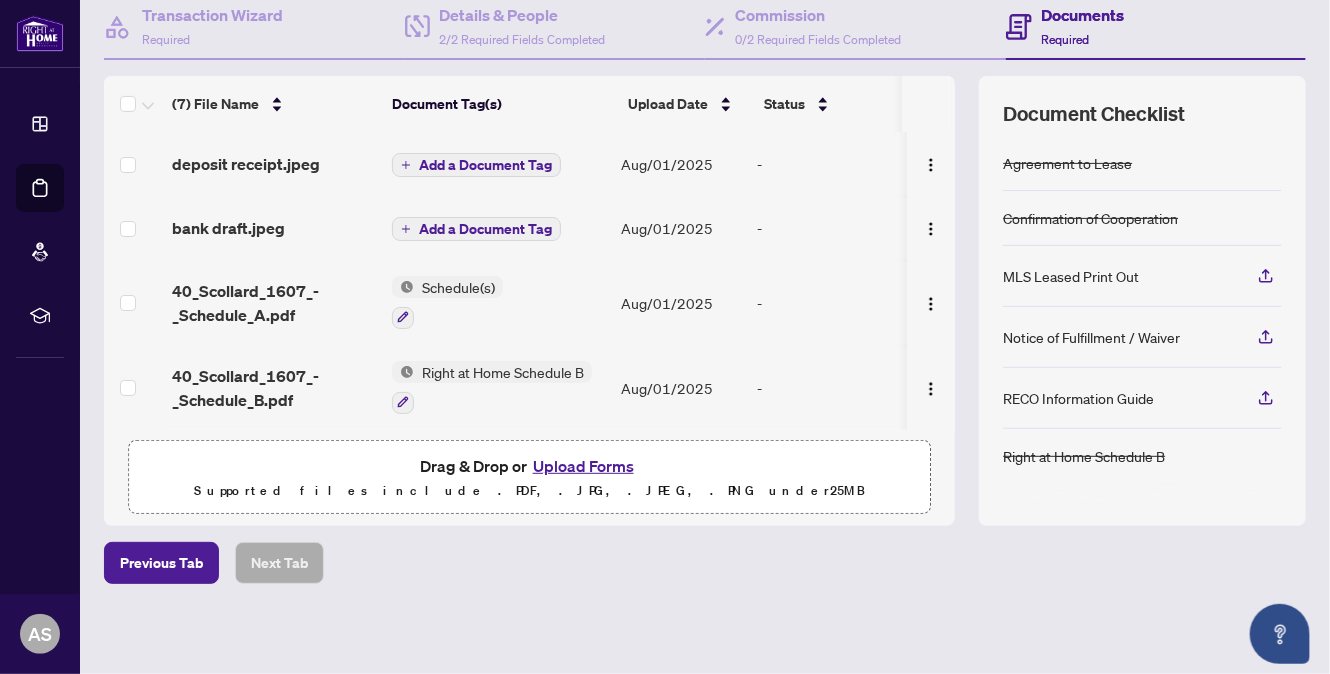 click on "Add a Document Tag" at bounding box center (485, 229) 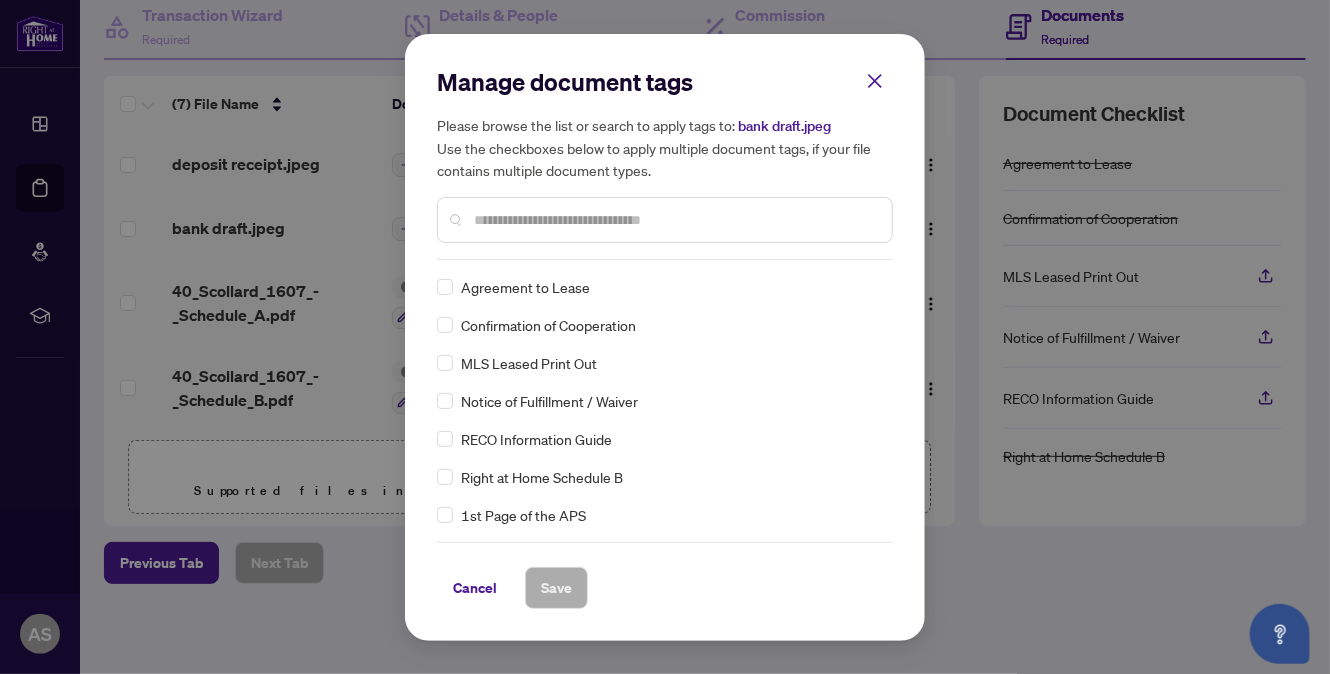 click at bounding box center [675, 220] 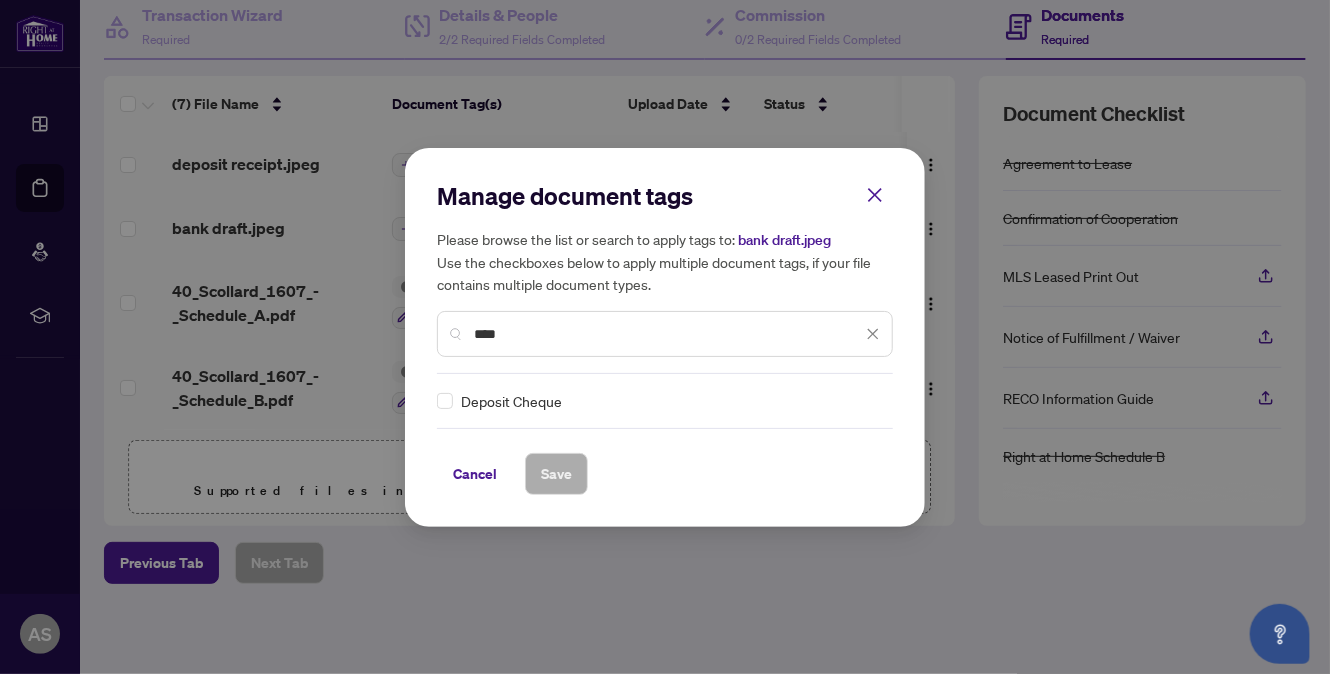 type on "****" 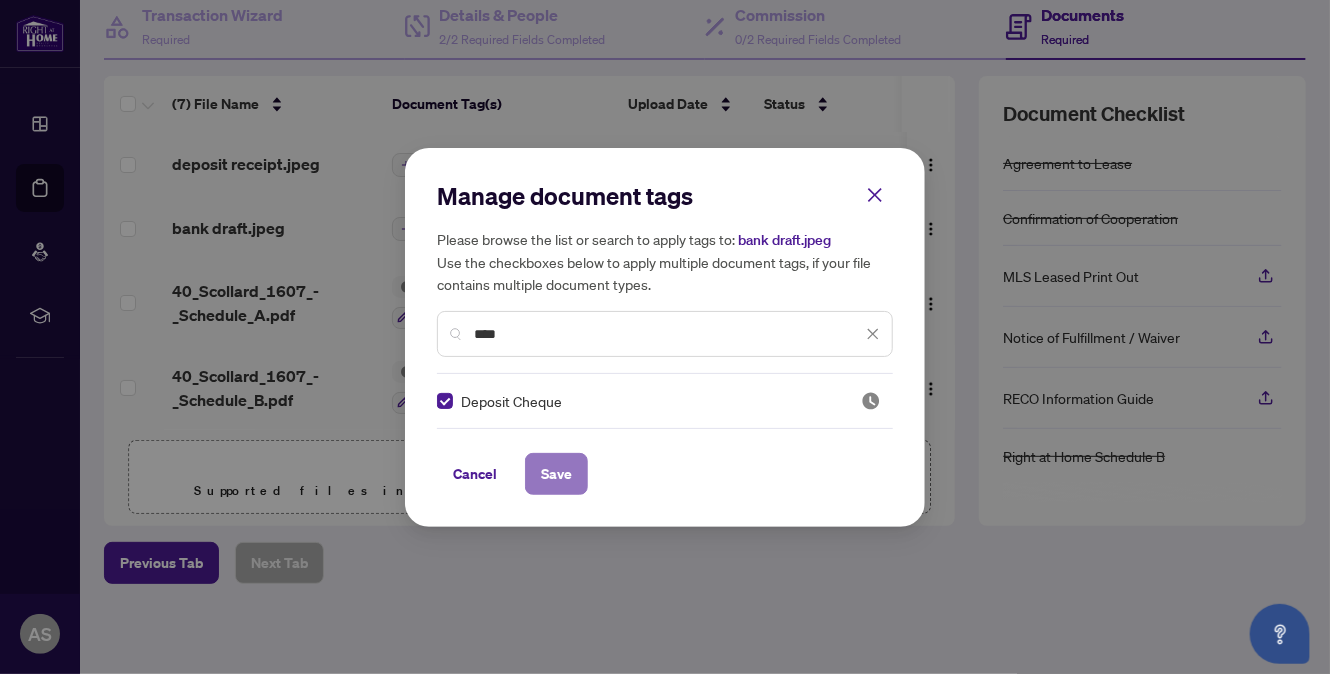 click on "Save" at bounding box center (556, 474) 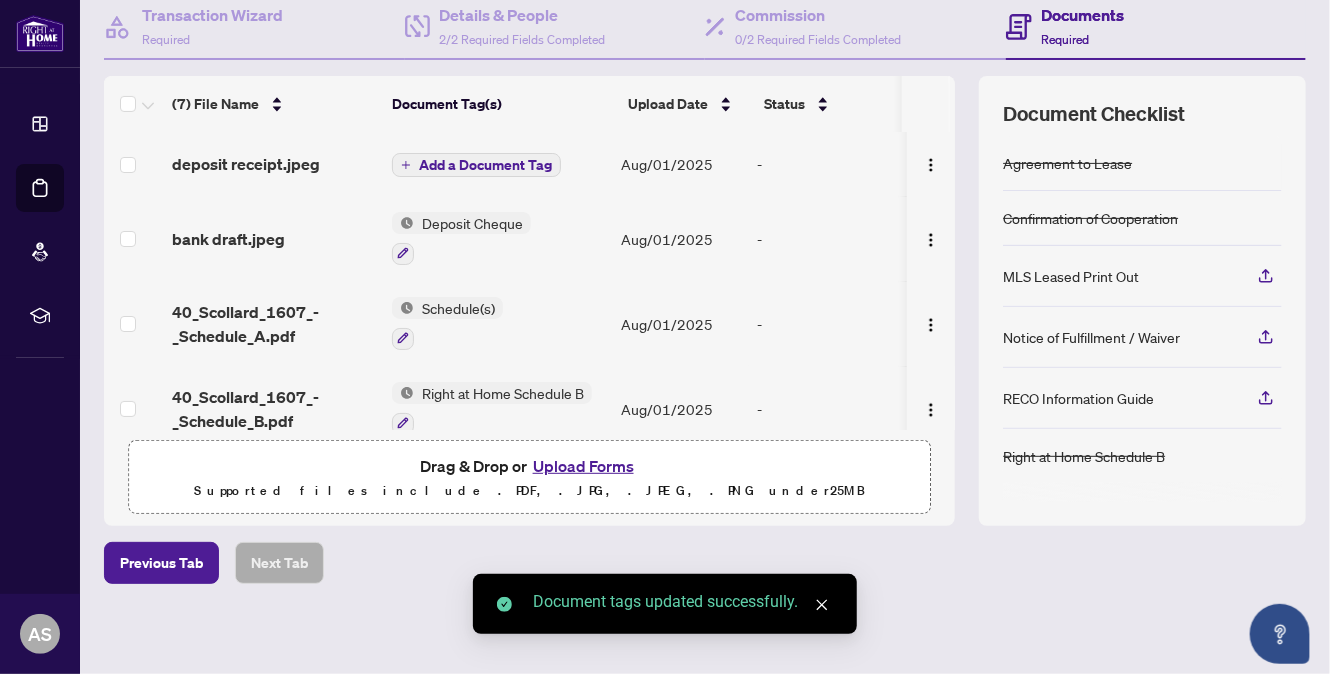 click on "Add a Document Tag" at bounding box center (485, 165) 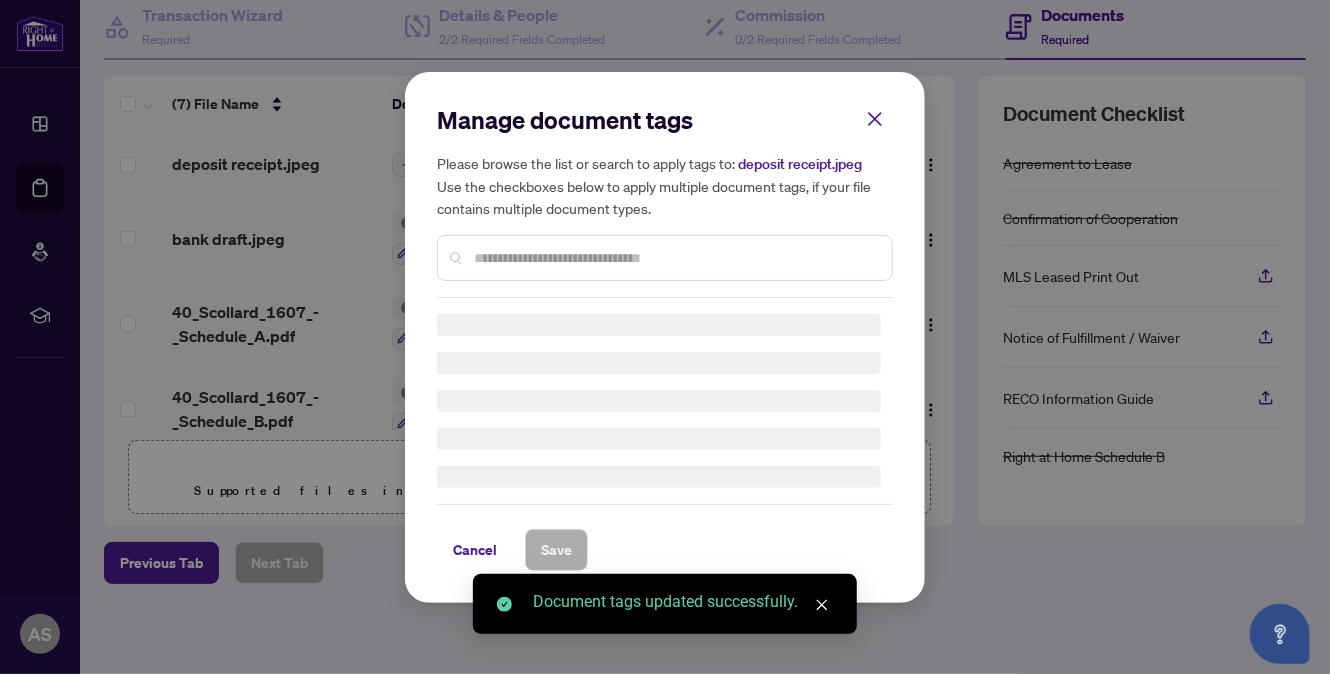 click on "Manage document tags Please browse the list or search to apply tags to: deposit receipt.jpeg Use the checkboxes below to apply multiple document tags, if your file contains multiple document types. Cancel Save" at bounding box center [665, 337] 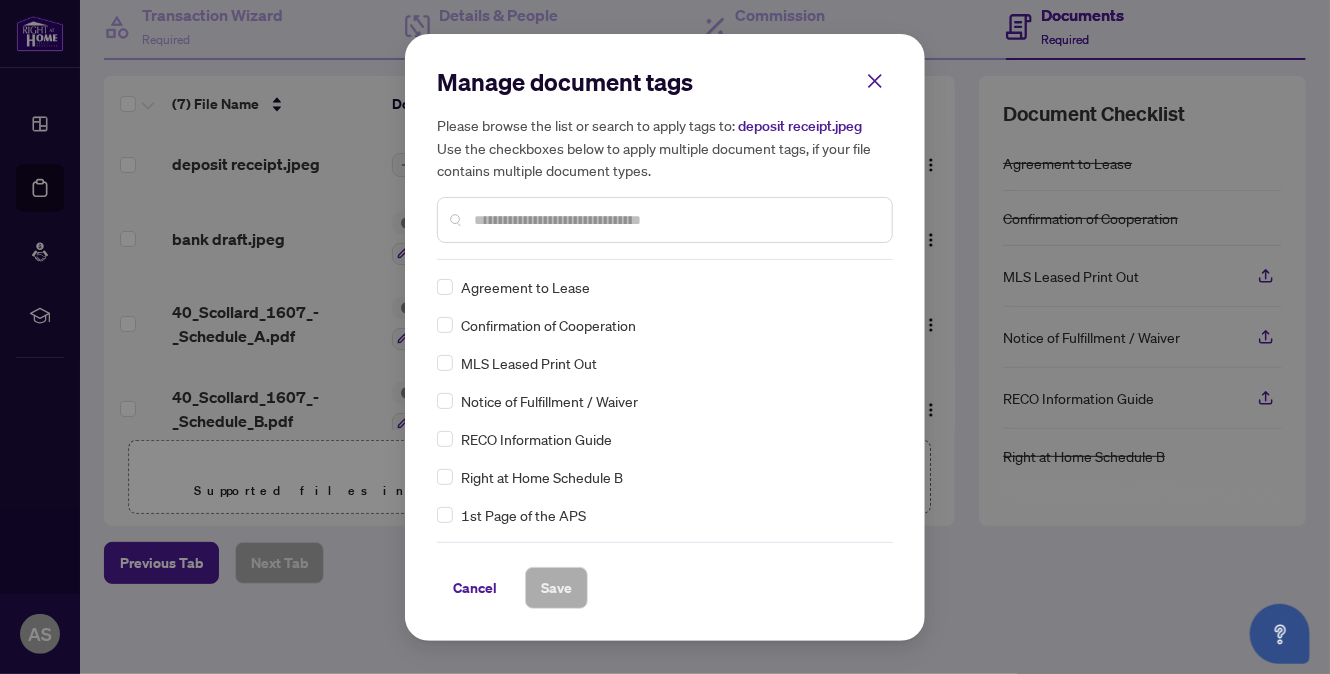 click at bounding box center [675, 220] 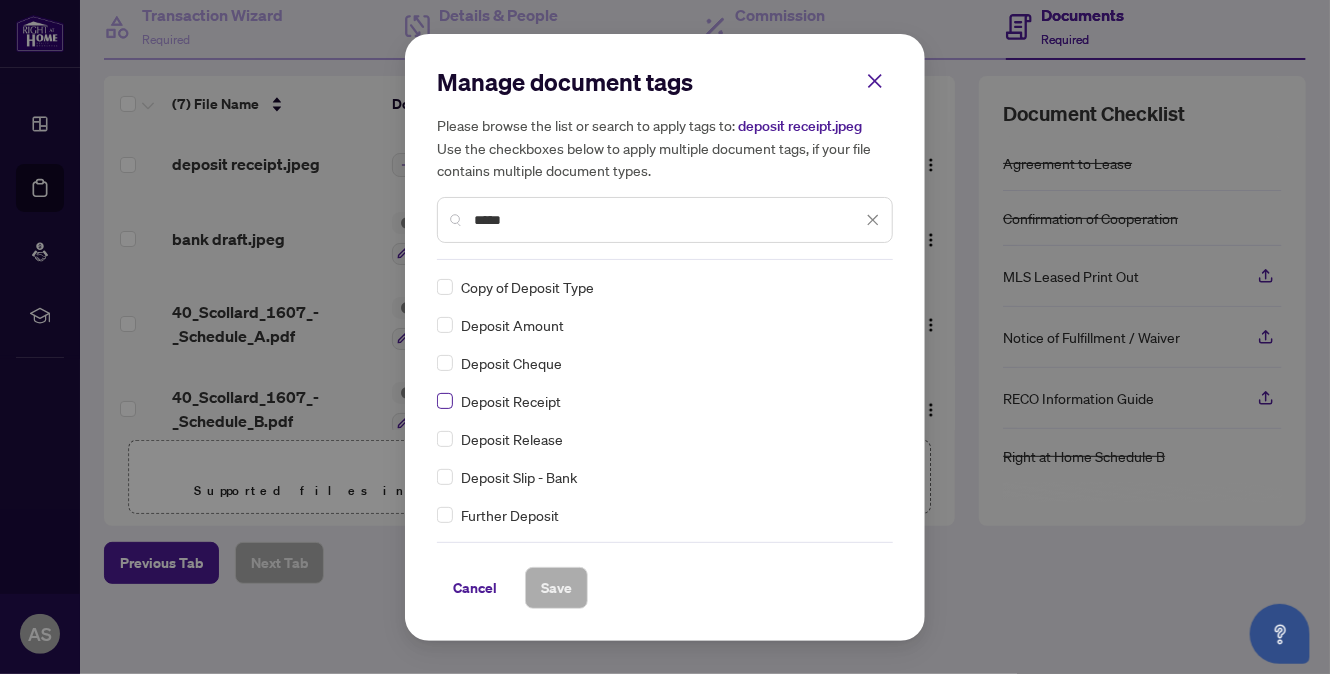 type on "*****" 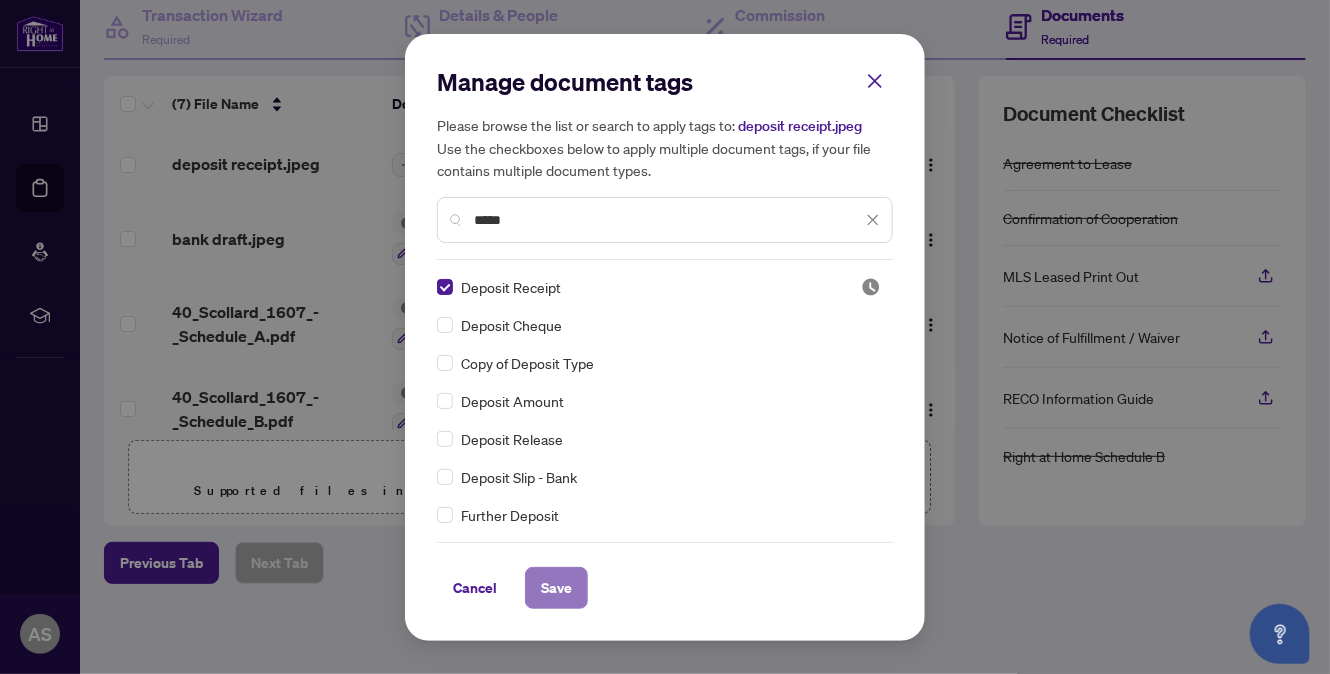 click on "Save" at bounding box center [556, 588] 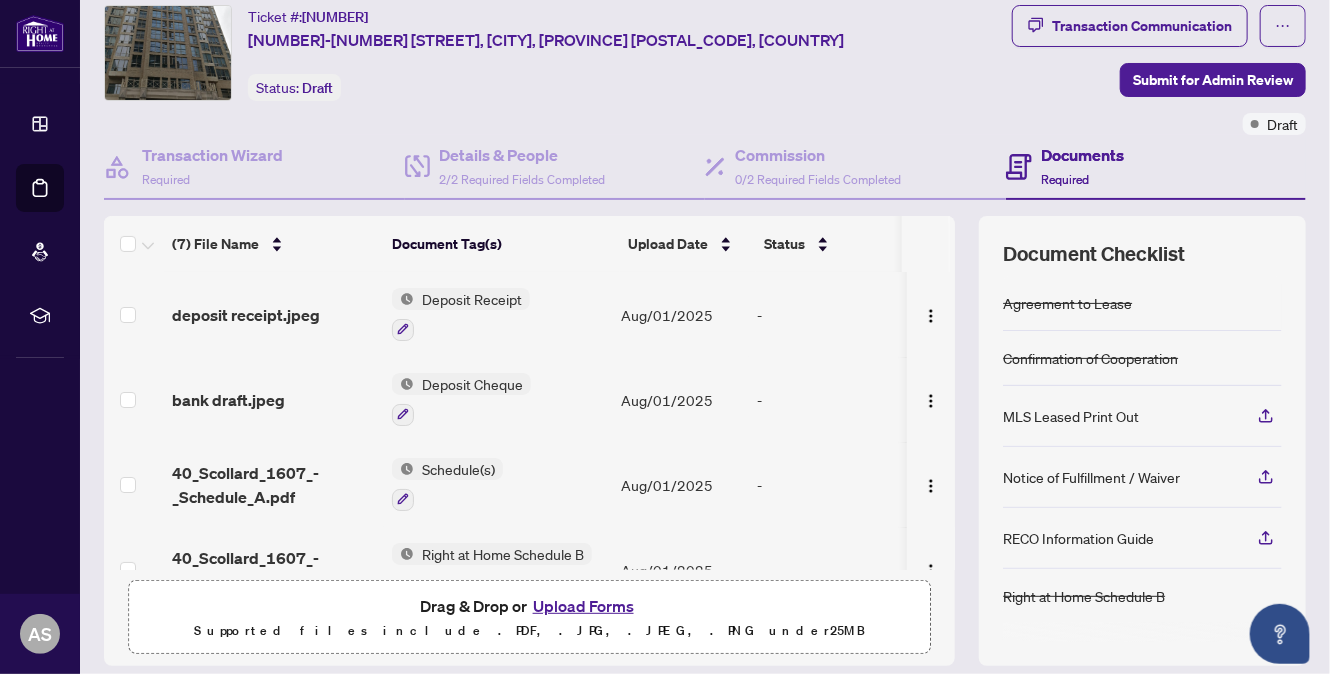 scroll, scrollTop: 0, scrollLeft: 0, axis: both 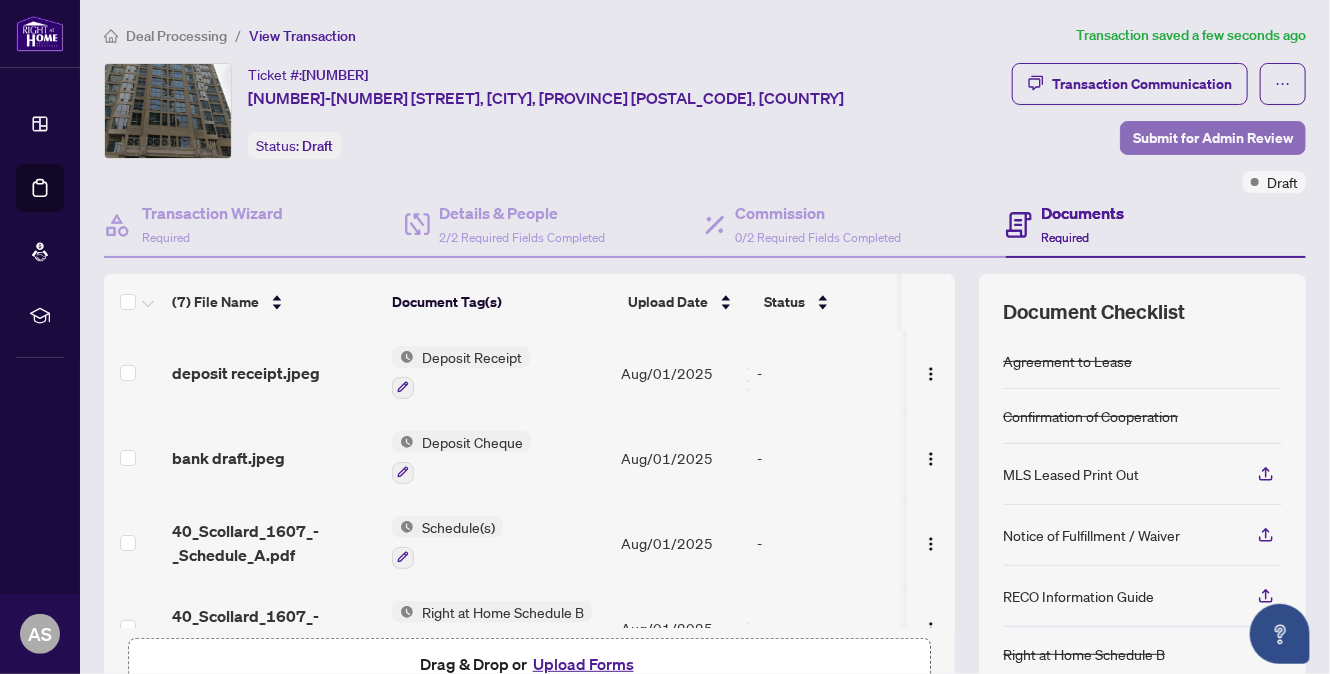 click on "Submit for Admin Review" at bounding box center [1213, 138] 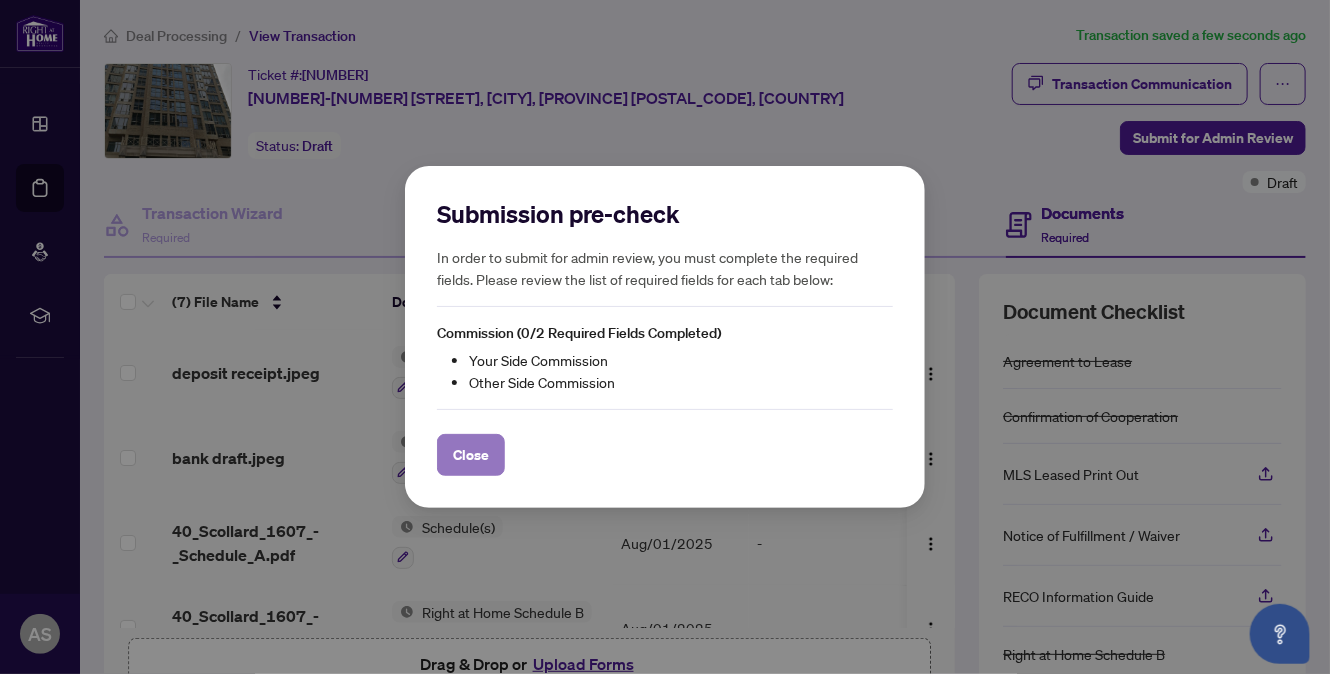 click on "Close" at bounding box center (471, 455) 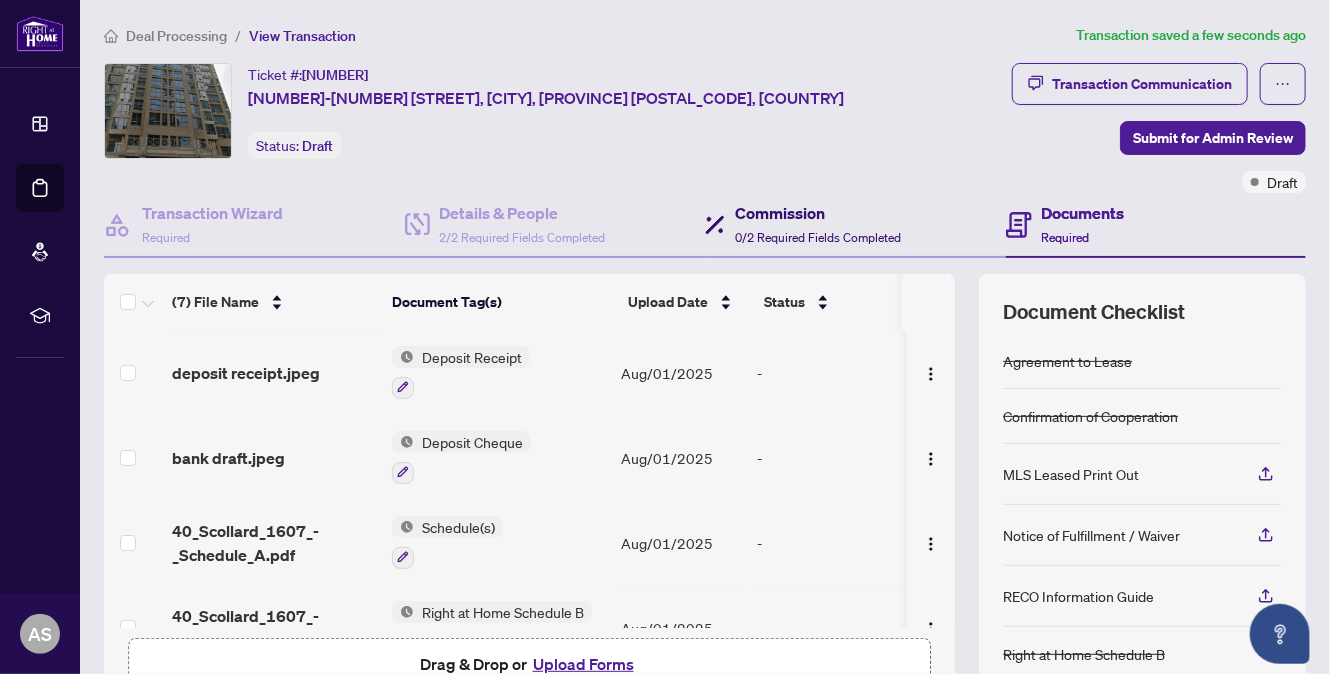 click on "Commission" at bounding box center (818, 213) 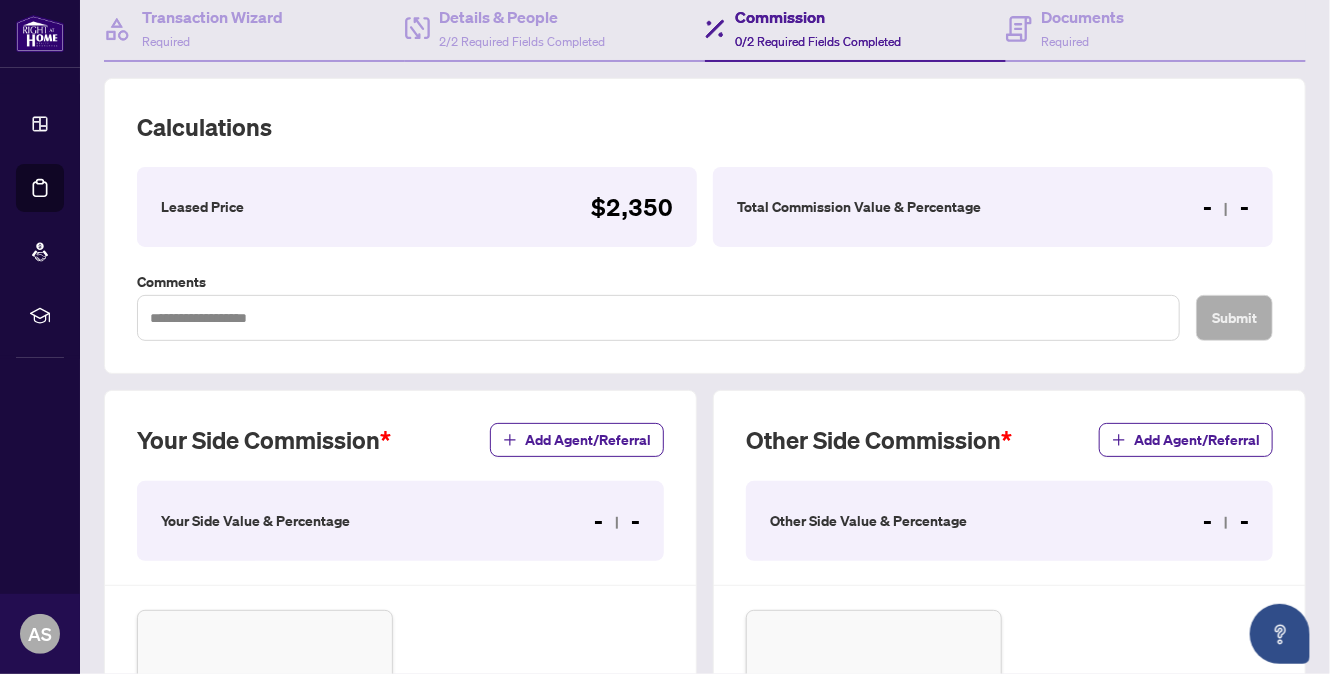 scroll, scrollTop: 200, scrollLeft: 0, axis: vertical 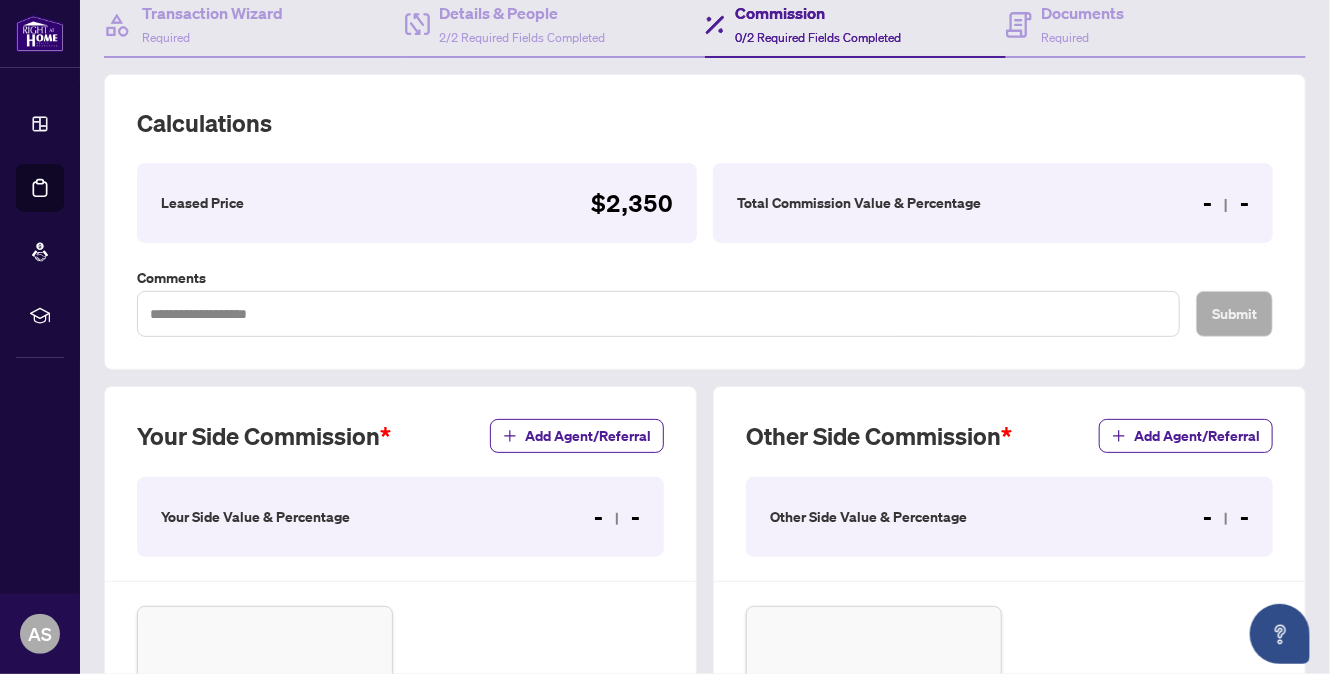 click on "-     -" at bounding box center (617, 517) 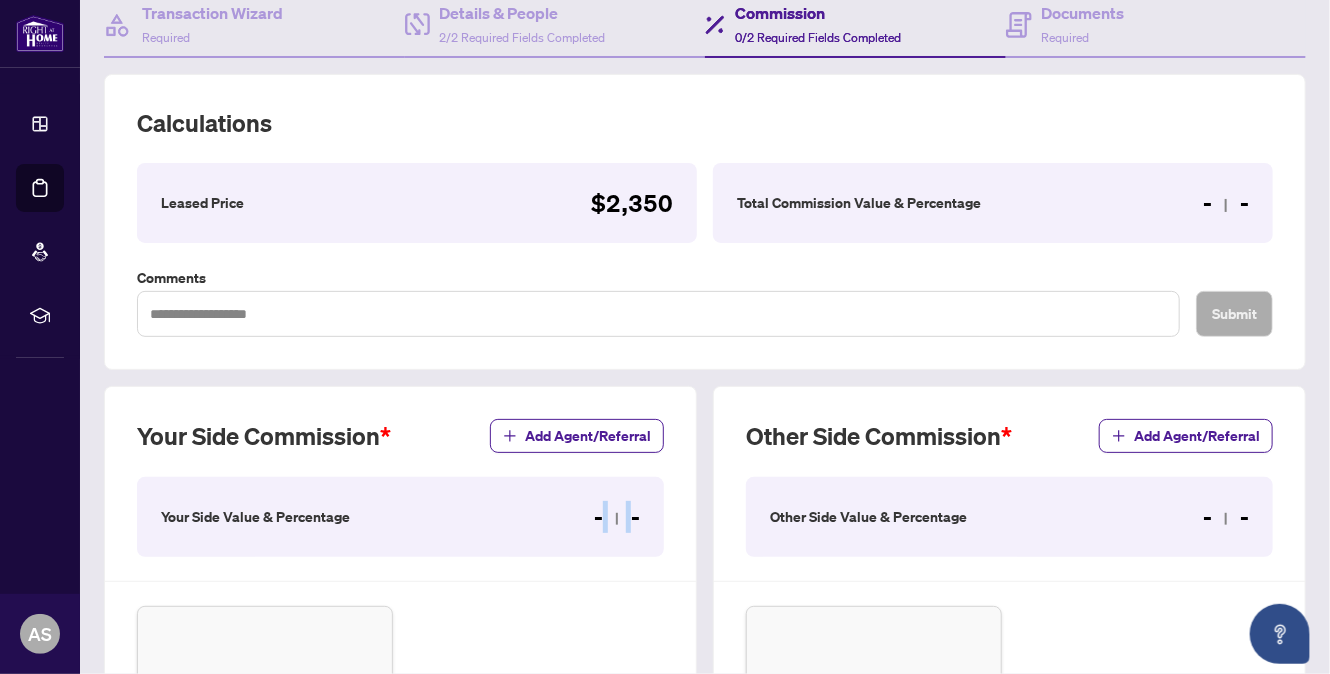 click on "-     -" at bounding box center (617, 517) 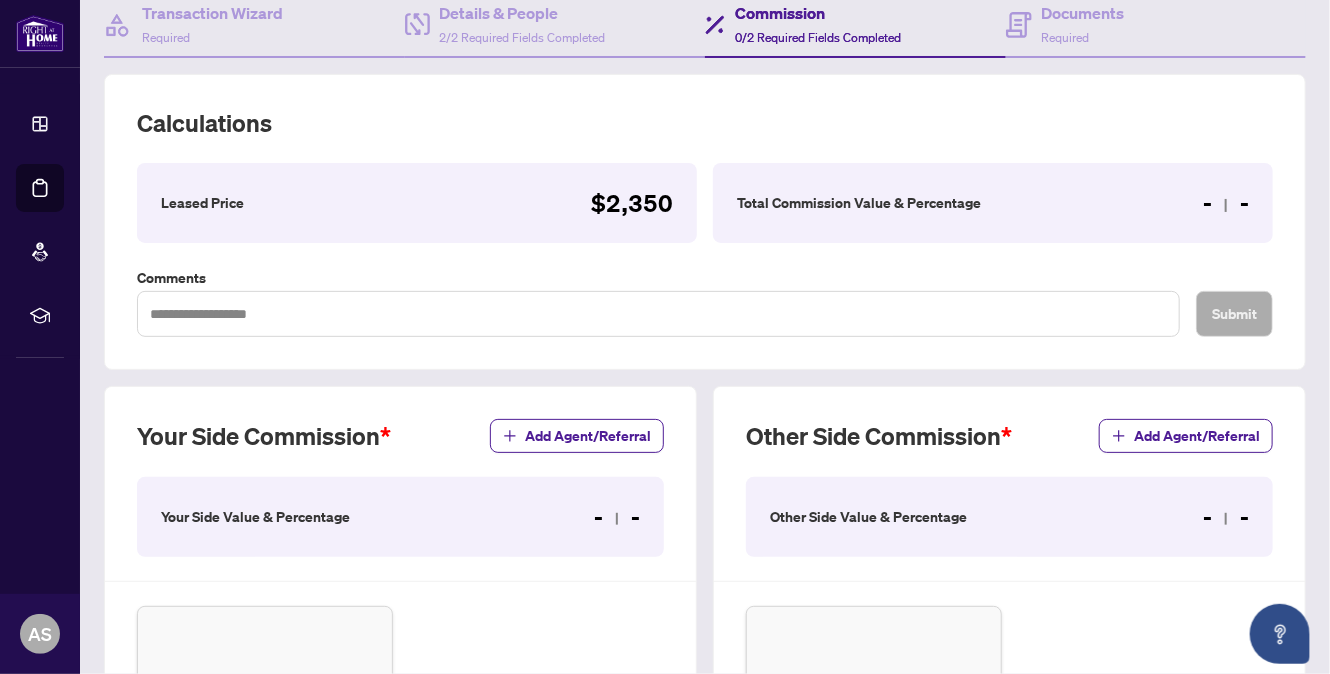 click on "-     -" at bounding box center [1226, 517] 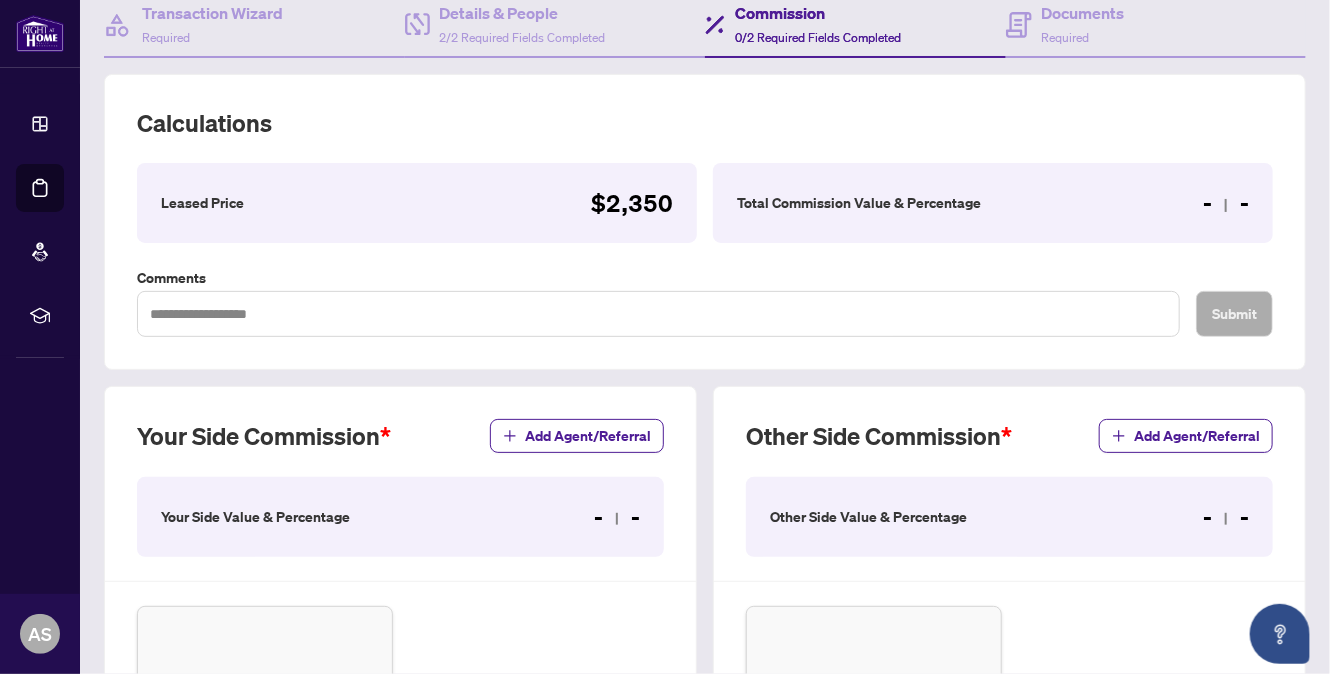 click on "-     -" at bounding box center [617, 517] 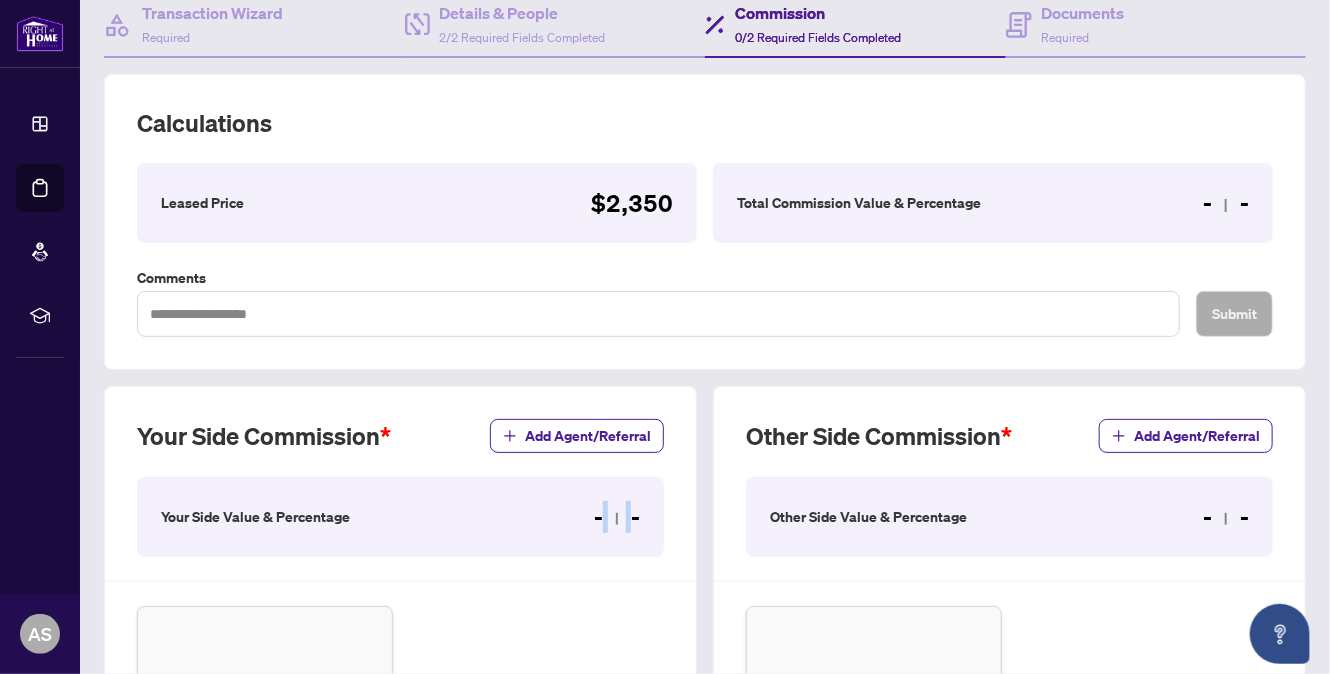 click on "-     -" at bounding box center (617, 517) 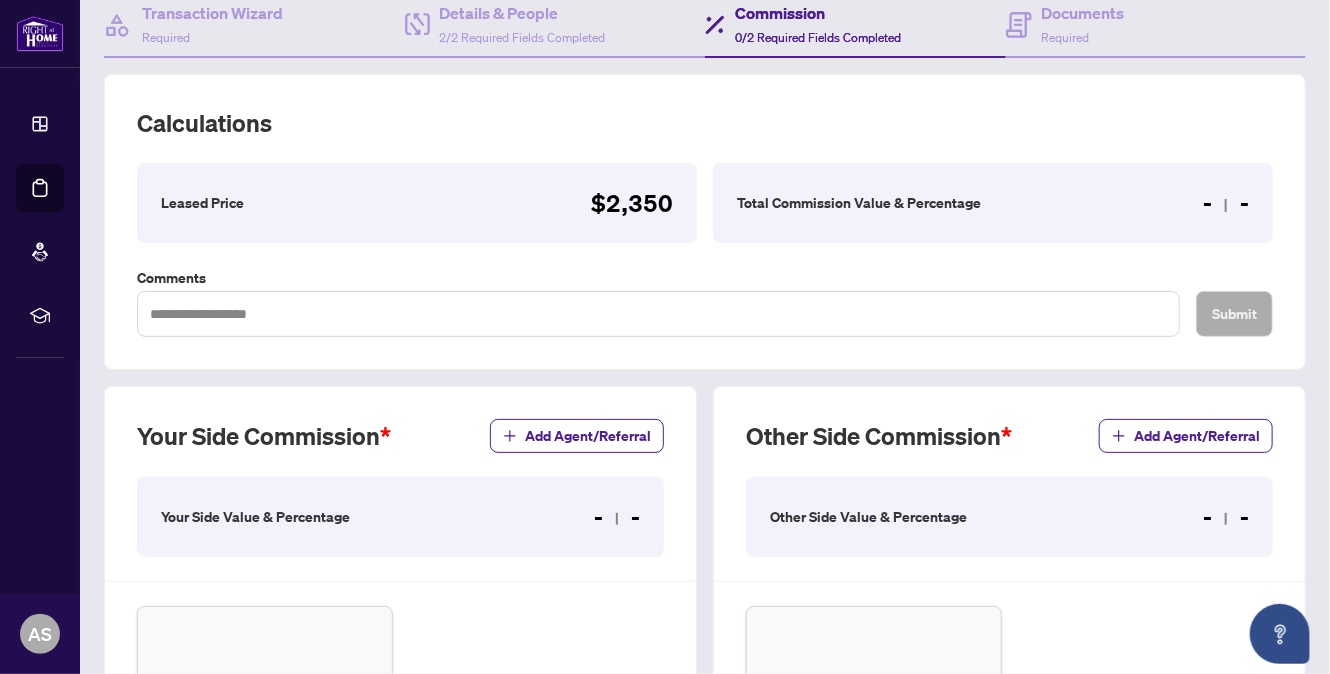 click on "-     -" at bounding box center (617, 517) 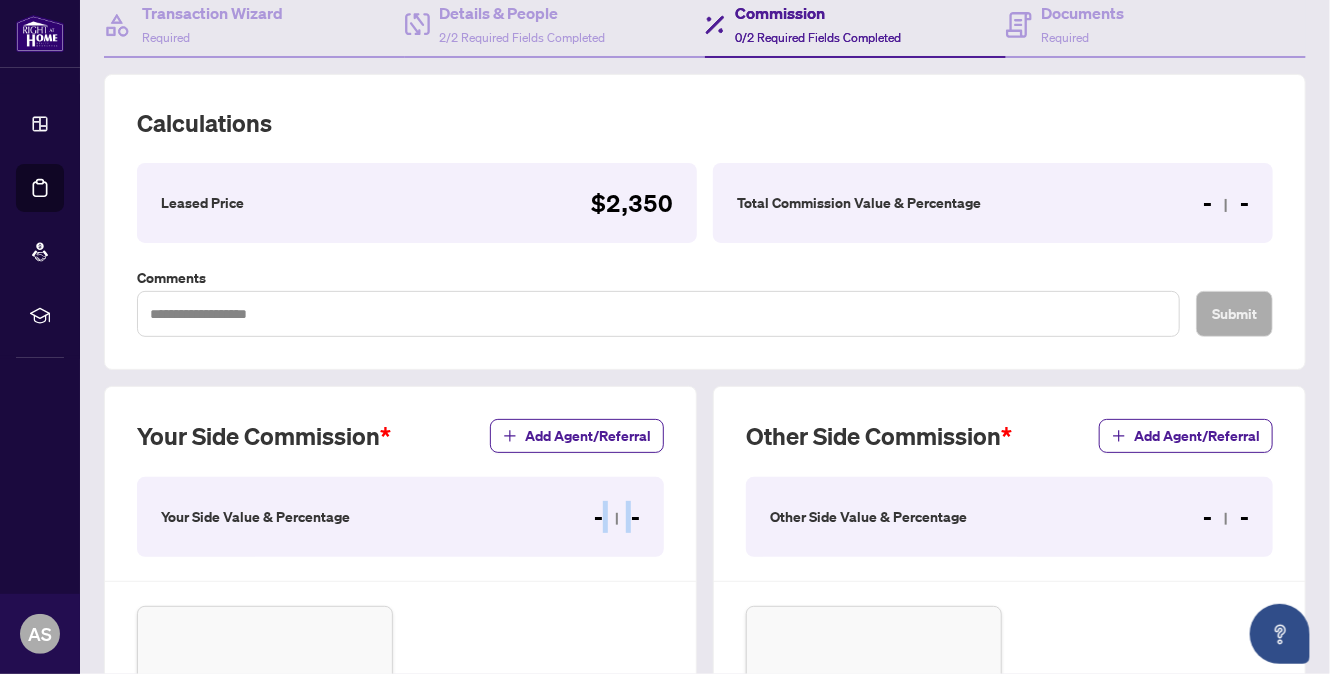 click on "-     -" at bounding box center (617, 517) 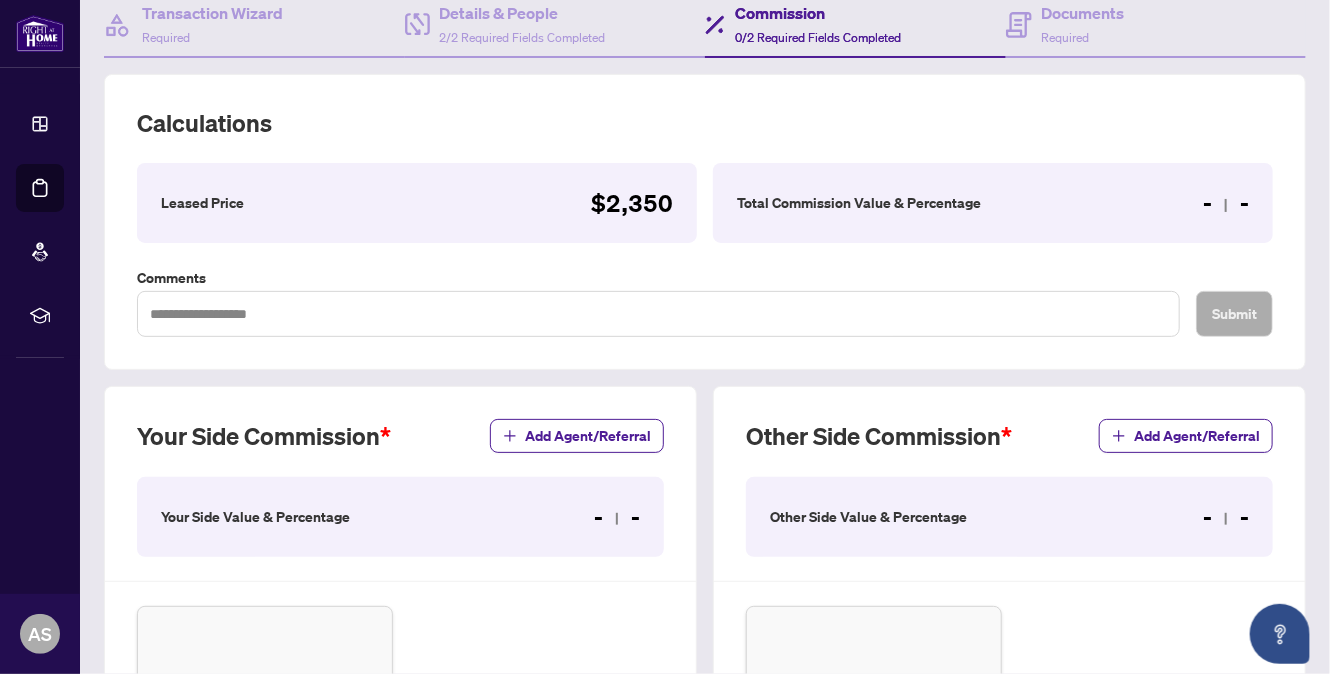 click on "Your Side Value & Percentage -     -" at bounding box center (400, 517) 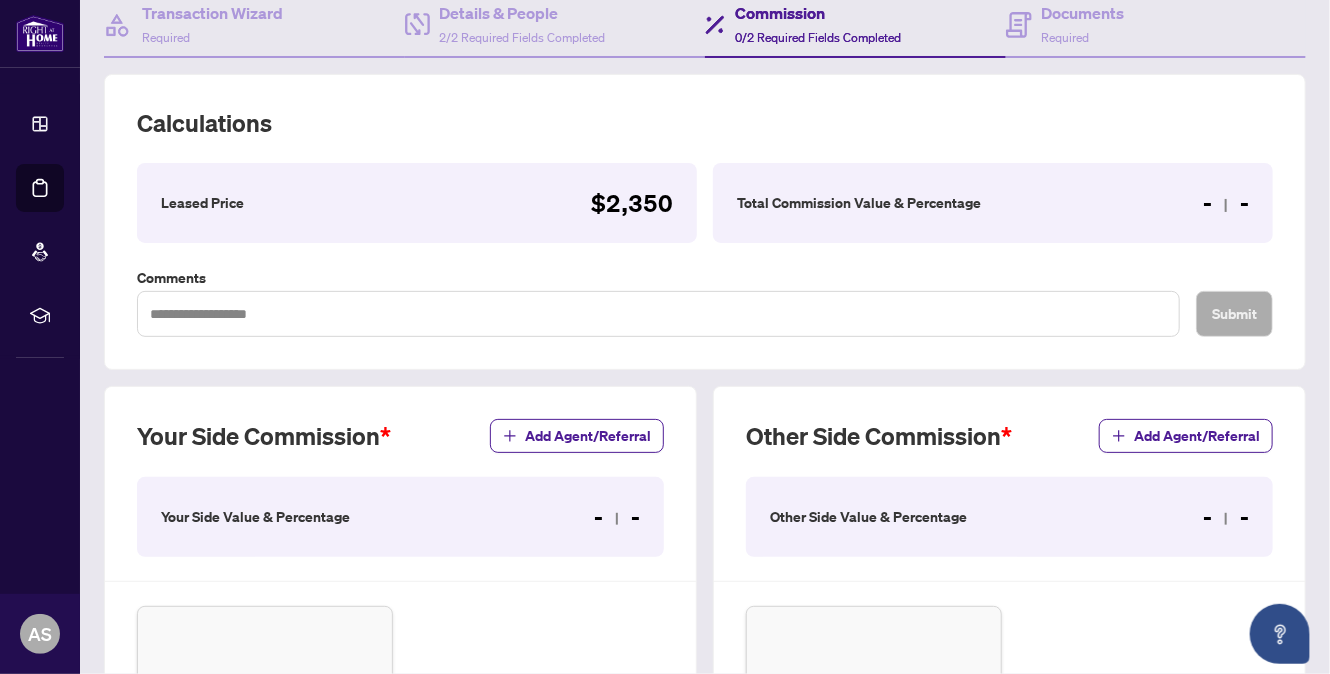 click on "-     -" at bounding box center (617, 517) 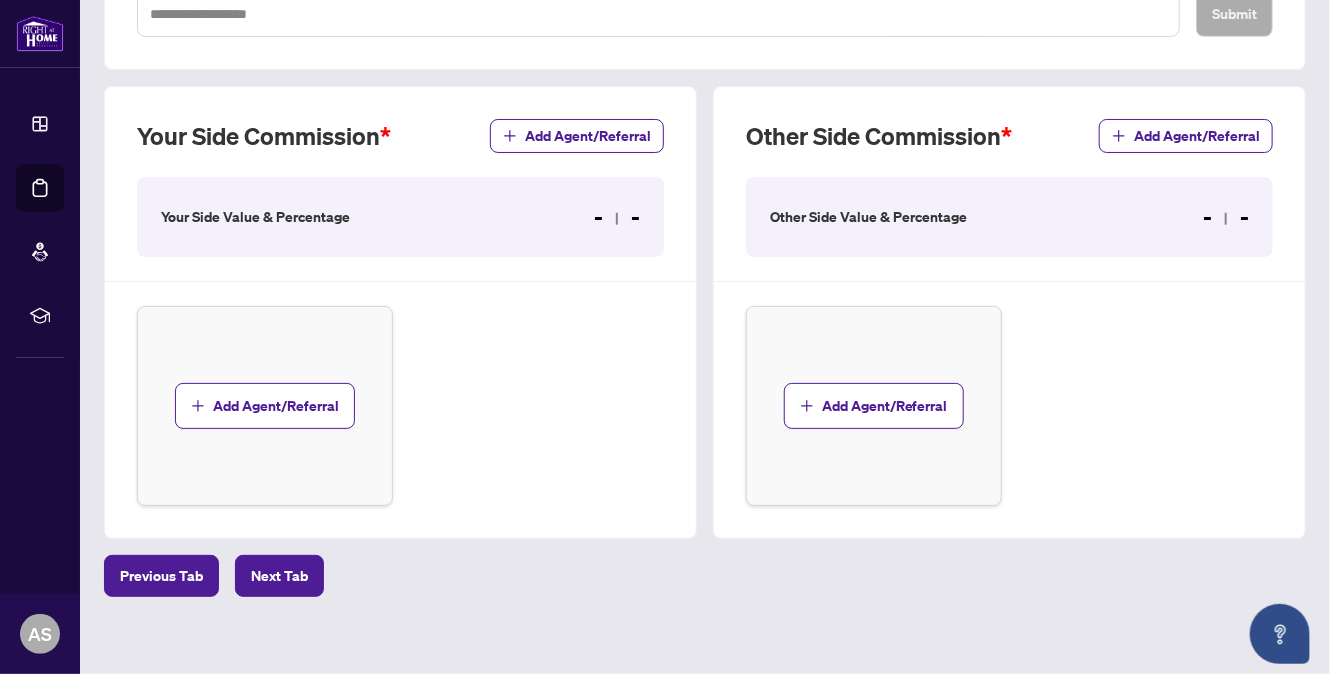 click on "Your Side Commission" at bounding box center [264, 136] 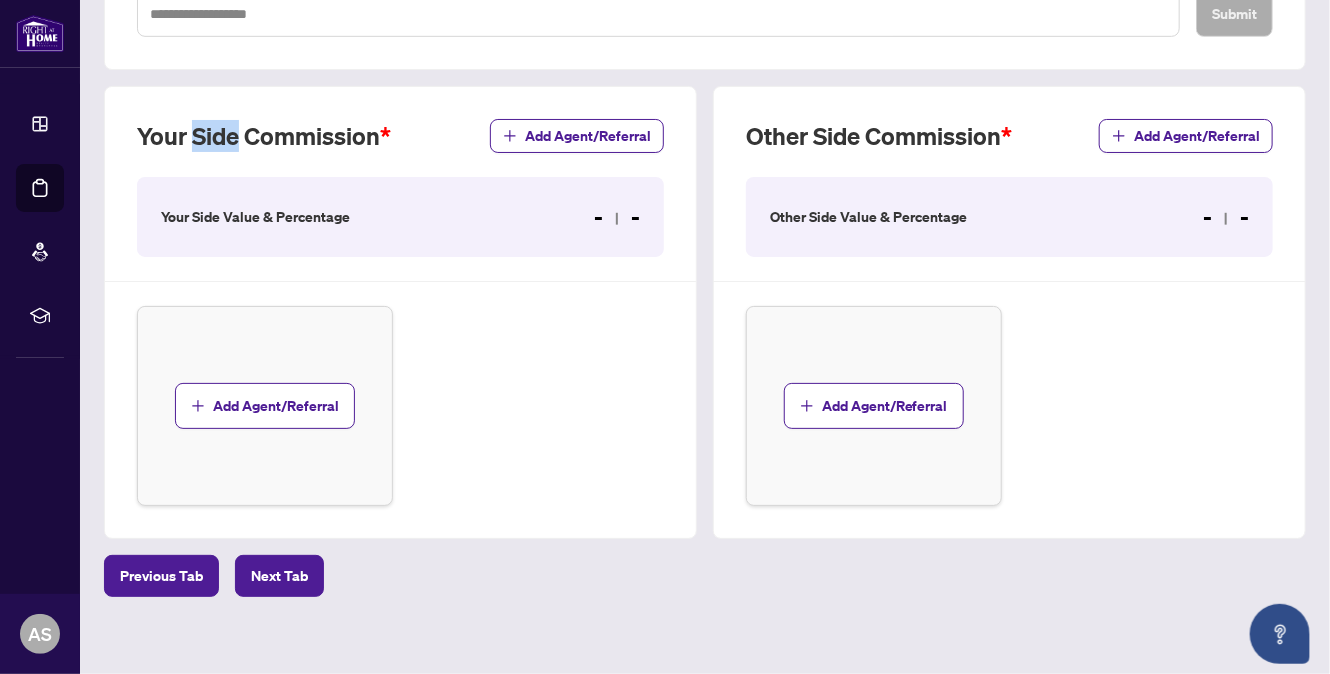 click on "Your Side Commission" at bounding box center (264, 136) 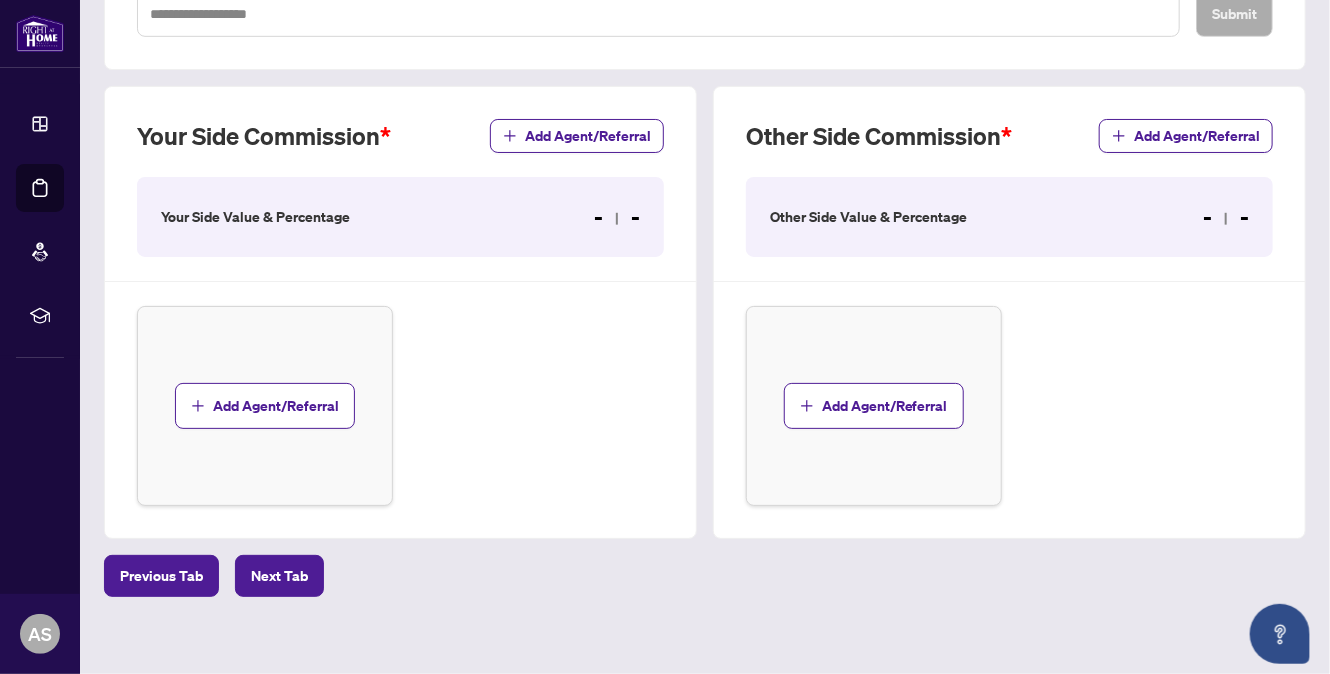 click on "Your Side Value & Percentage" at bounding box center [255, 217] 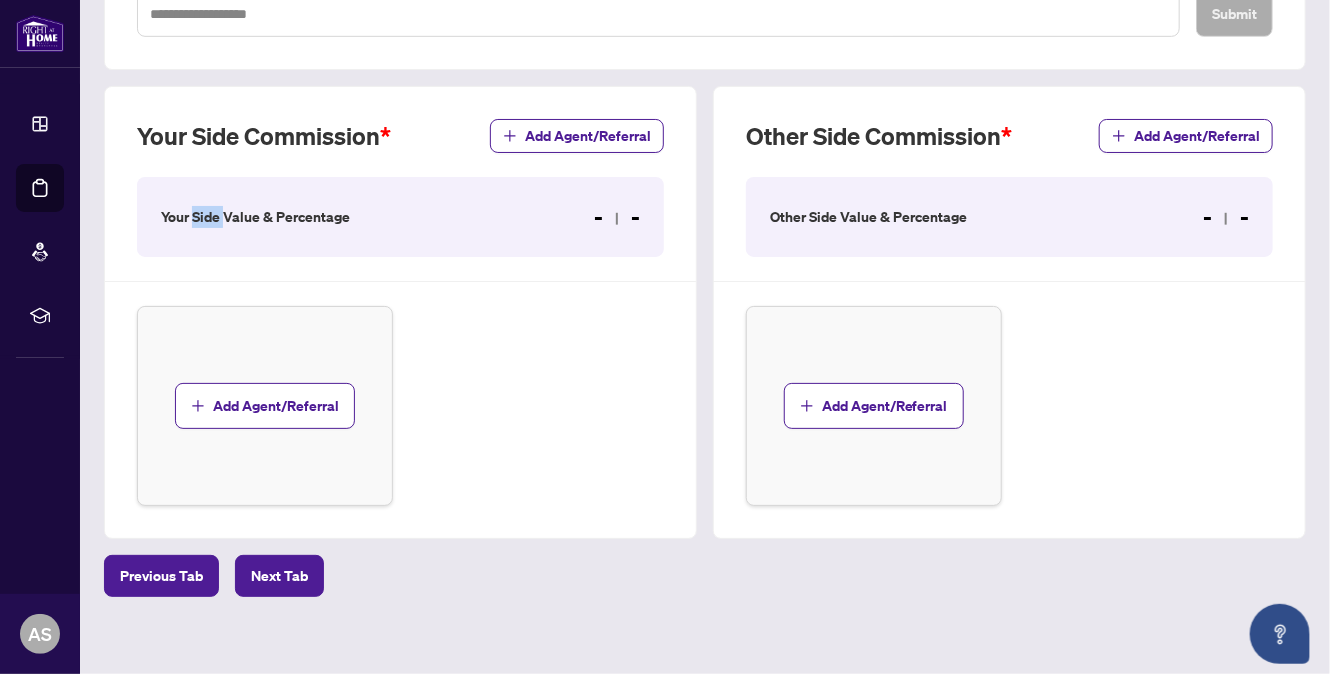 click on "Your Side Value & Percentage" at bounding box center (255, 217) 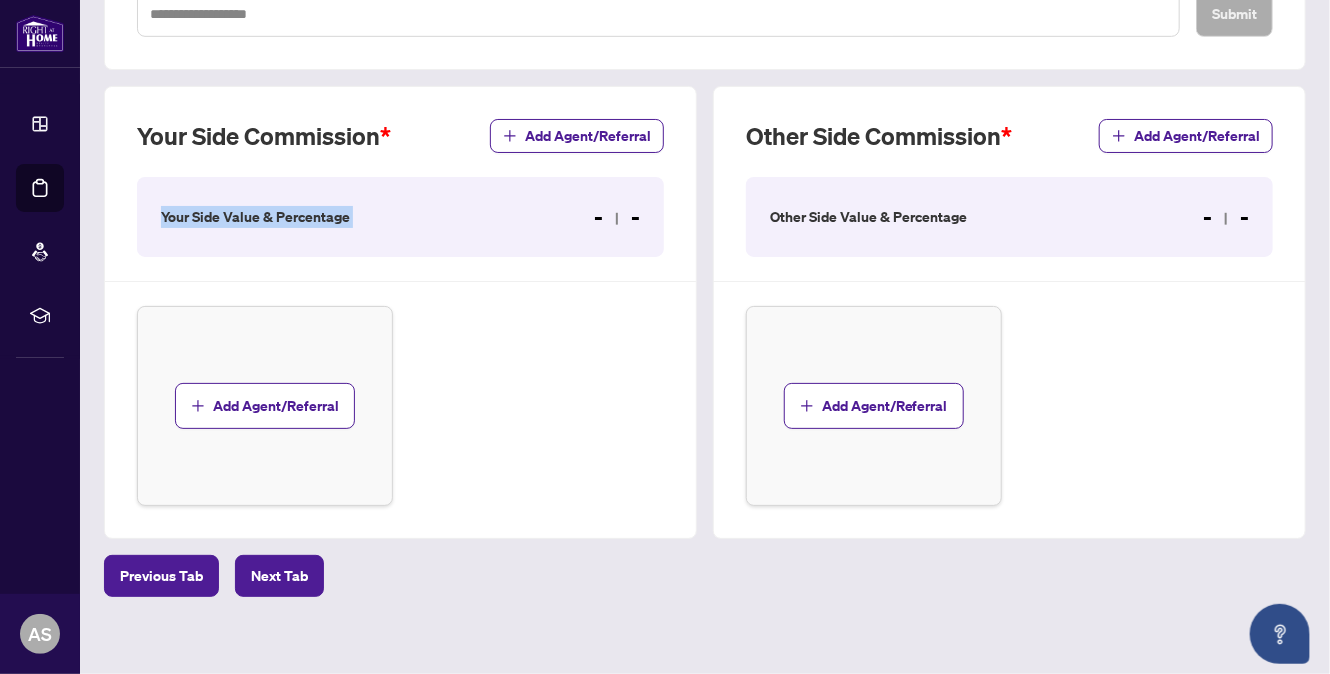 click on "Your Side Value & Percentage" at bounding box center [255, 217] 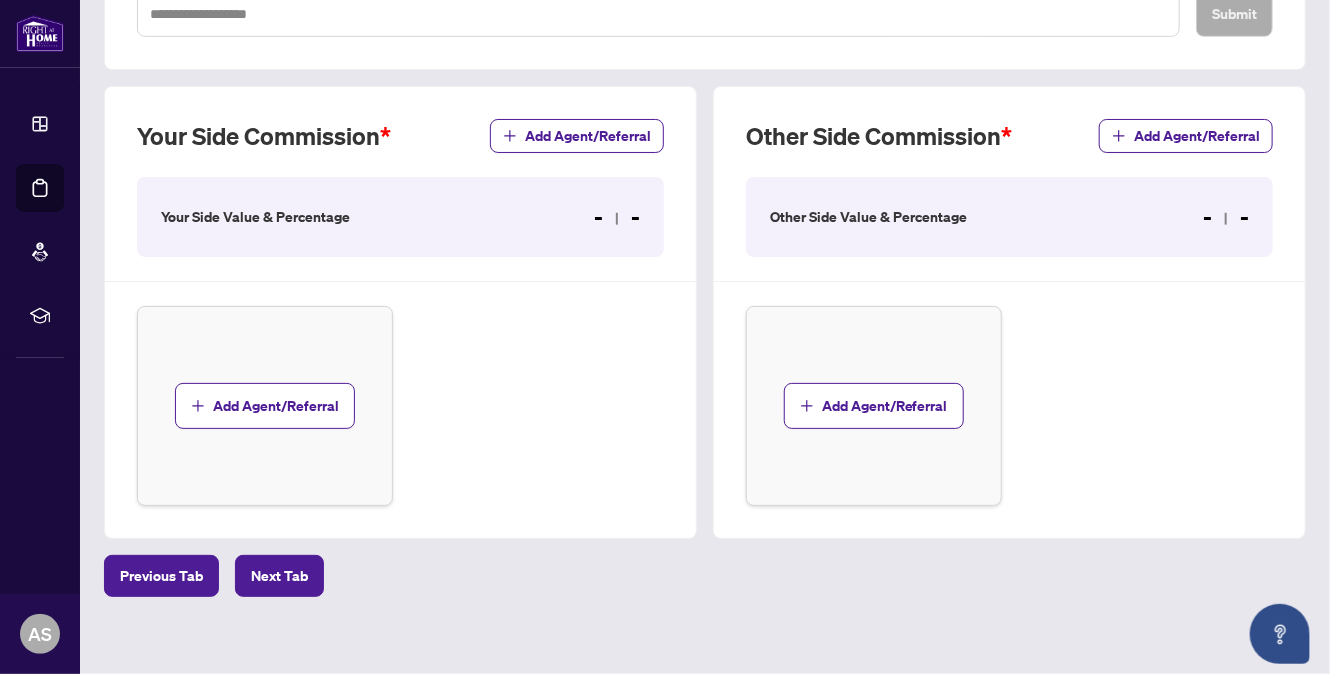 click on "-     -" at bounding box center (617, 217) 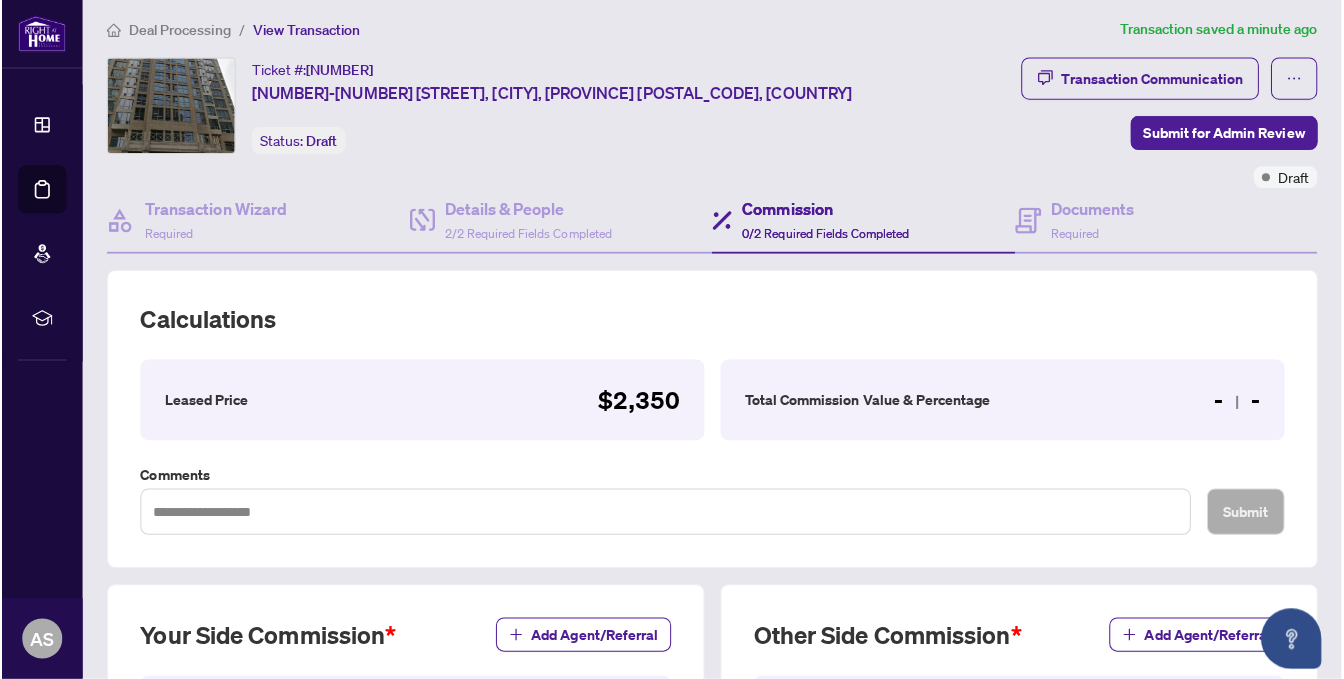 scroll, scrollTop: 0, scrollLeft: 0, axis: both 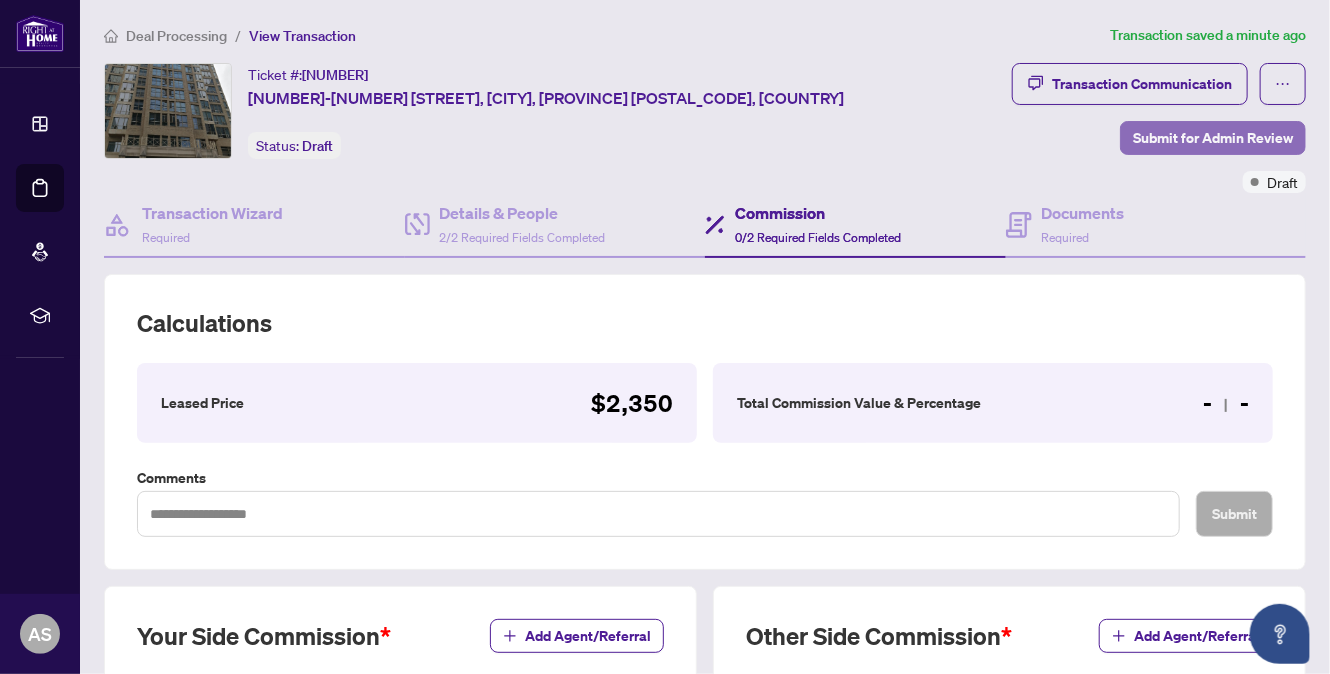 click on "Submit for Admin Review" at bounding box center [1213, 138] 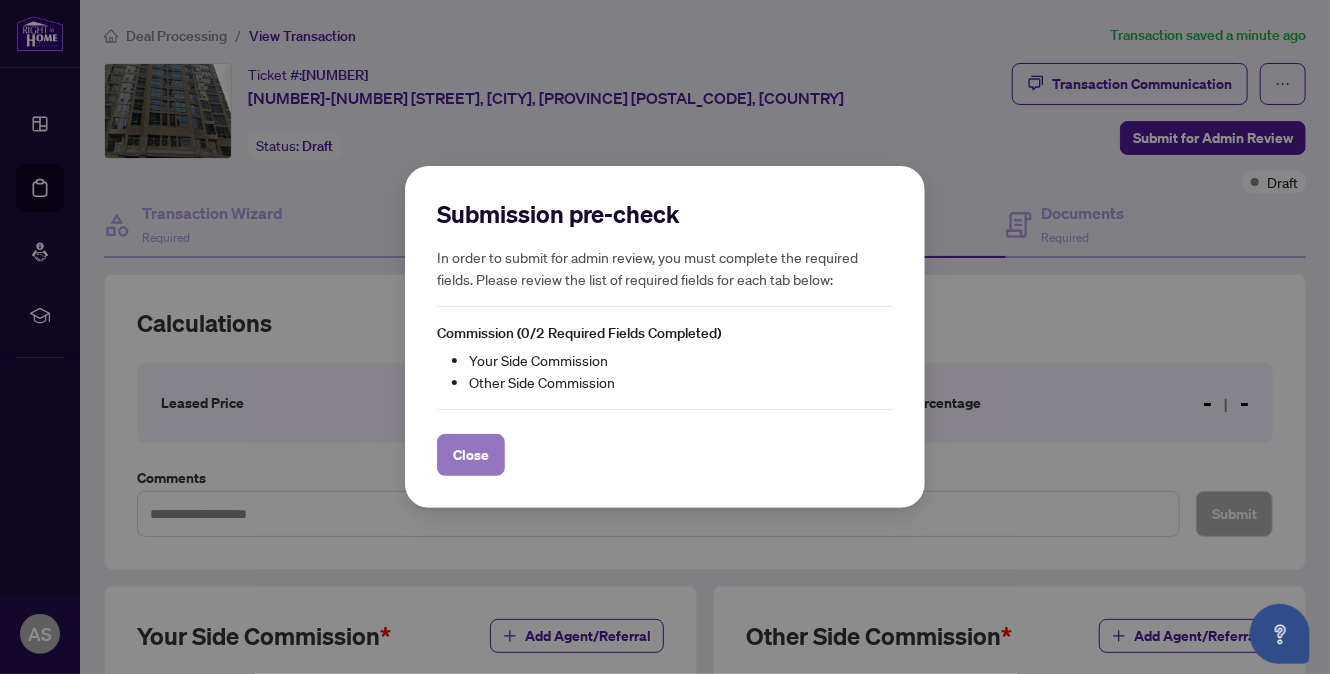 click on "Close" at bounding box center (471, 455) 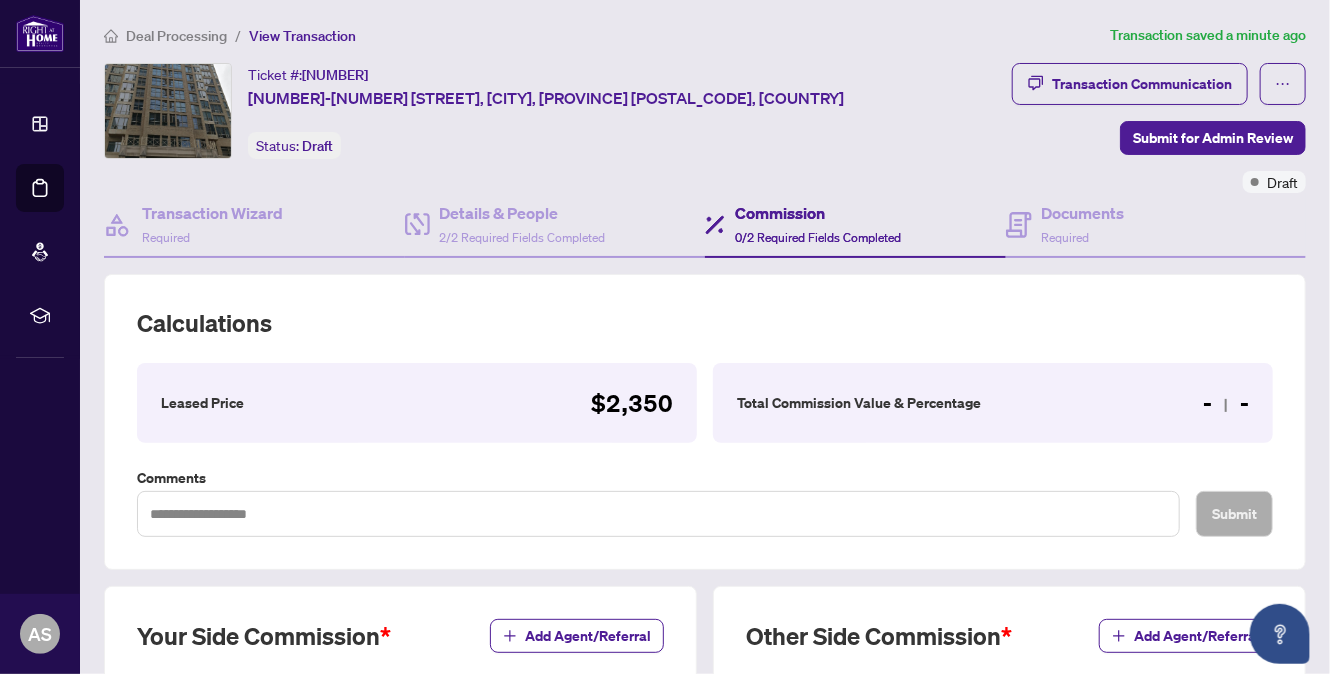 click on "Leased Price $2,350" at bounding box center [417, 403] 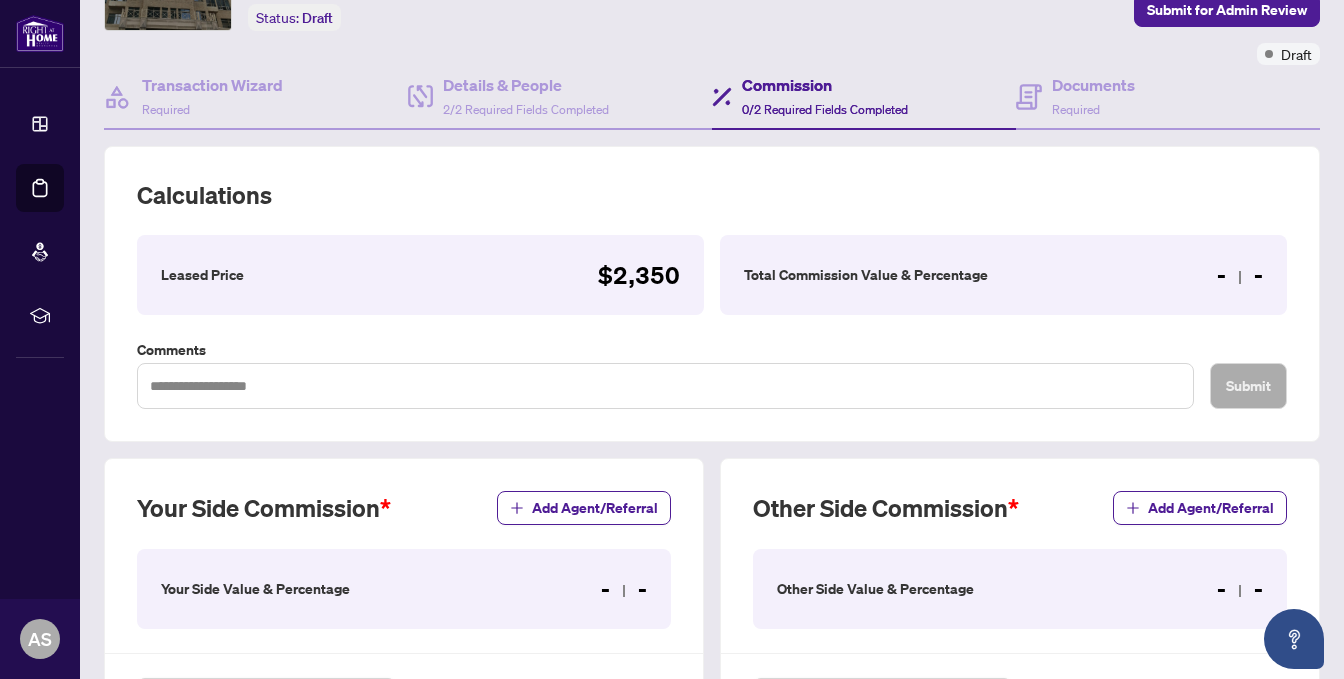 scroll, scrollTop: 400, scrollLeft: 0, axis: vertical 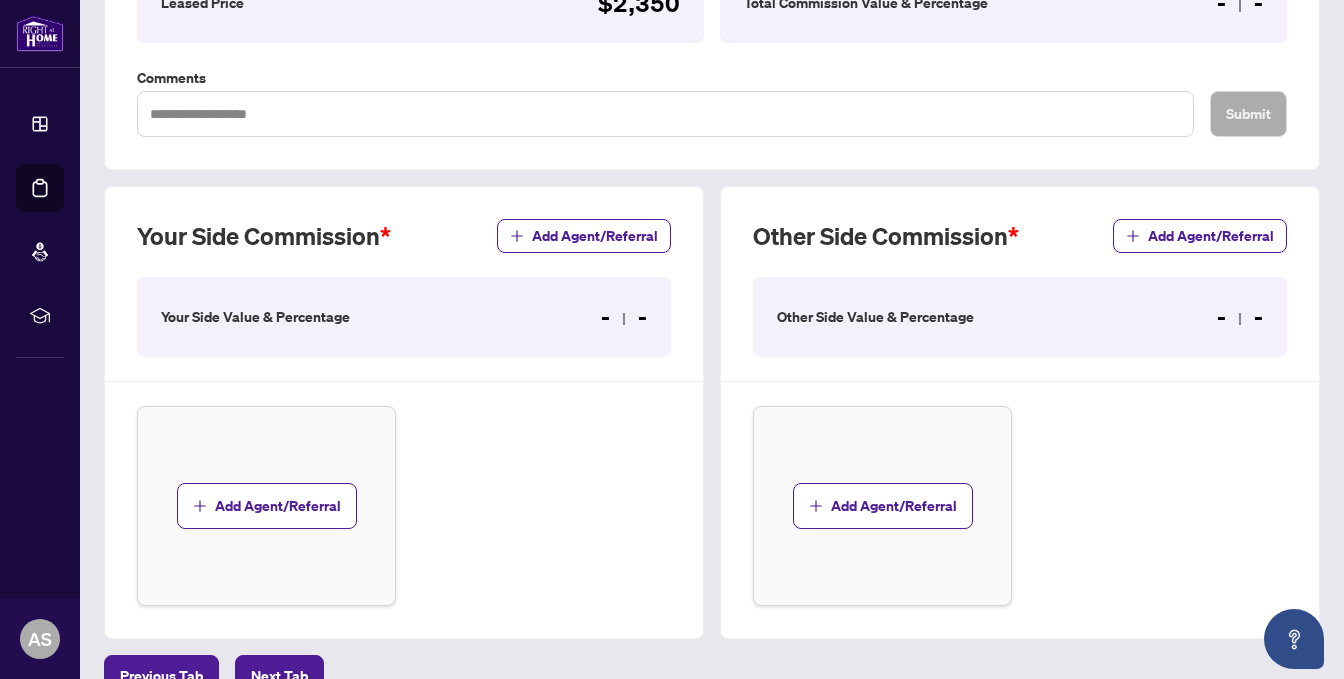 click on "-     -" at bounding box center [624, 317] 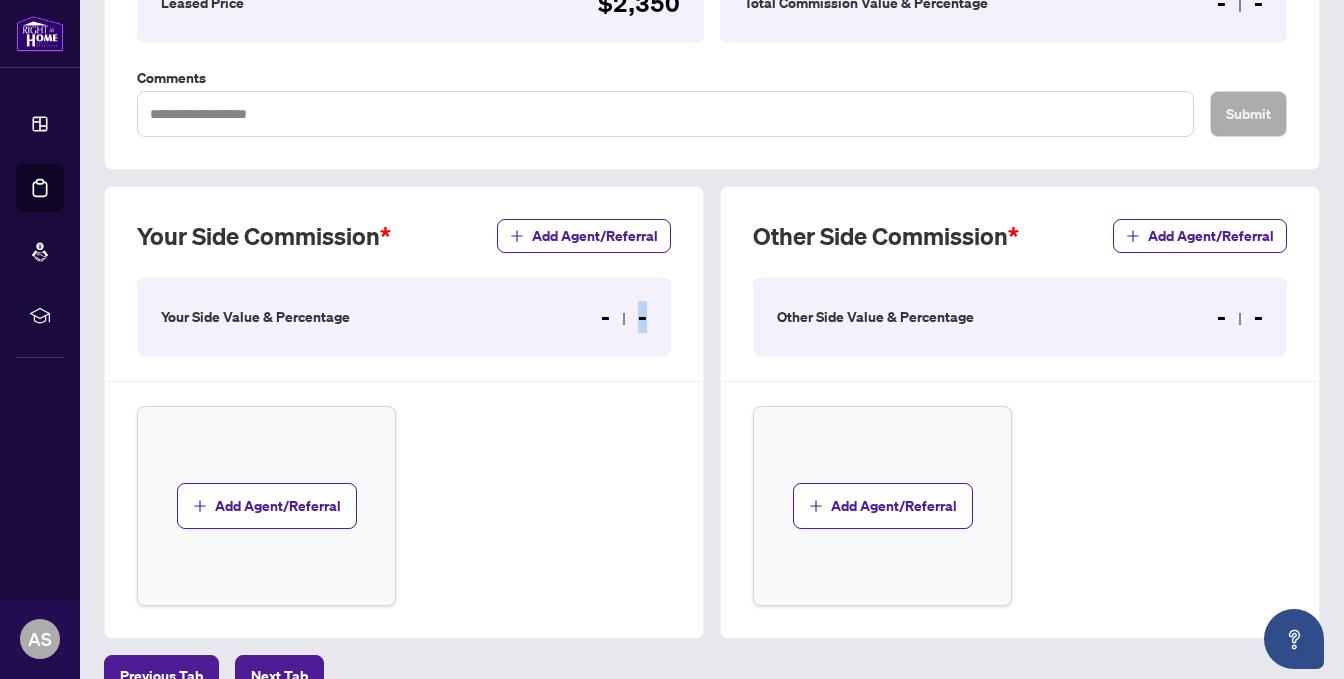 click on "-     -" at bounding box center (624, 317) 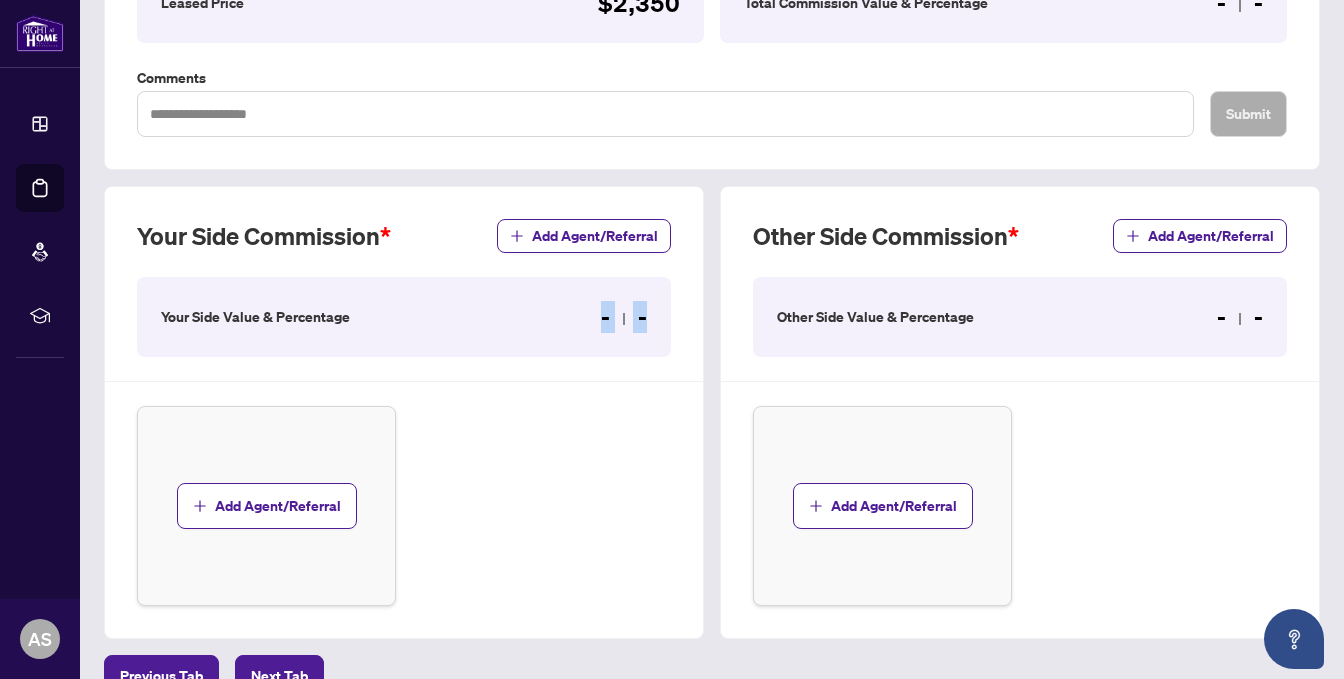click on "-     -" at bounding box center (624, 317) 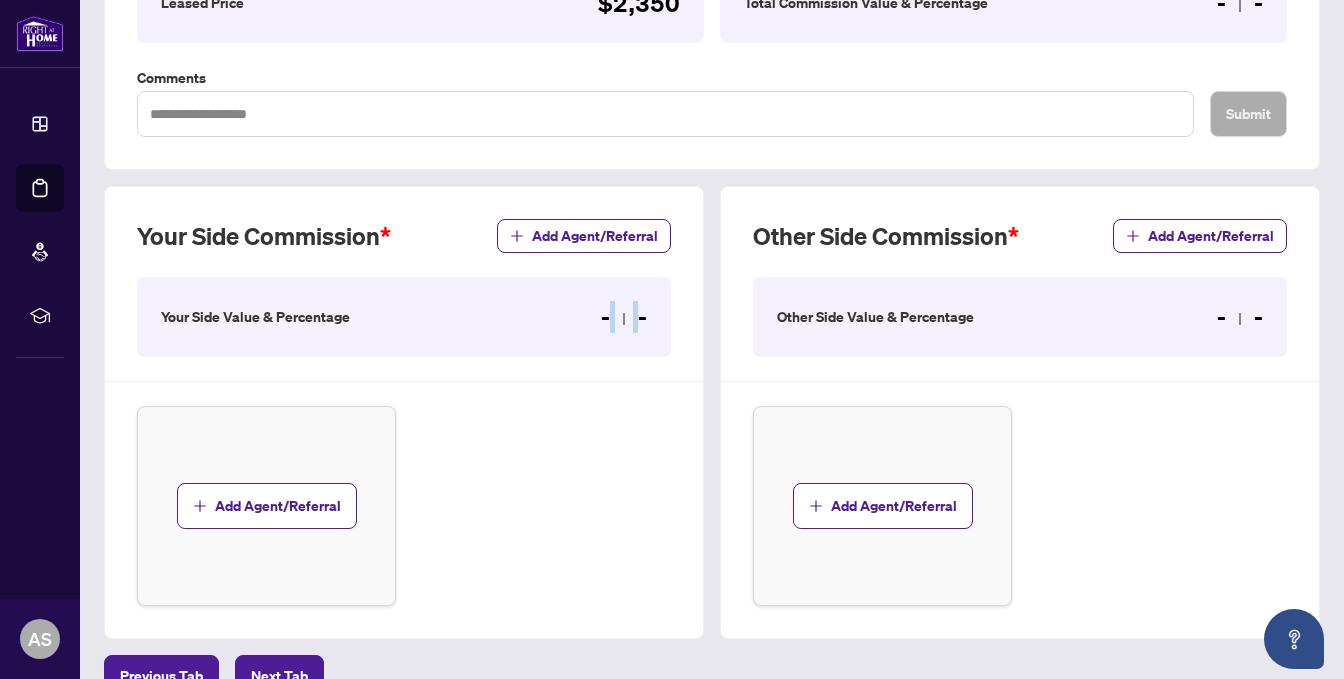 click on "-     -" at bounding box center [624, 317] 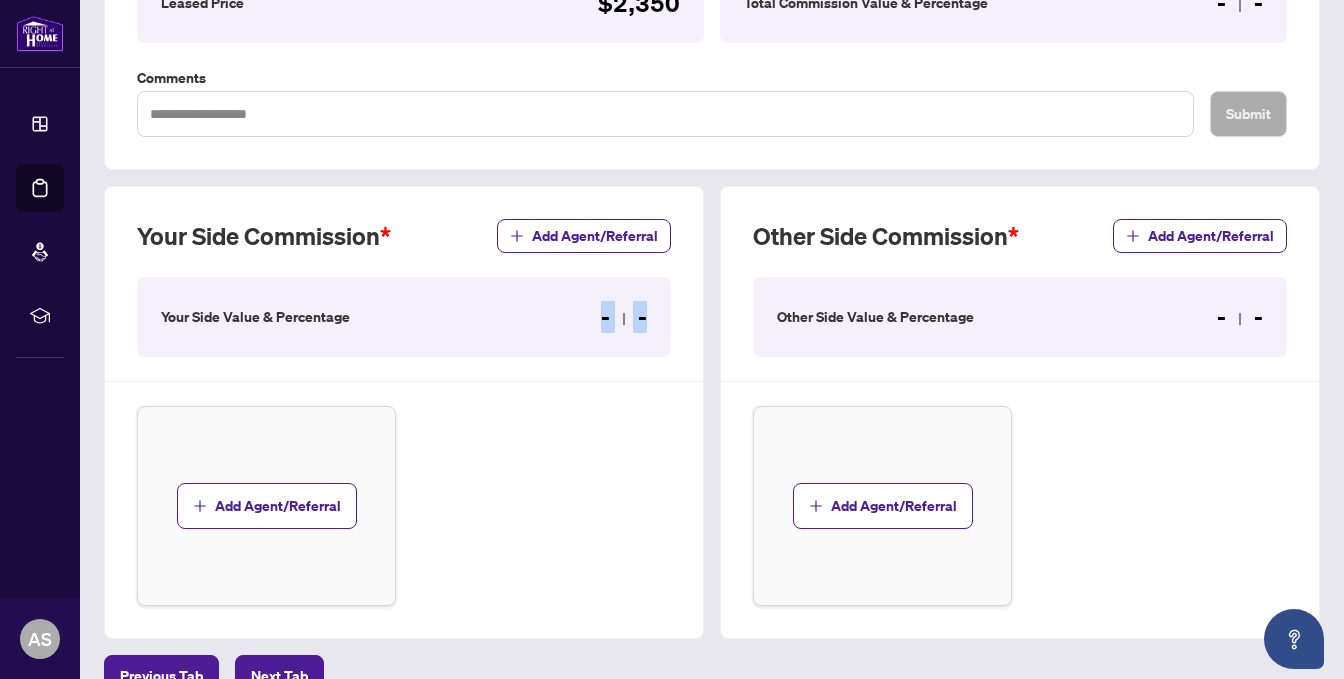 click on "-     -" at bounding box center (624, 317) 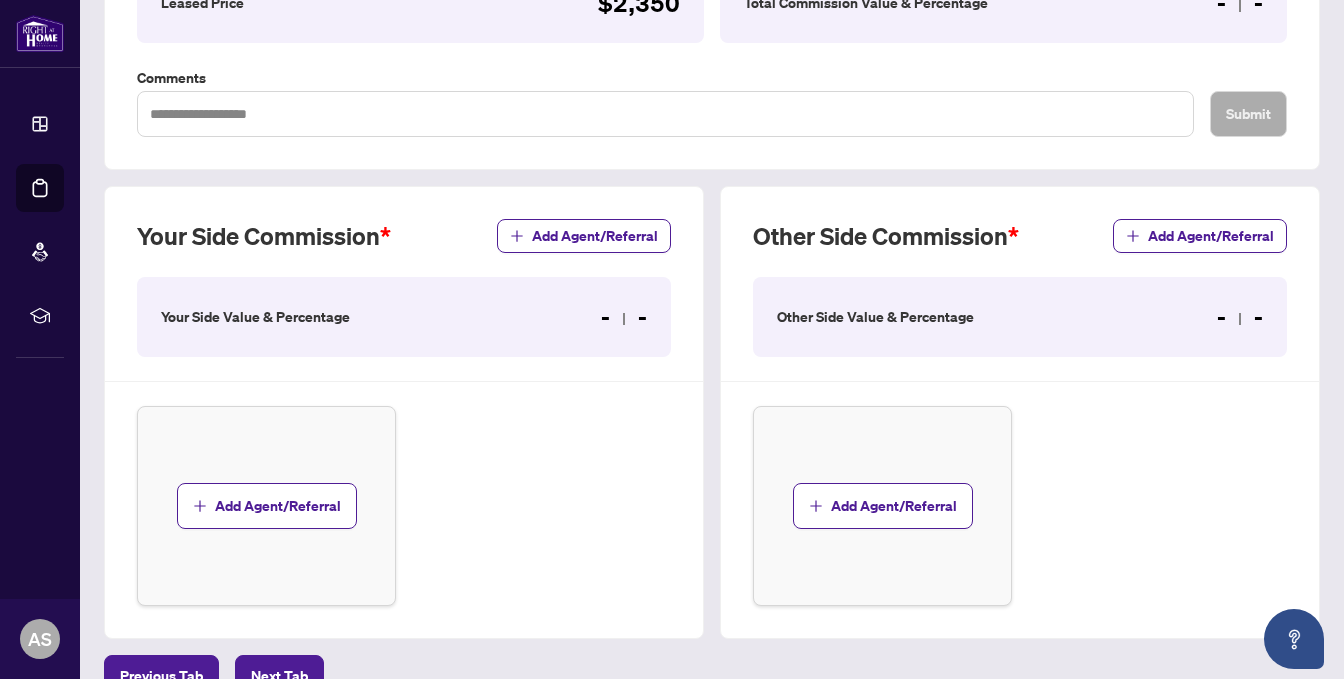 click on "Your Side Value & Percentage -     -" at bounding box center (404, 317) 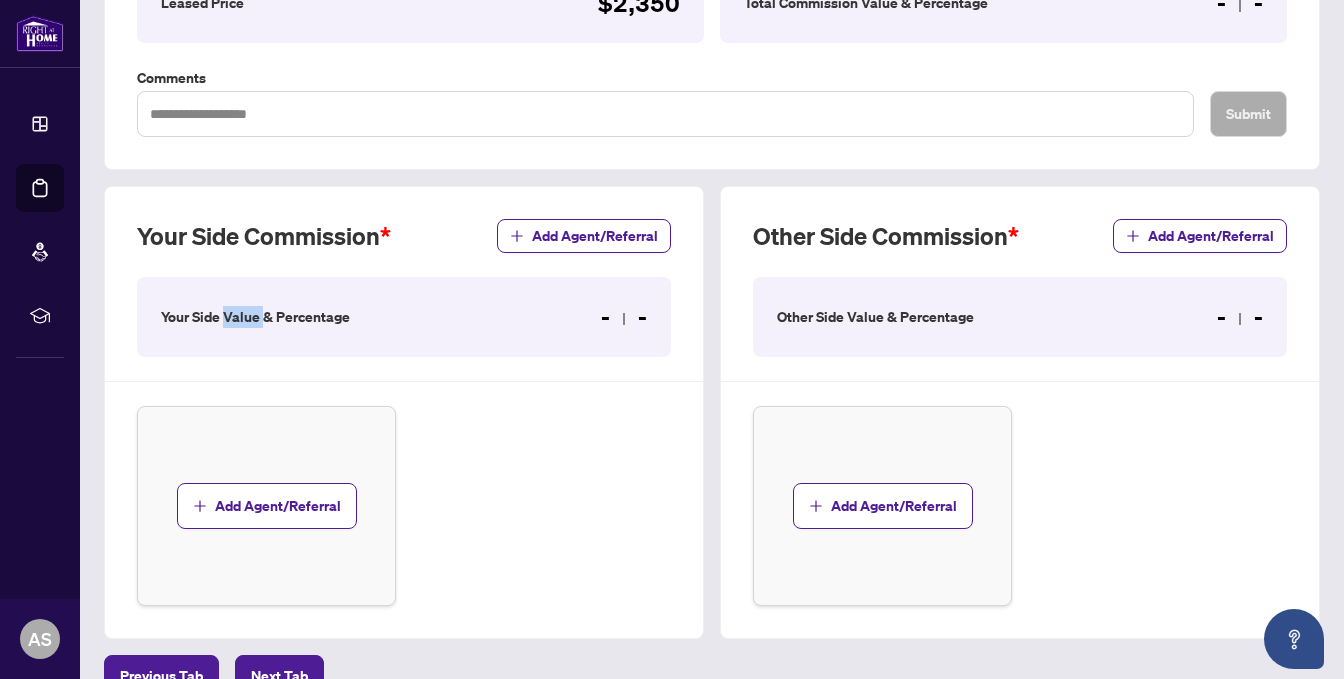 click on "Your Side Value & Percentage -     -" at bounding box center (404, 317) 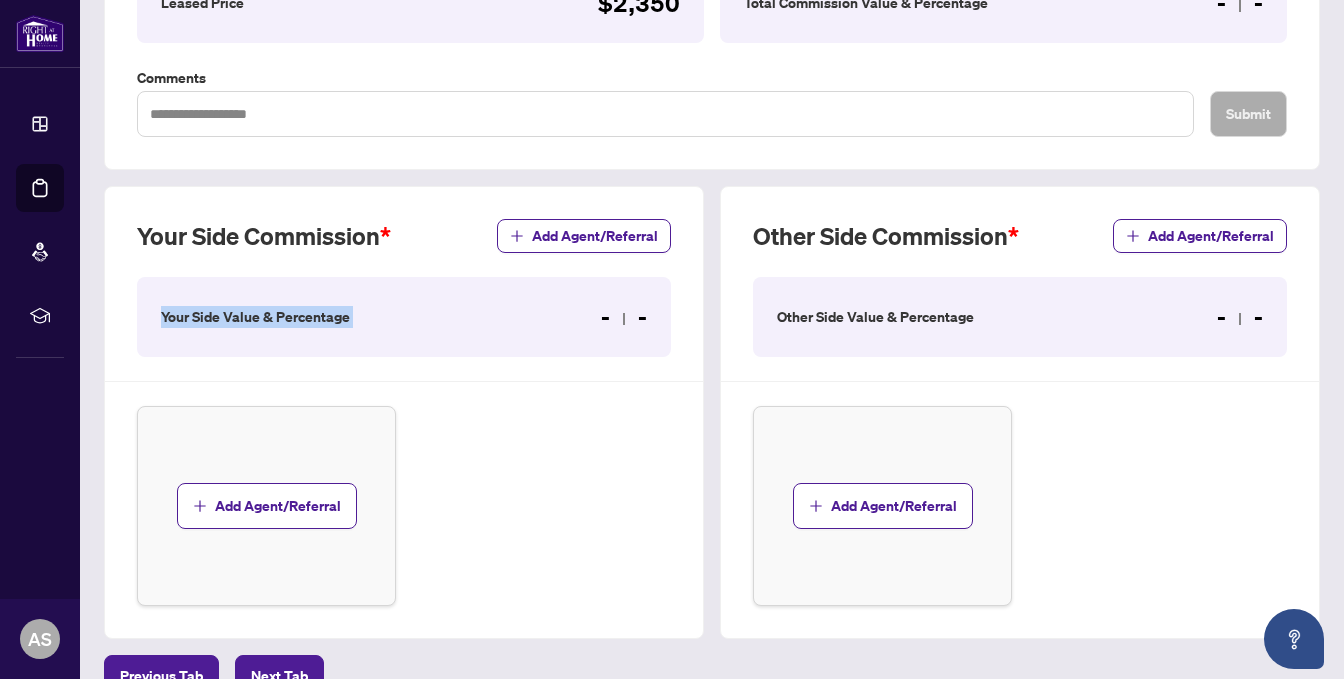 click on "Your Side Value & Percentage -     -" at bounding box center (404, 317) 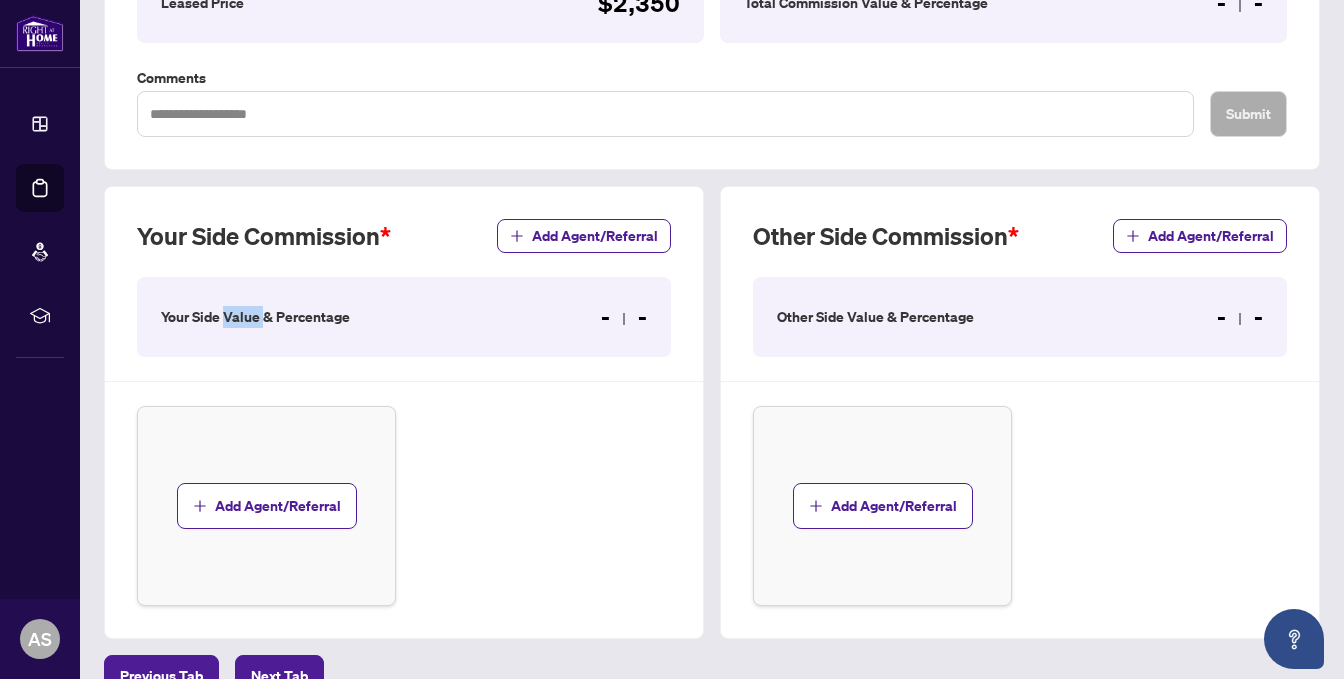 click on "Your Side Value & Percentage -     -" at bounding box center (404, 317) 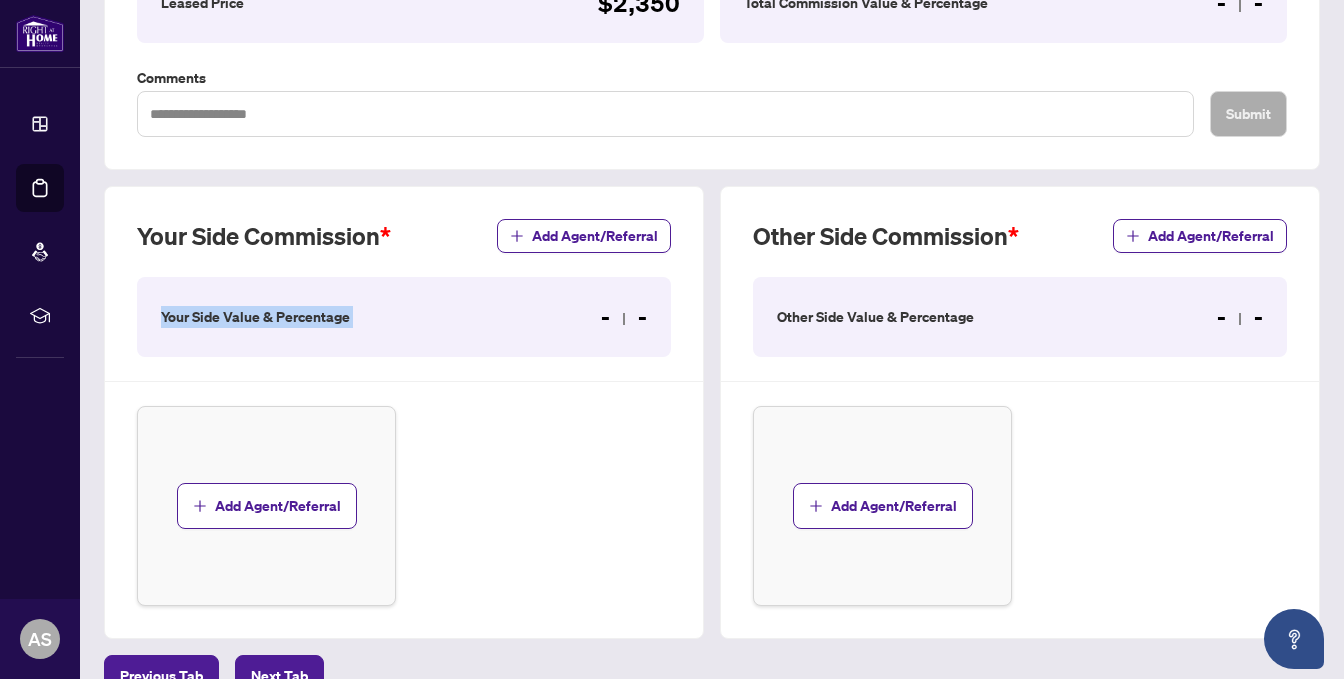 click on "Your Side Value & Percentage -     -" at bounding box center (404, 317) 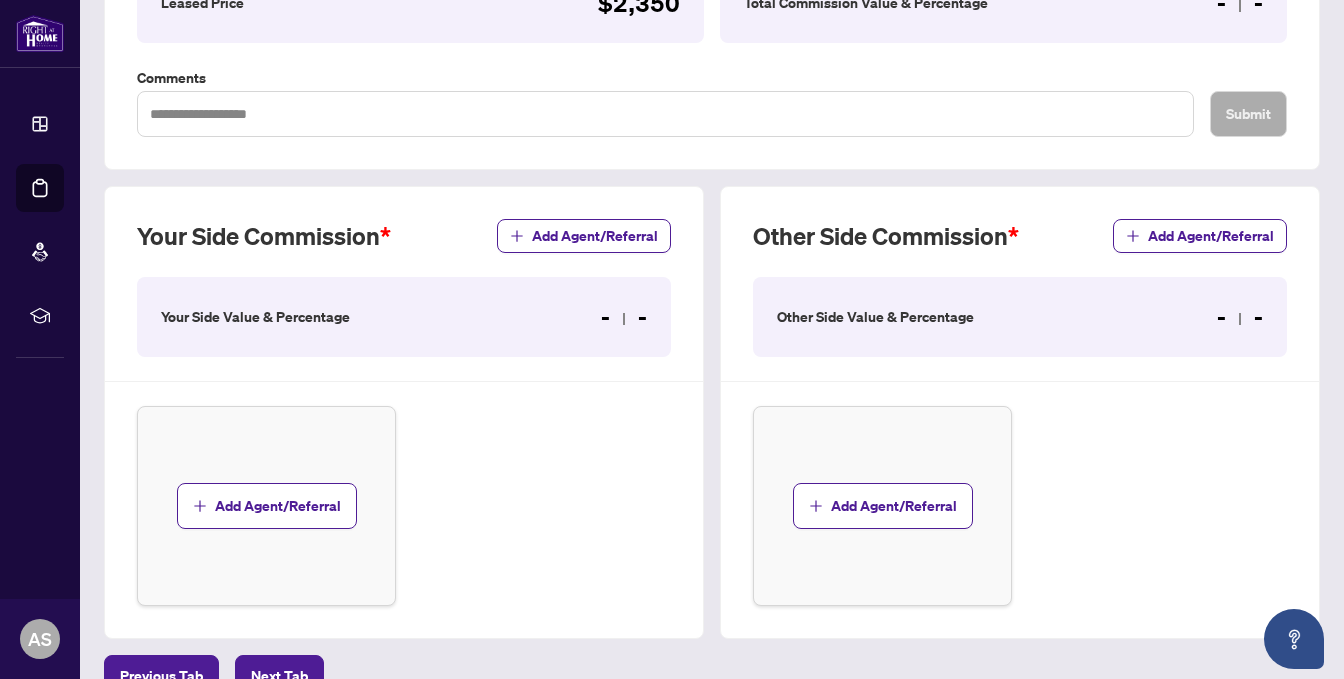 click on "Your Side Commission" at bounding box center (264, 236) 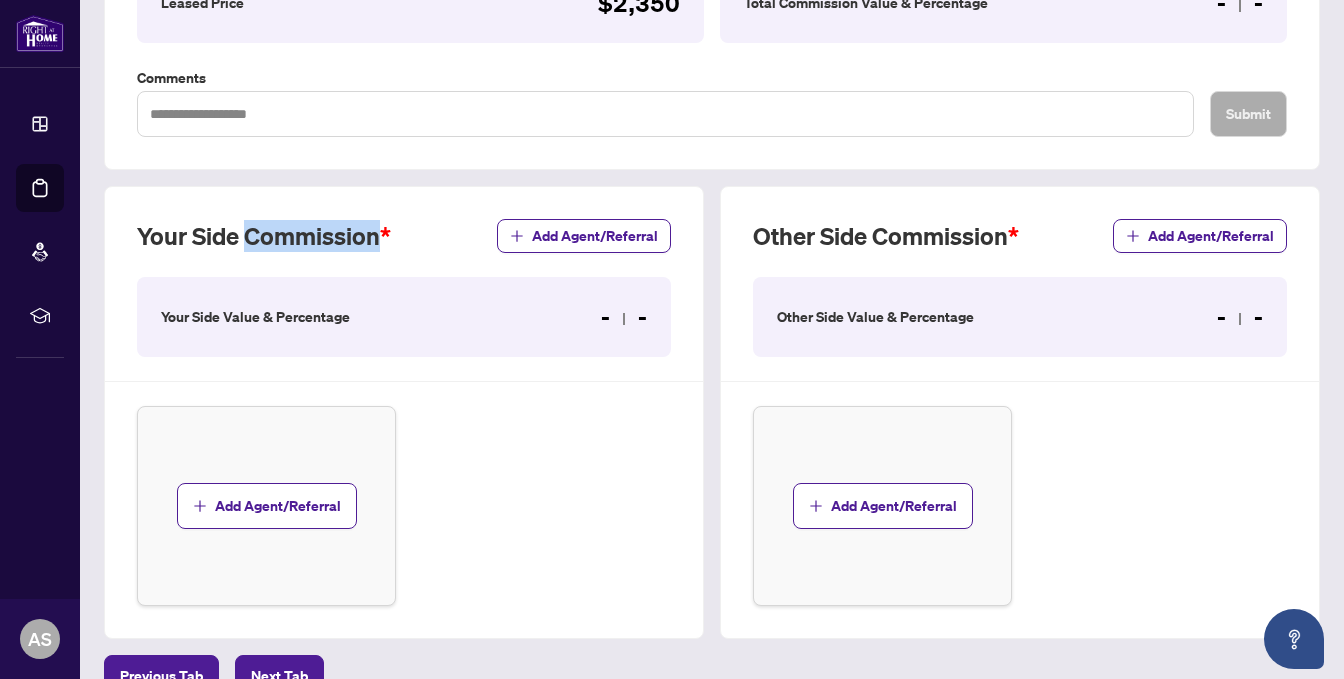 click on "Your Side Commission" at bounding box center (264, 236) 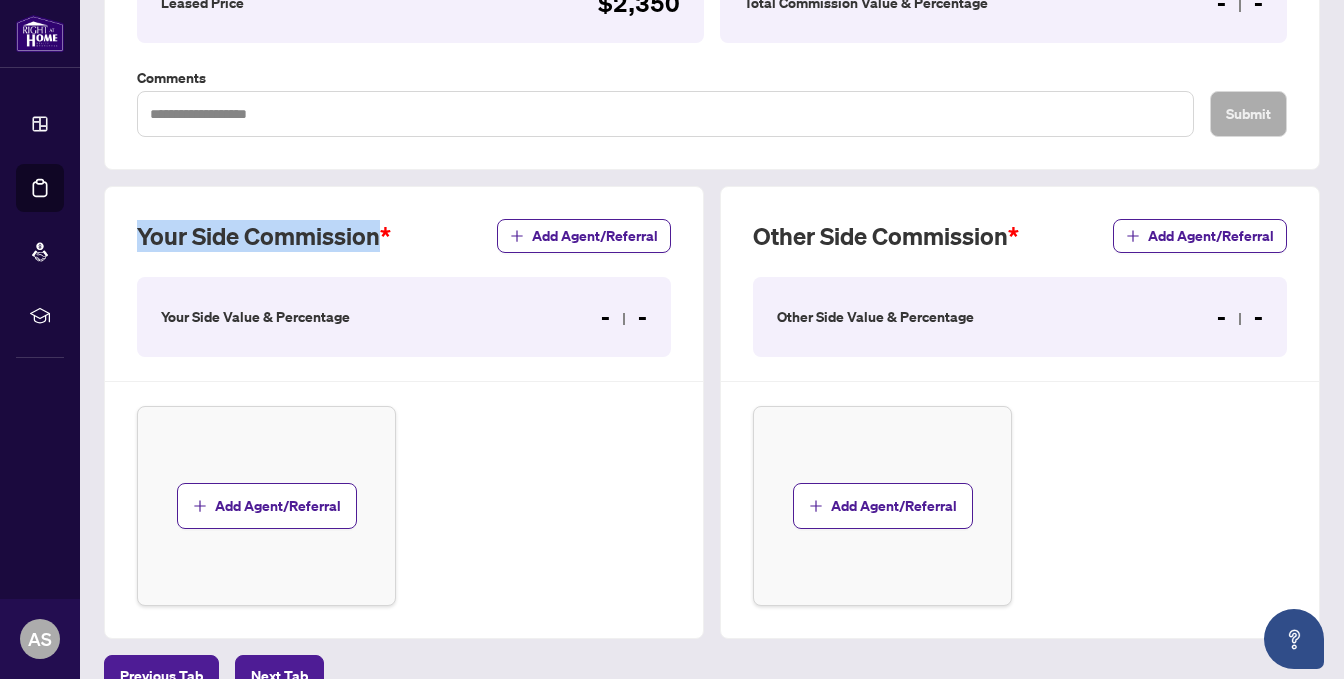 click on "Your Side Commission" at bounding box center (264, 236) 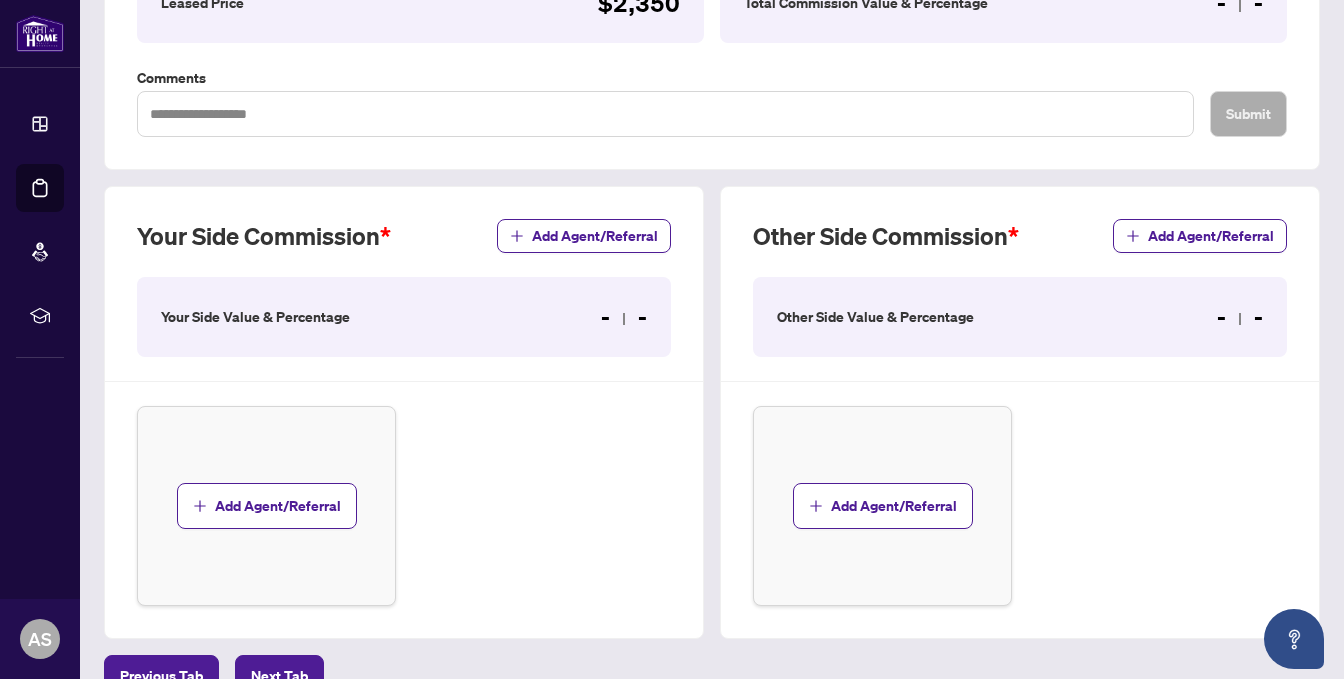 click on "Other Side Commission Add Agent/Referral Other Side Value & Percentage -     - Add Agent/Referral" at bounding box center (1020, 412) 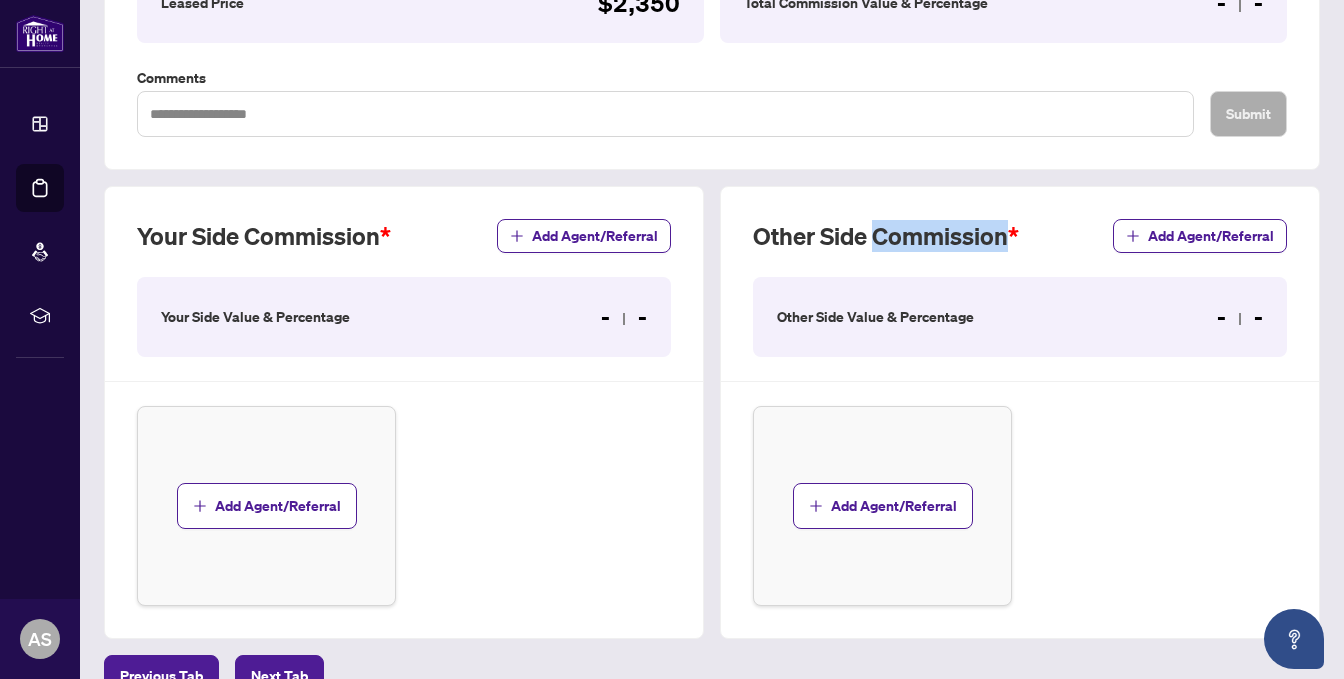 click on "Other Side Commission" at bounding box center [886, 236] 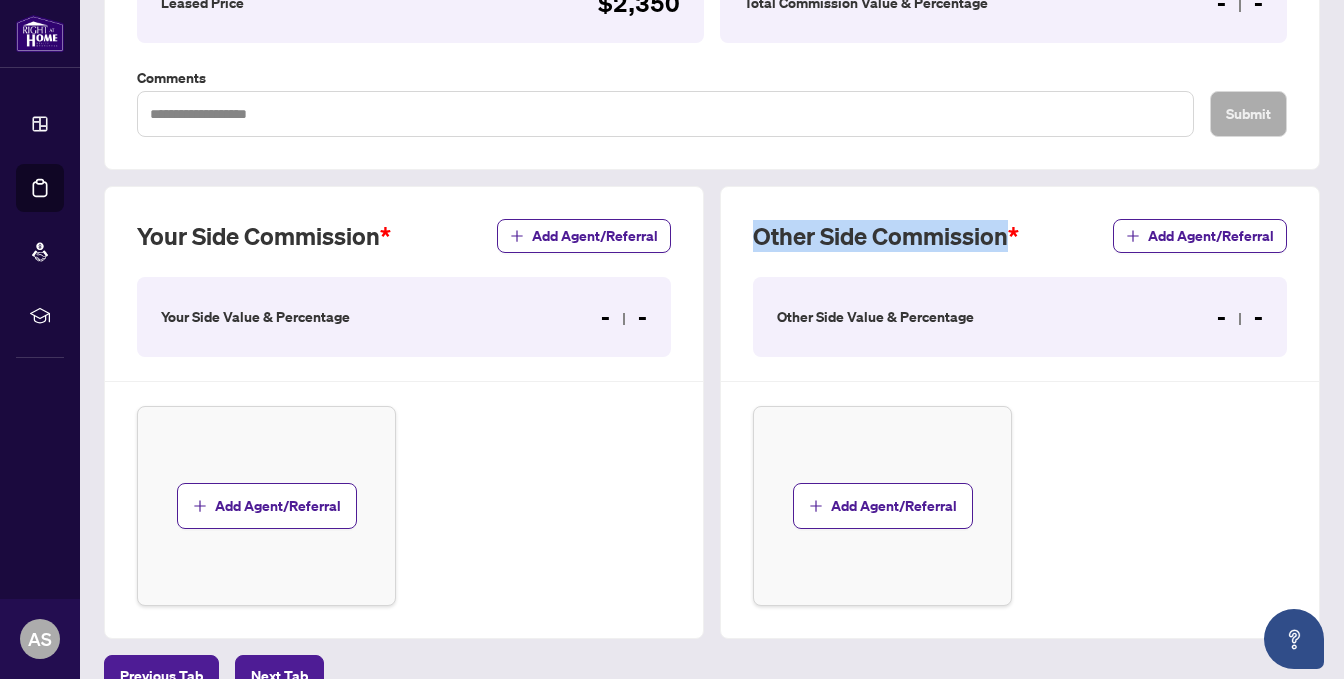 drag, startPoint x: 884, startPoint y: 235, endPoint x: 865, endPoint y: 323, distance: 90.02777 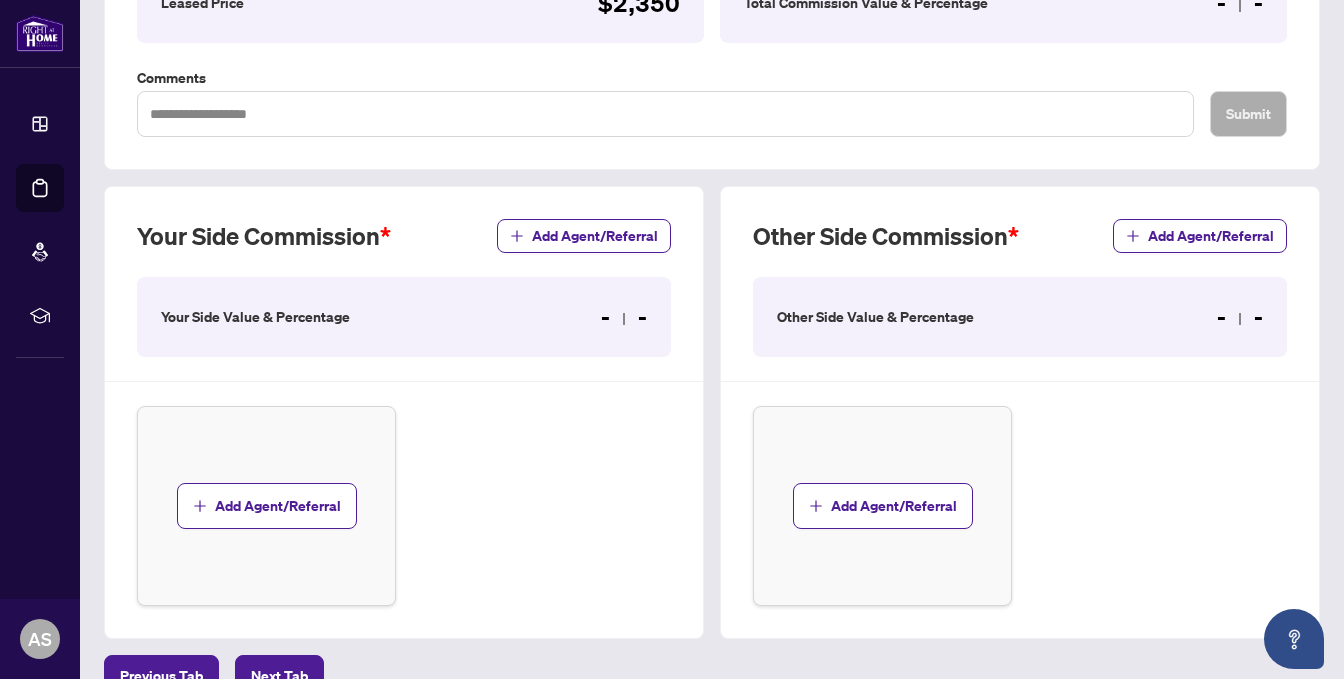 click on "Other Side Value & Percentage" at bounding box center (875, 317) 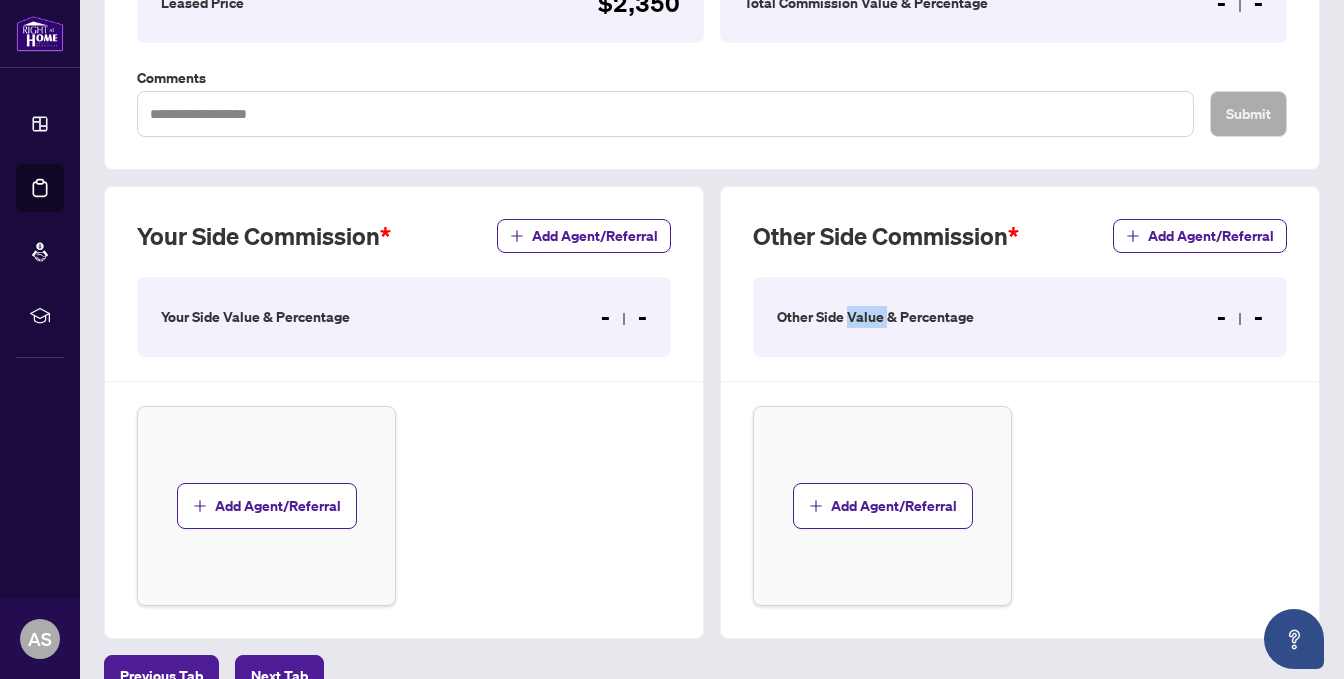 click on "Other Side Value & Percentage" at bounding box center [875, 317] 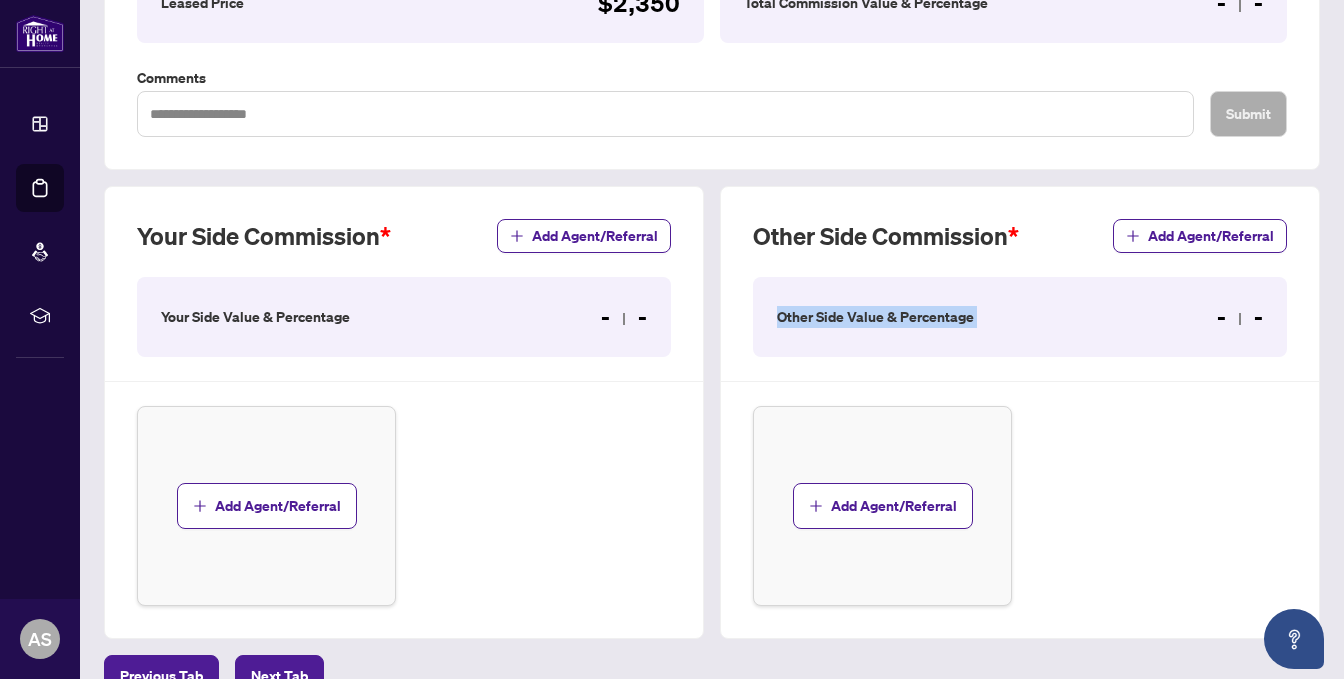 drag, startPoint x: 863, startPoint y: 318, endPoint x: 1021, endPoint y: 317, distance: 158.00316 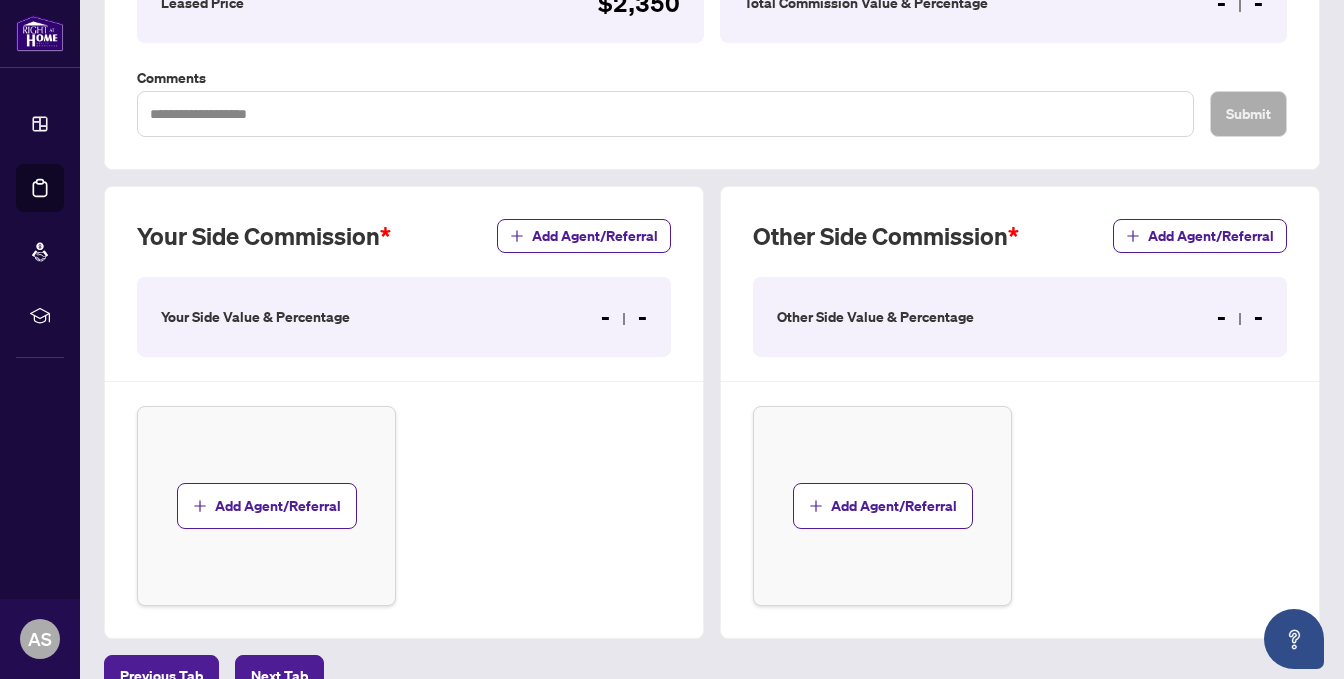 click on "Other Side Value & Percentage -     -" at bounding box center [1020, 317] 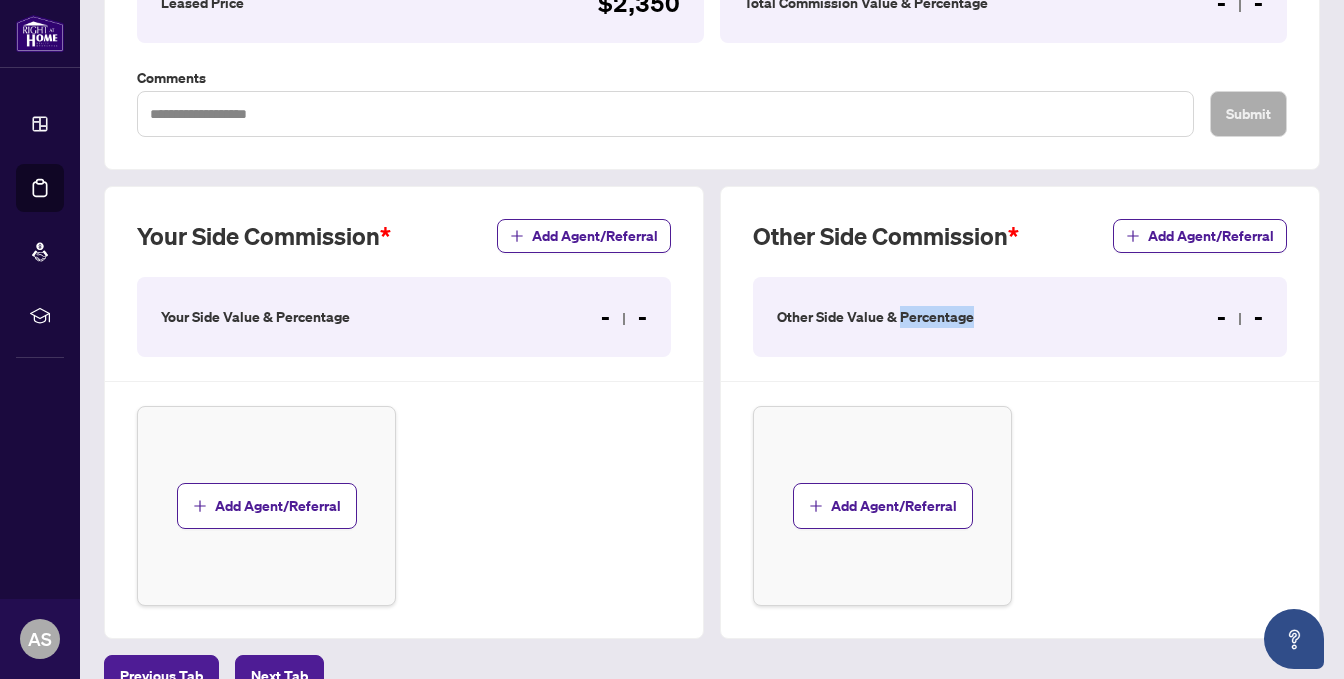 click on "Other Side Value & Percentage" at bounding box center [875, 317] 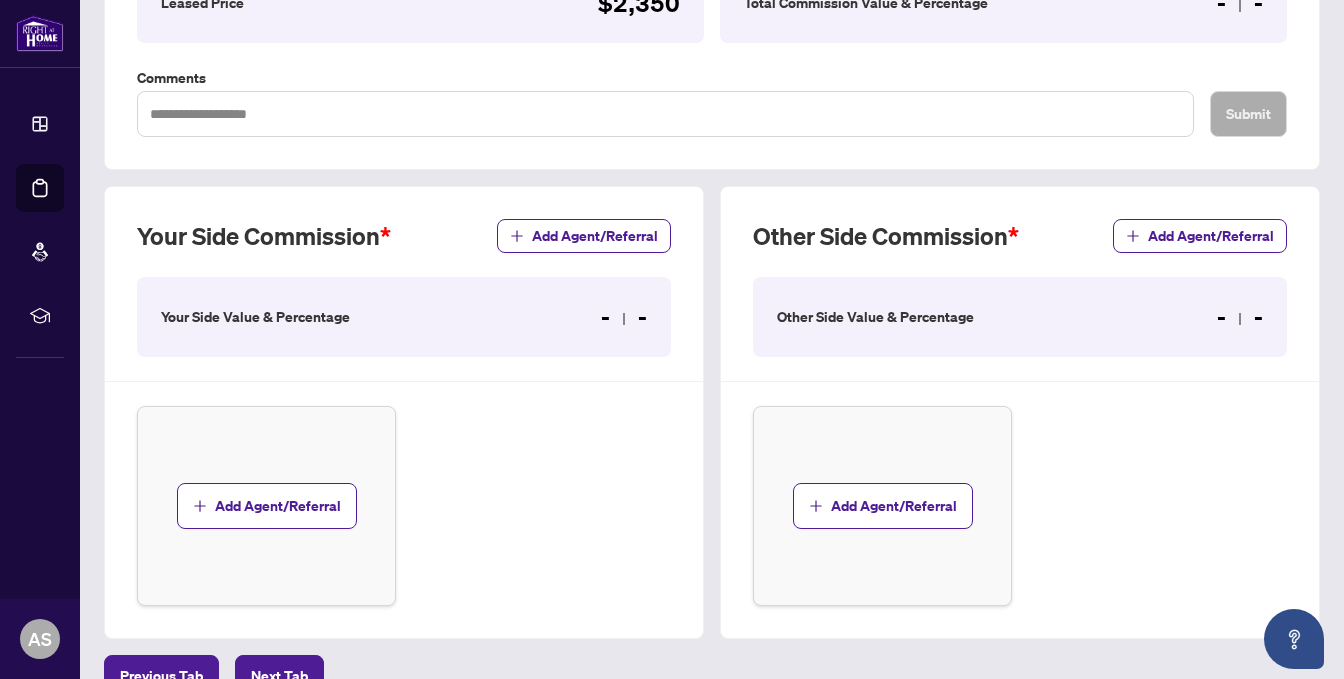 click on "Other Side Commission Add Agent/Referral Other Side Value & Percentage -     - Add Agent/Referral" at bounding box center (1020, 412) 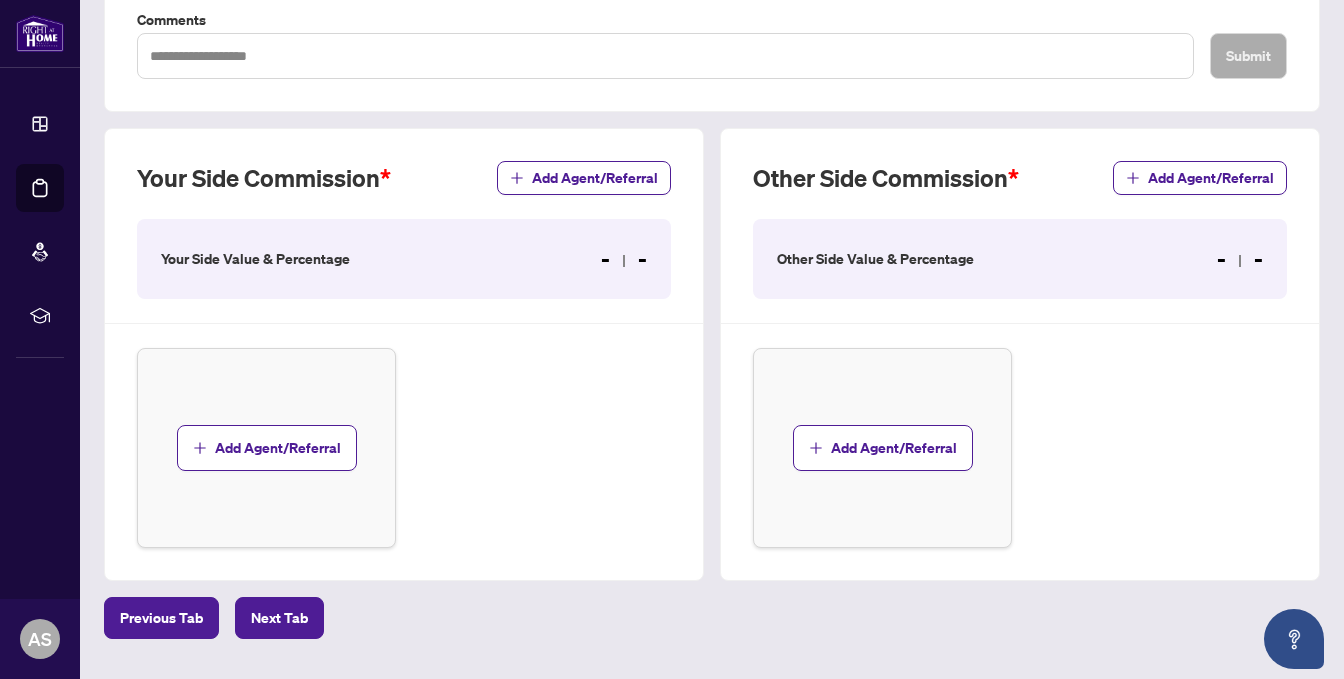 scroll, scrollTop: 506, scrollLeft: 0, axis: vertical 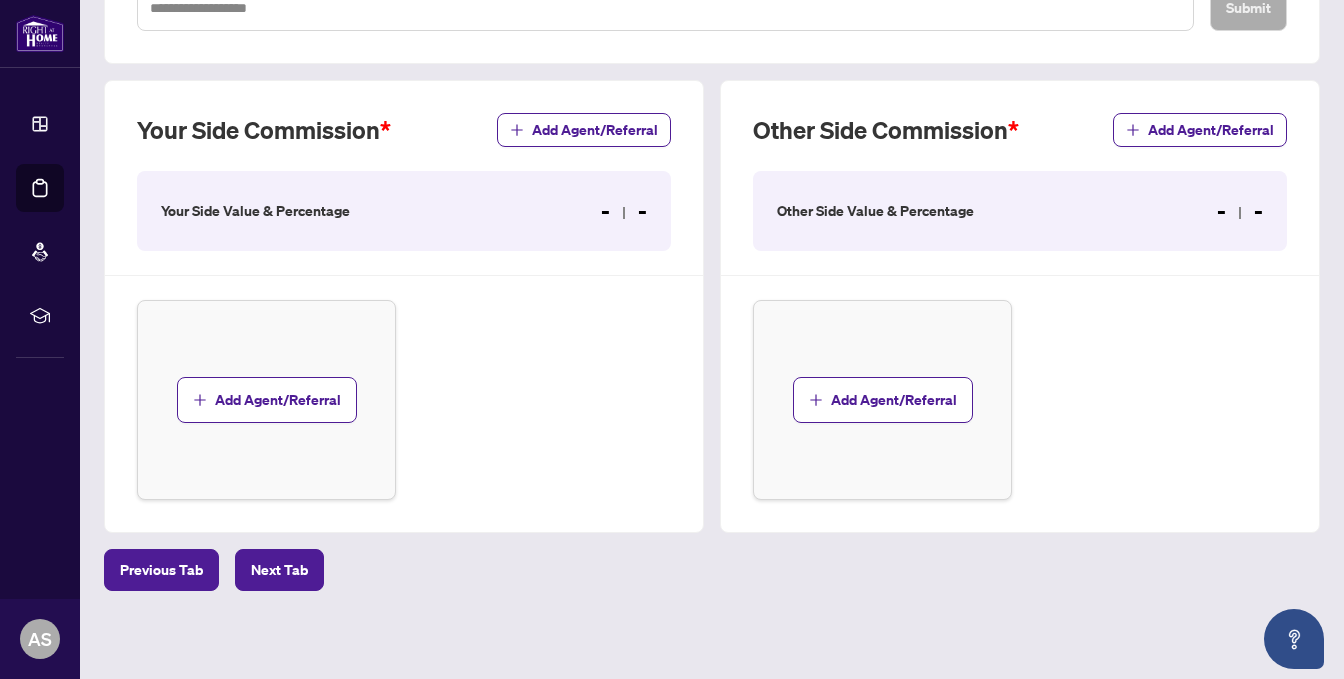 click on "Your Side Value & Percentage -     -" at bounding box center [404, 211] 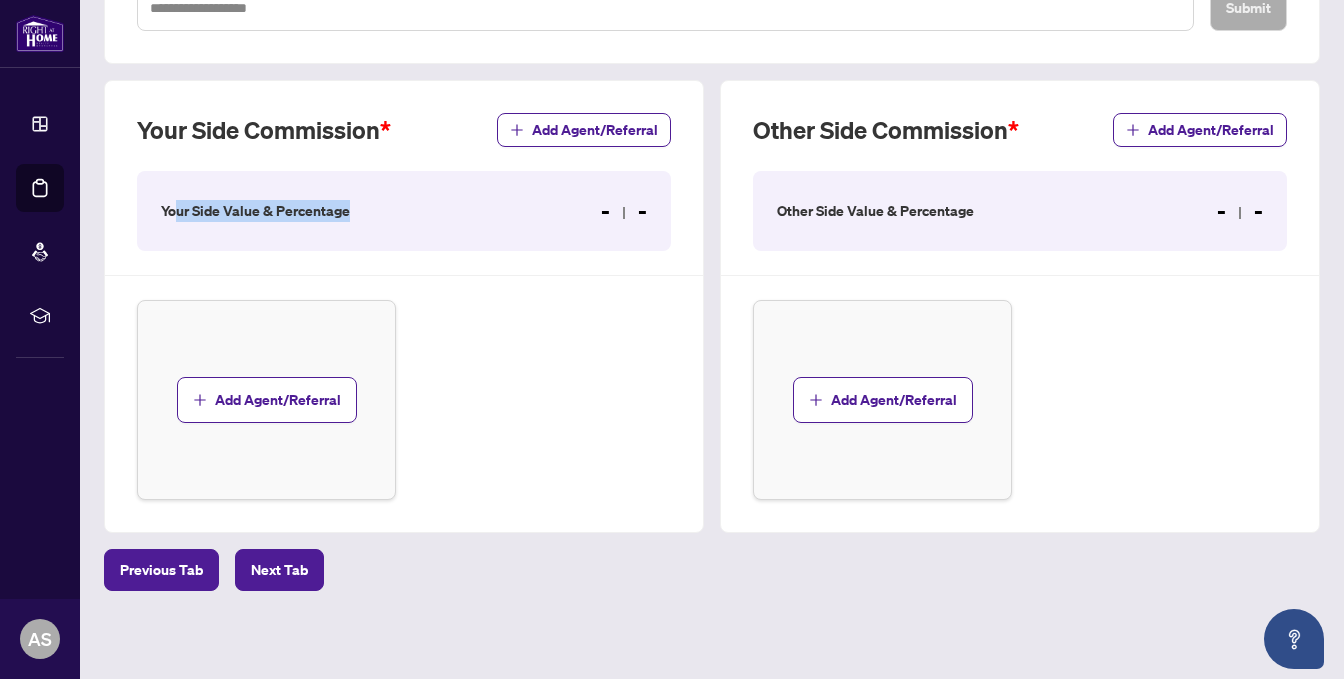 drag, startPoint x: 174, startPoint y: 203, endPoint x: 391, endPoint y: 203, distance: 217 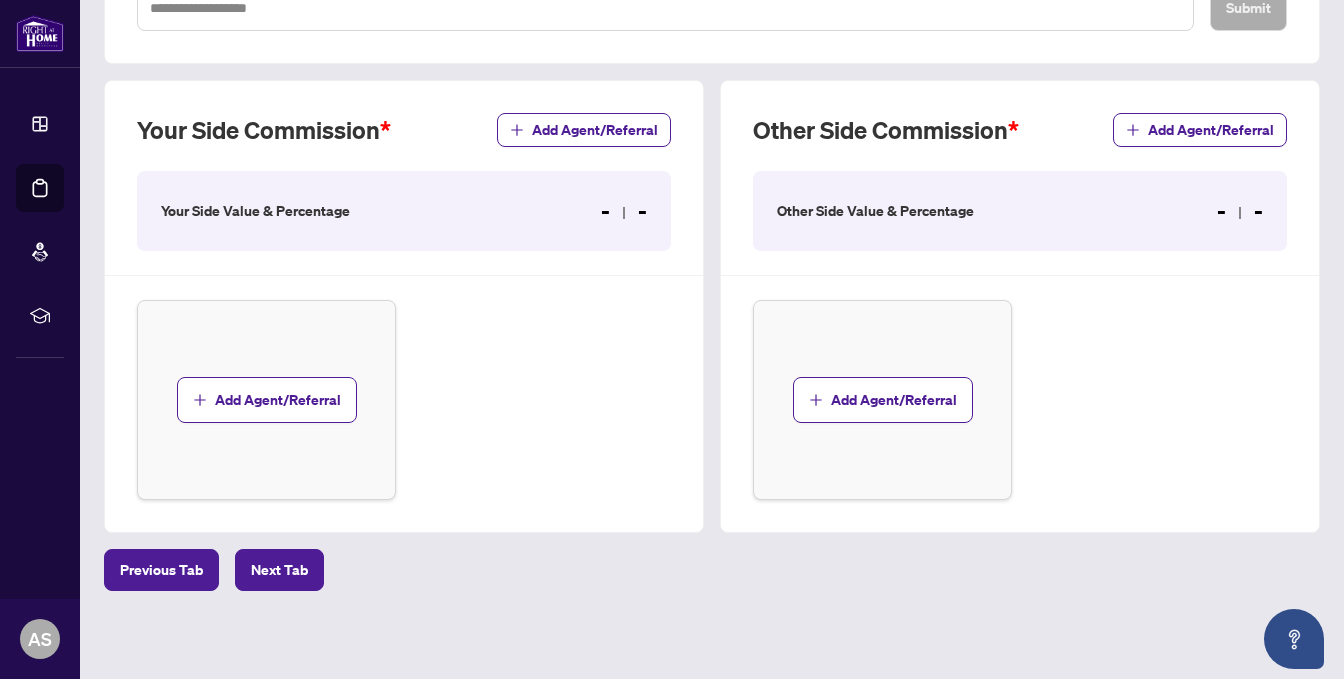 click on "-     -" at bounding box center [624, 211] 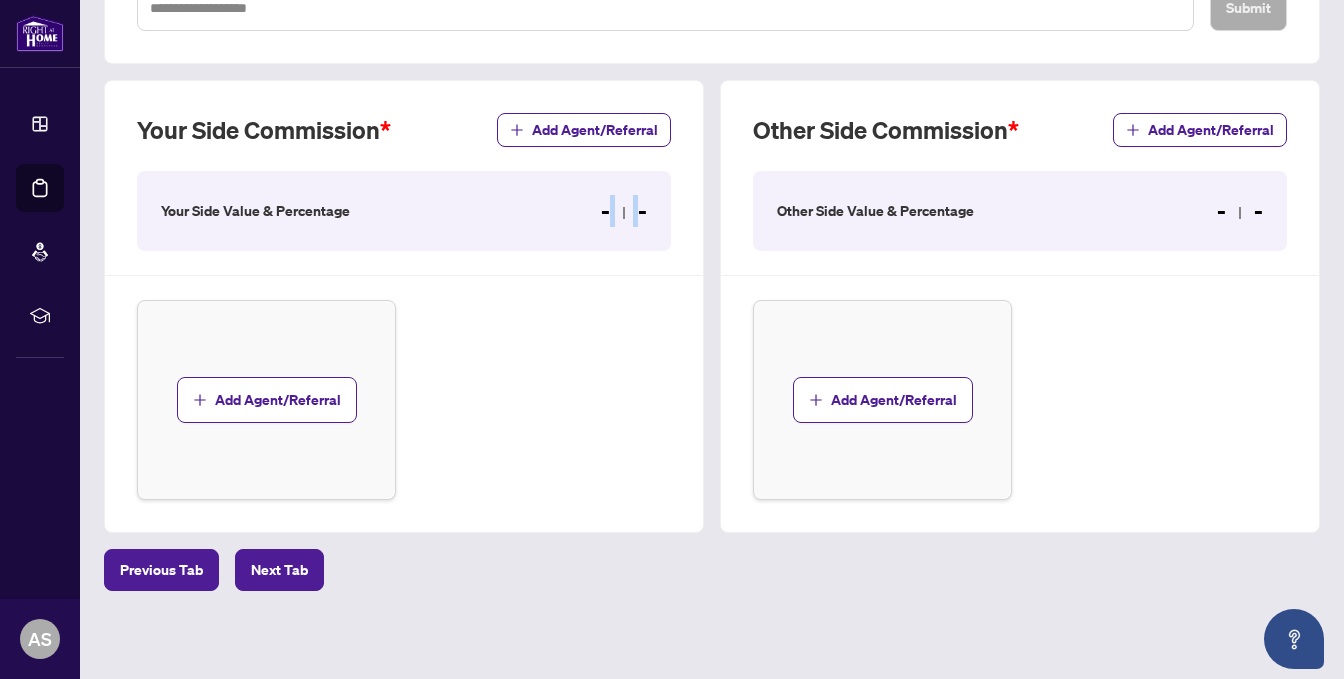 click on "-     -" at bounding box center (624, 211) 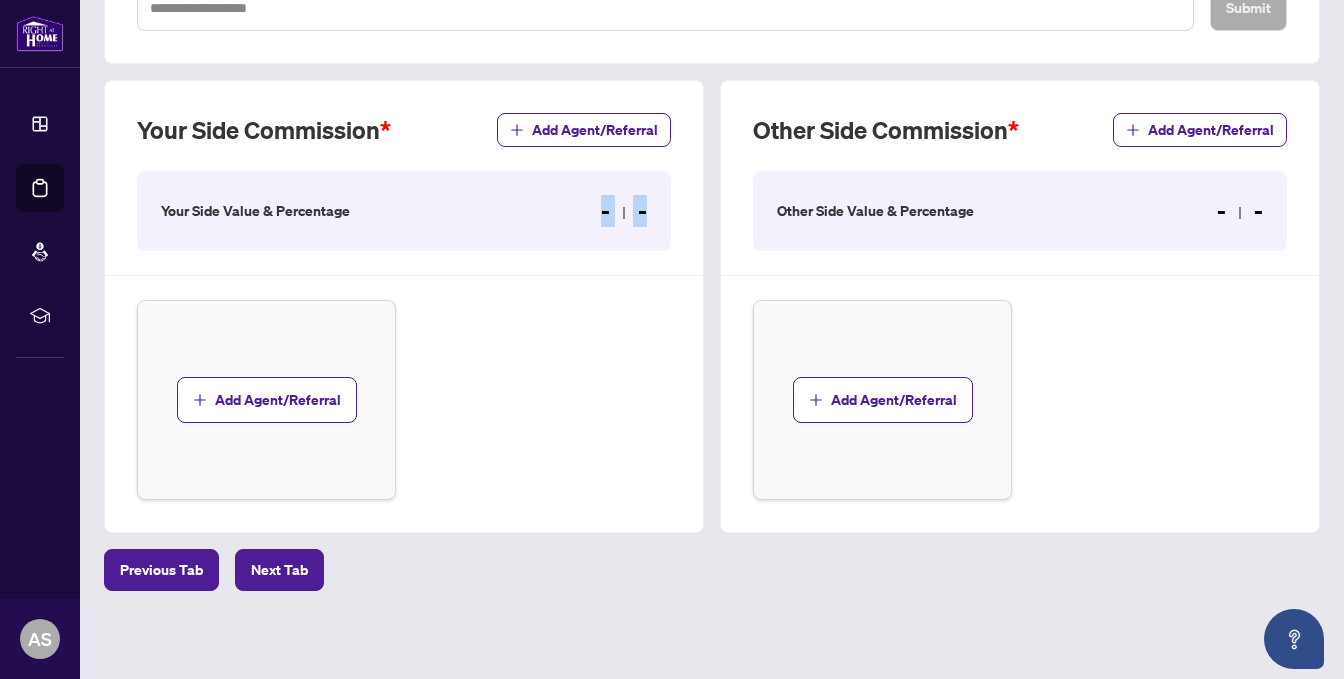click on "-     -" at bounding box center [624, 211] 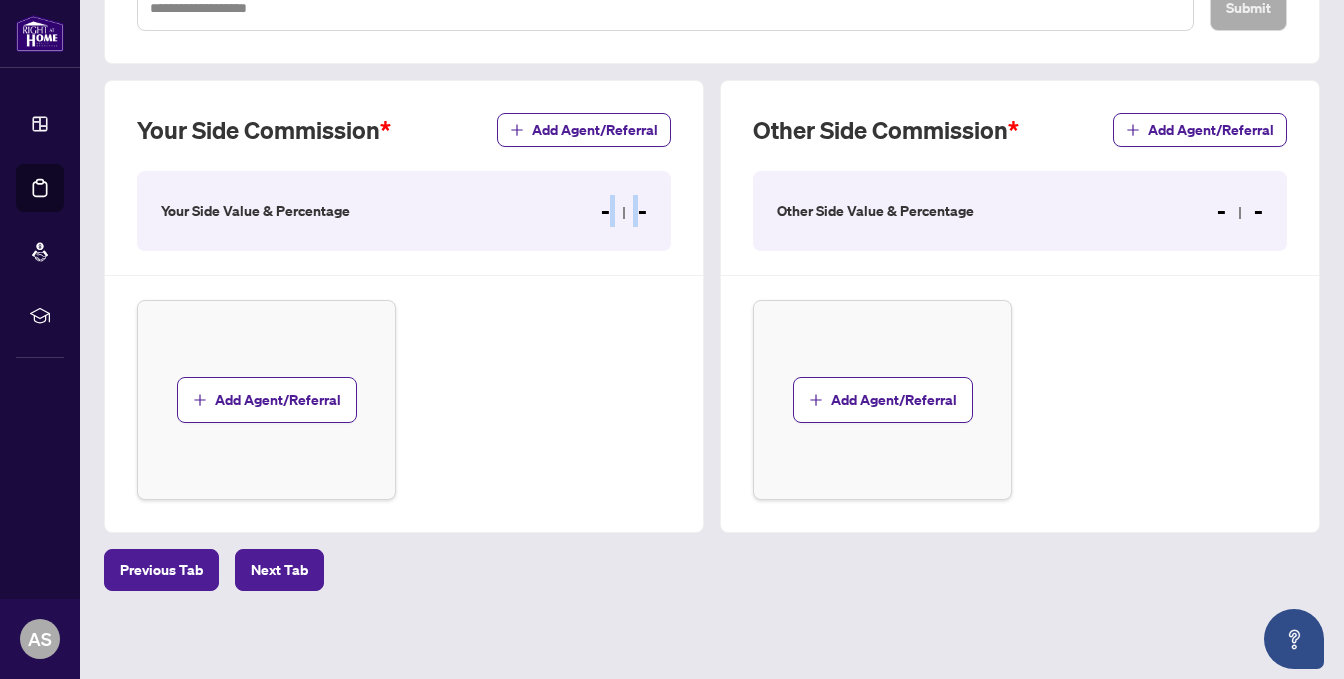 click on "-     -" at bounding box center (624, 211) 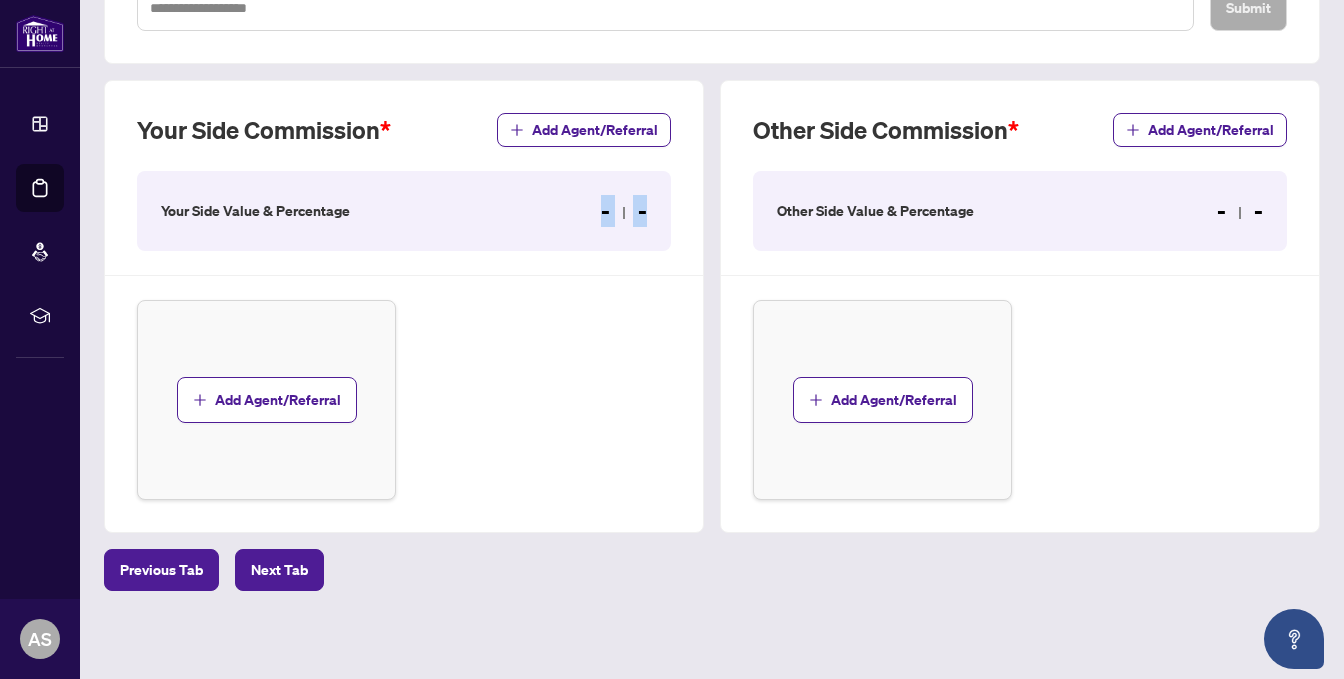 click on "-     -" at bounding box center [624, 211] 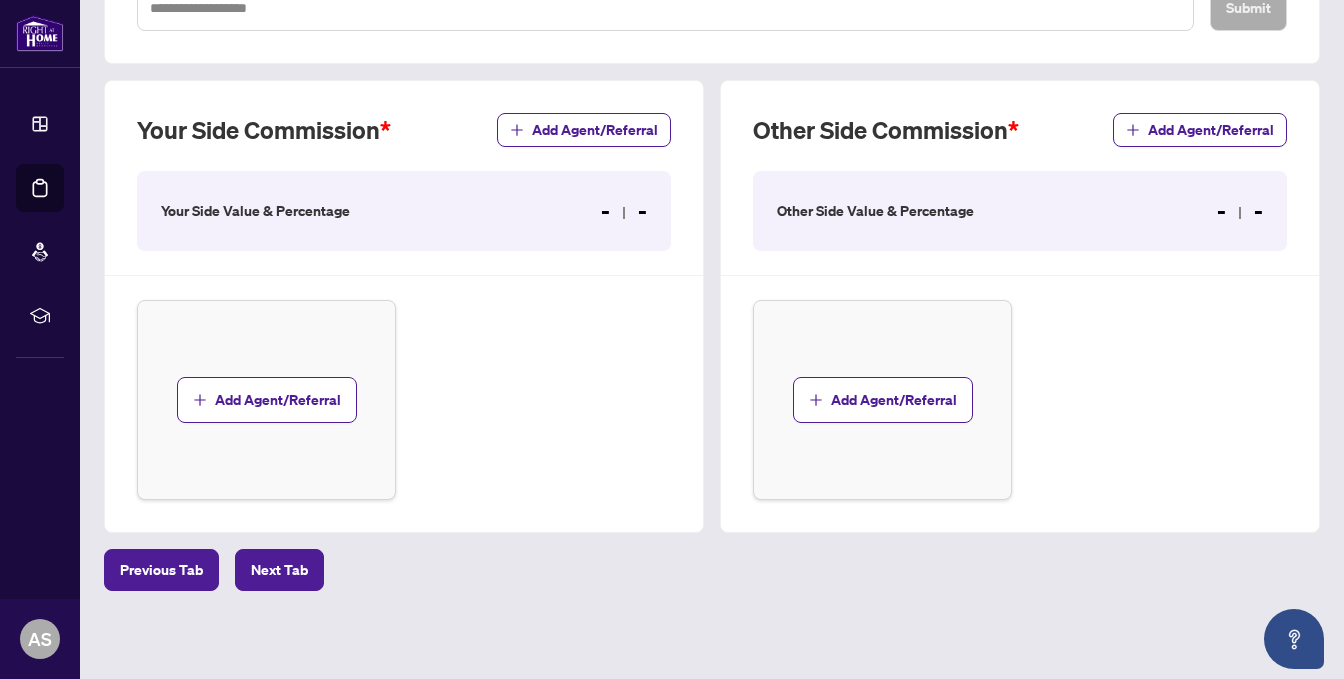 click on "Your Side Value & Percentage -     -" at bounding box center (404, 211) 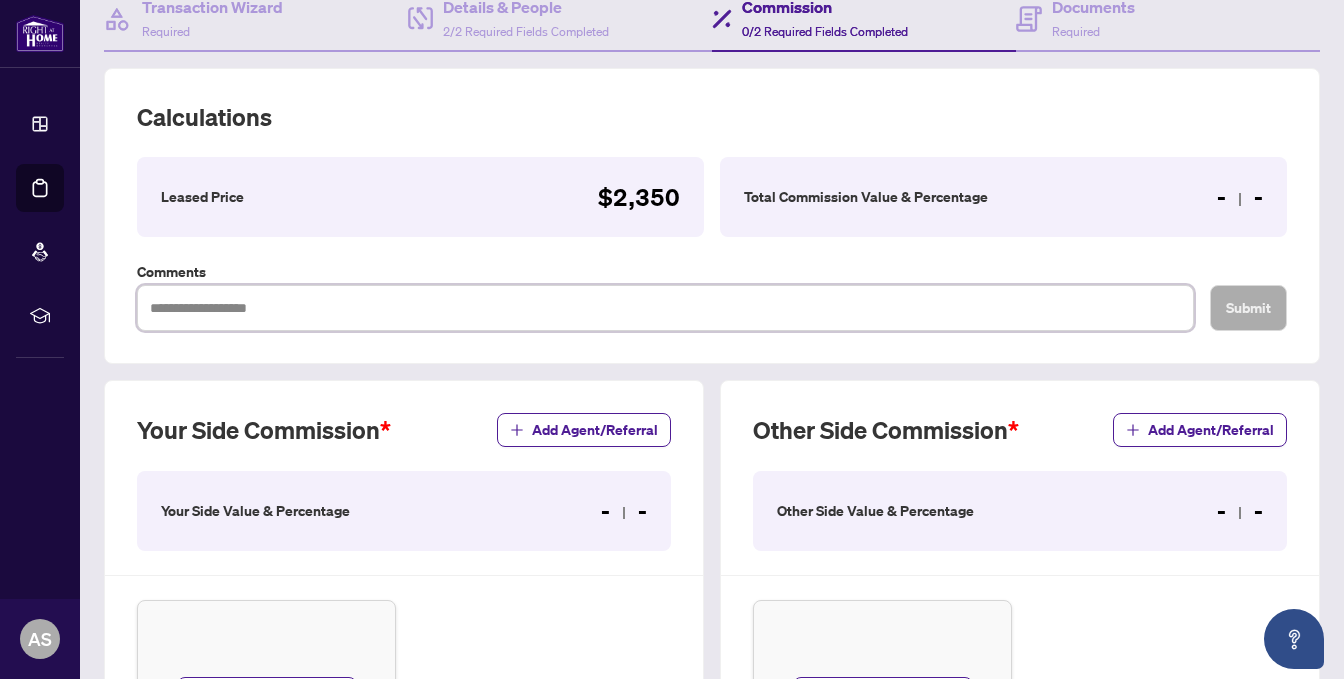 click at bounding box center (665, 308) 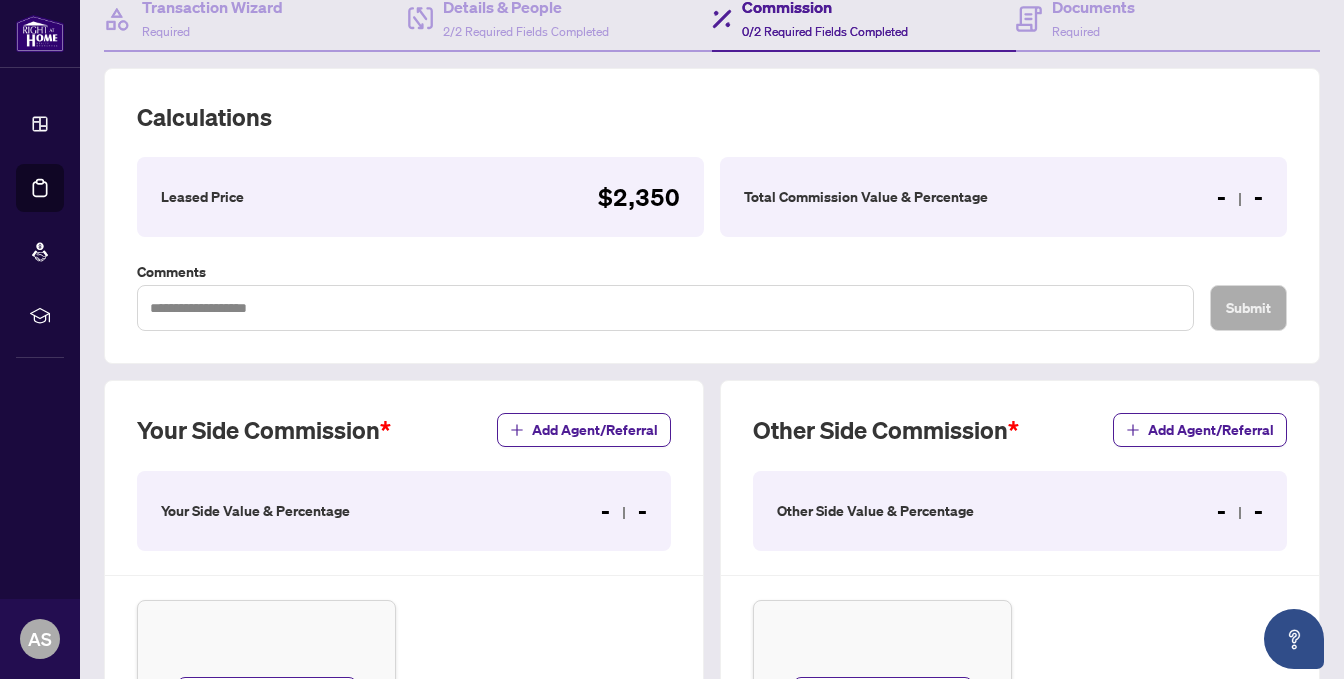 click on "Total Commission Value & Percentage" at bounding box center [866, 197] 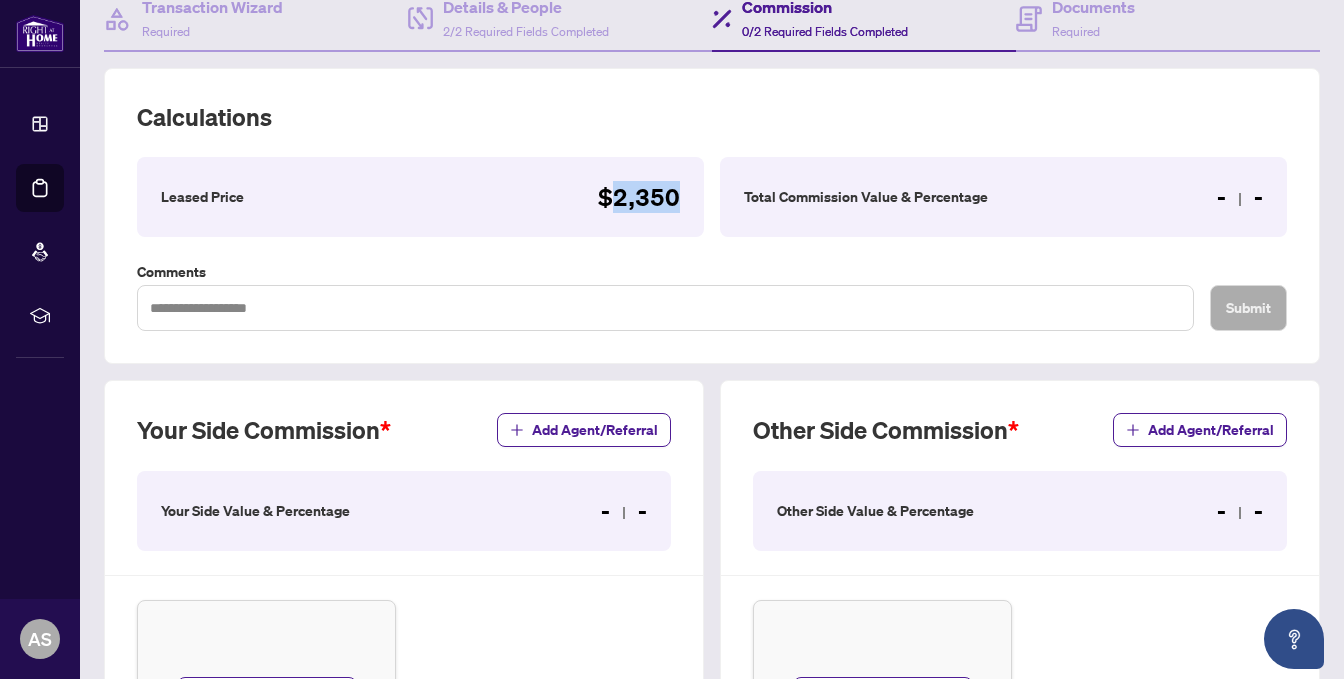 click on "$2,350" at bounding box center [639, 197] 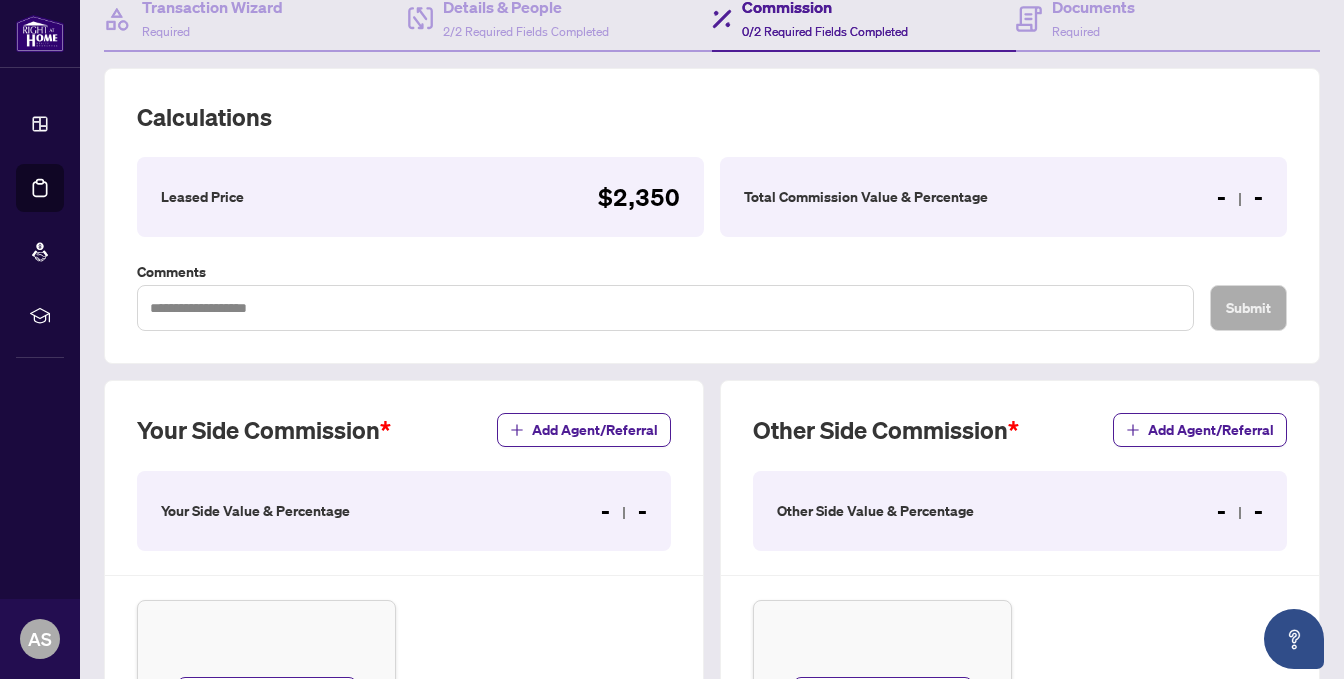 click on "$2,350" at bounding box center [639, 197] 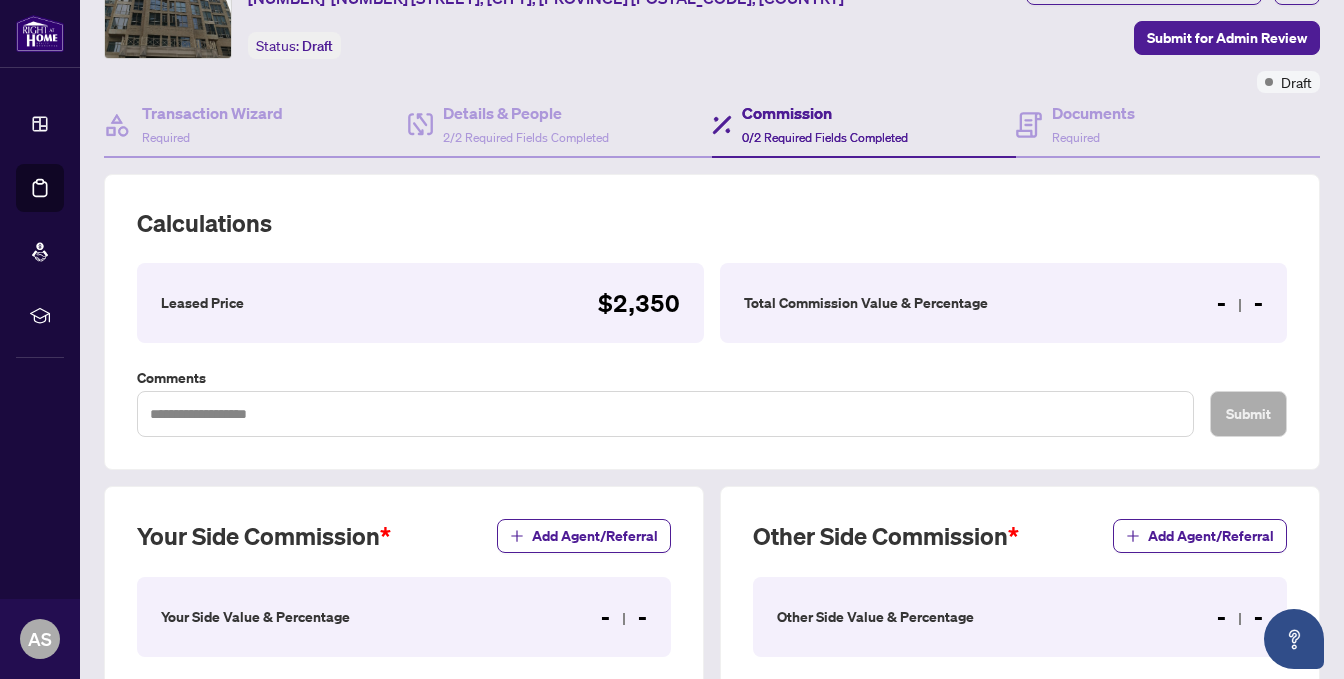 scroll, scrollTop: 6, scrollLeft: 0, axis: vertical 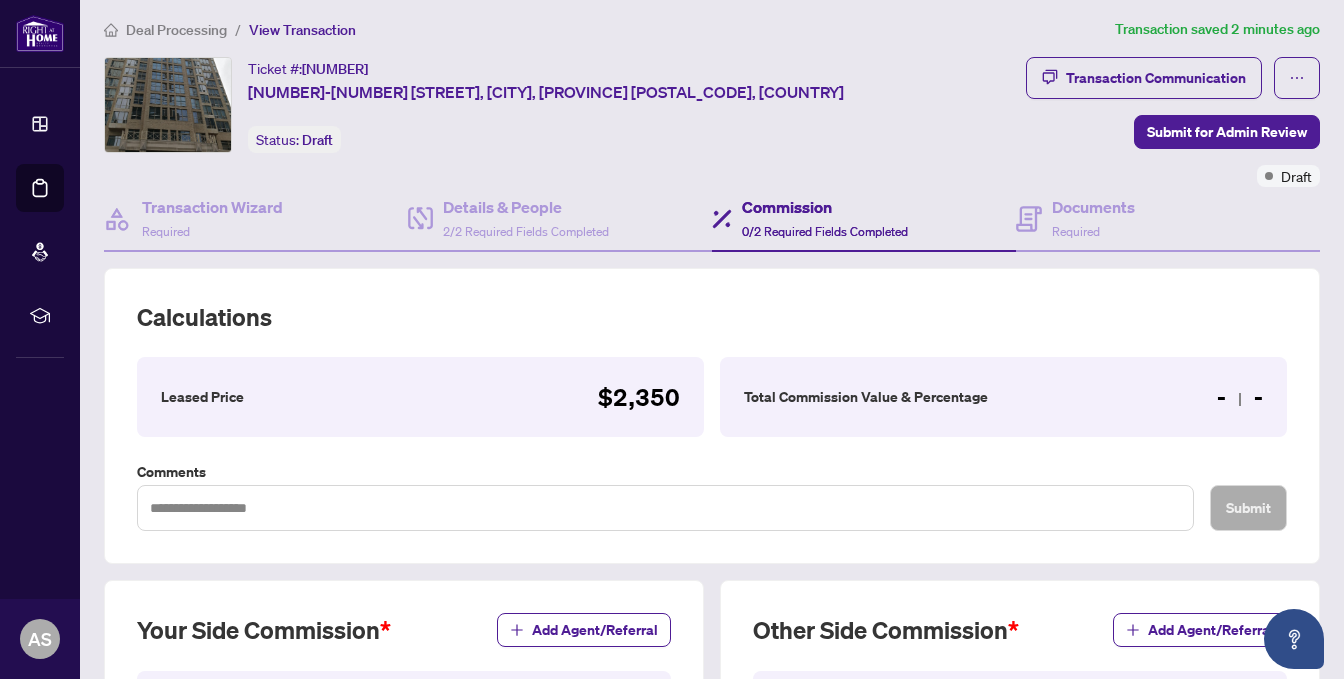 click on "0/2 Required Fields Completed" at bounding box center (825, 231) 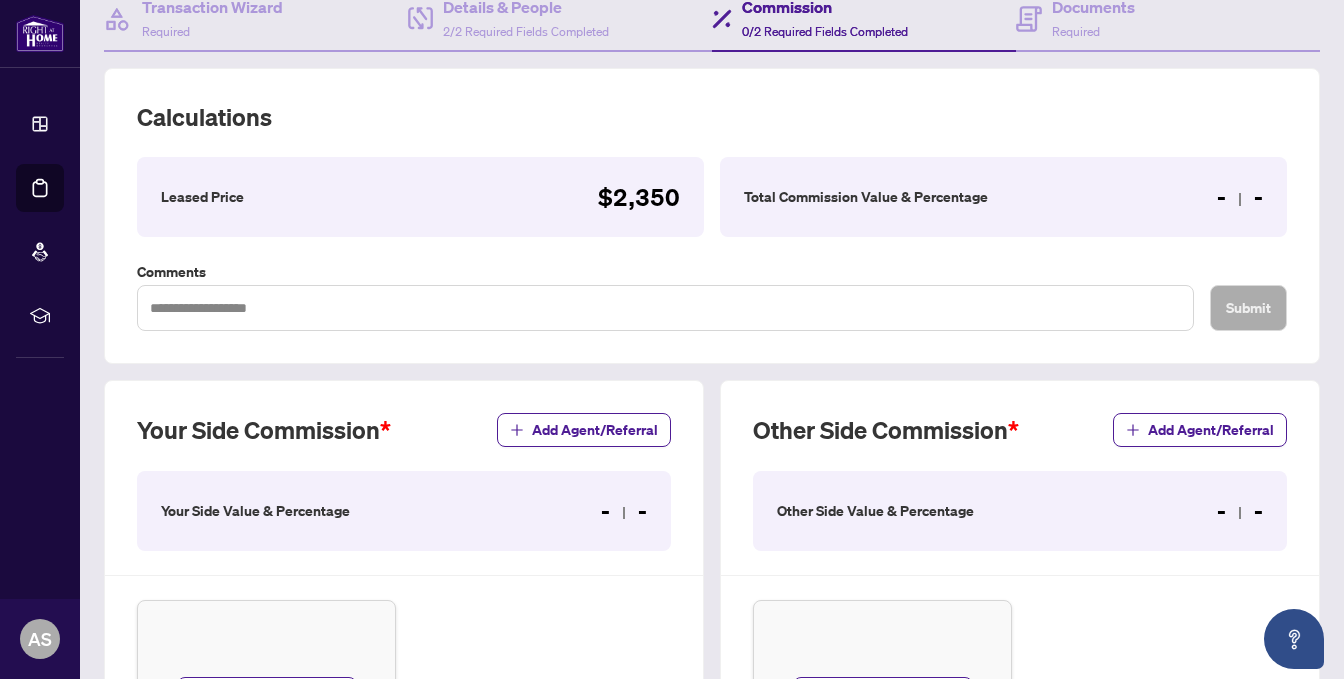 click on "-     -" at bounding box center (1240, 197) 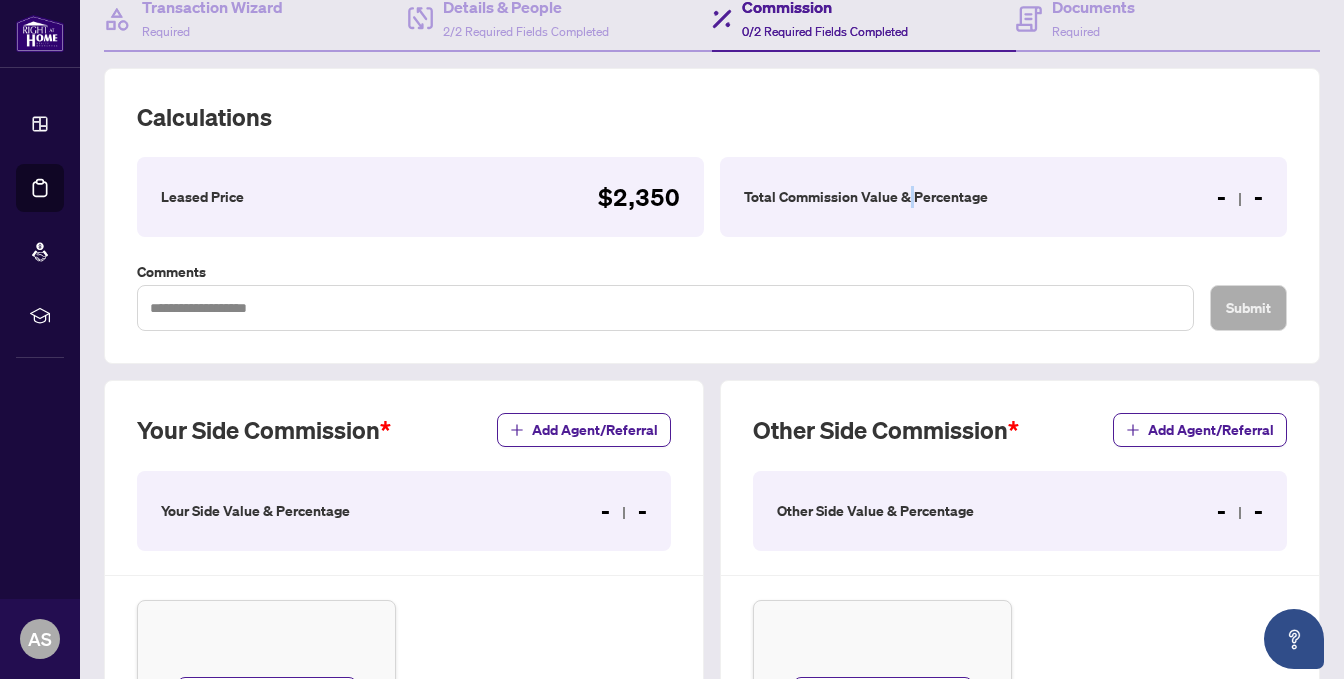 click on "Total Commission Value & Percentage" at bounding box center (866, 197) 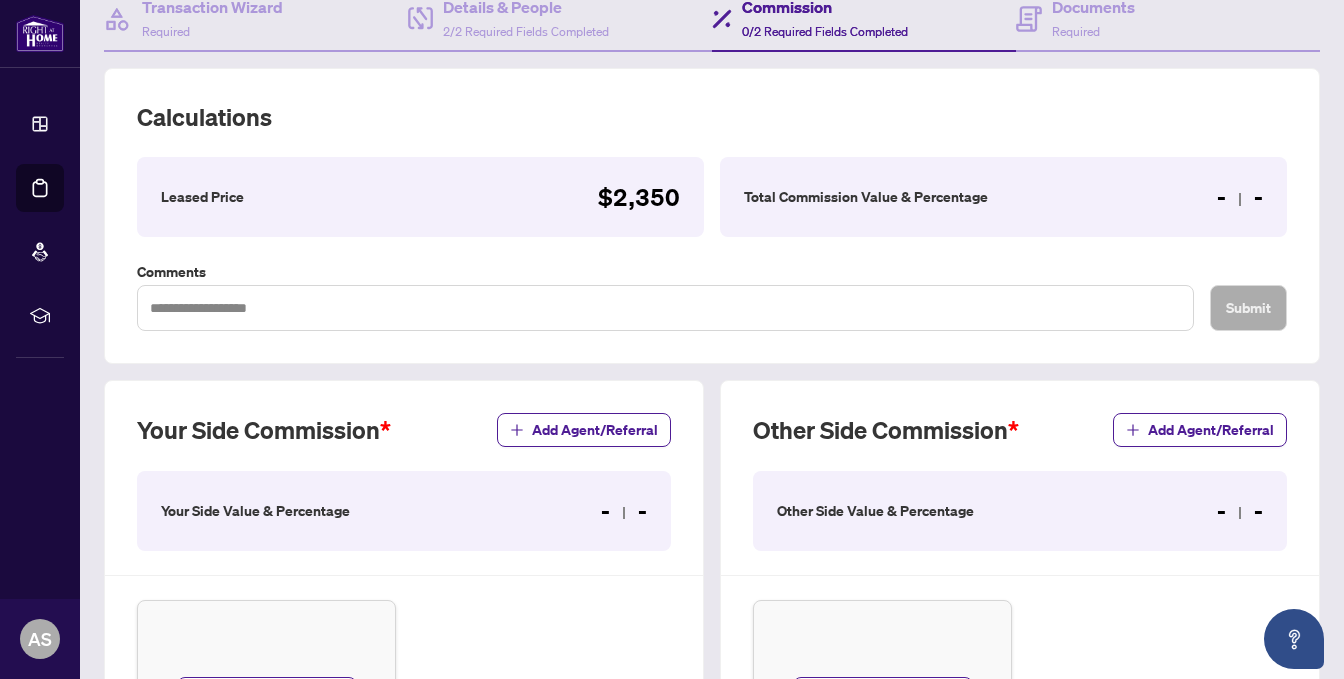 click on "Total Commission Value & Percentage" at bounding box center (866, 197) 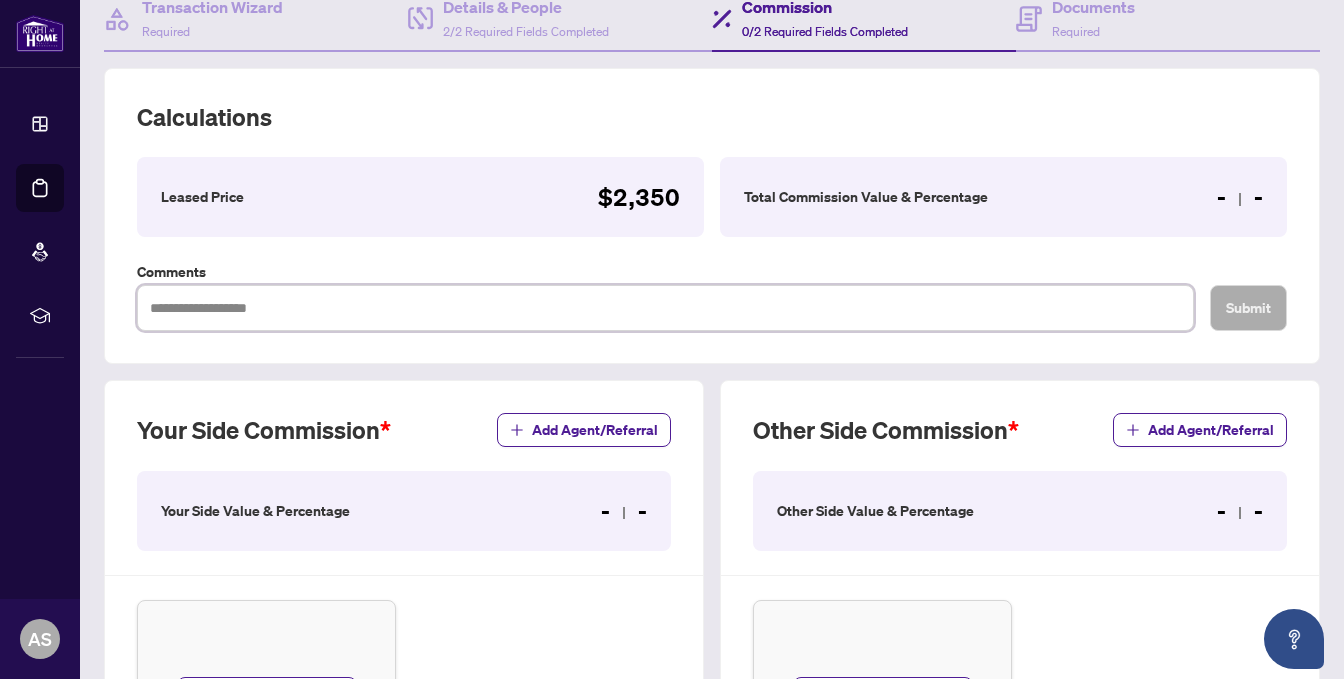click at bounding box center (665, 308) 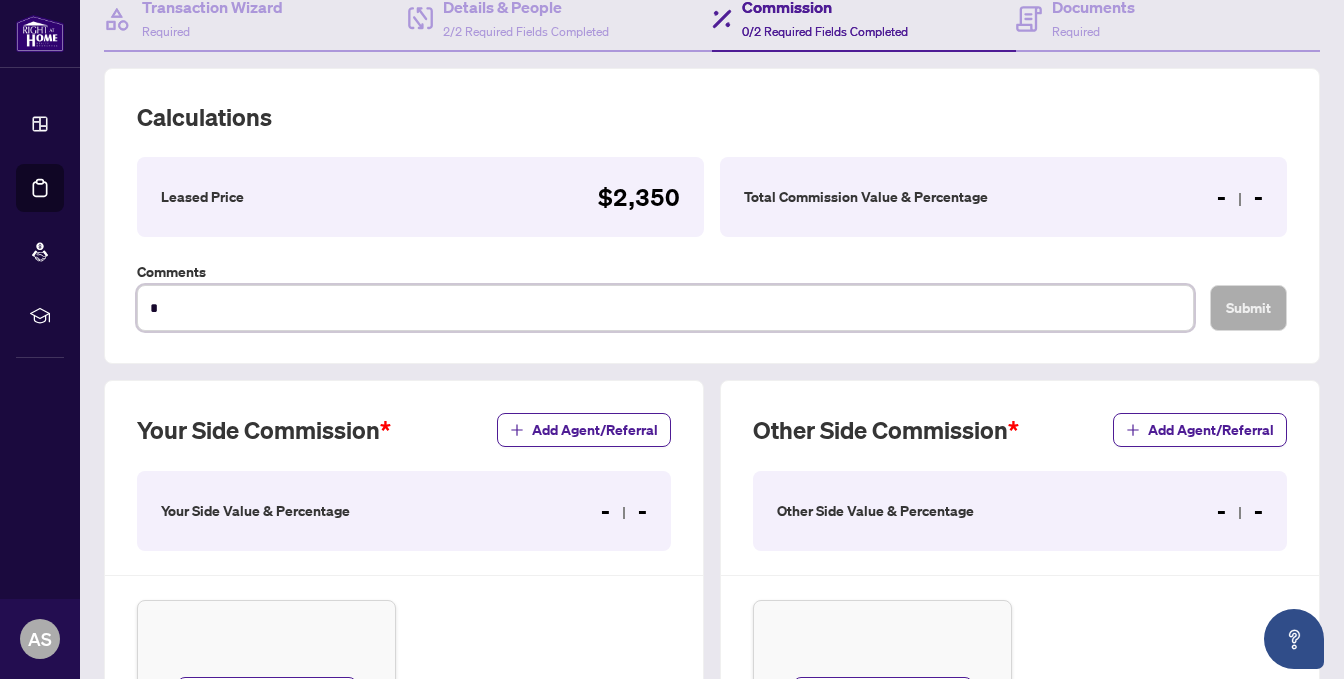 type on "**" 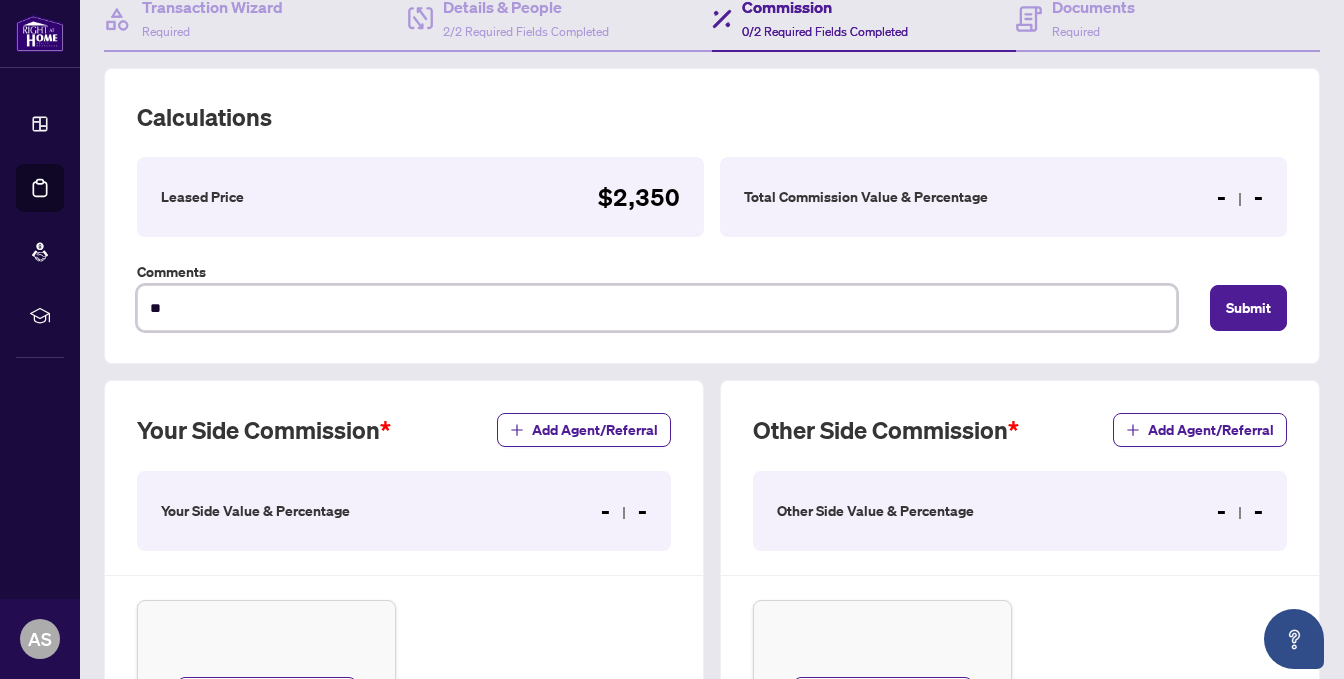type on "***" 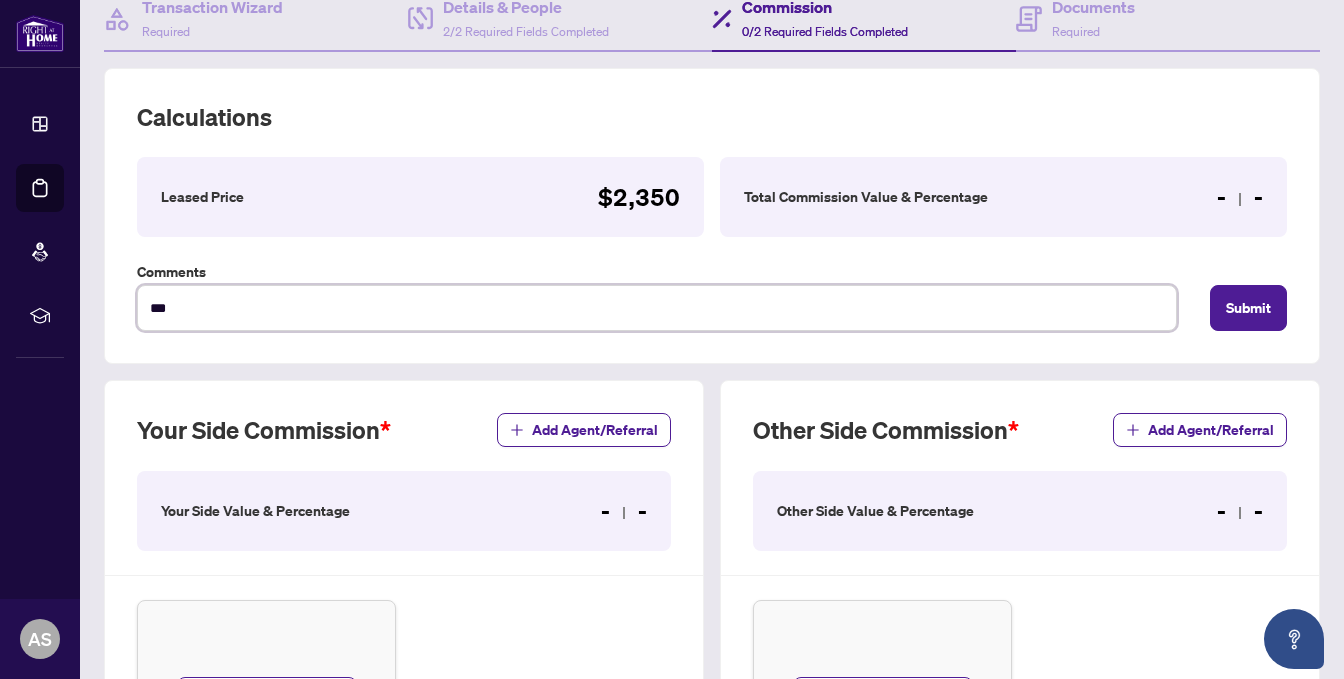 type on "***" 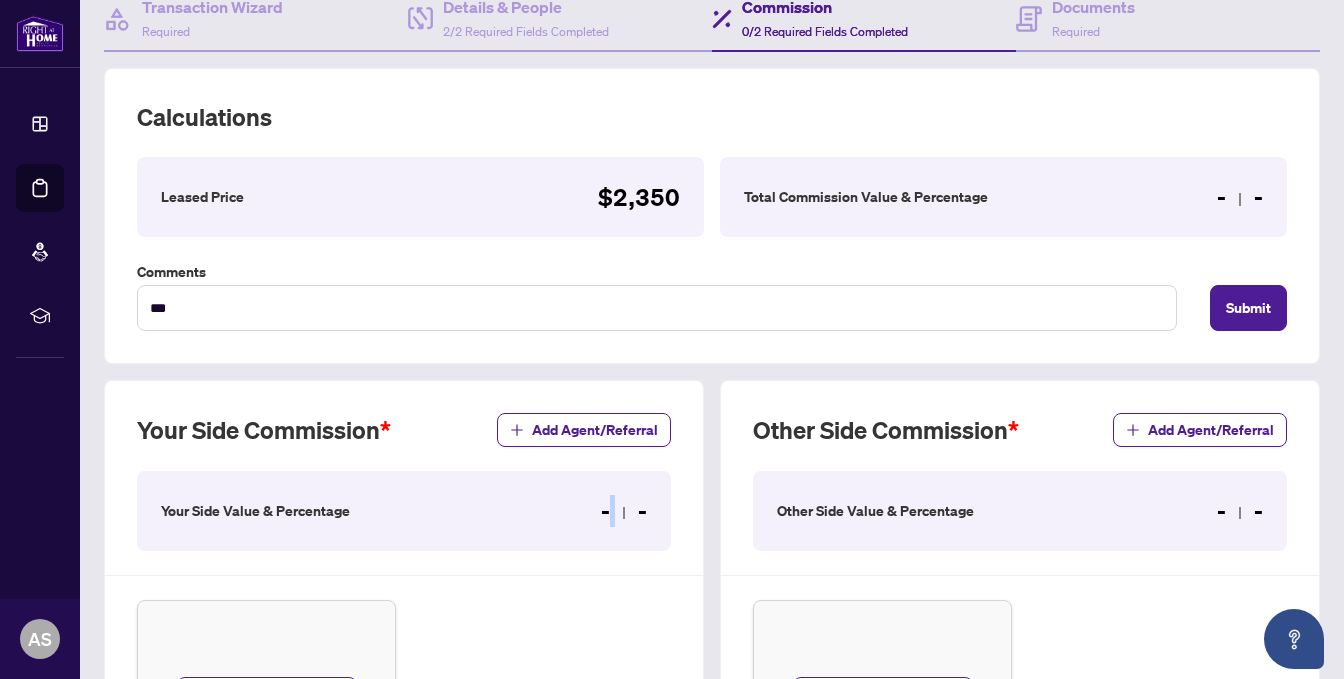click on "-     -" at bounding box center [624, 511] 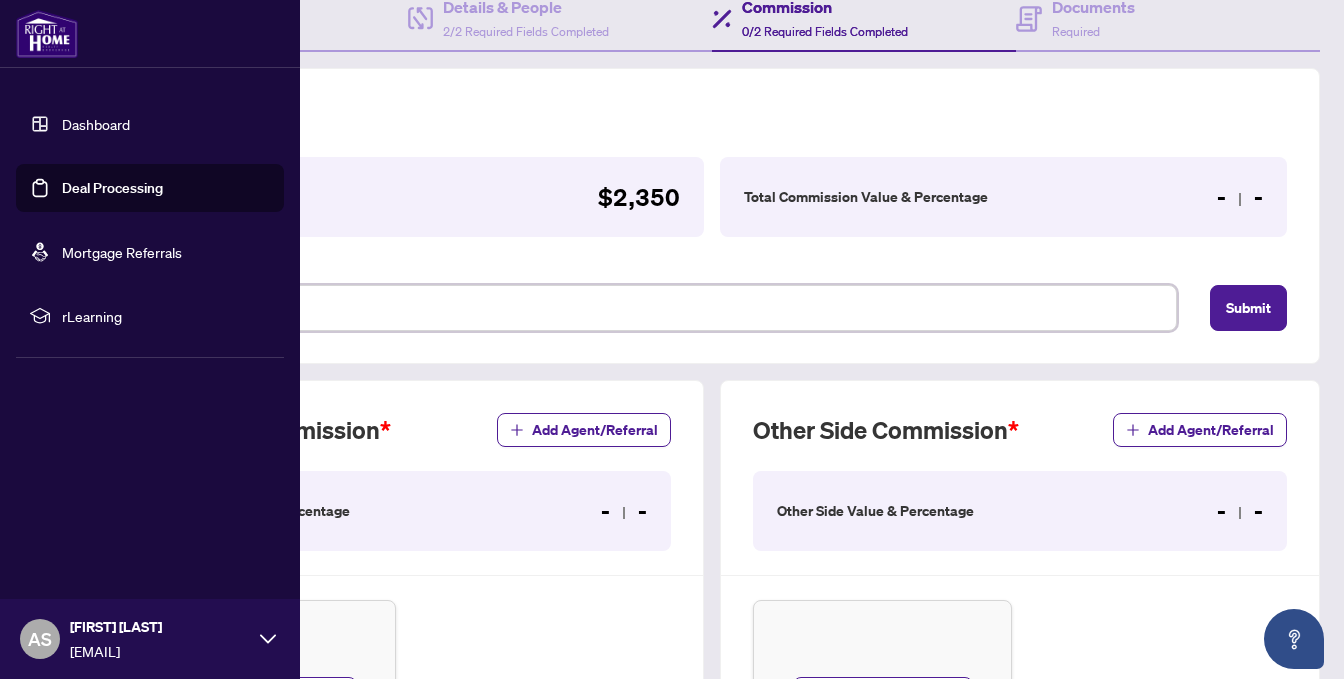 drag, startPoint x: 275, startPoint y: 303, endPoint x: 0, endPoint y: 303, distance: 275 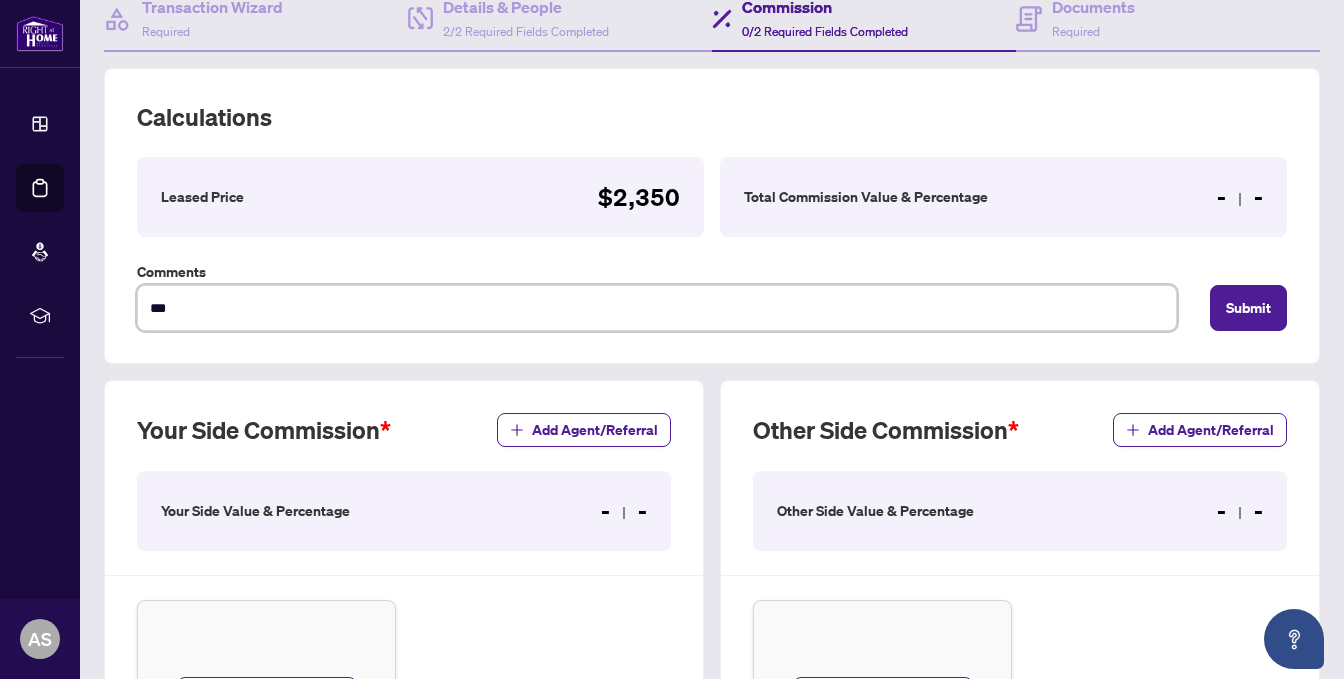 type on "*" 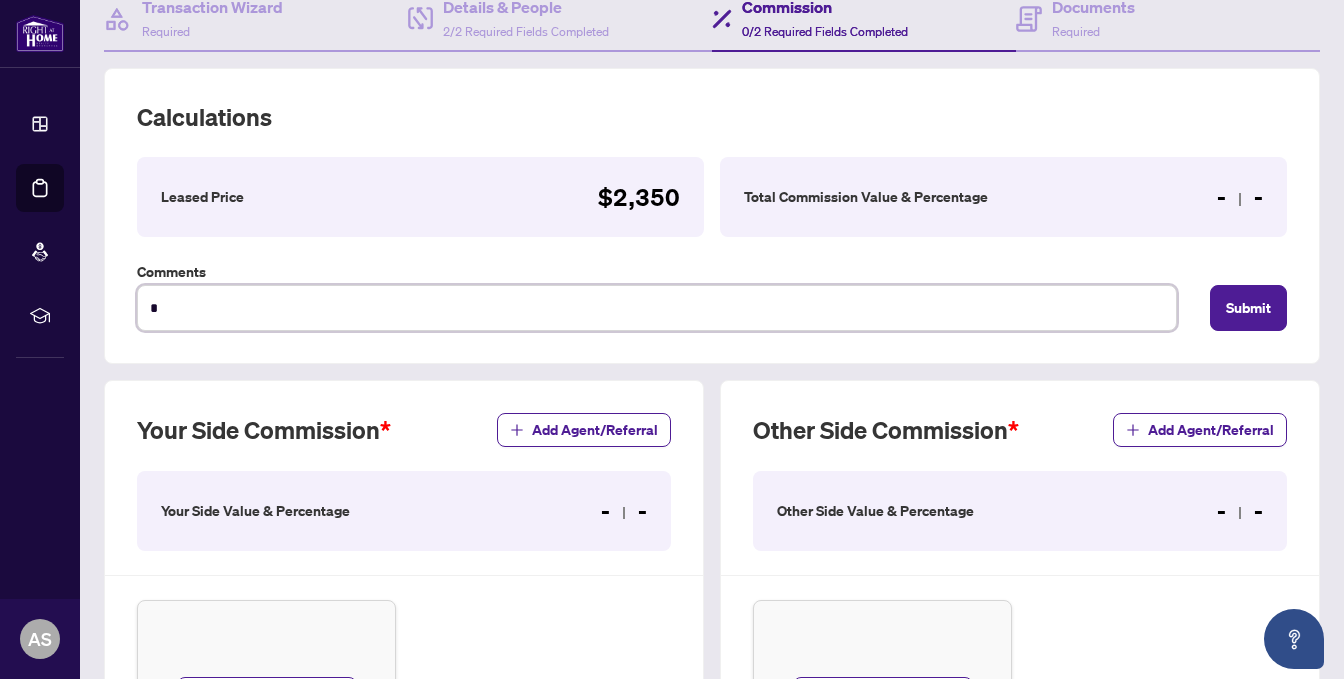 type on "**" 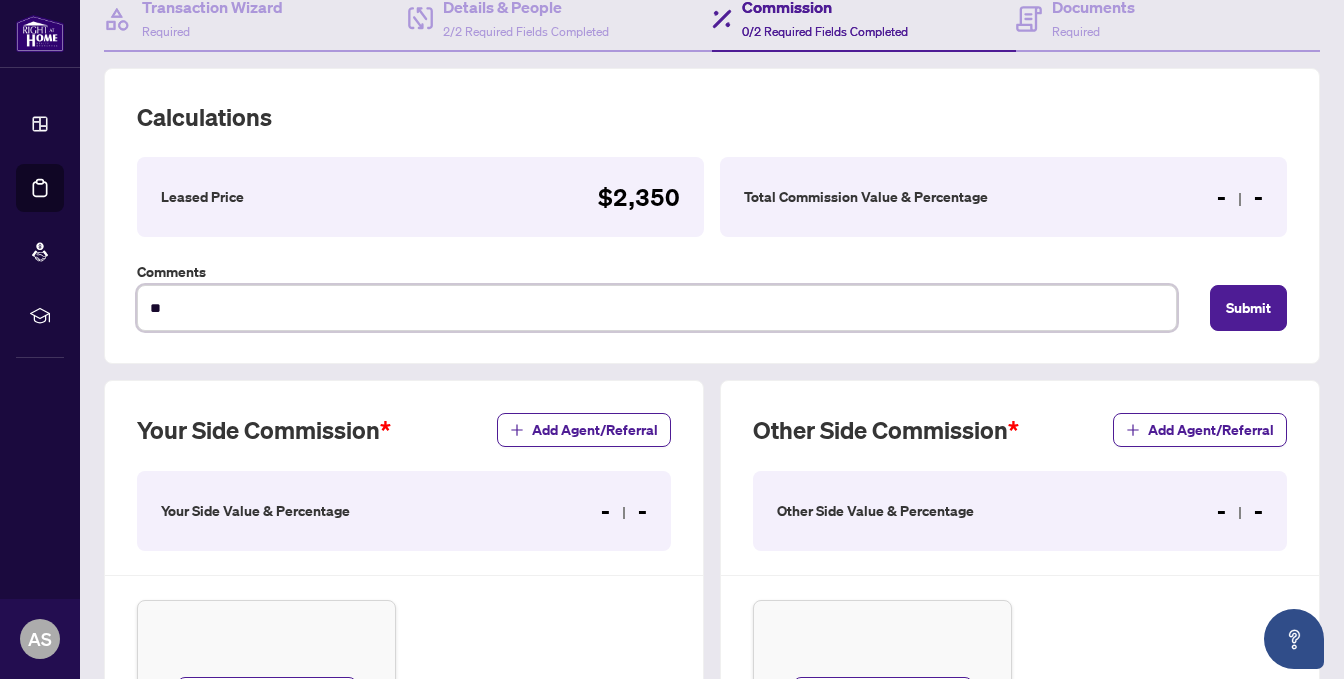 type on "**" 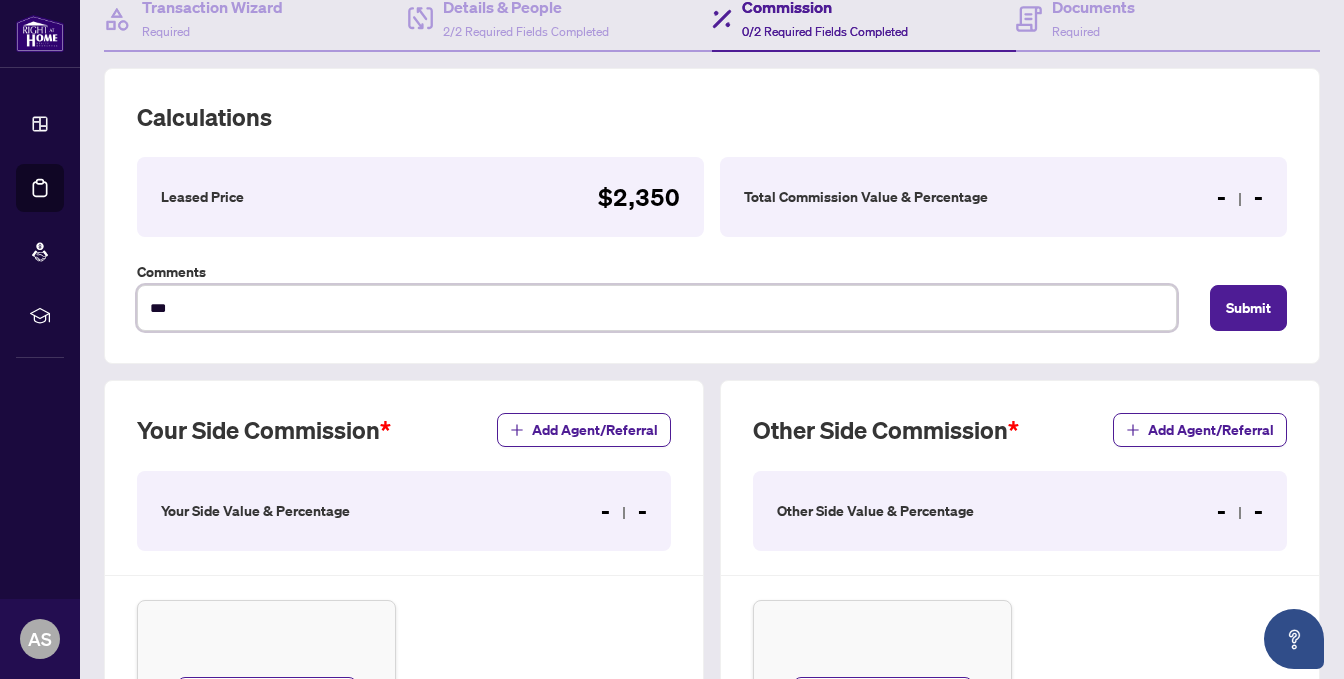 type on "****" 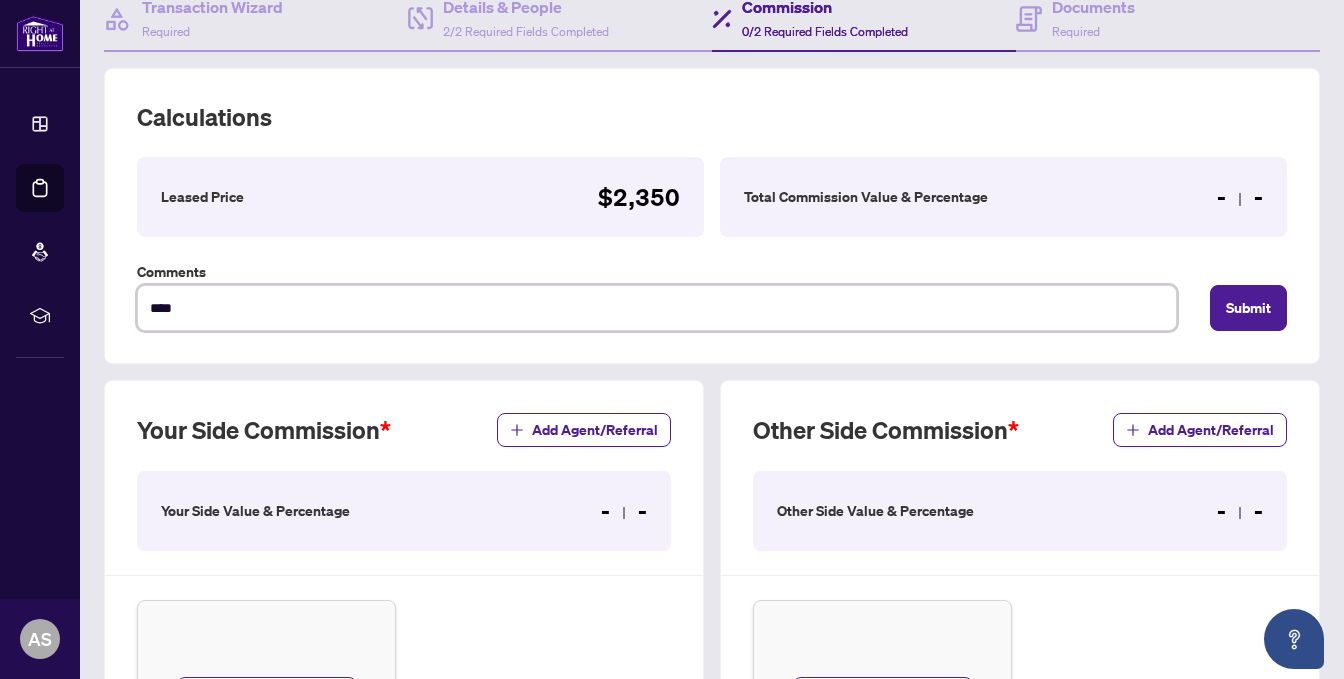 type on "*****" 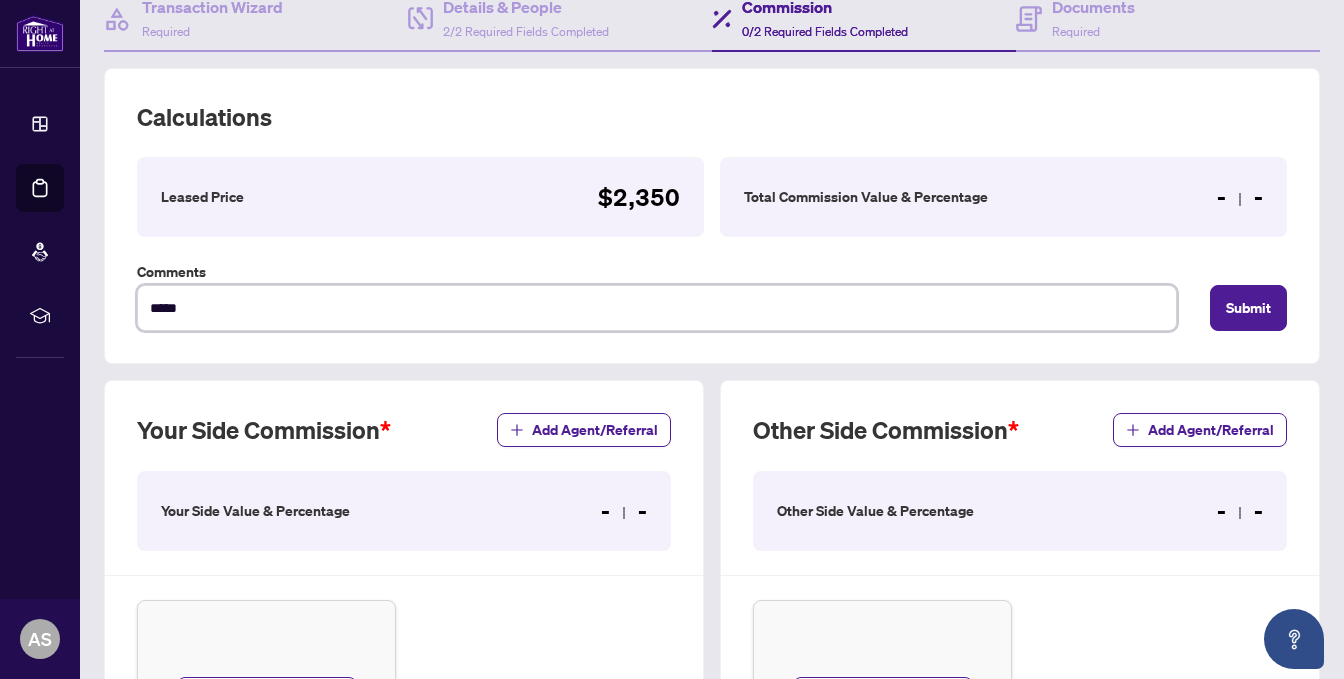 type on "******" 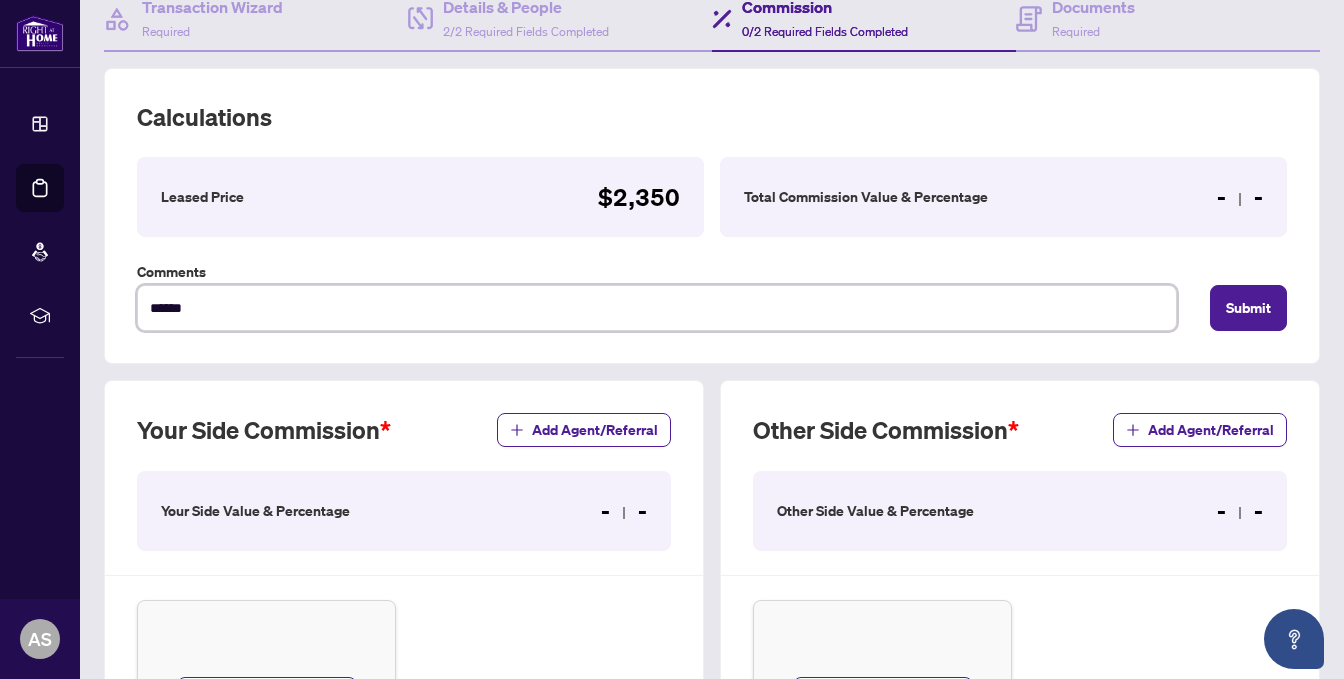 type on "*******" 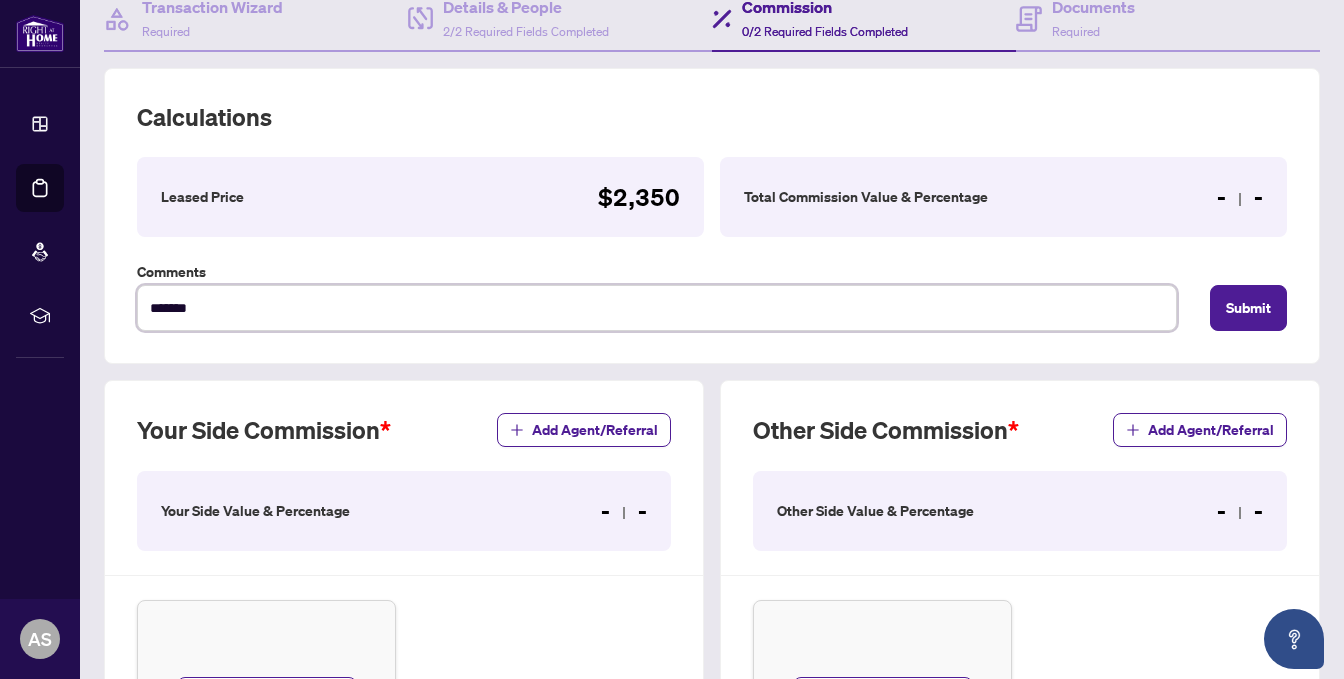 type on "*******" 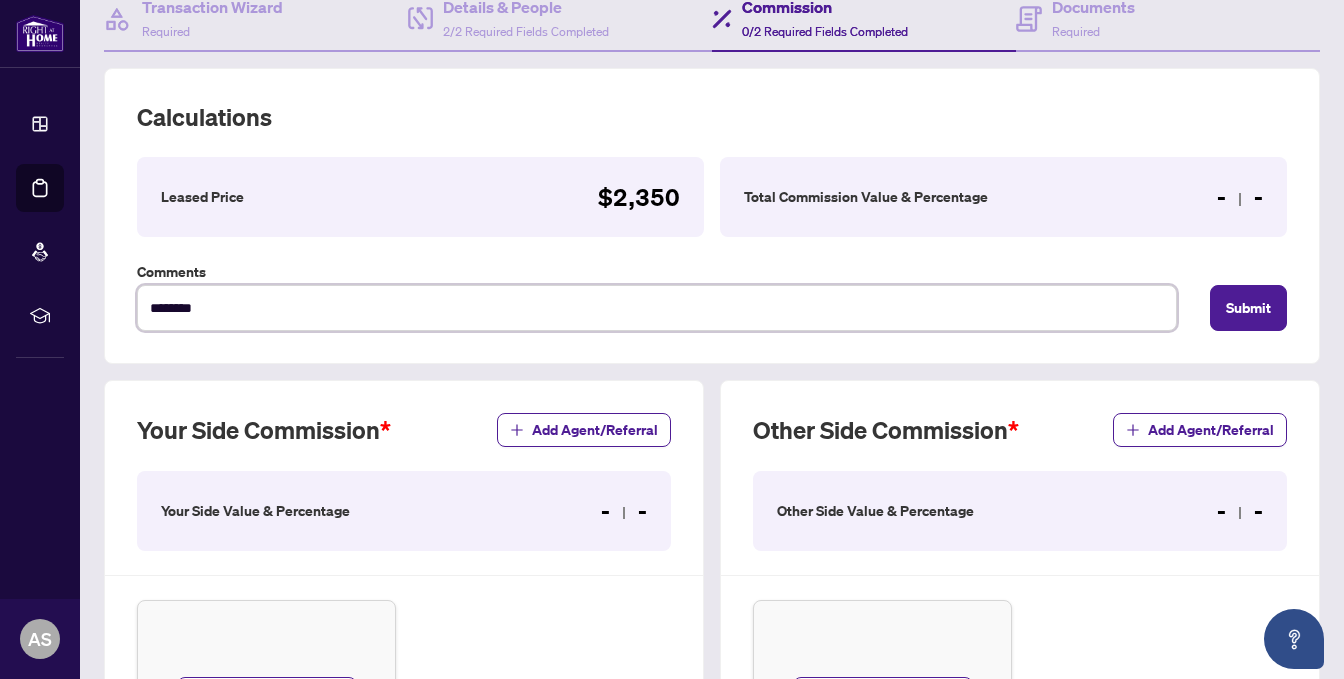 type on "*********" 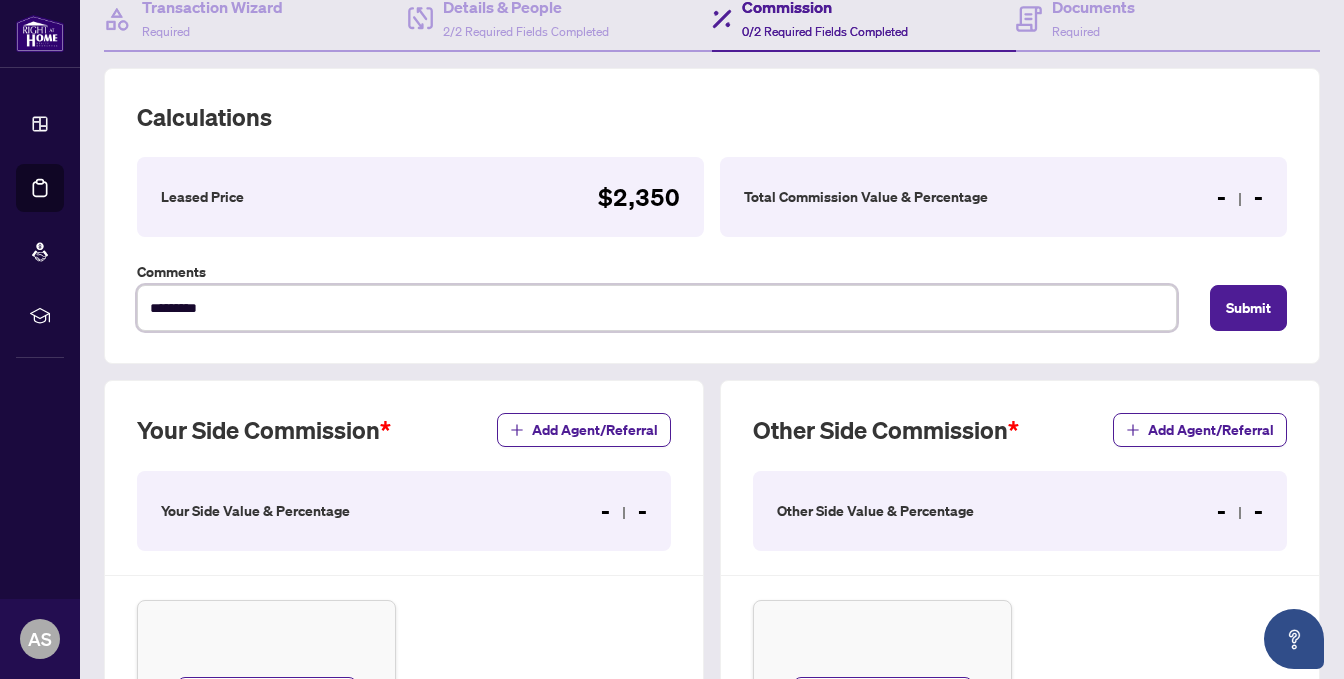 type on "**********" 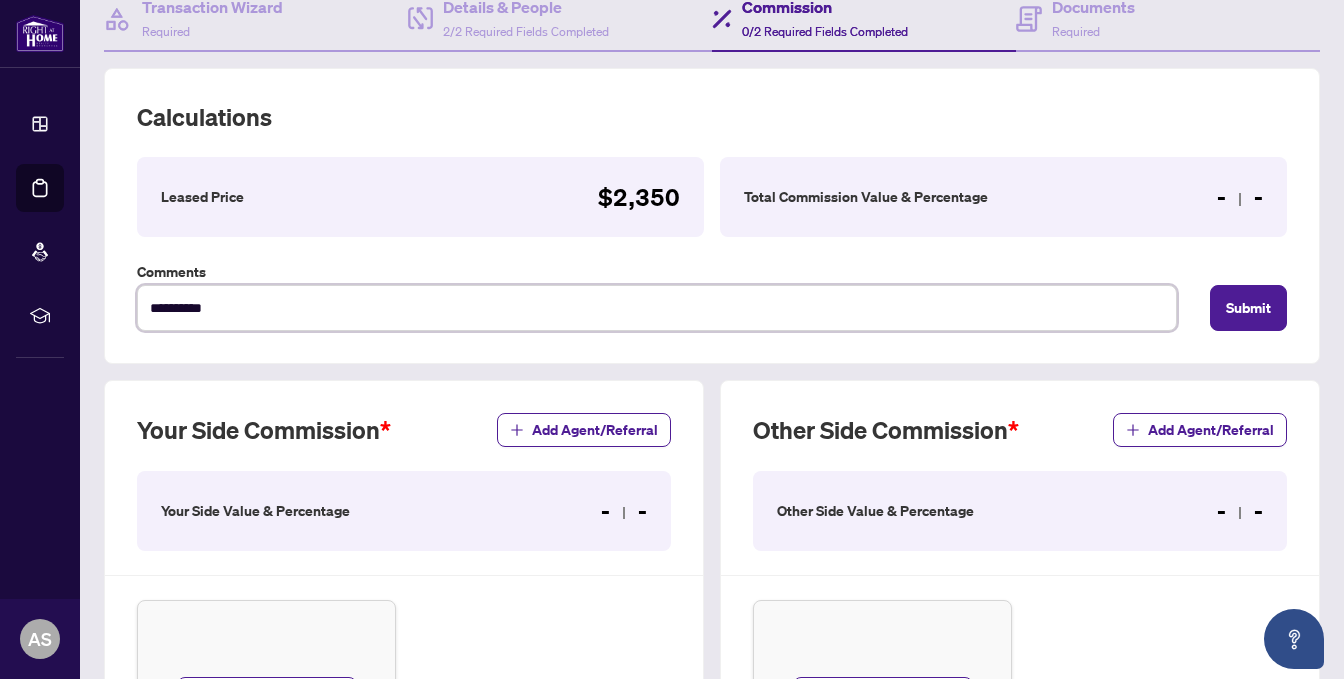 type on "**********" 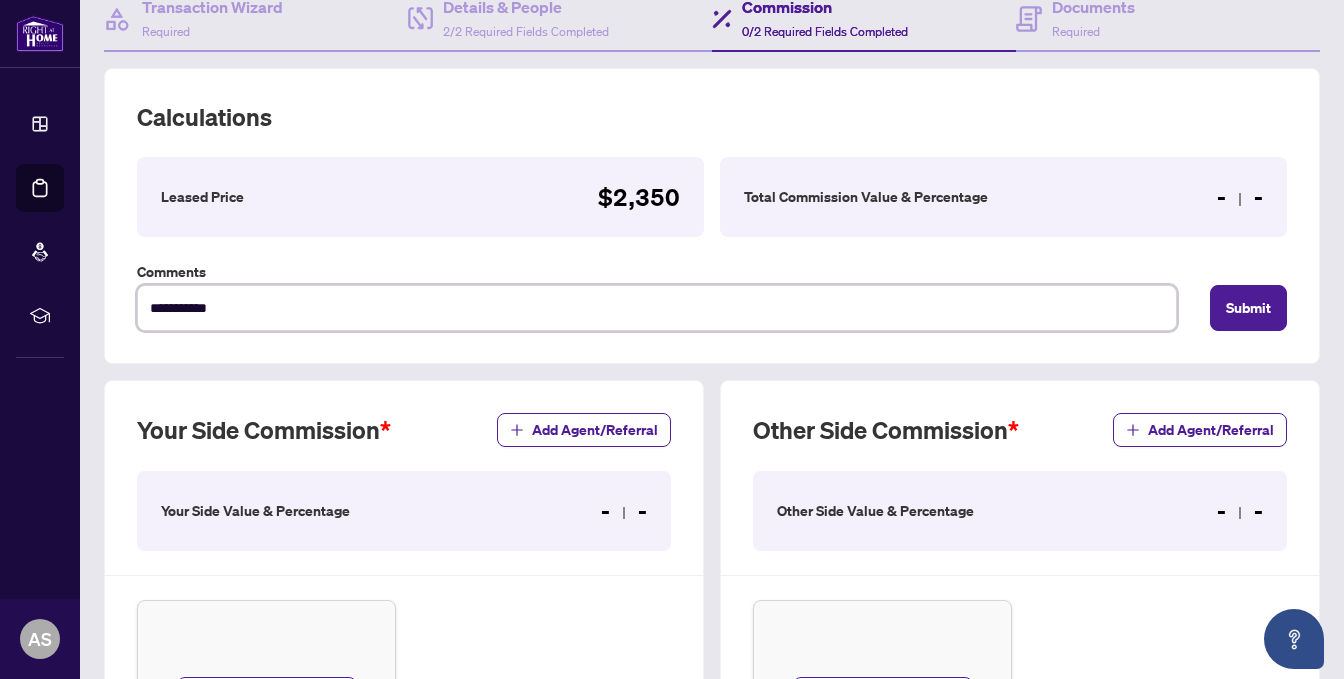 type on "**********" 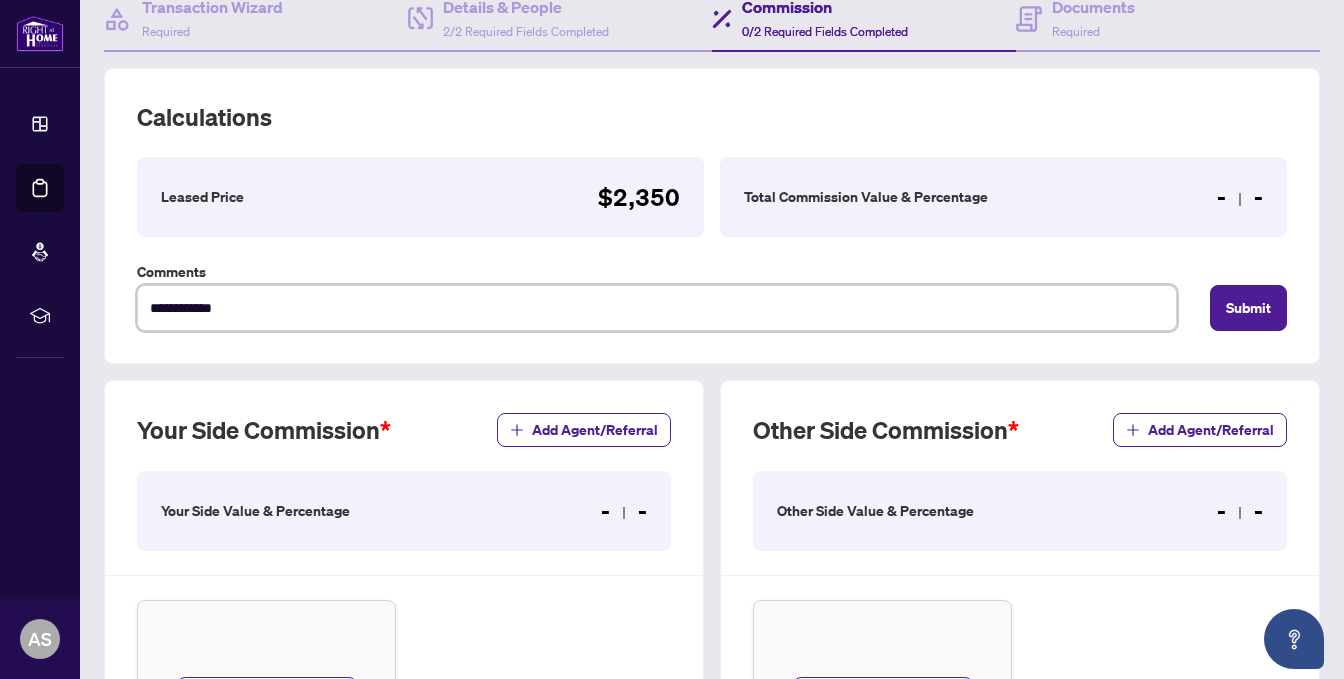 type on "**********" 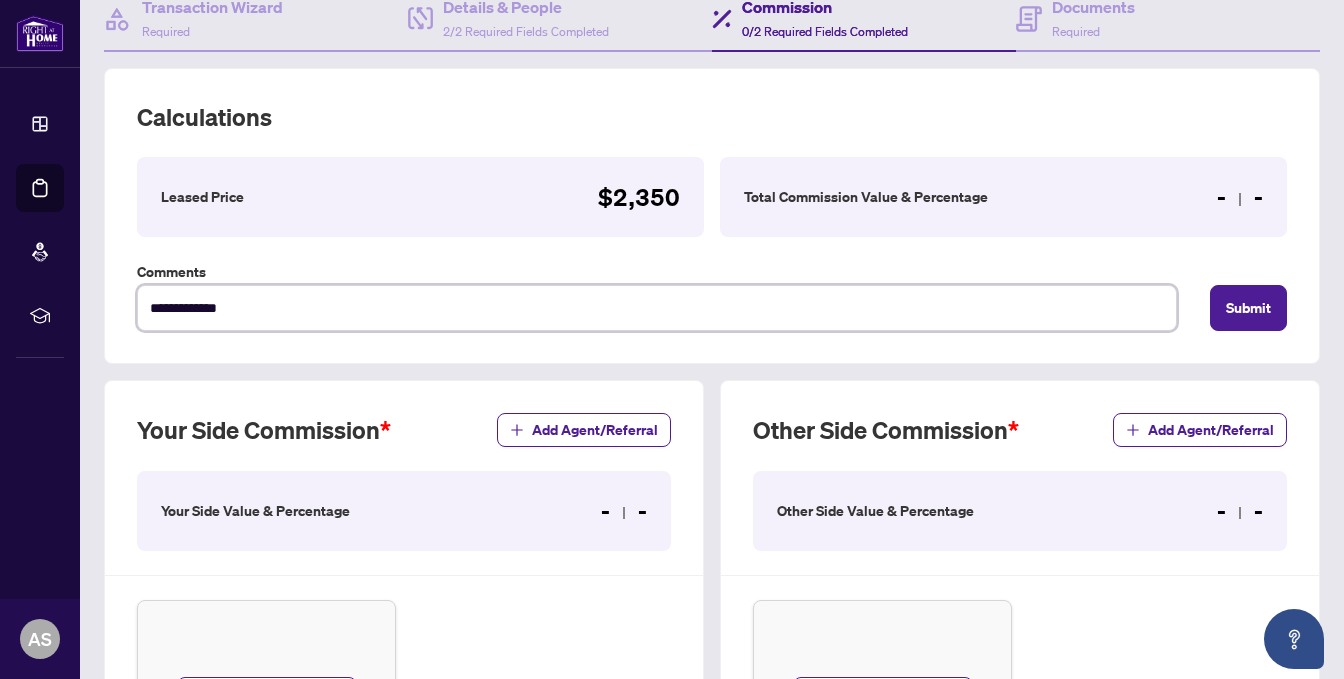 type on "**********" 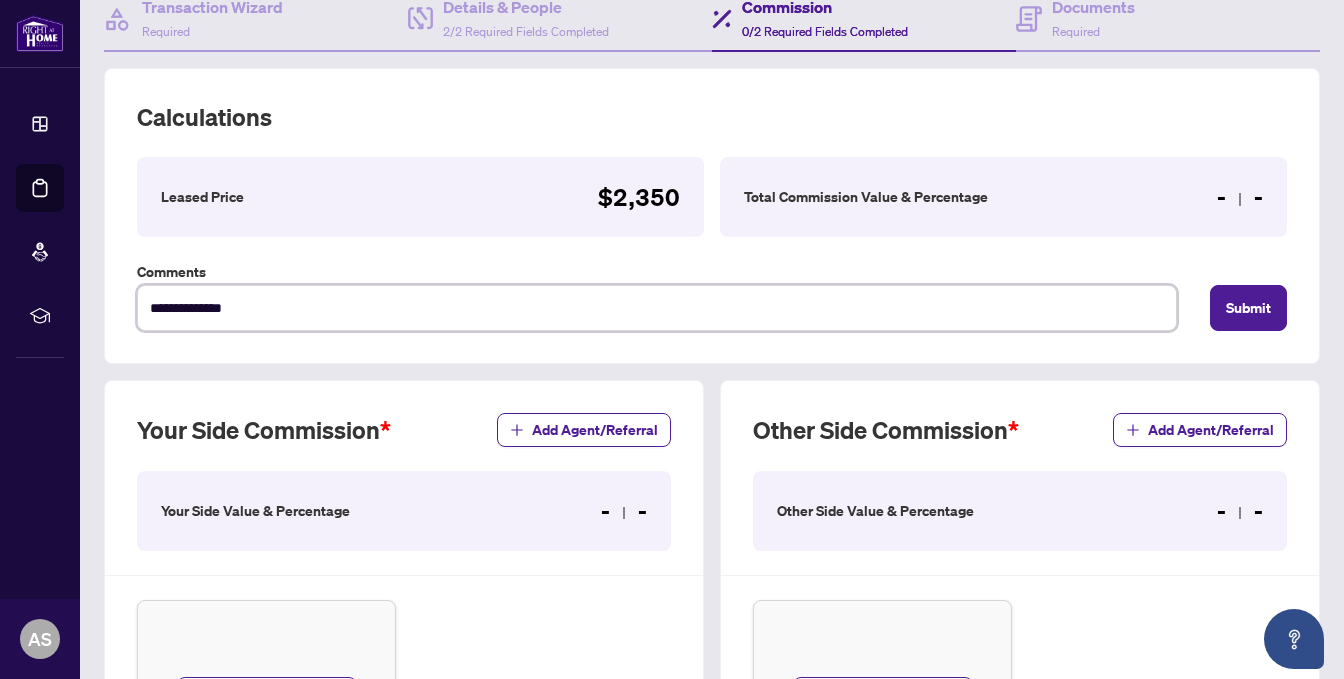 type on "**********" 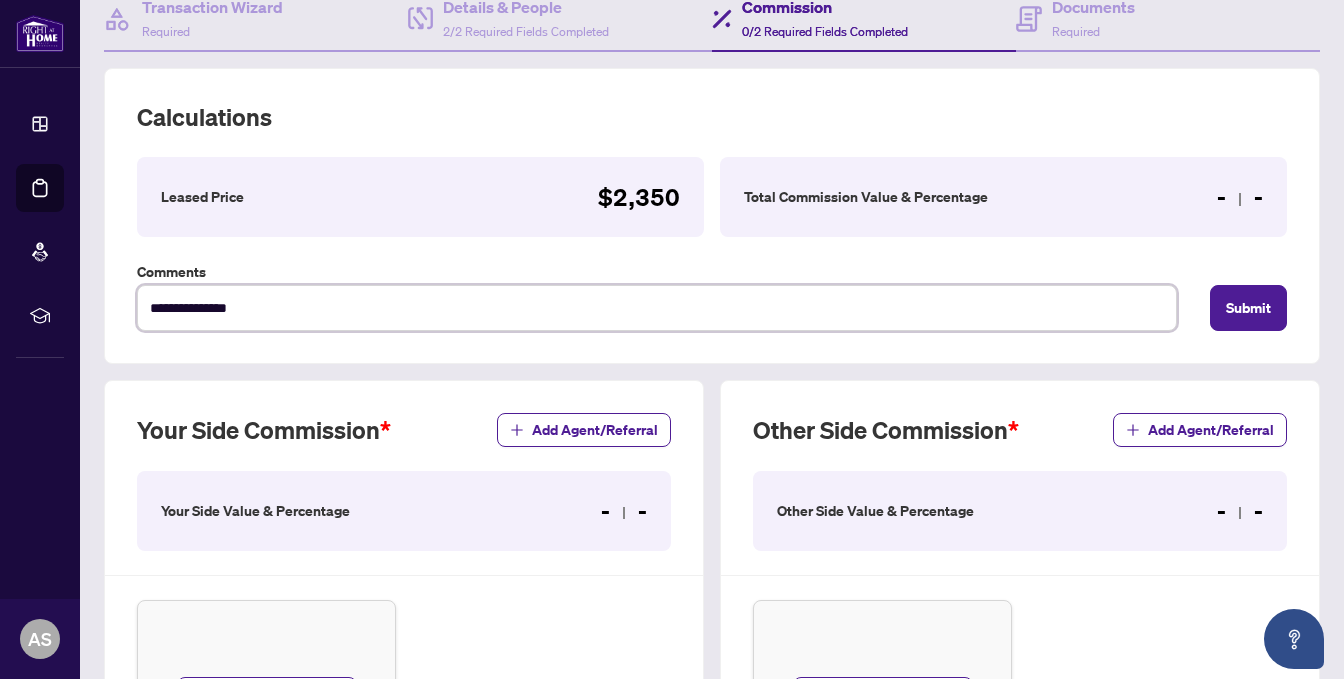 type on "**********" 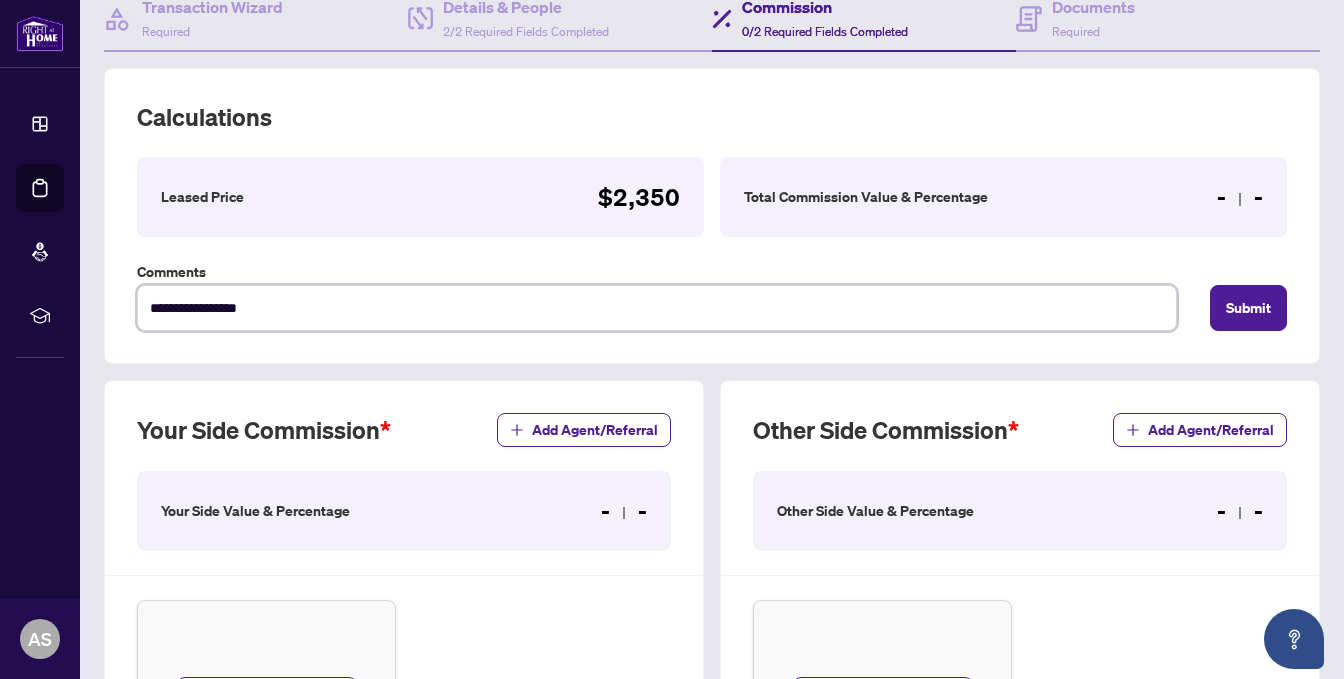 type on "**********" 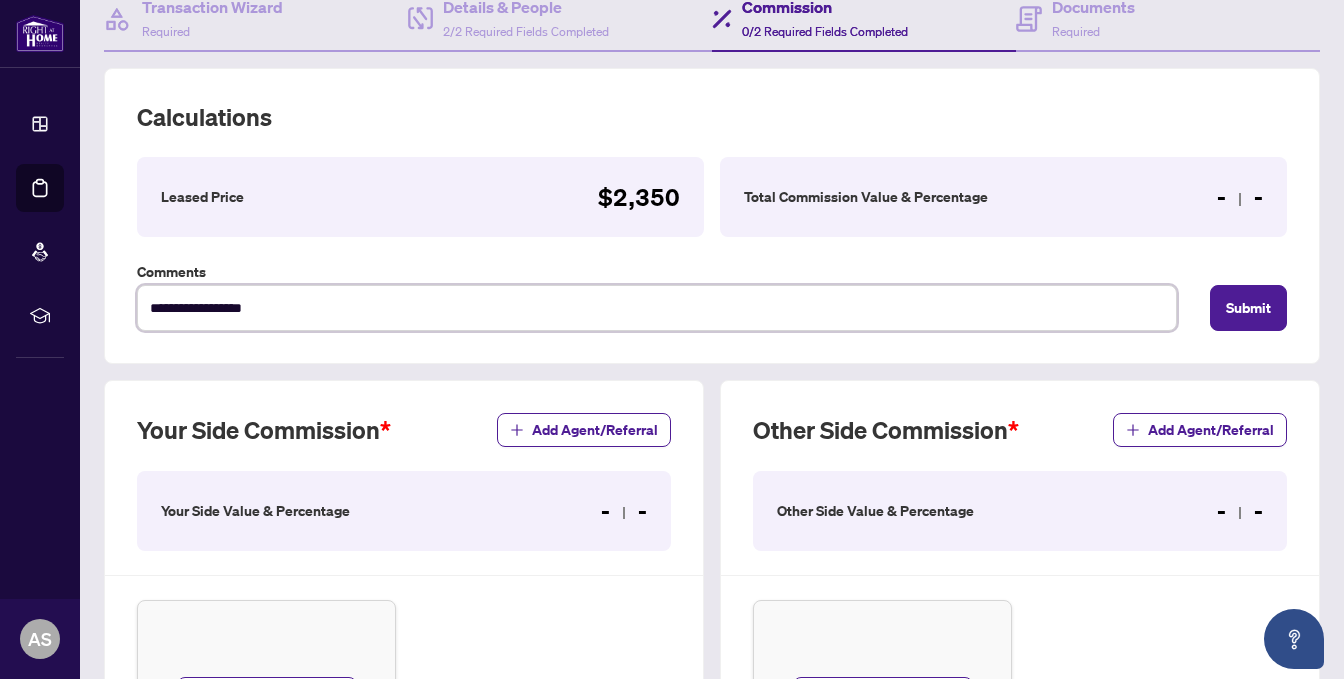 type on "**********" 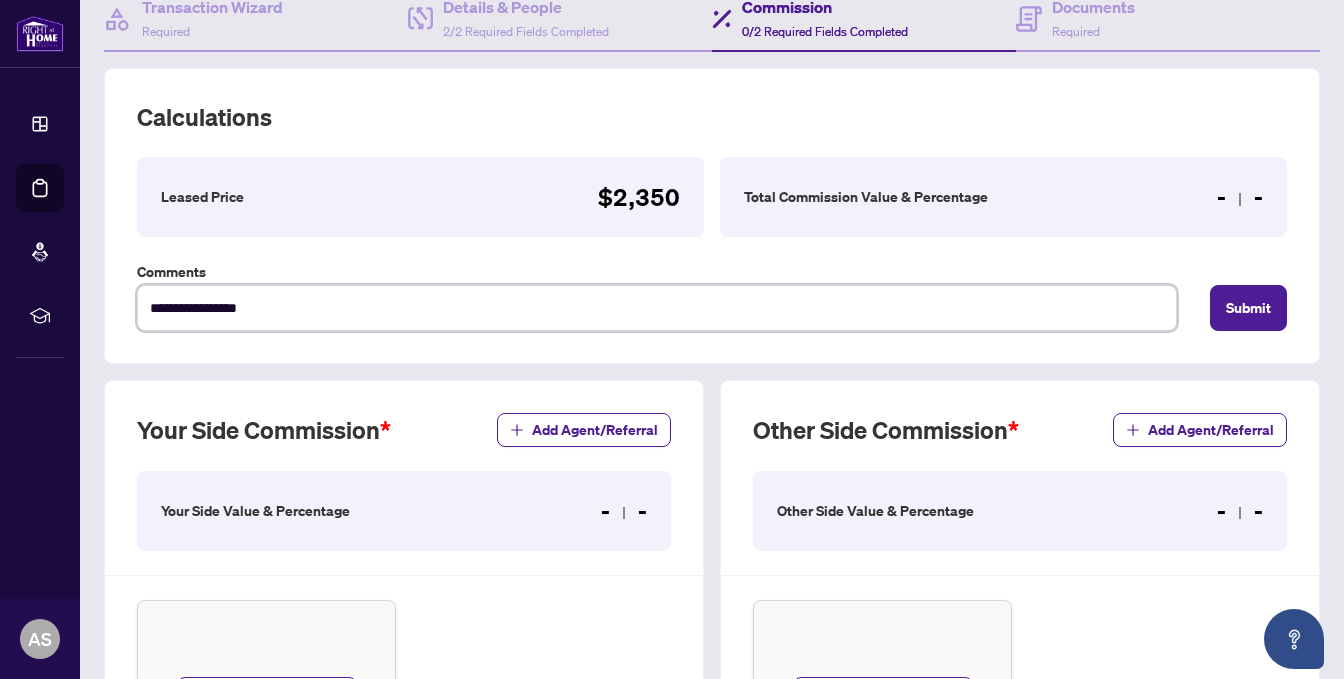 type on "**********" 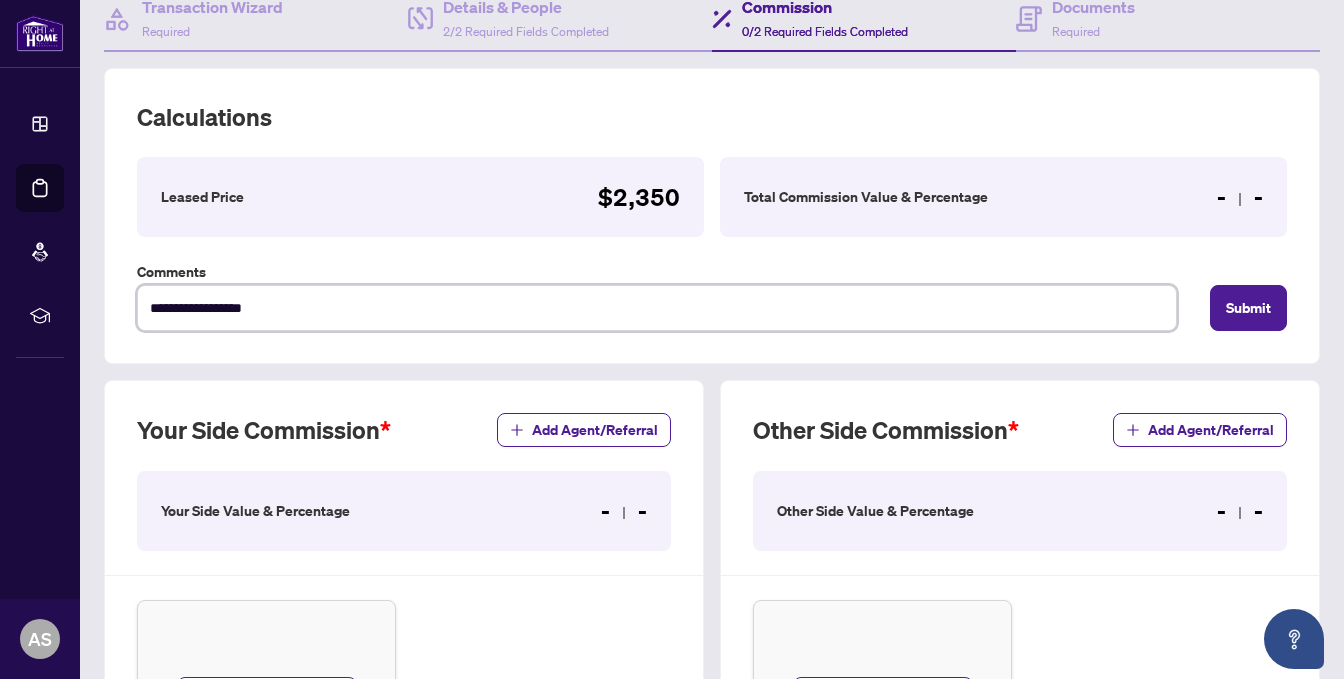 type on "**********" 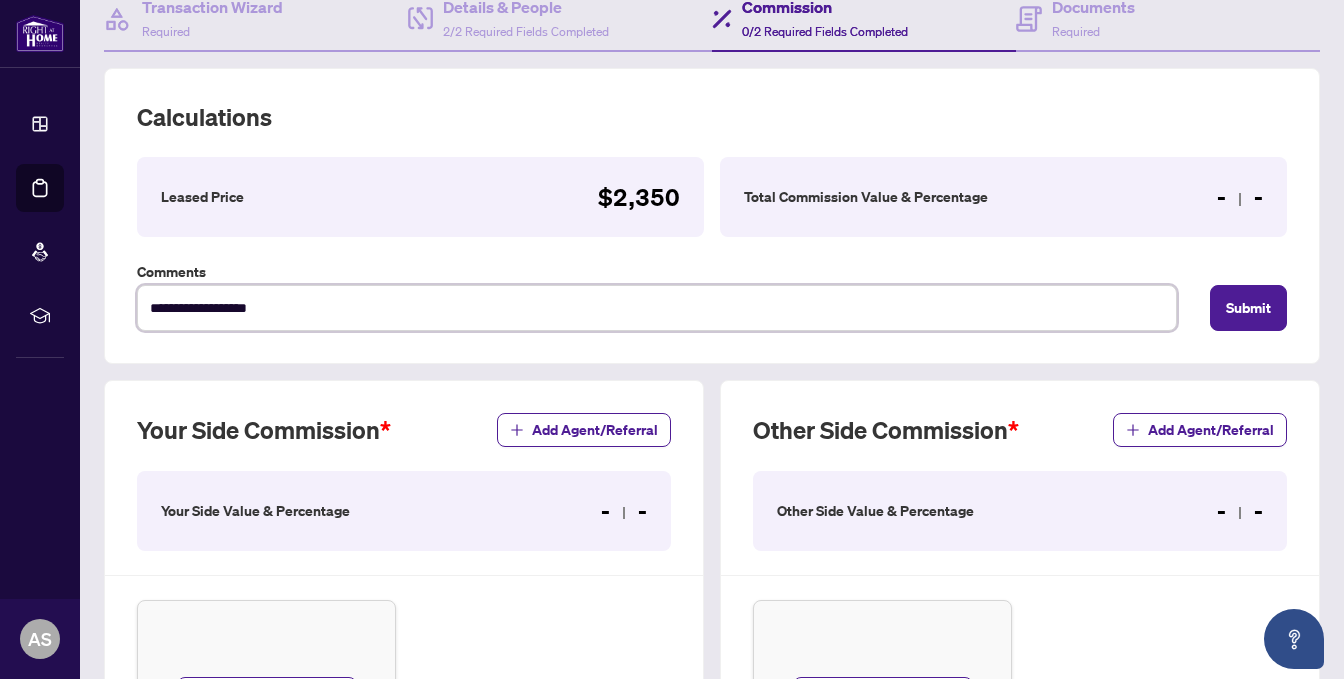 type on "**********" 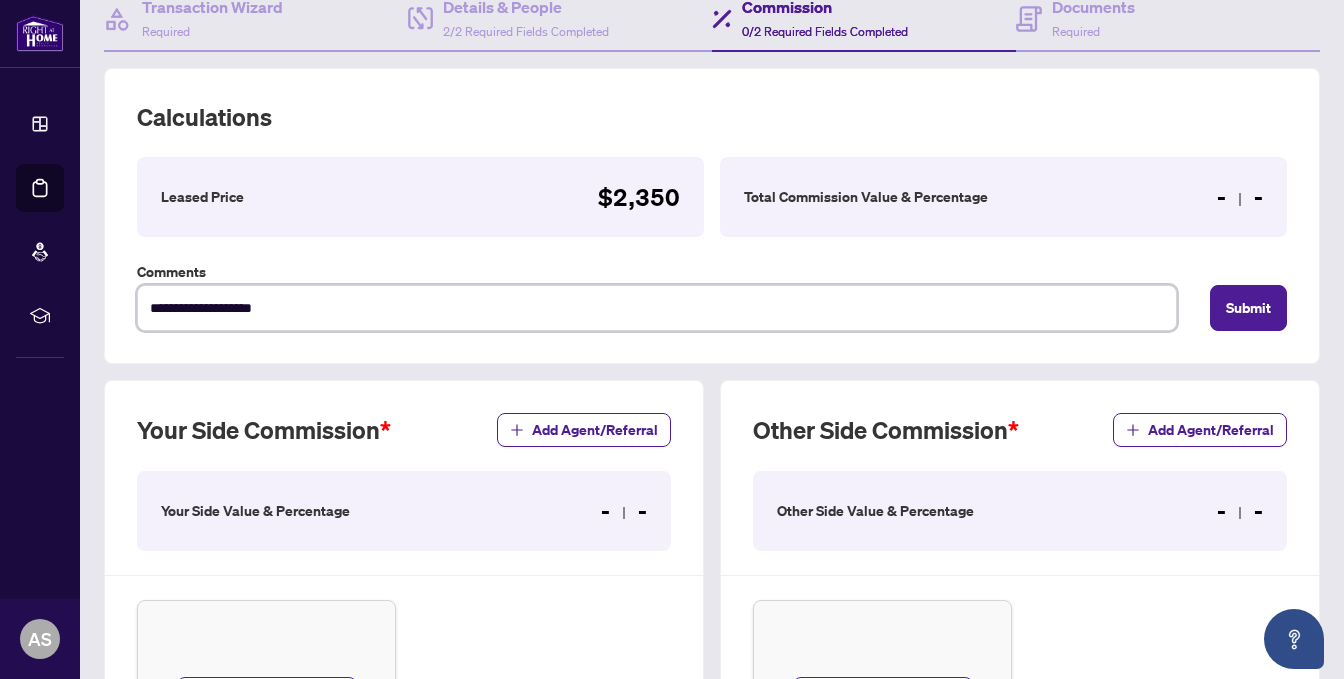 type on "**********" 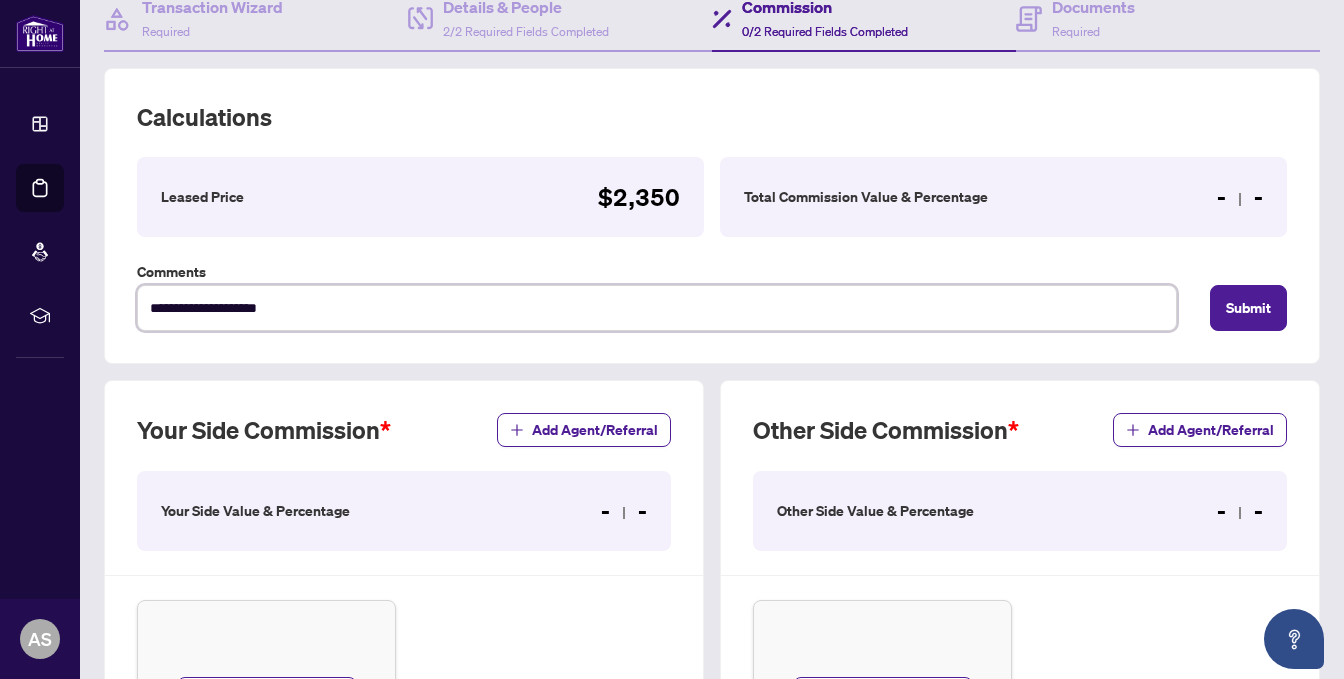type on "**********" 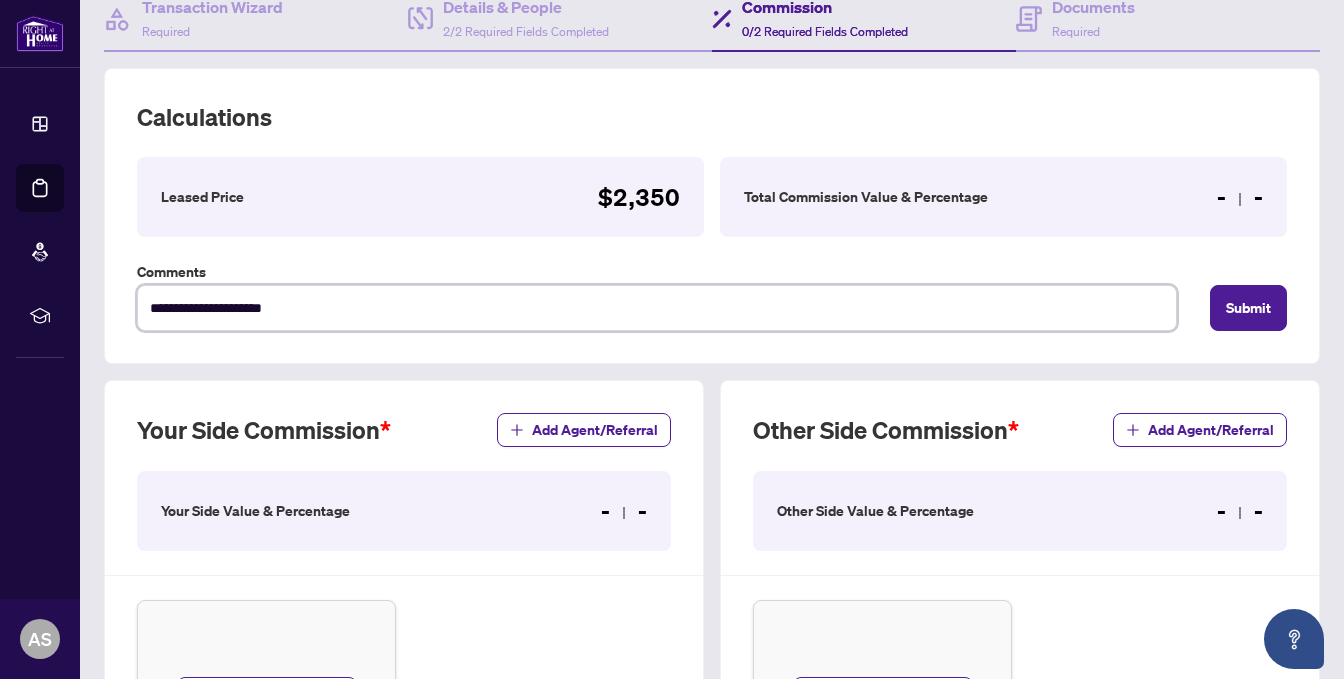 type on "**********" 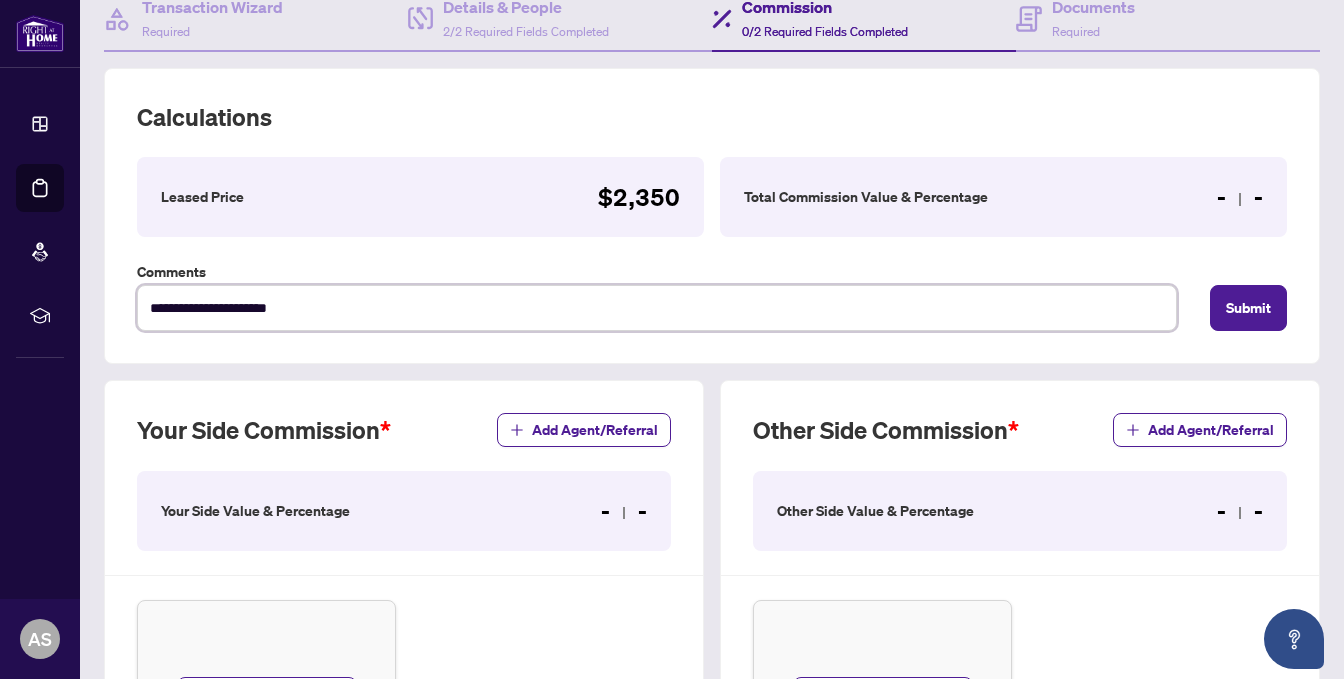 type on "**********" 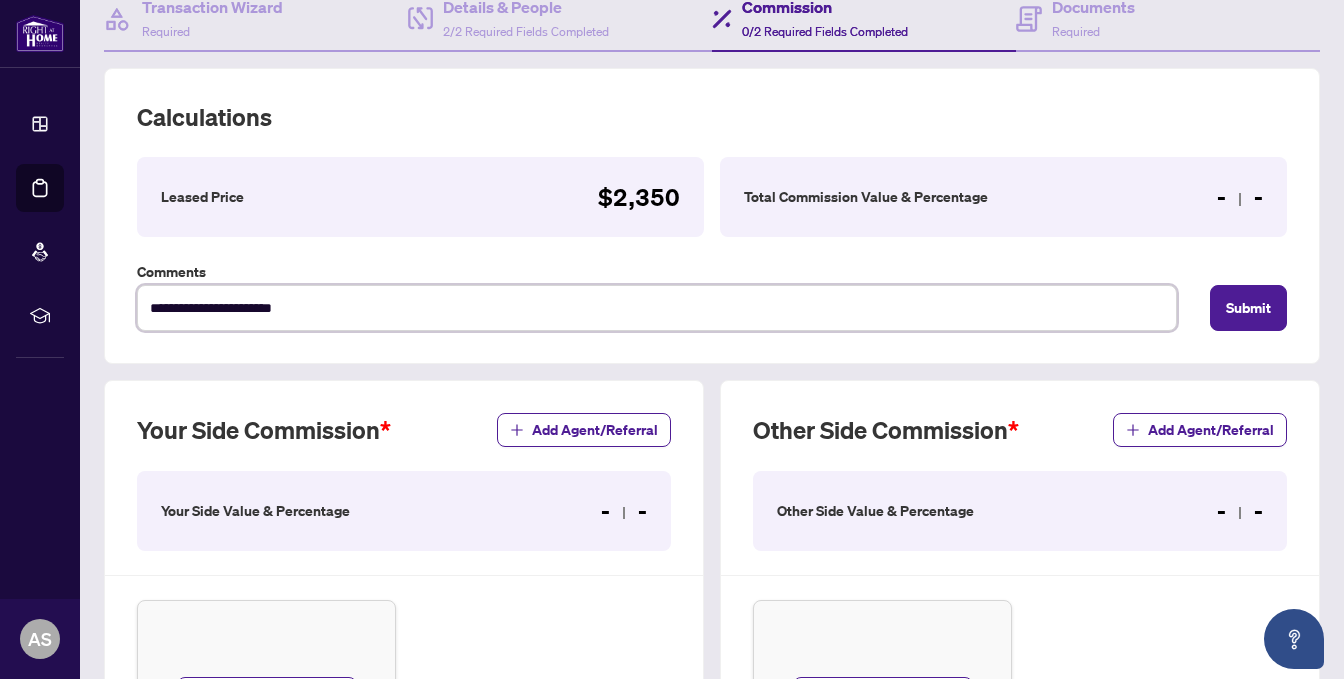 type on "**********" 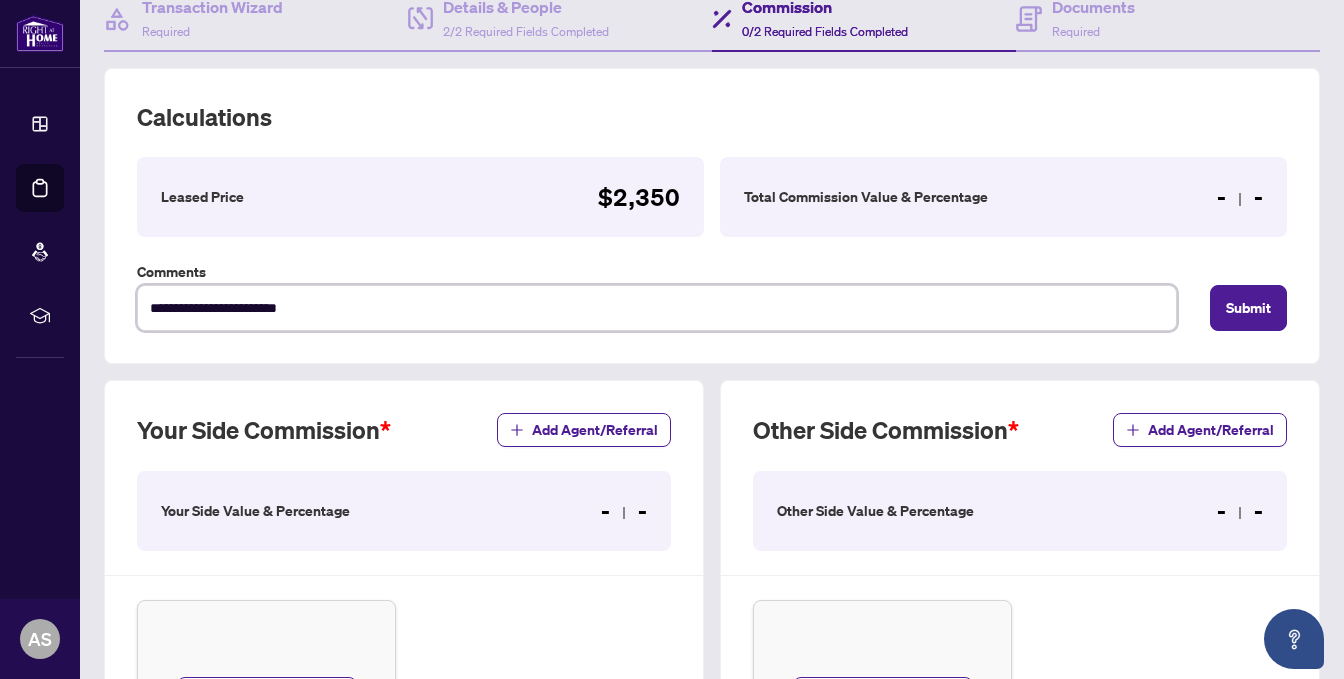 type on "**********" 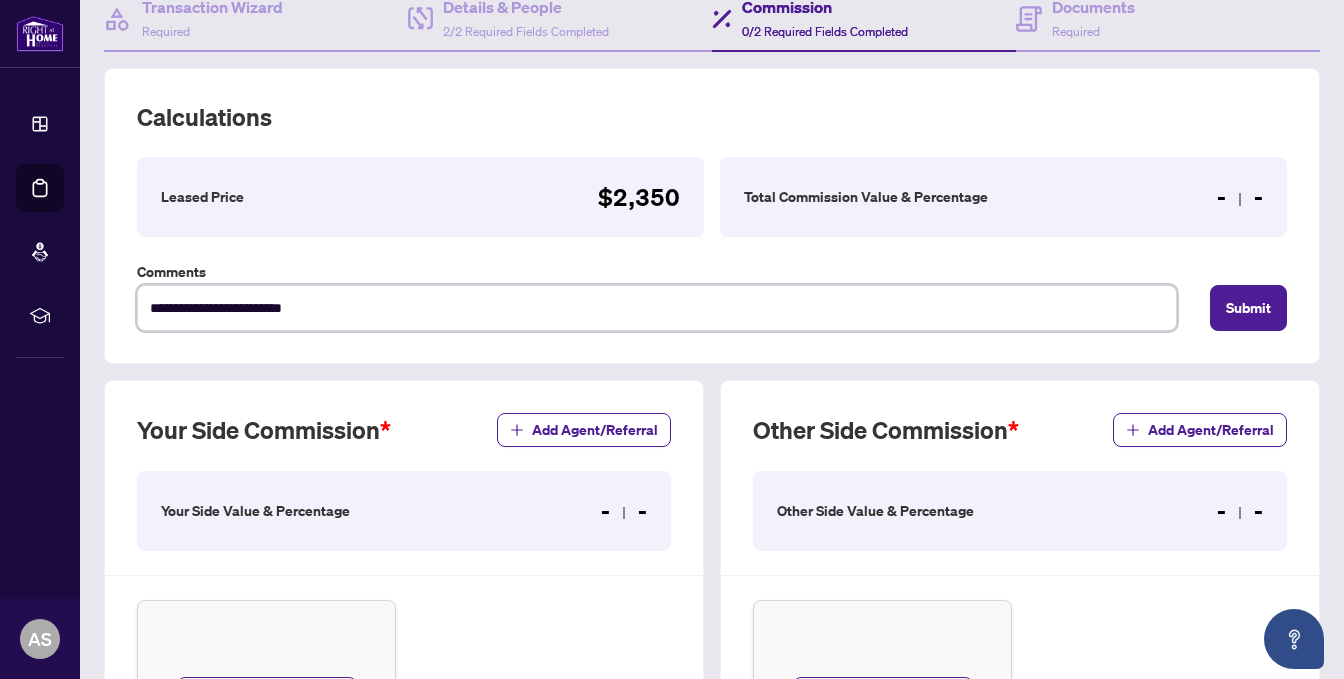 type on "**********" 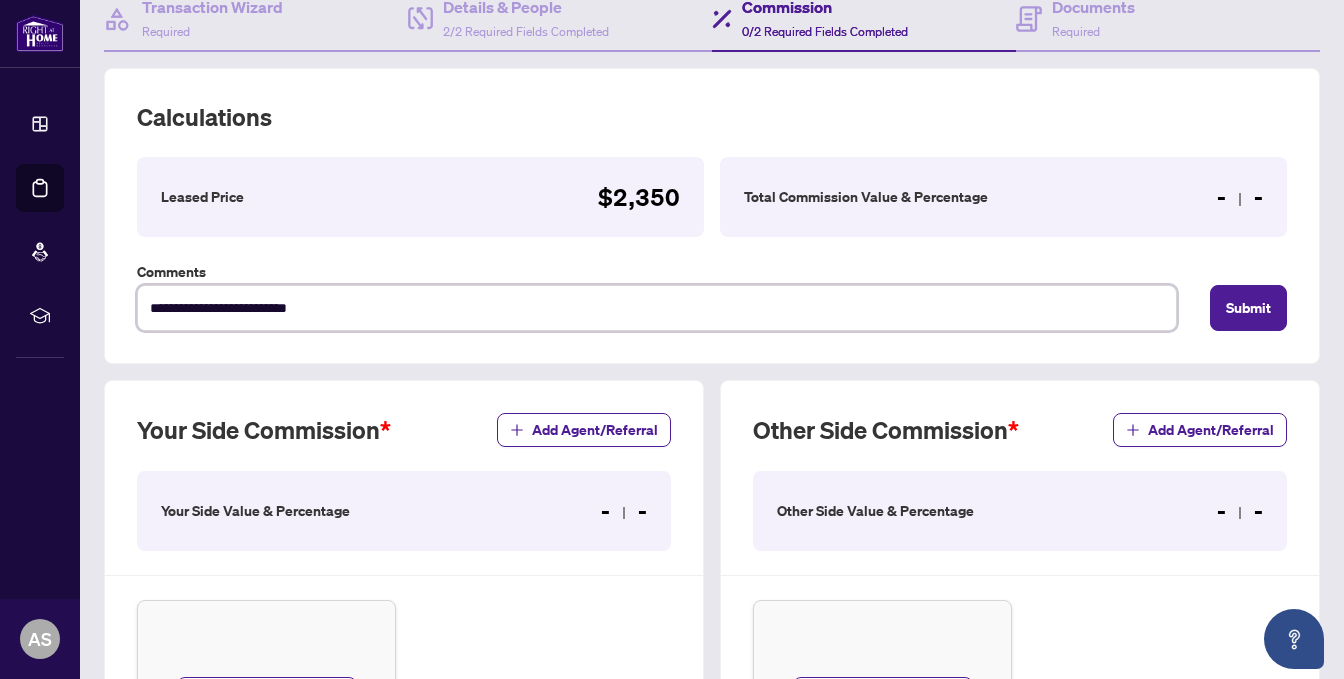 type on "**********" 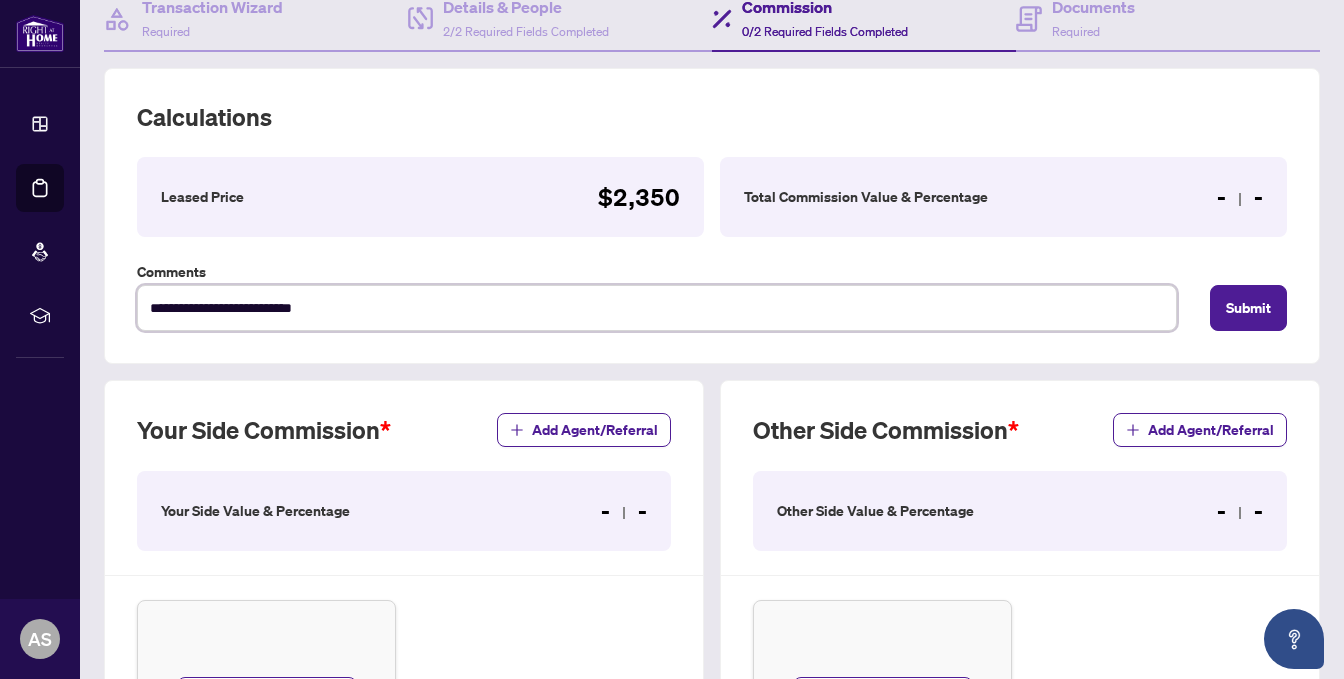 type on "**********" 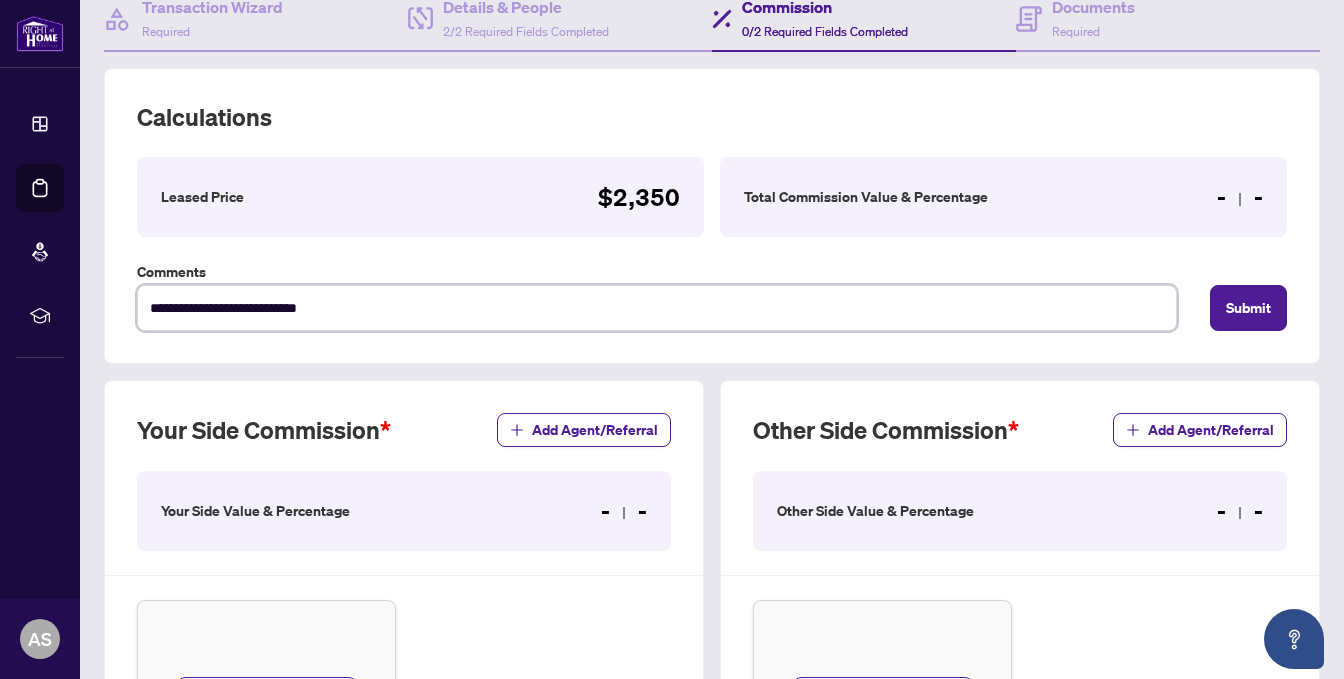 type on "**********" 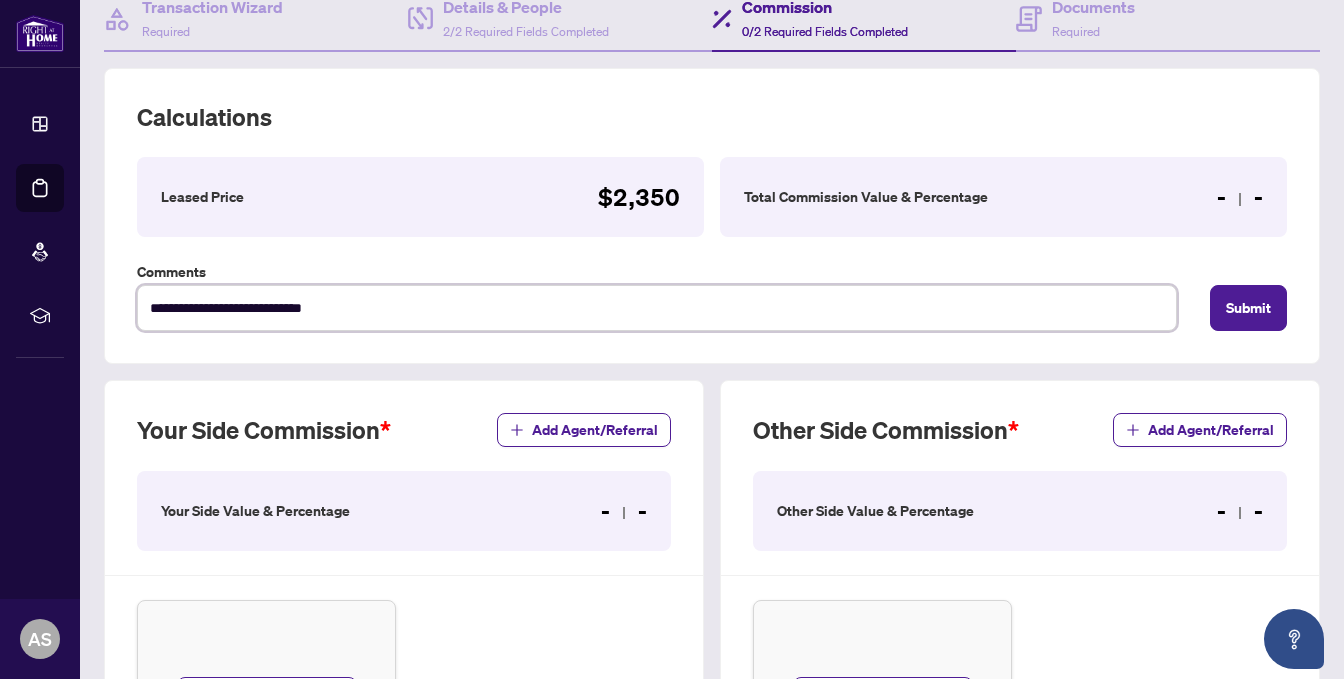 type on "**********" 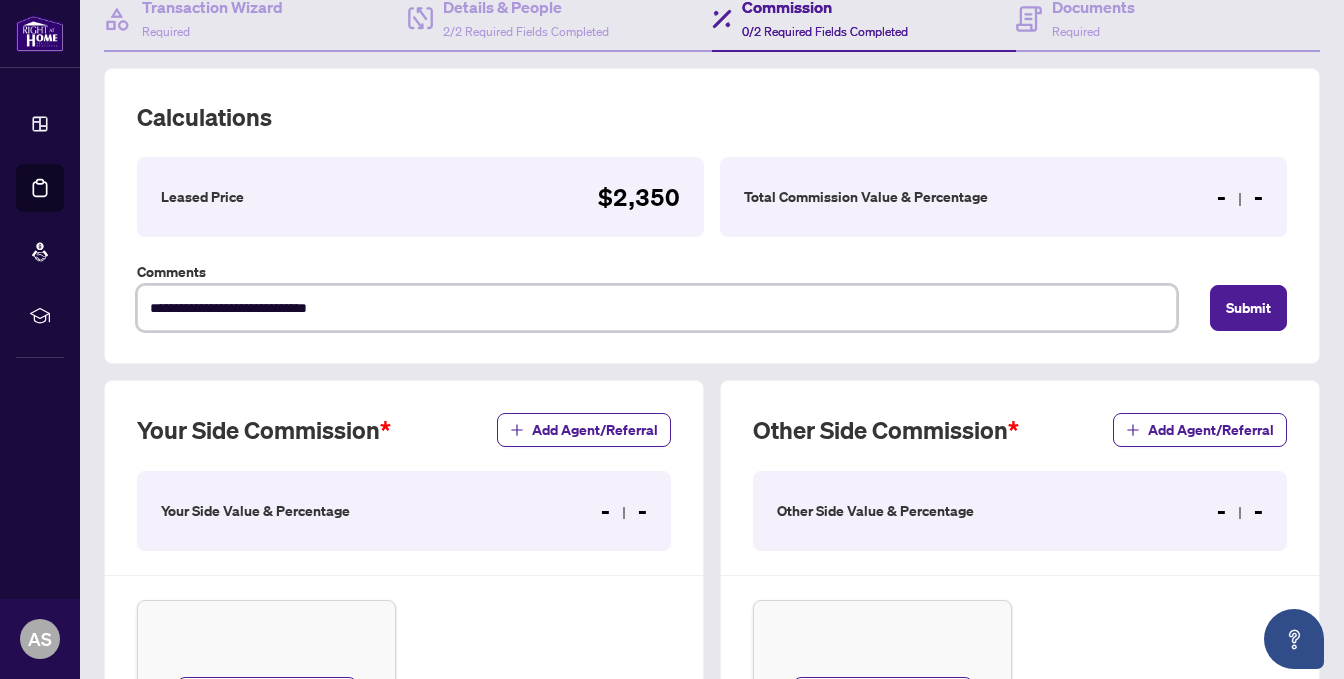 type on "**********" 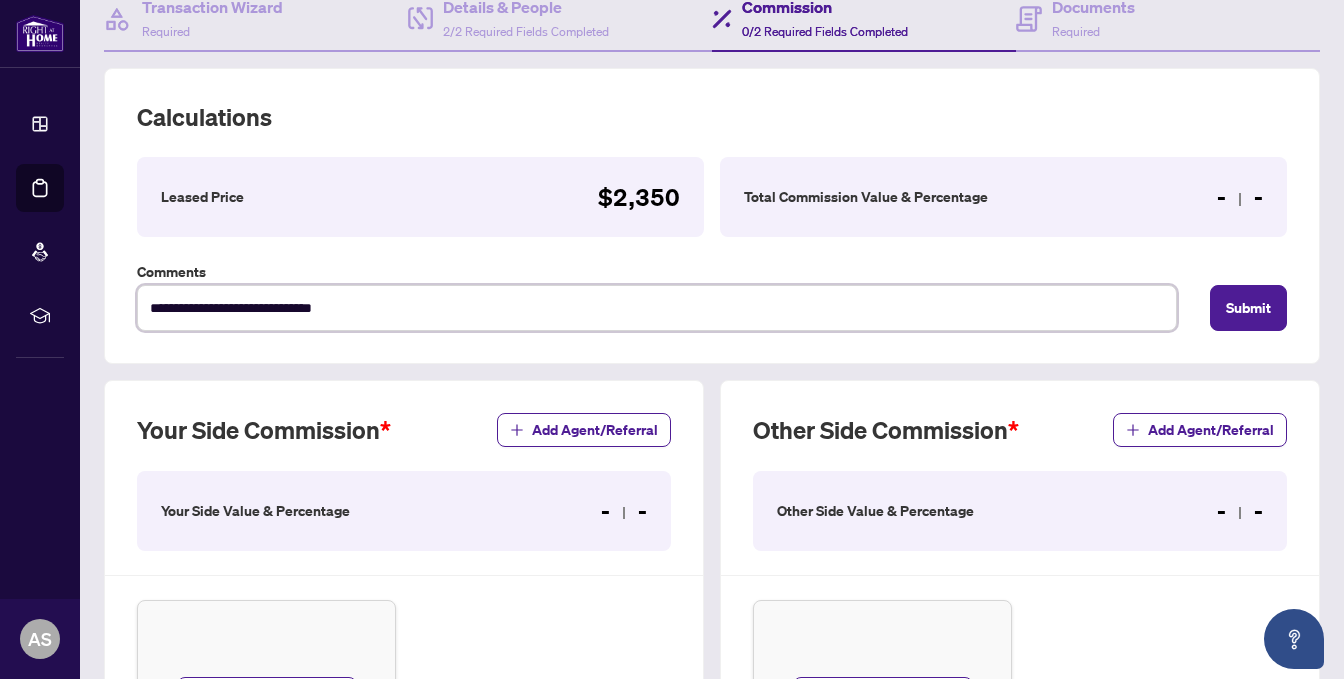 type on "**********" 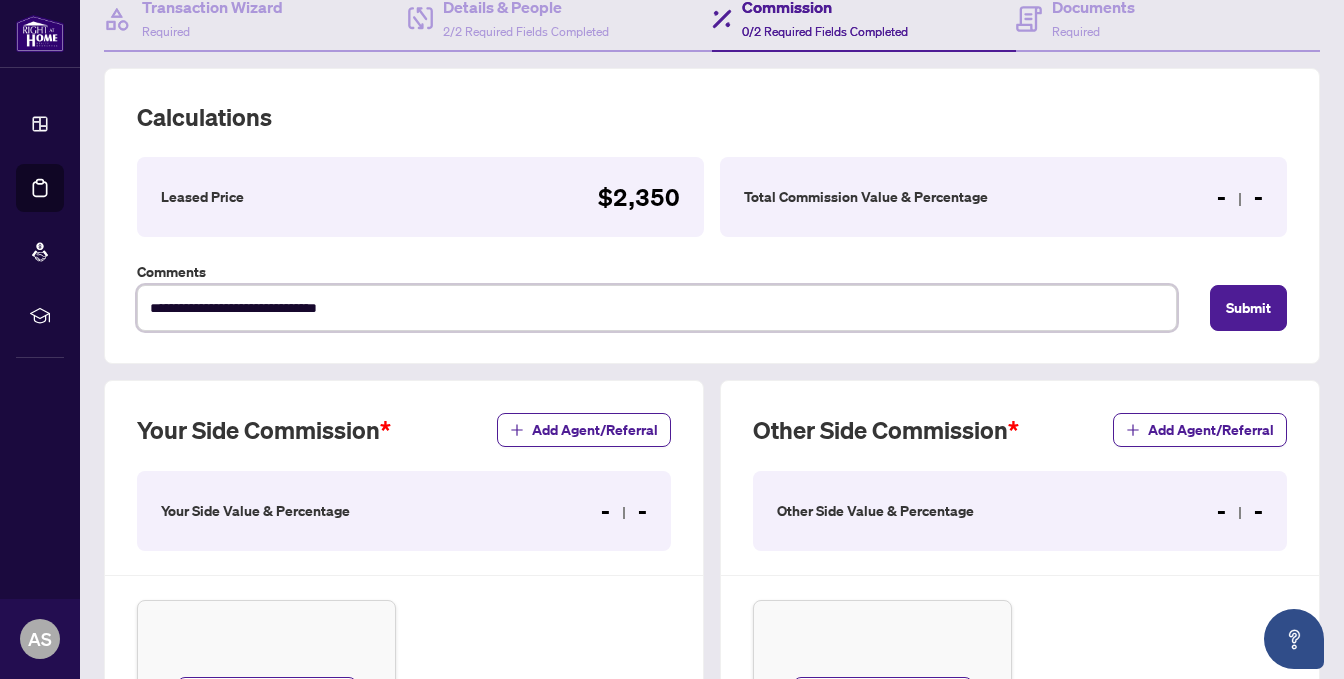 type on "**********" 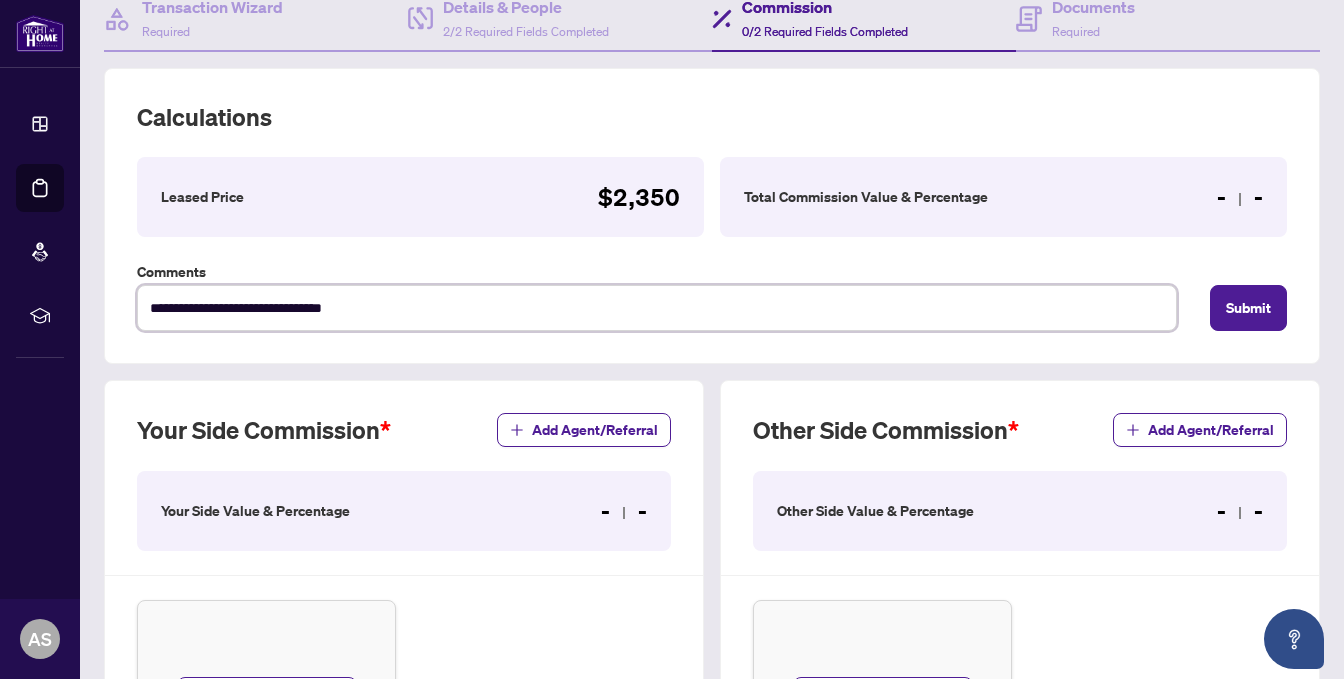 type on "**********" 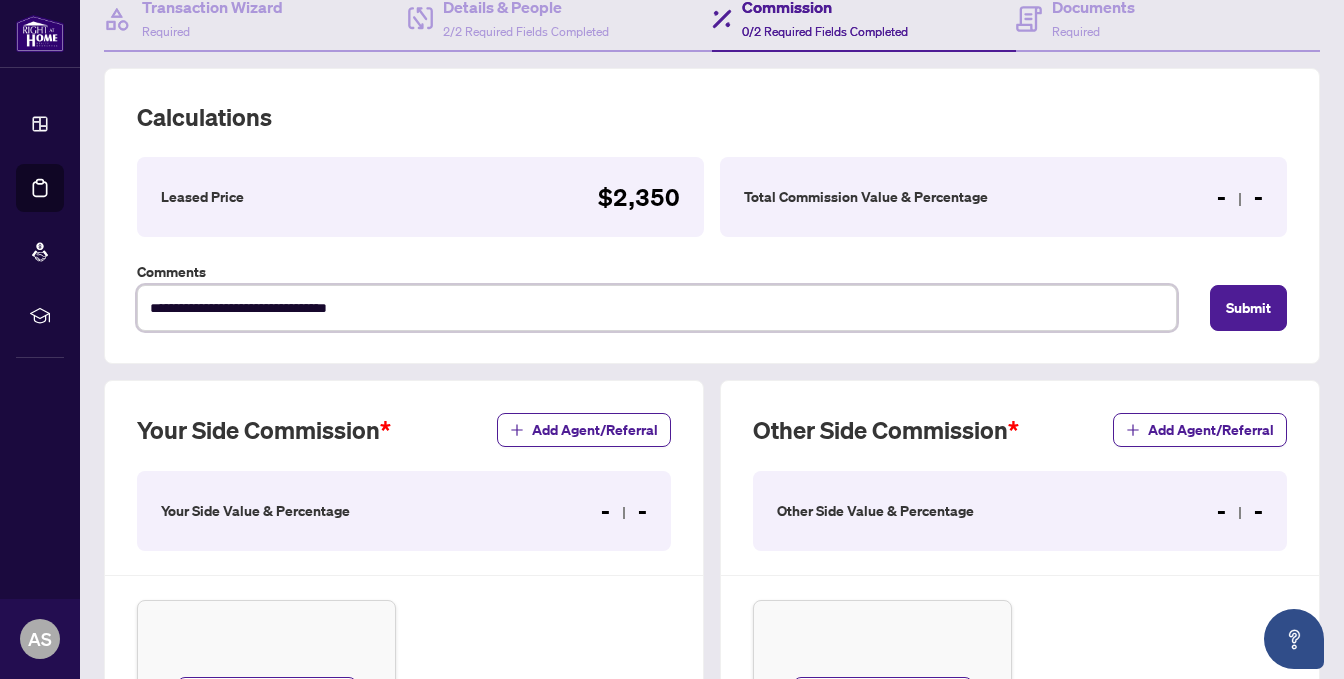 type on "**********" 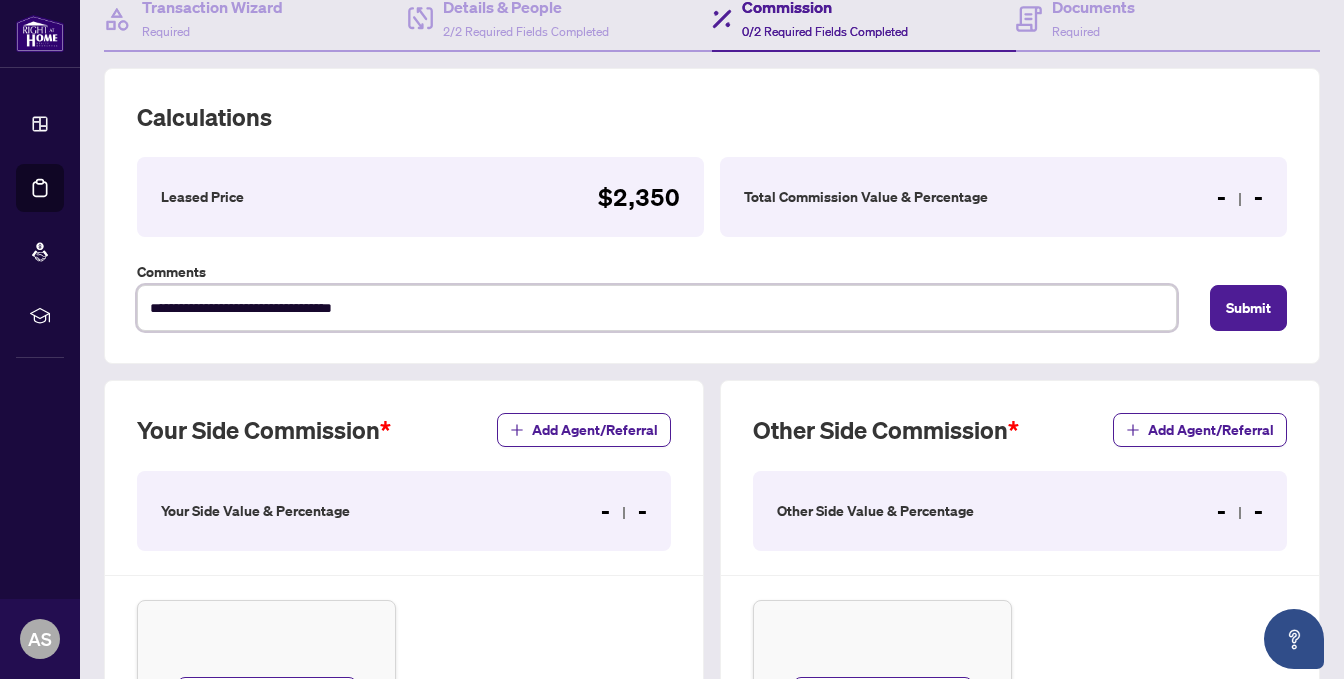 type on "**********" 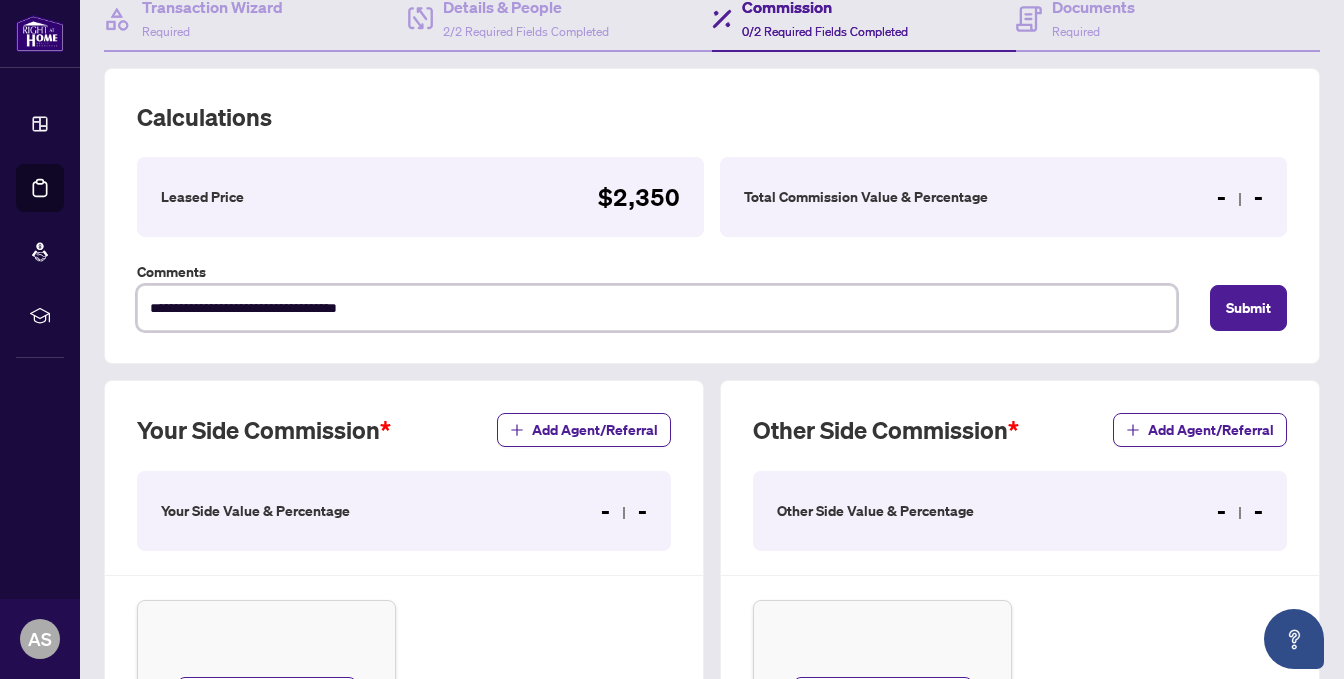 type on "**********" 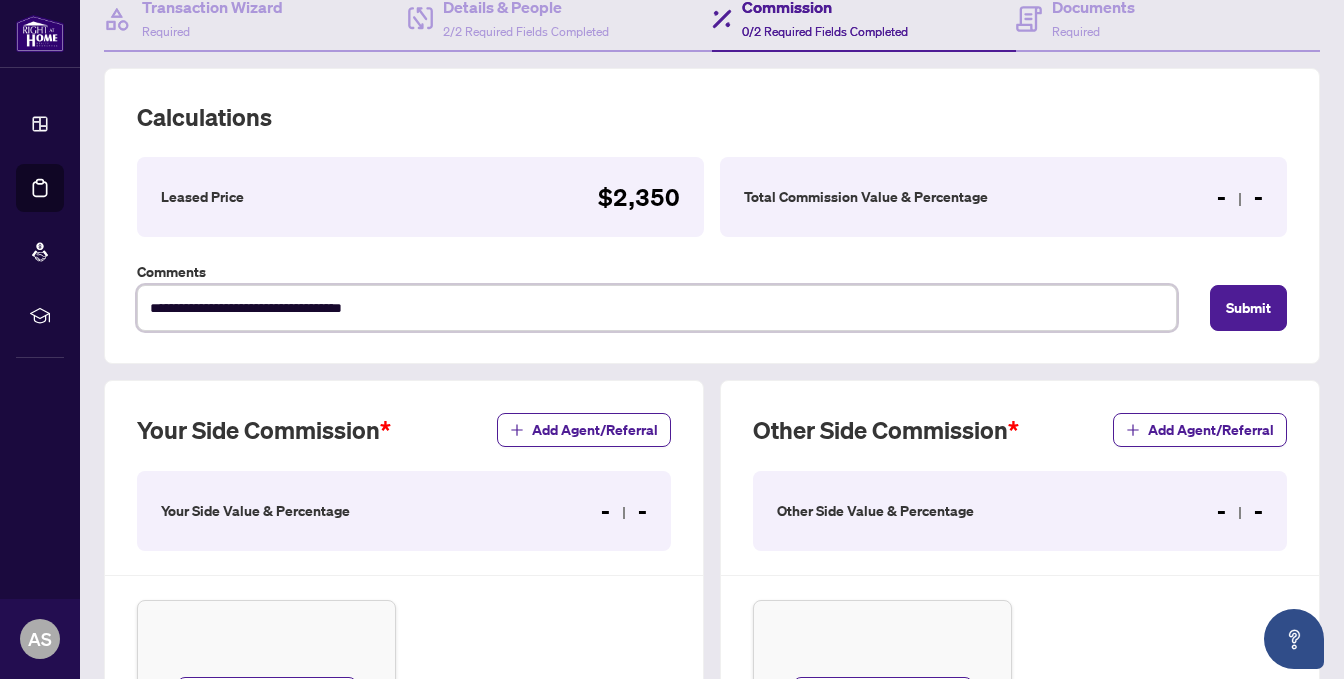 type on "**********" 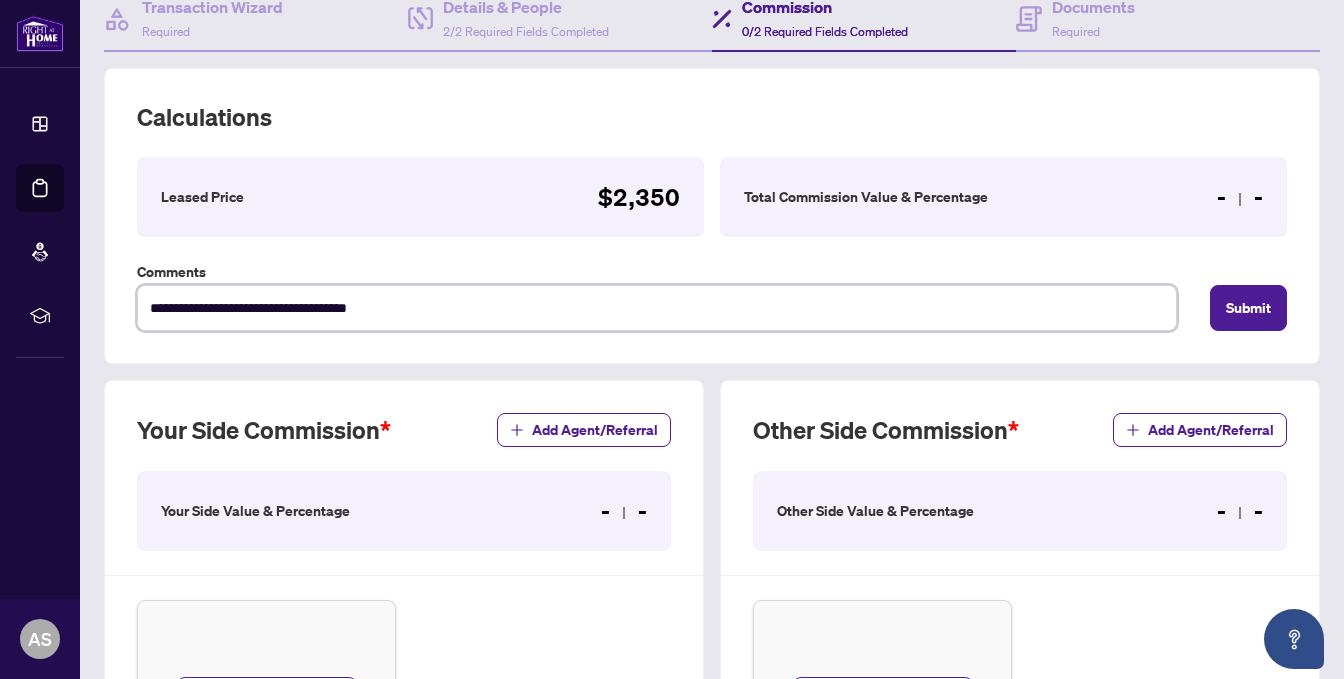 type on "**********" 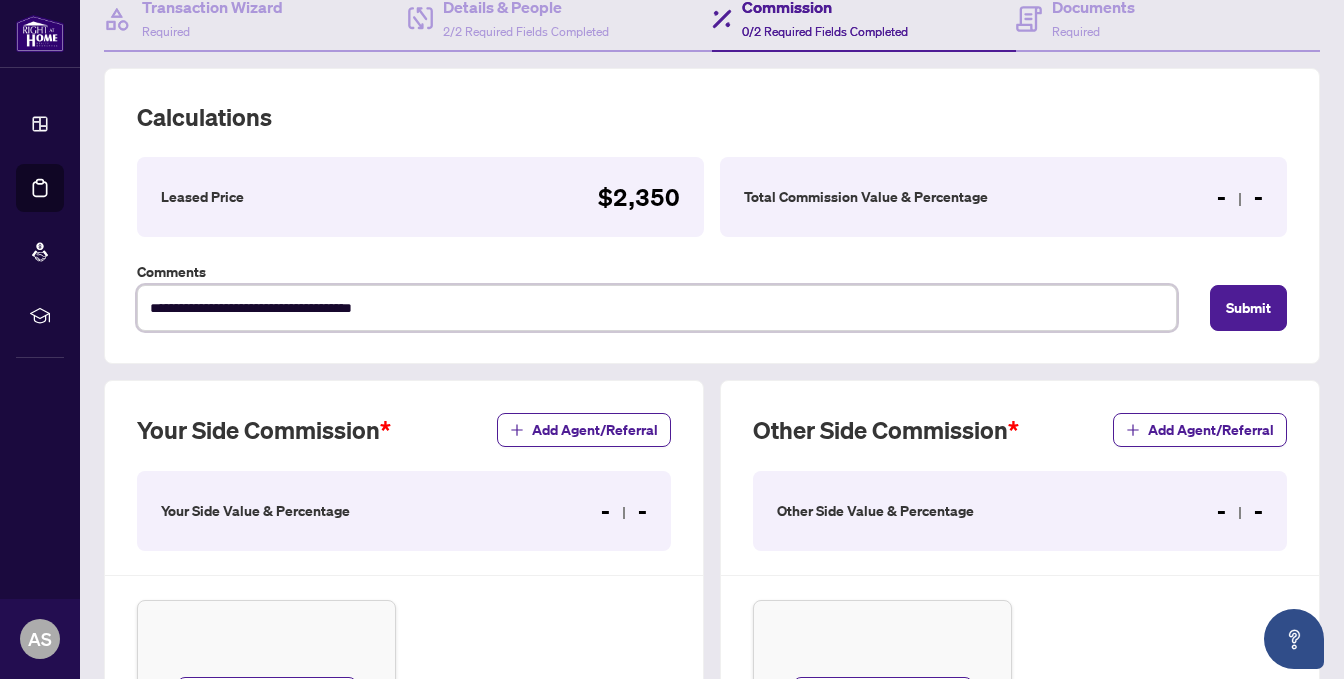 type on "**********" 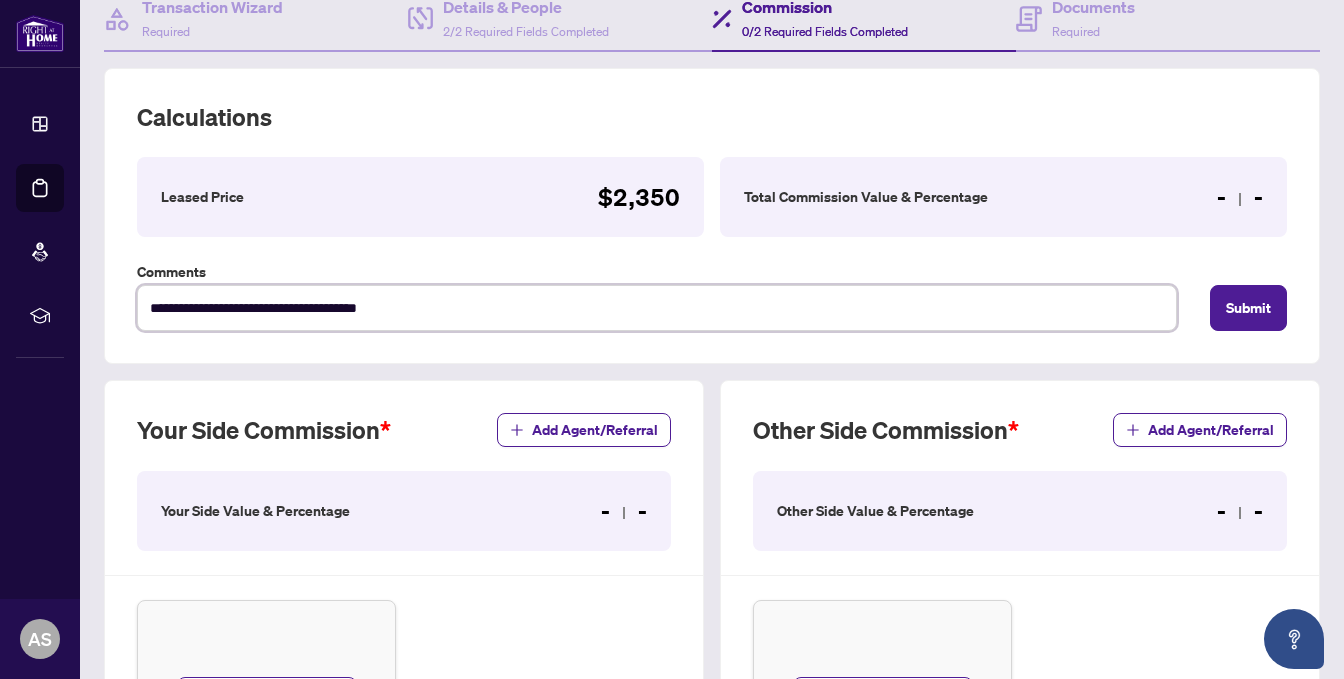 type on "**********" 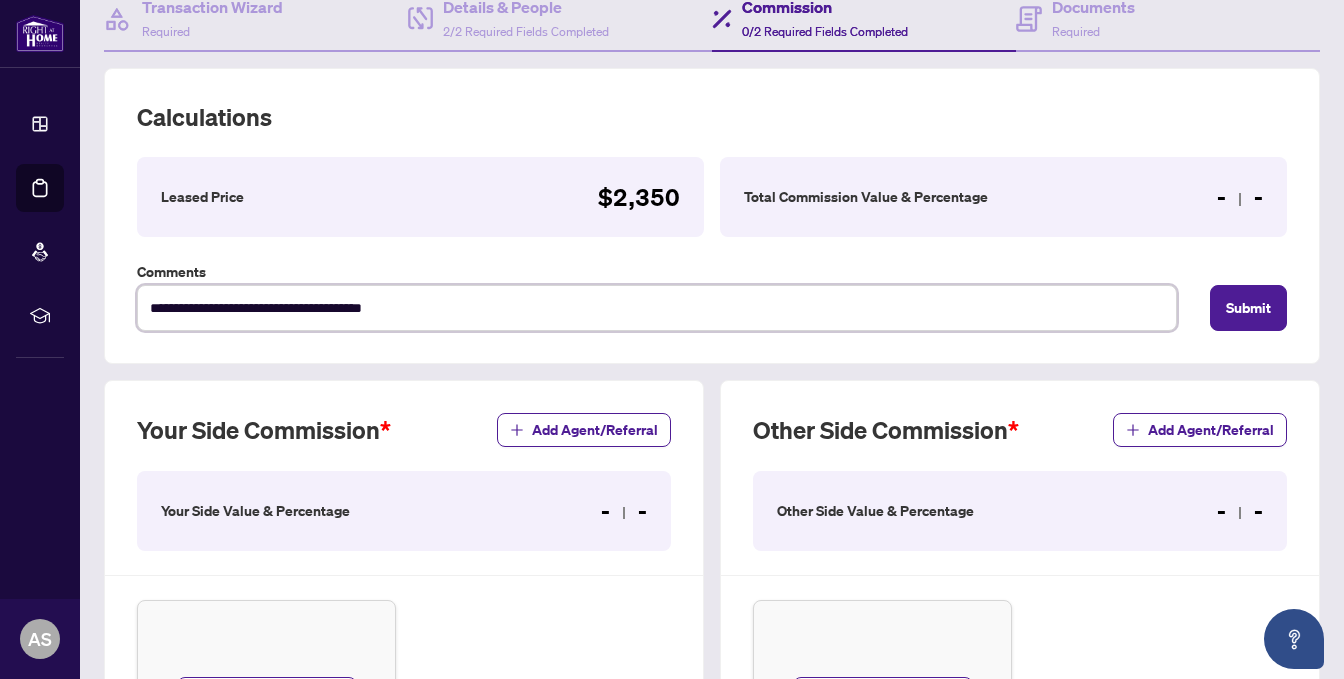 type on "**********" 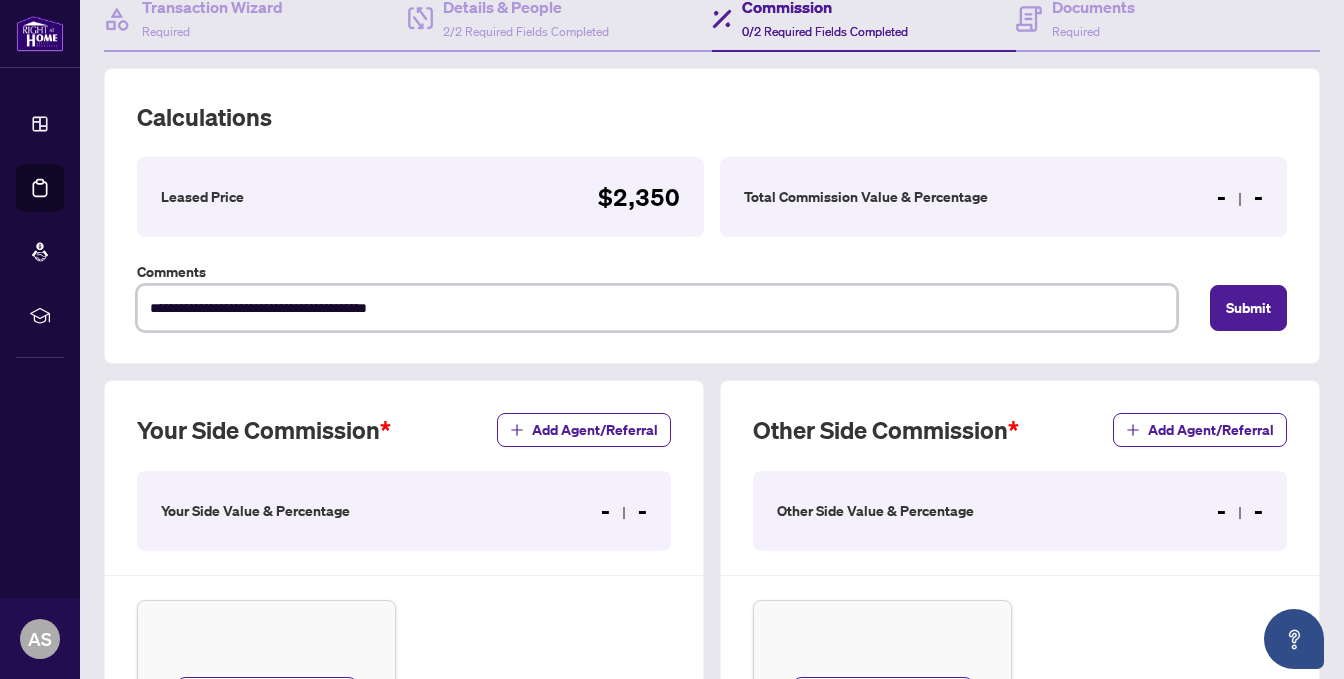 type on "**********" 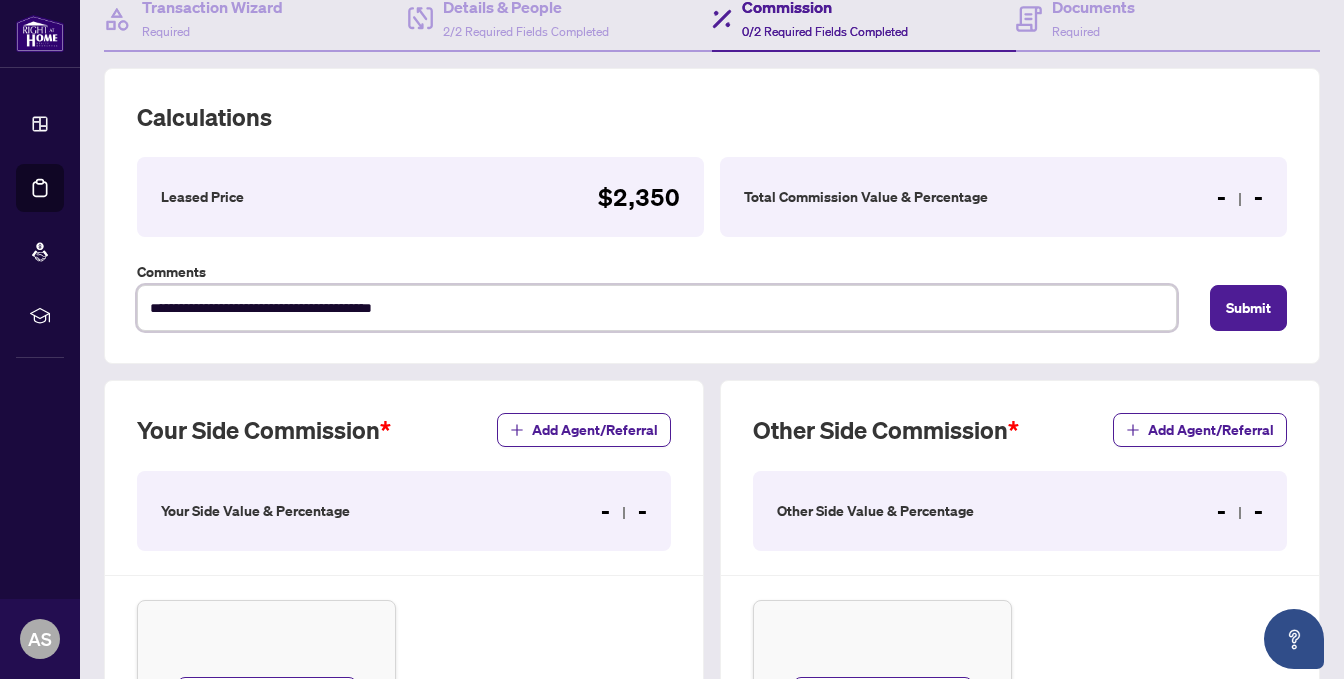 type on "**********" 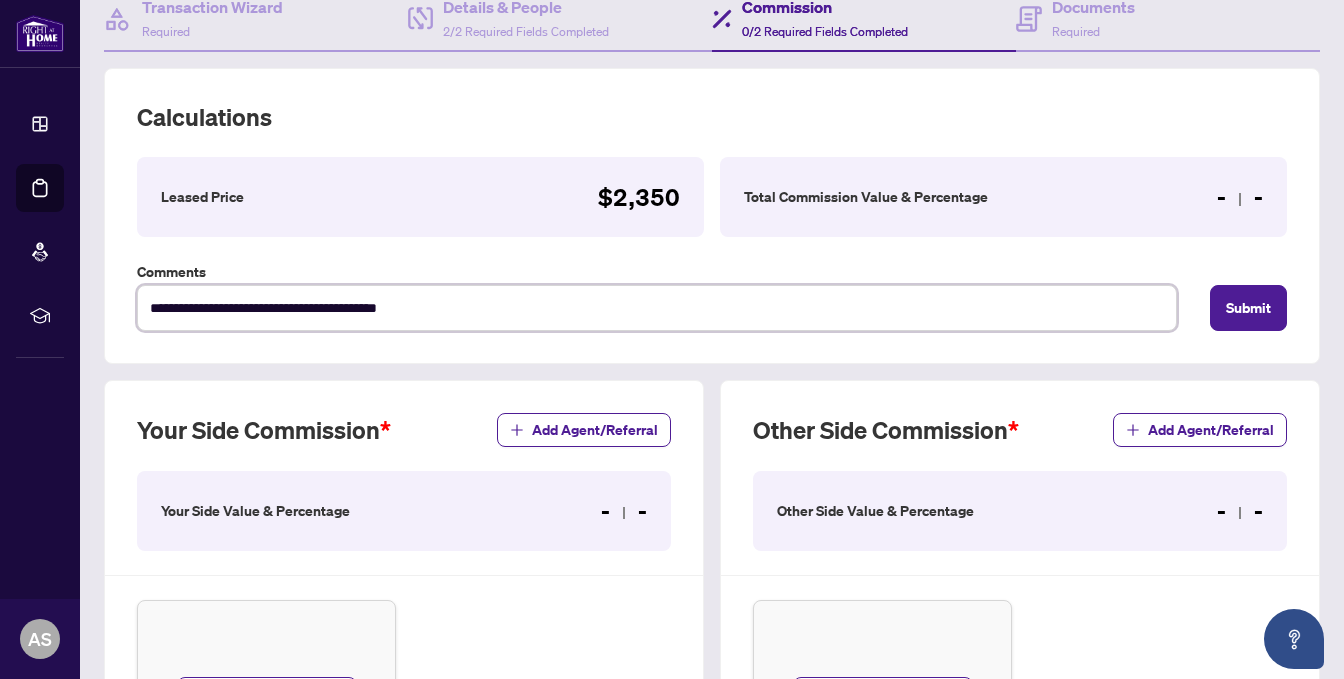 type on "**********" 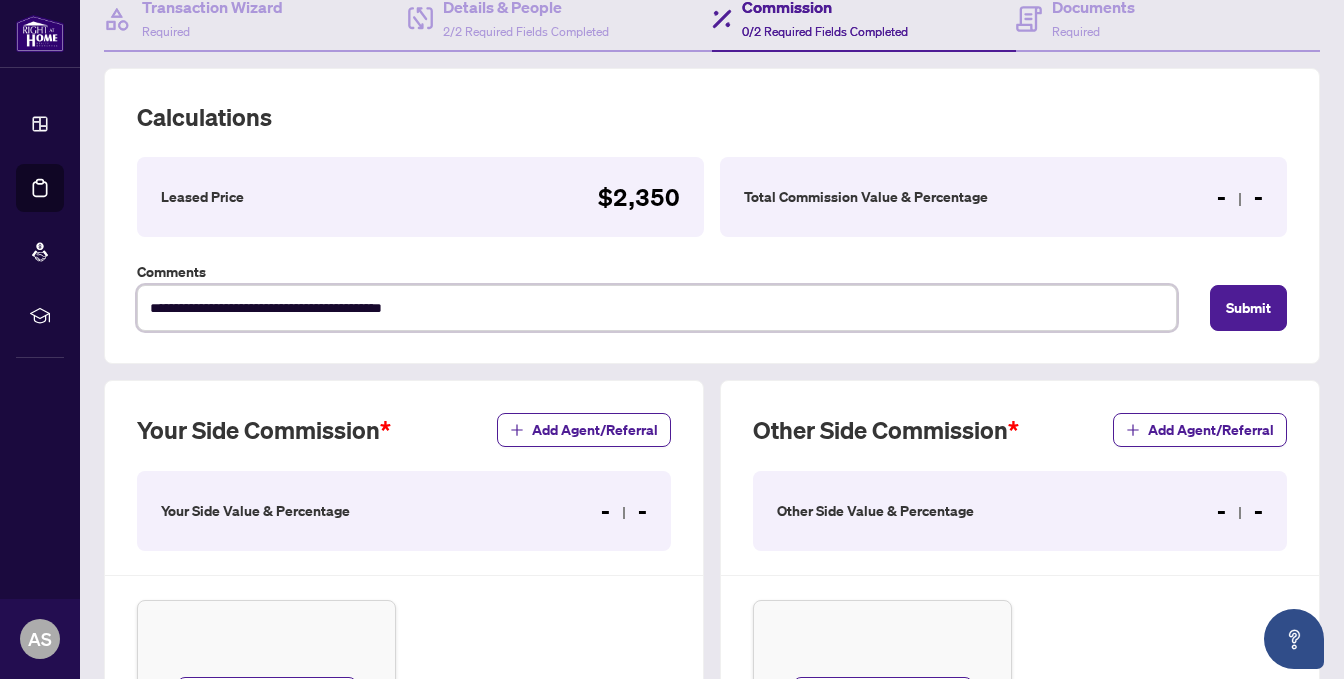 type on "**********" 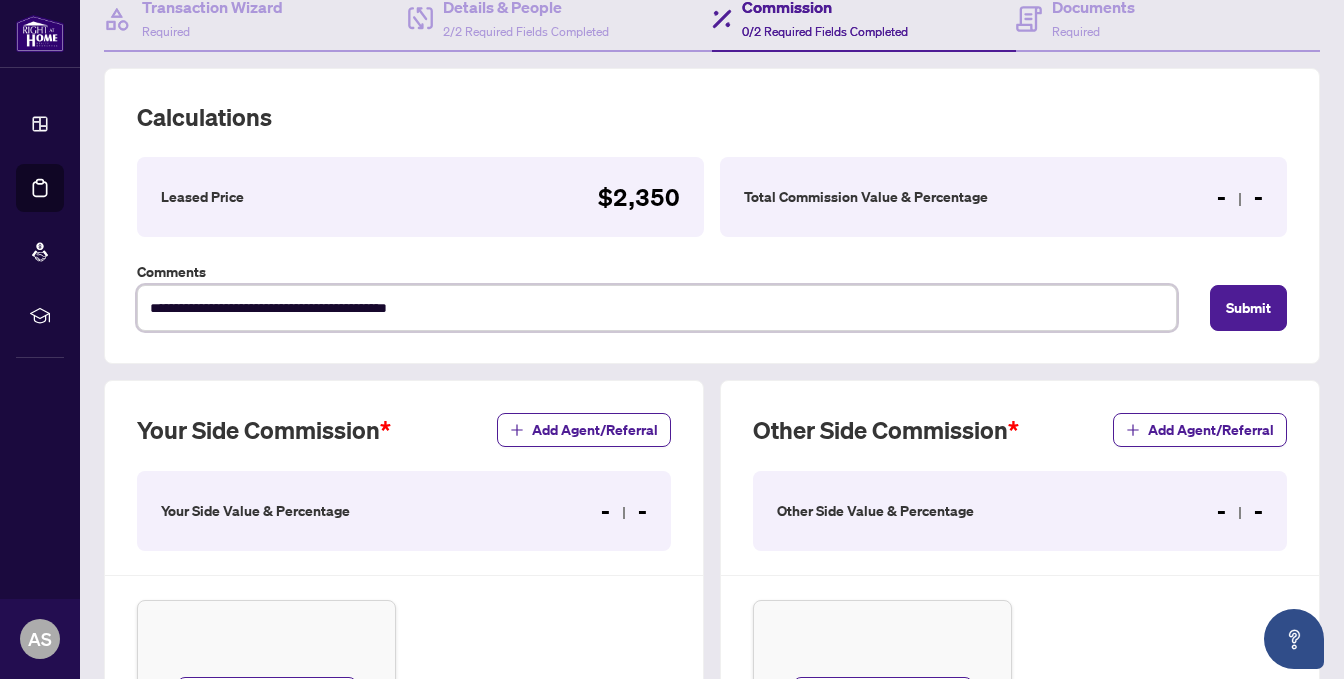 type on "**********" 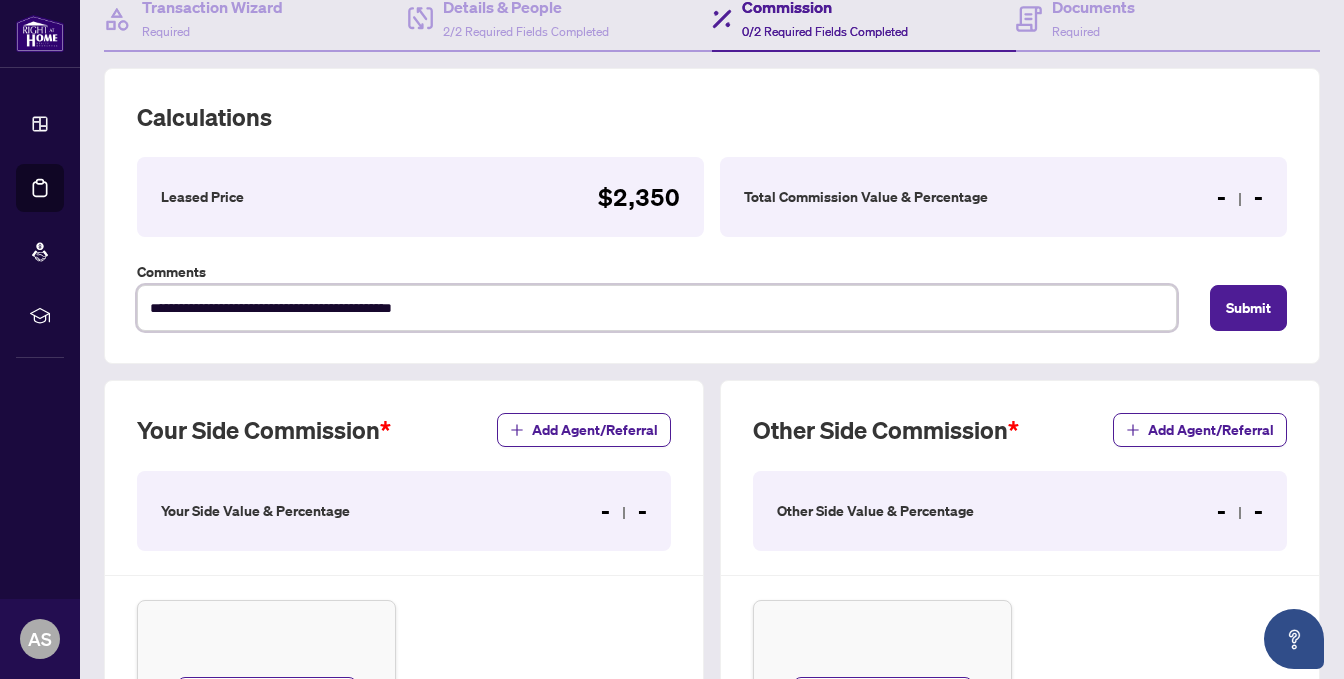 type on "**********" 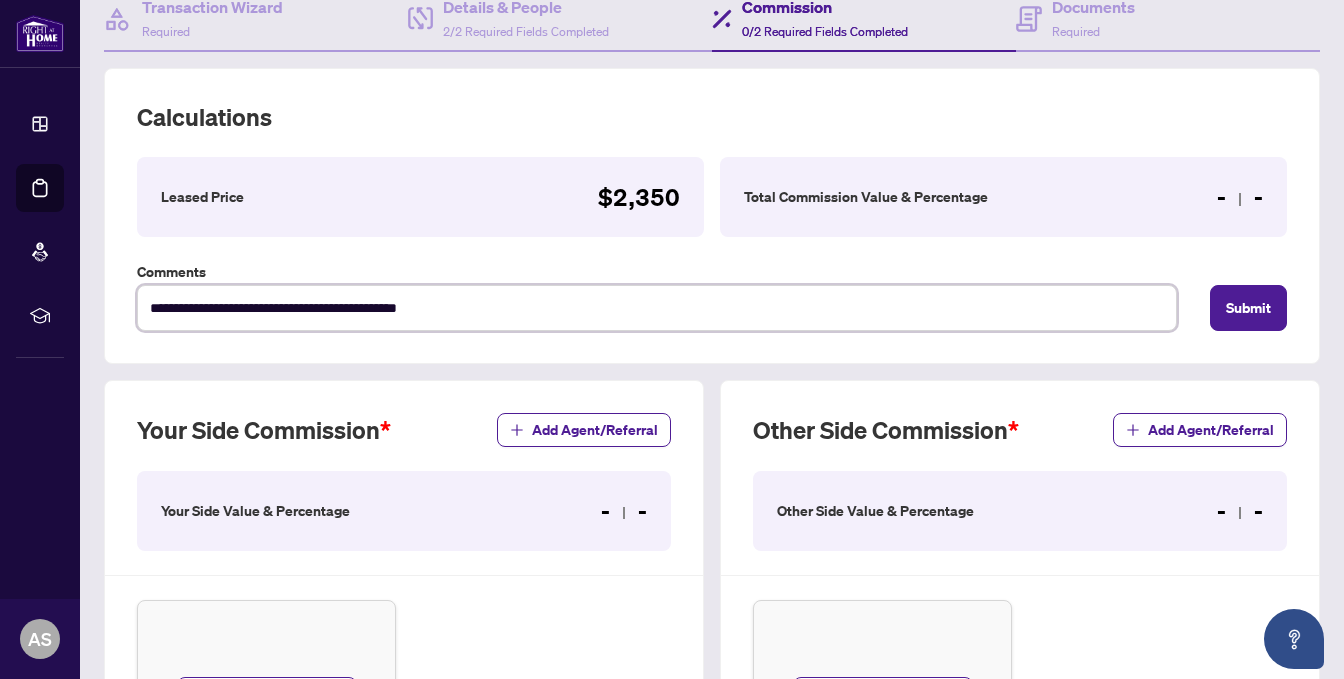 type on "**********" 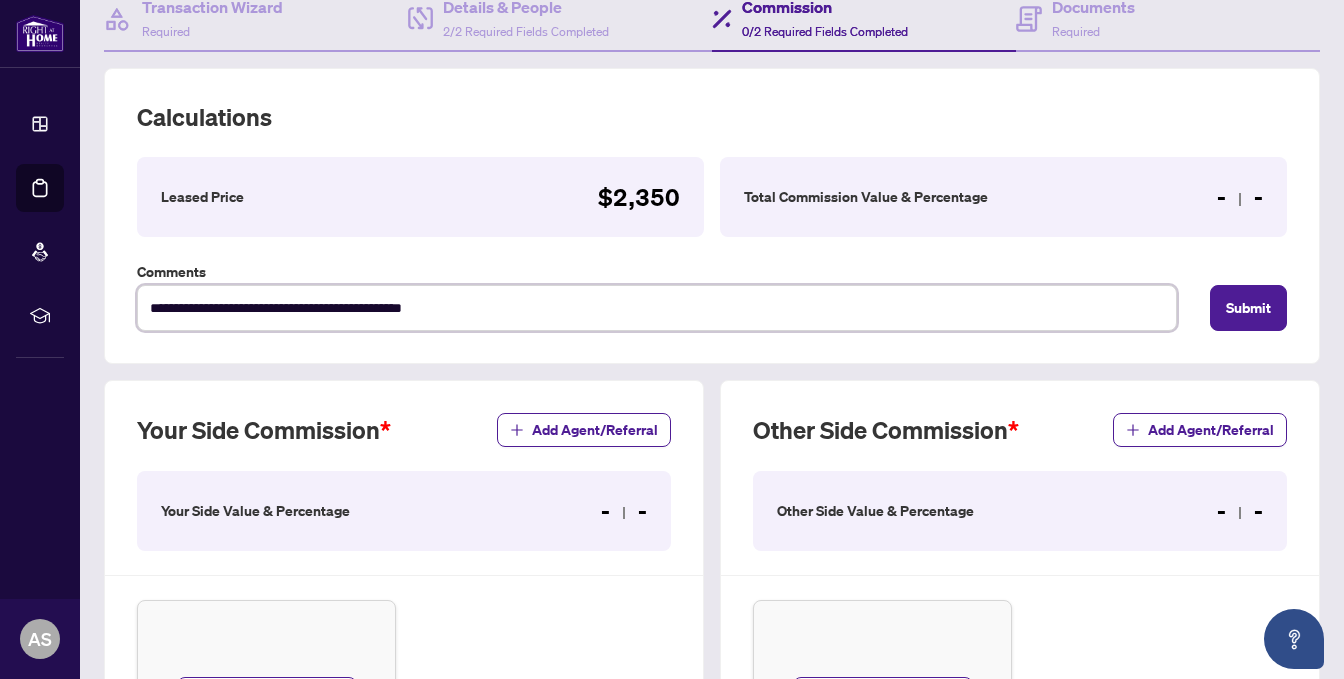 type on "**********" 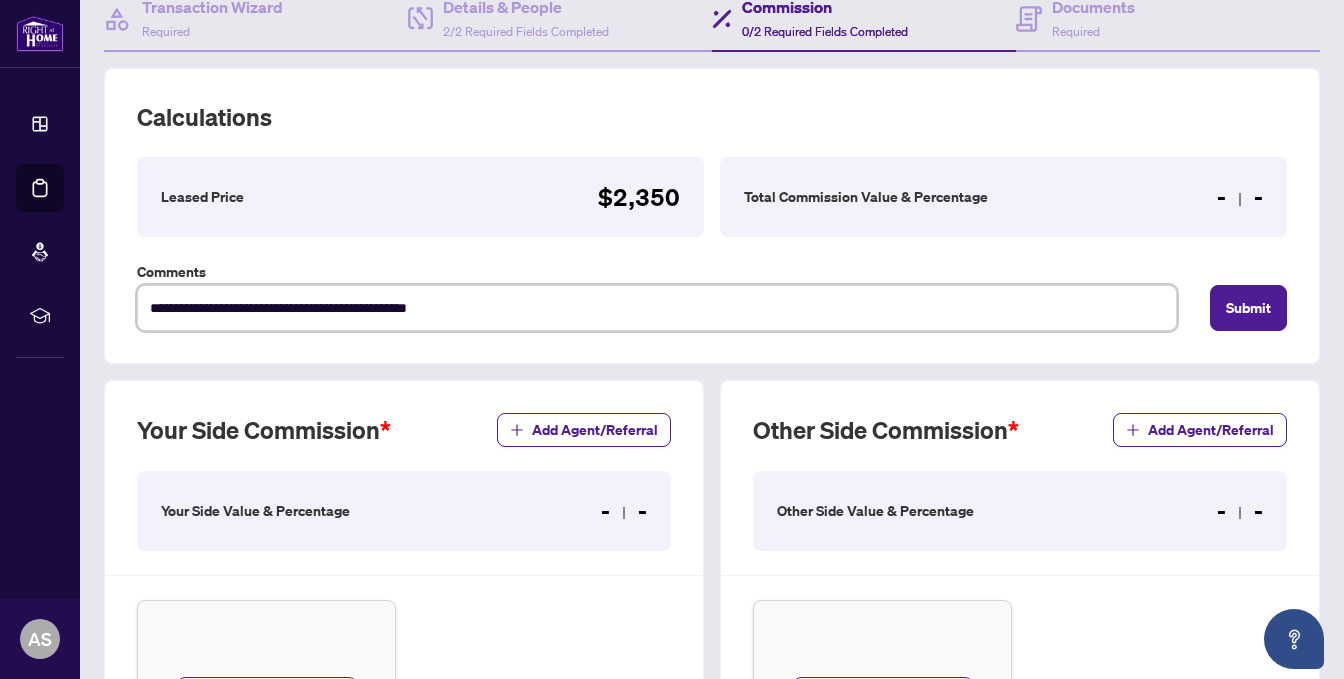 type on "**********" 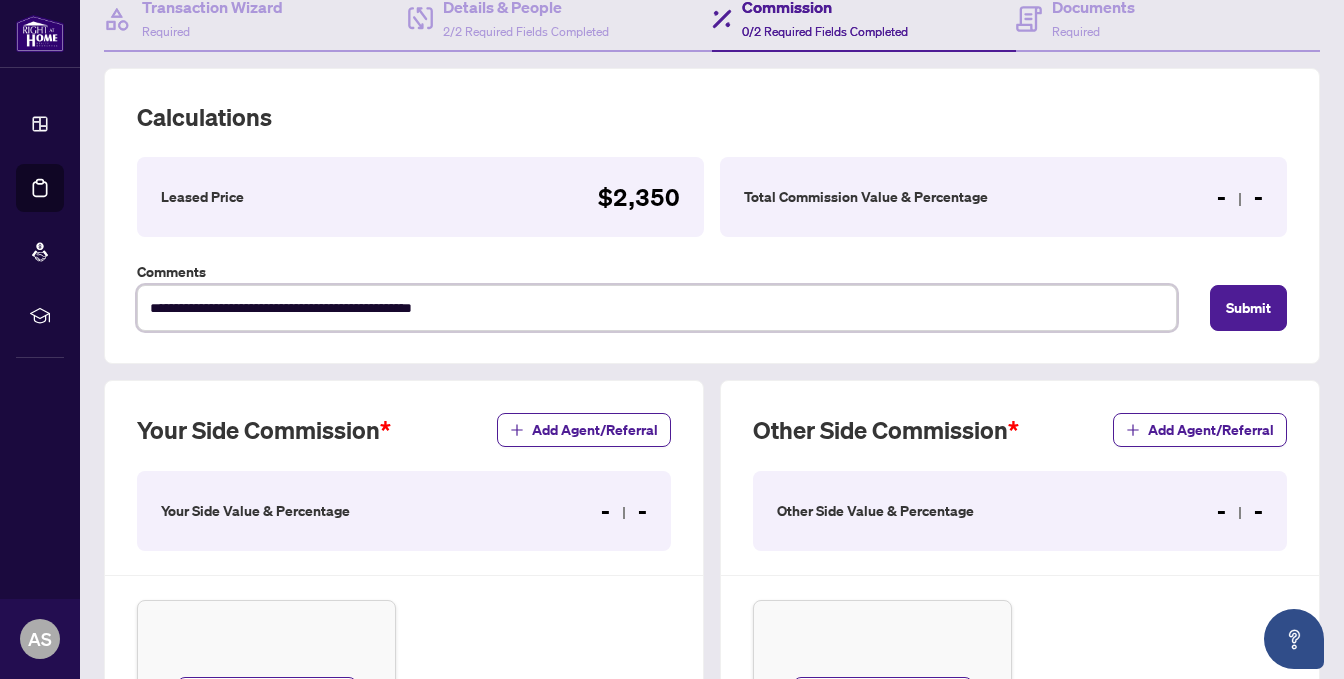 type on "**********" 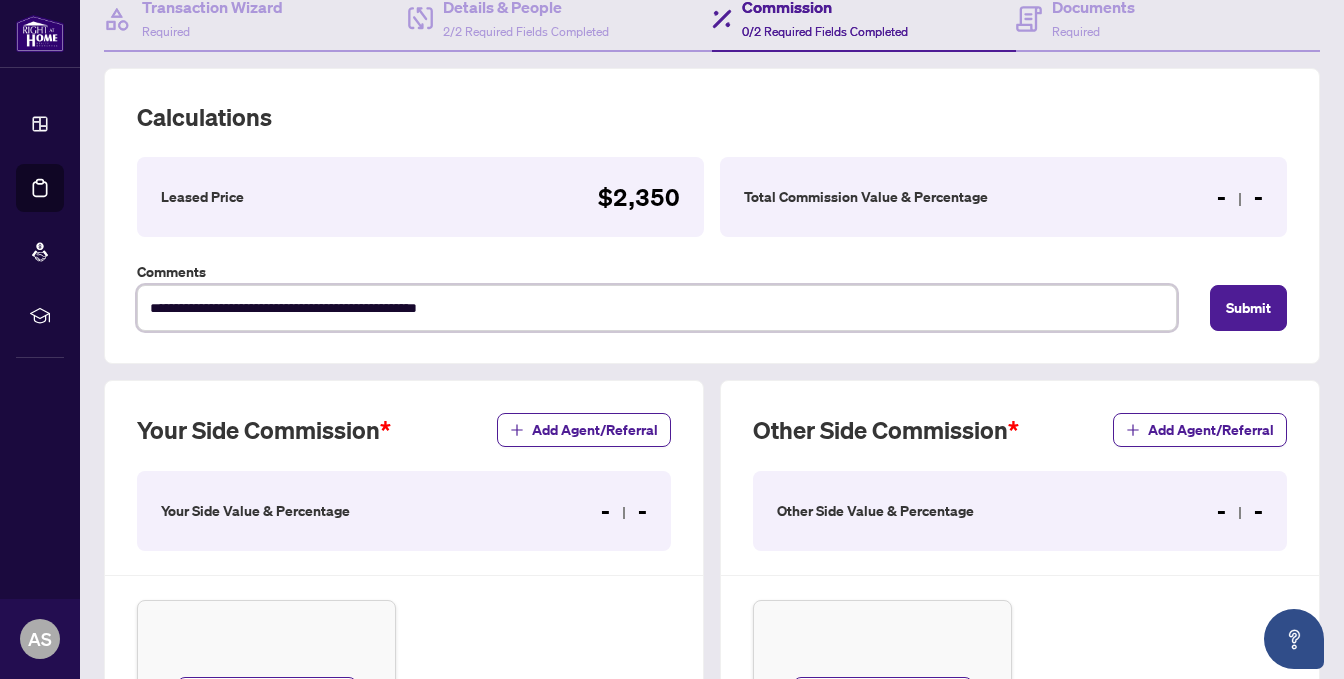 type on "**********" 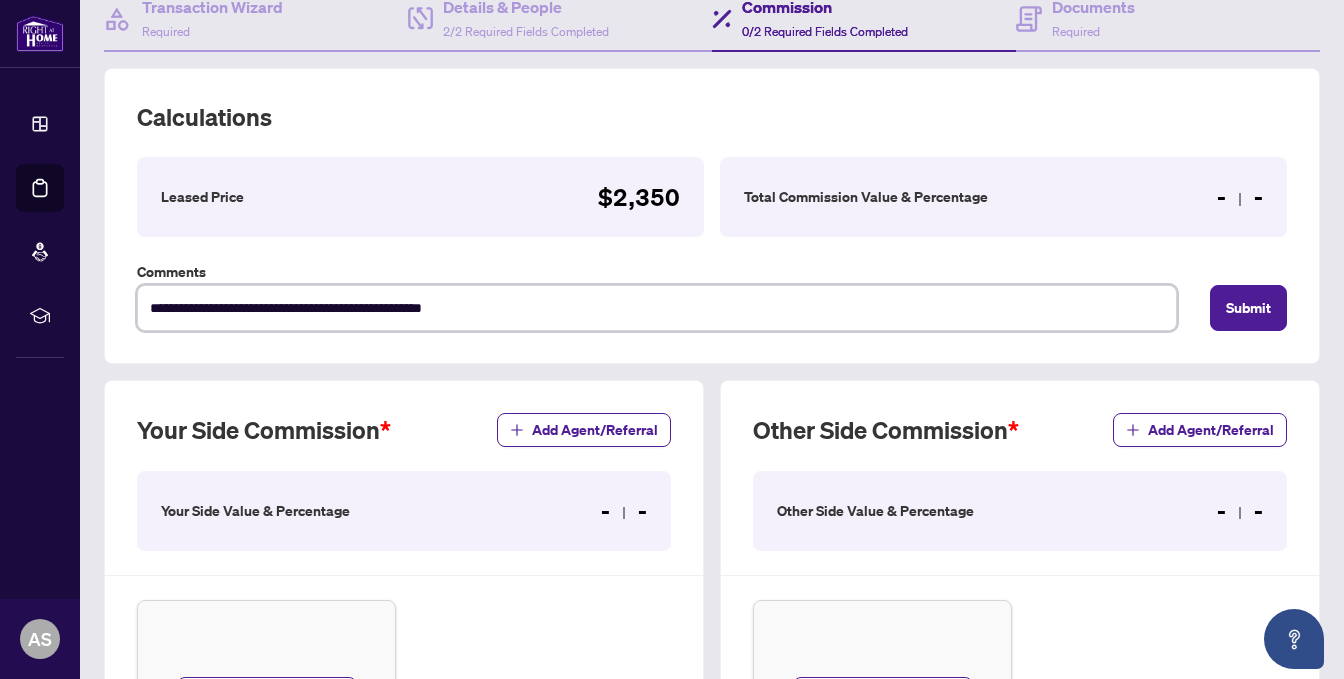 type on "**********" 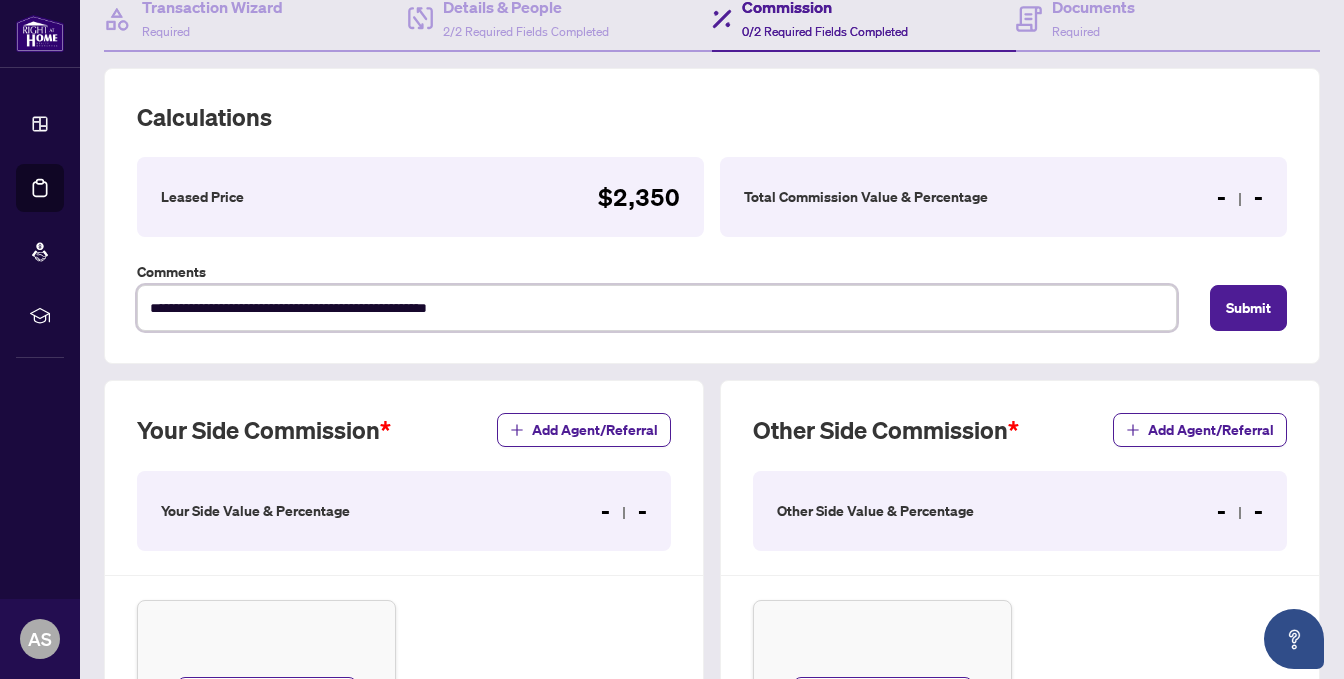 type on "**********" 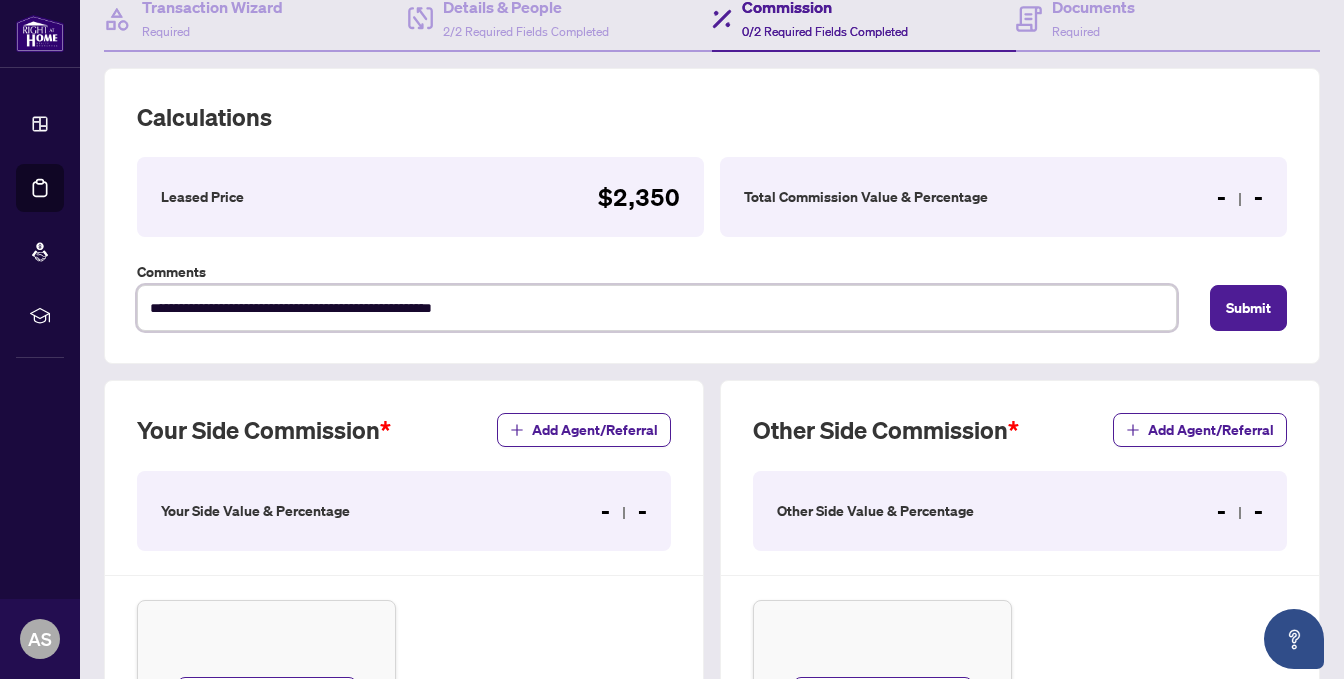 type on "**********" 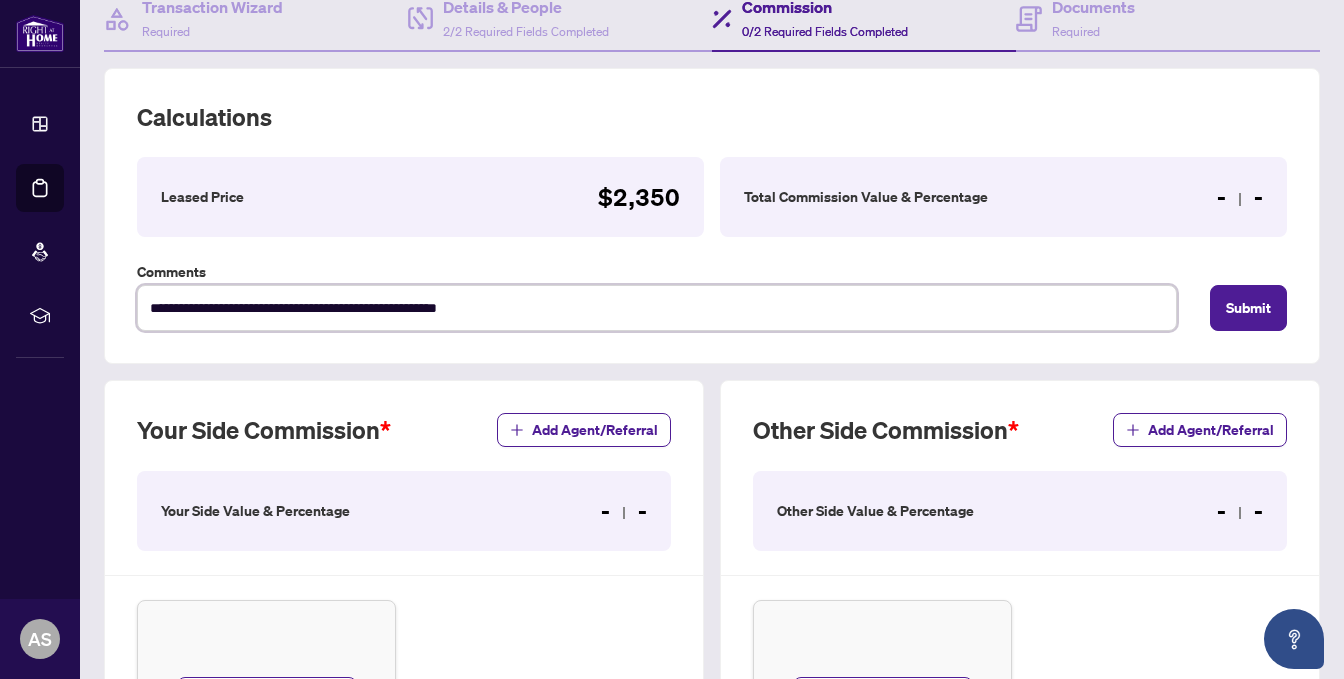 type on "**********" 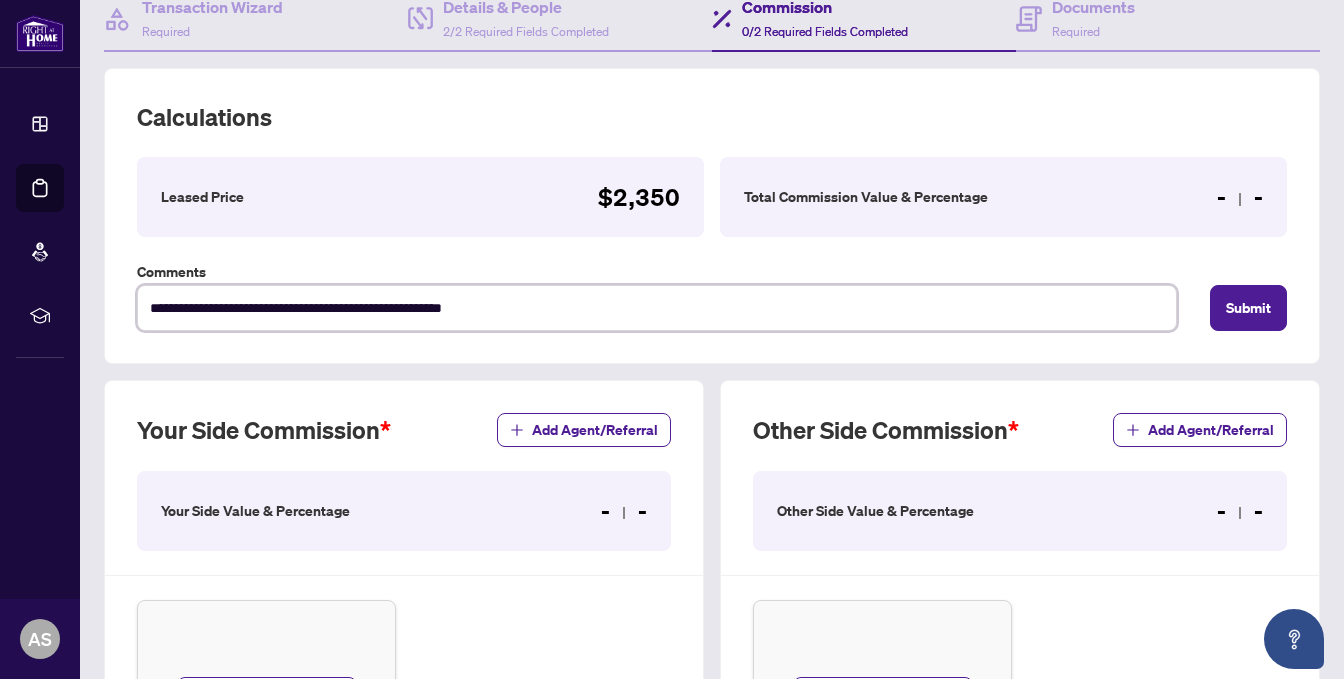 type on "**********" 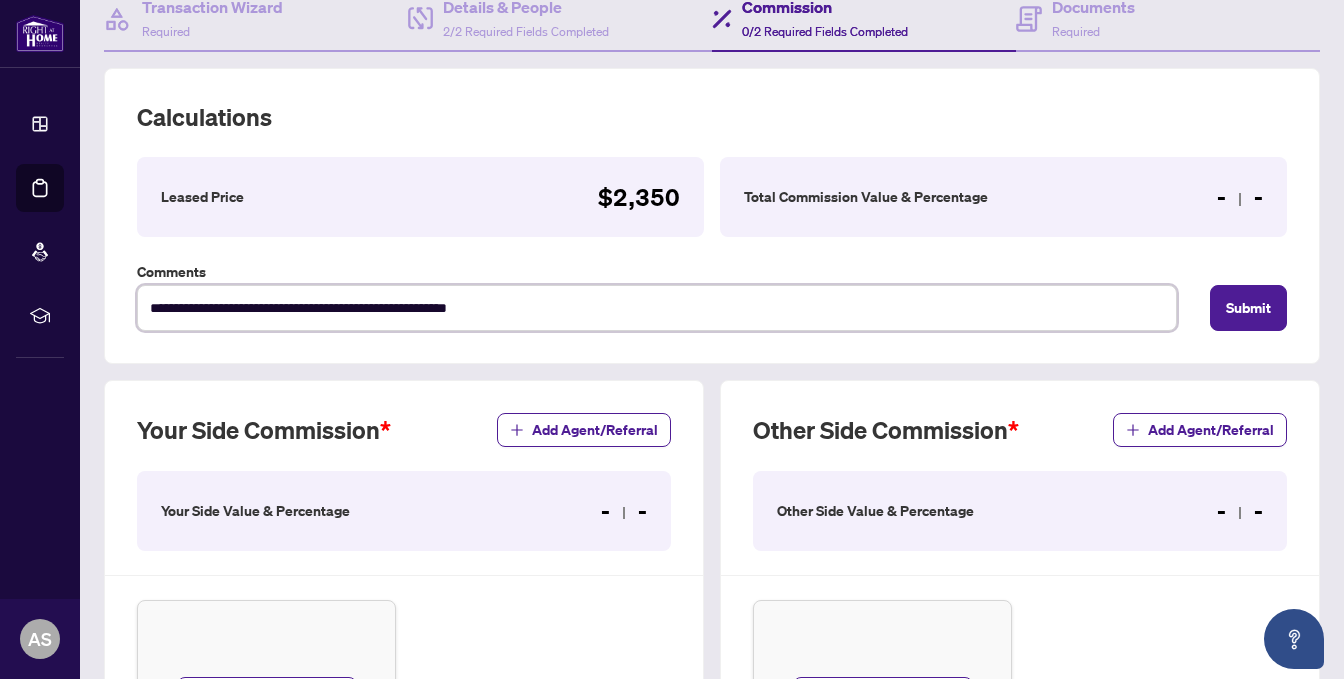 type on "**********" 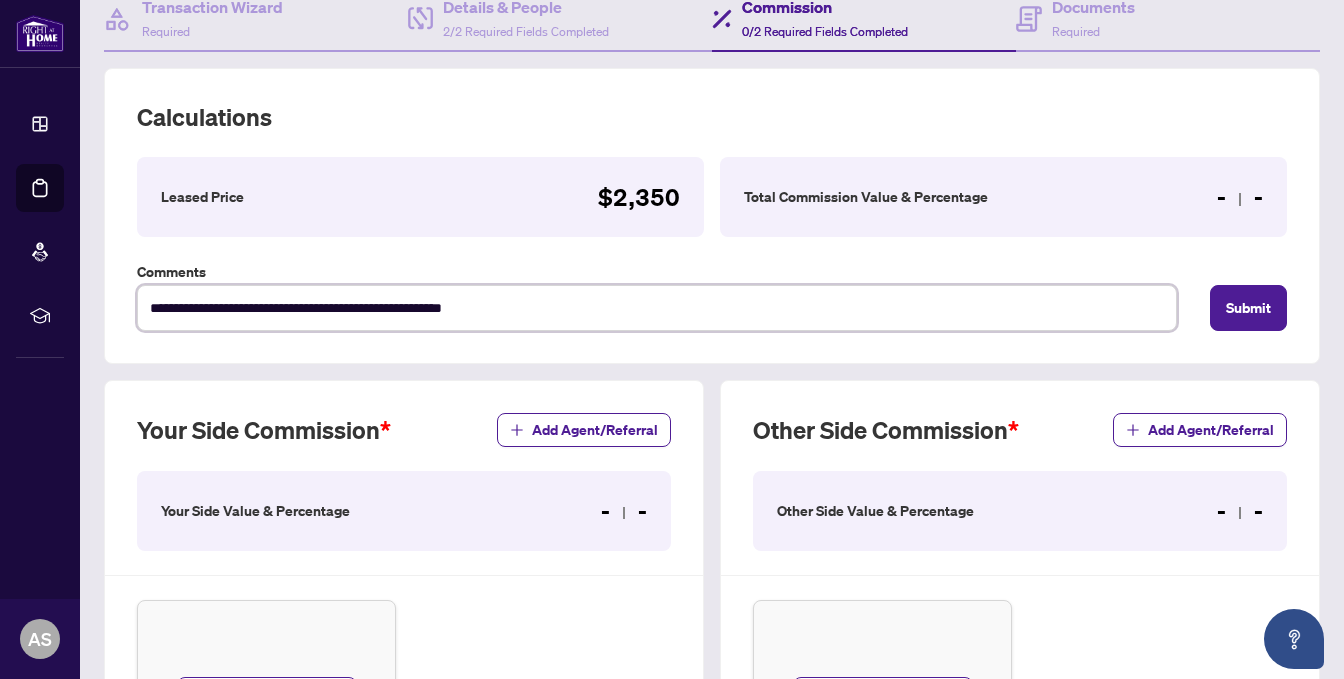 type on "**********" 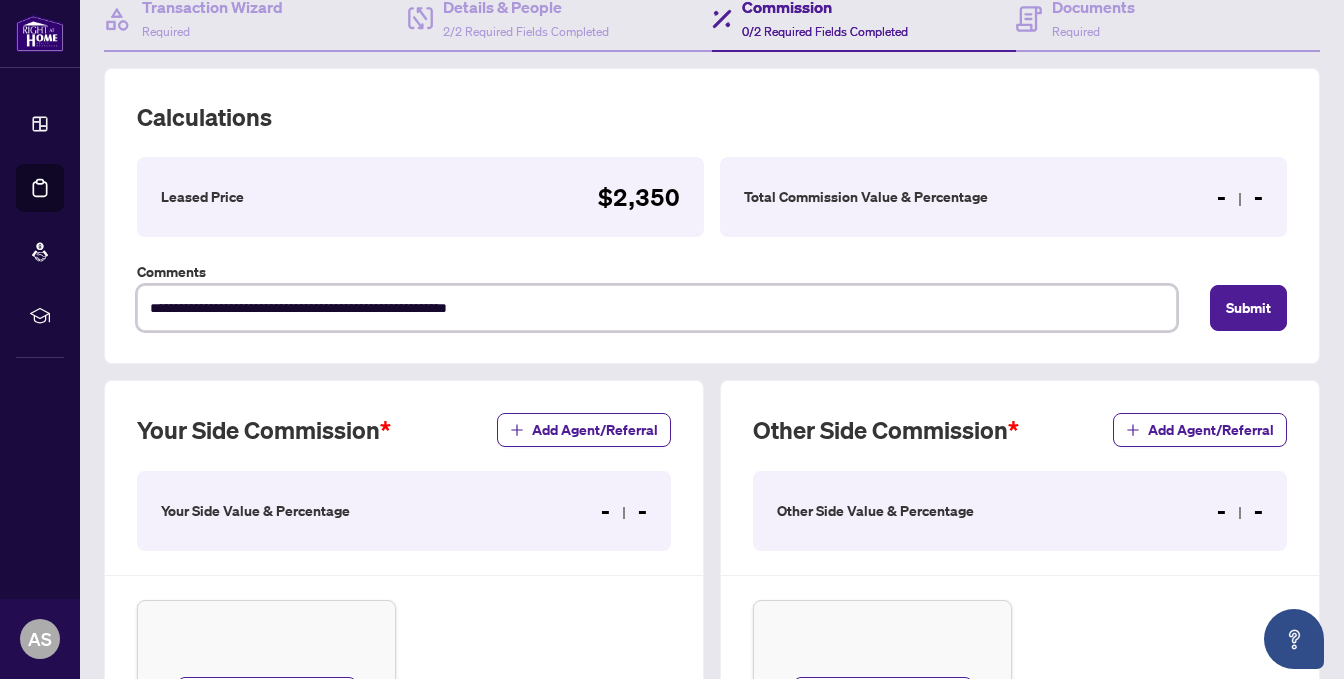 type on "**********" 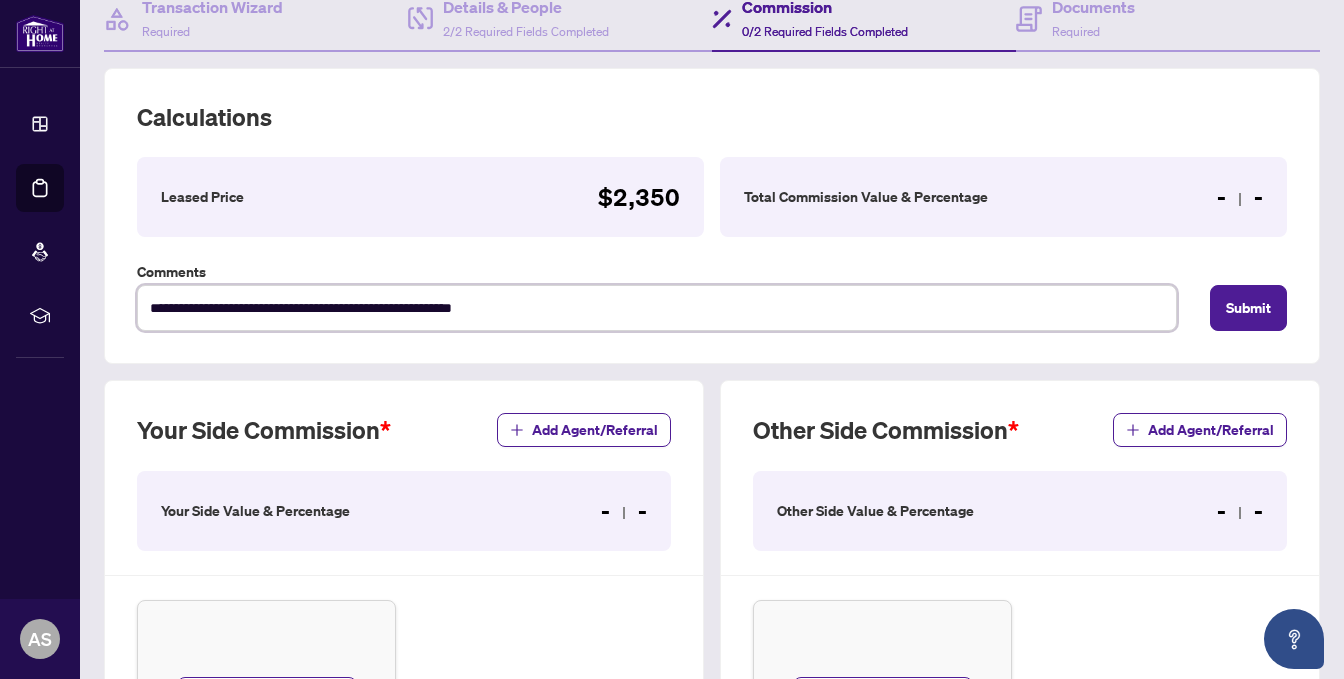type on "**********" 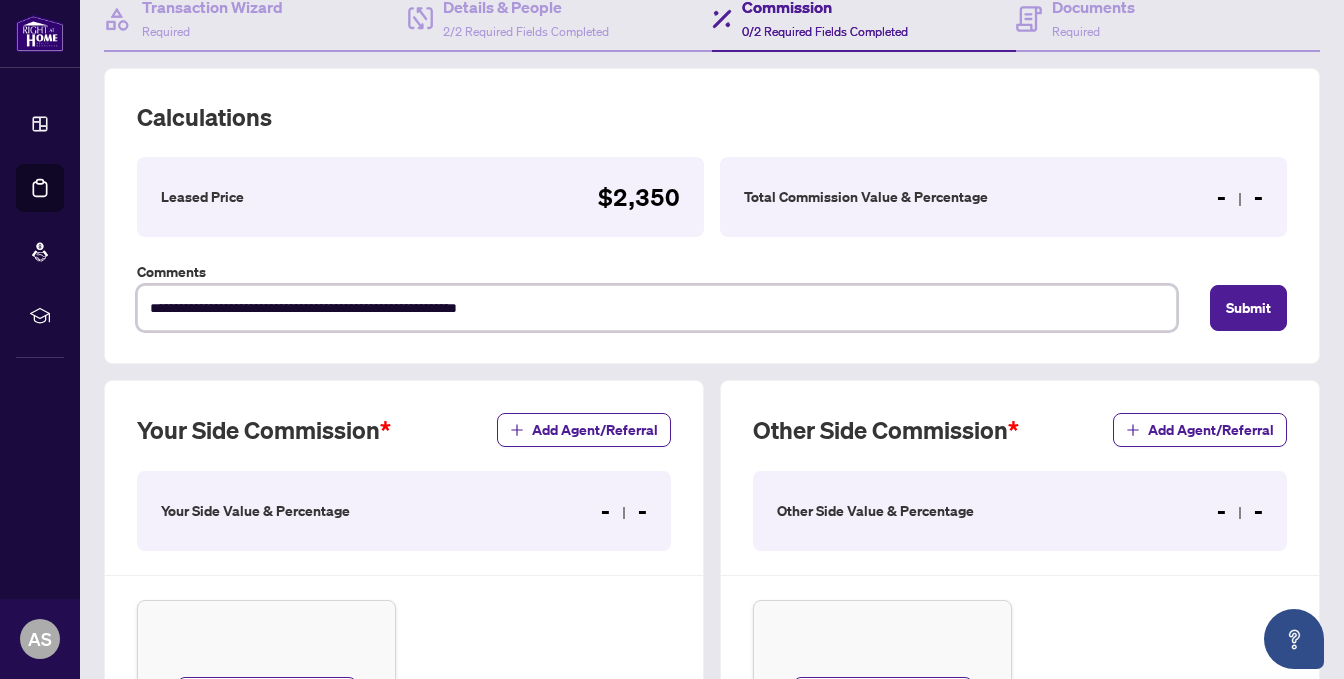type on "**********" 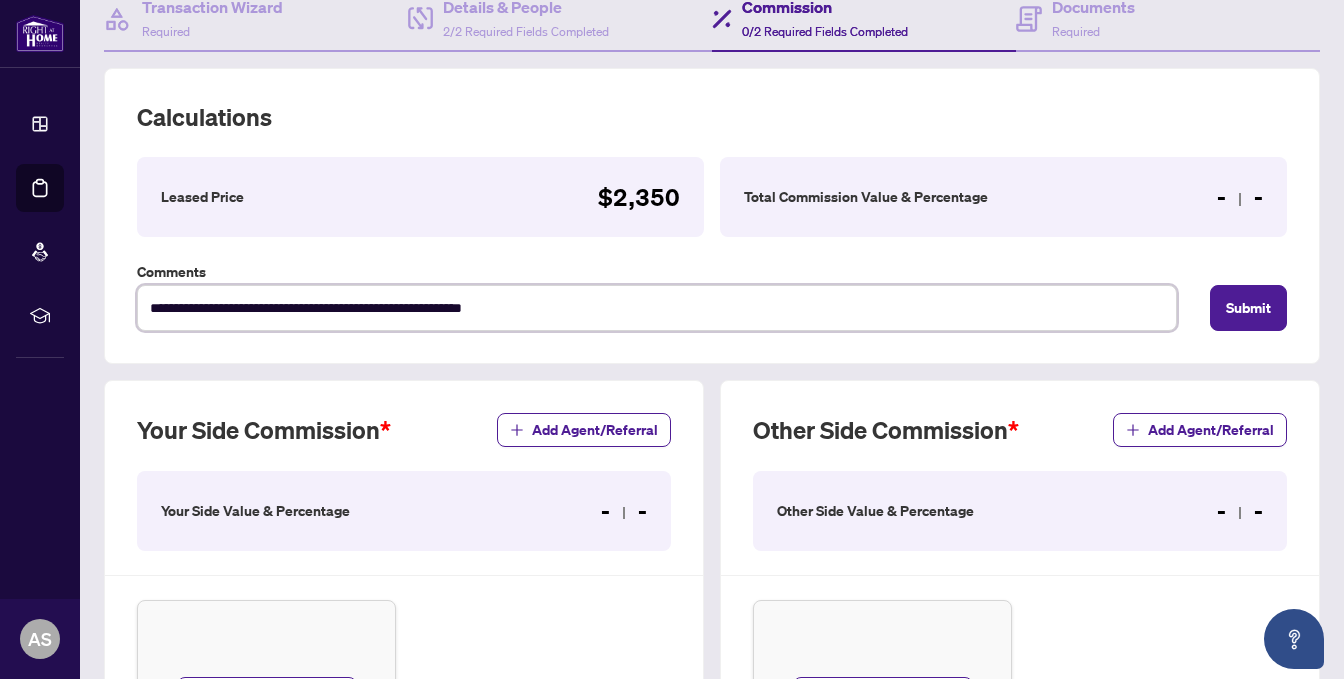 type on "**********" 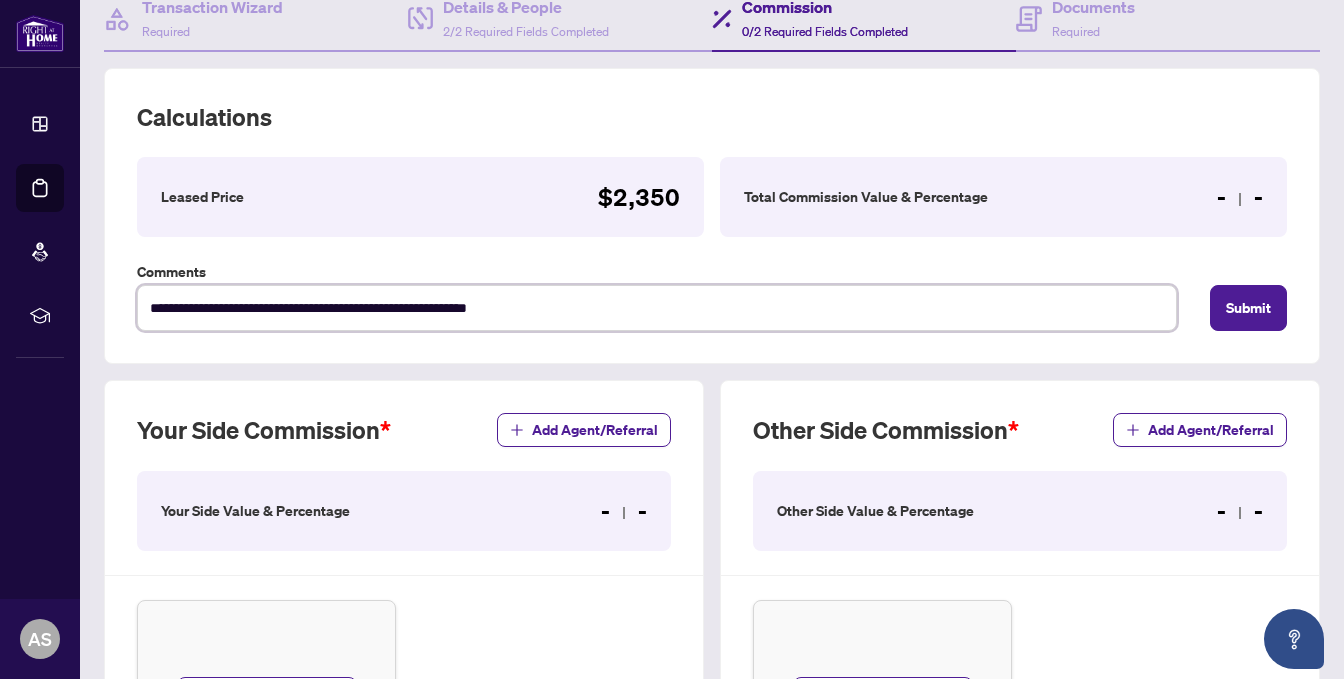 type on "**********" 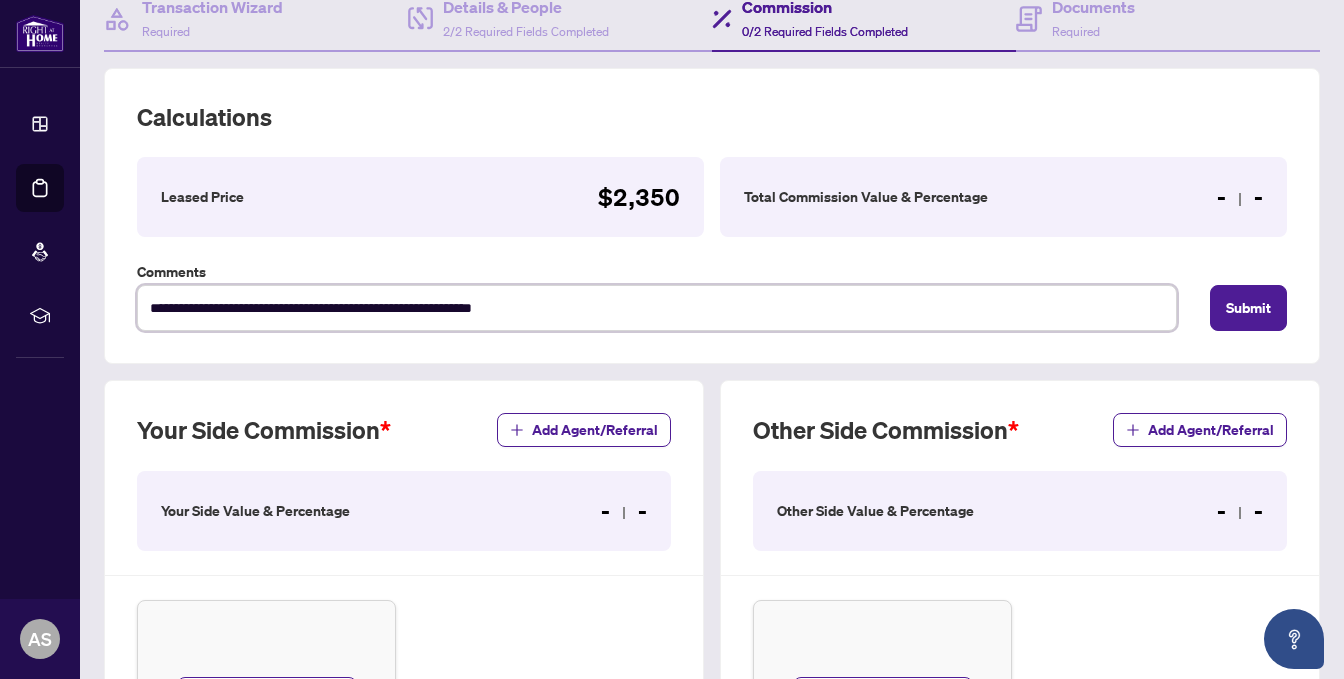 type on "**********" 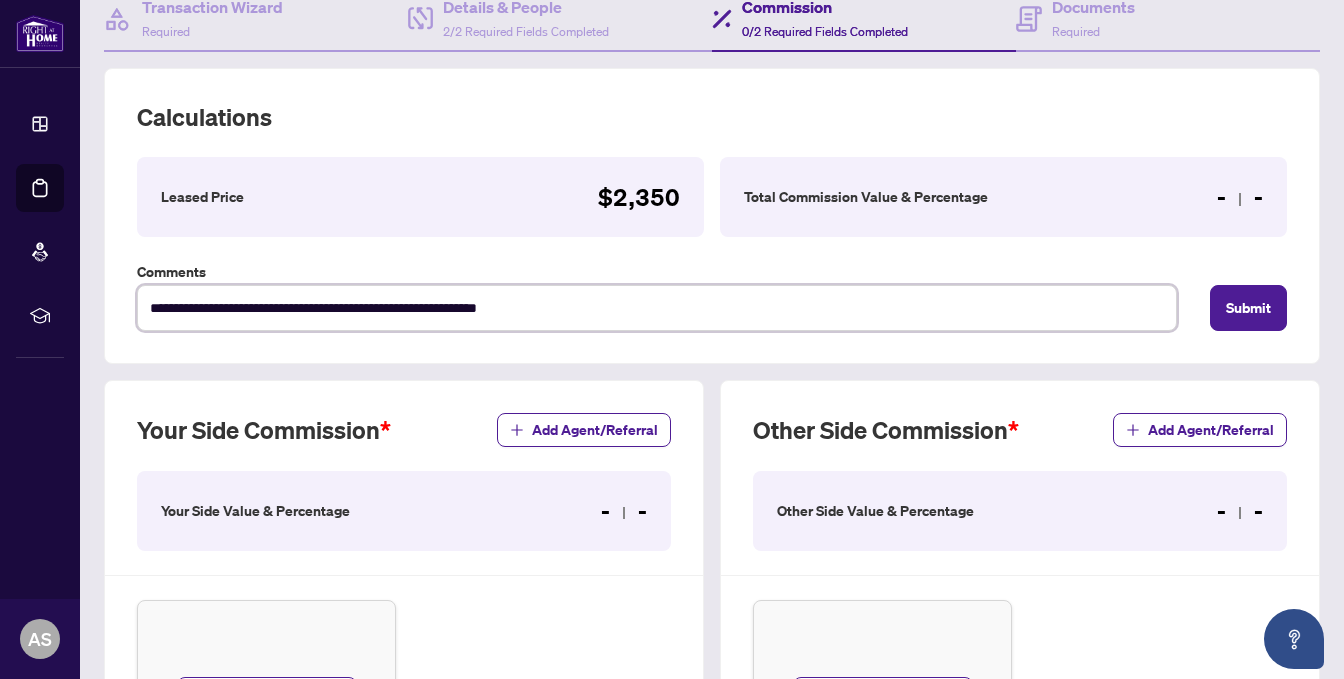type on "**********" 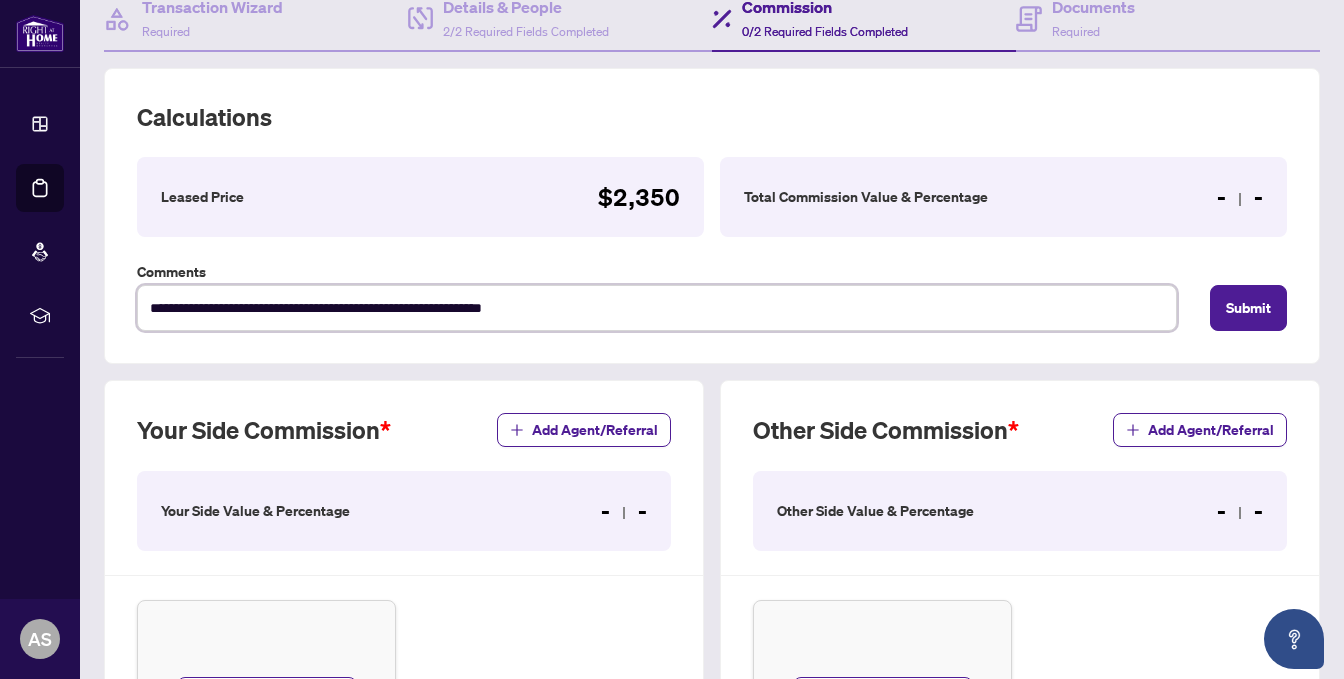 type on "**********" 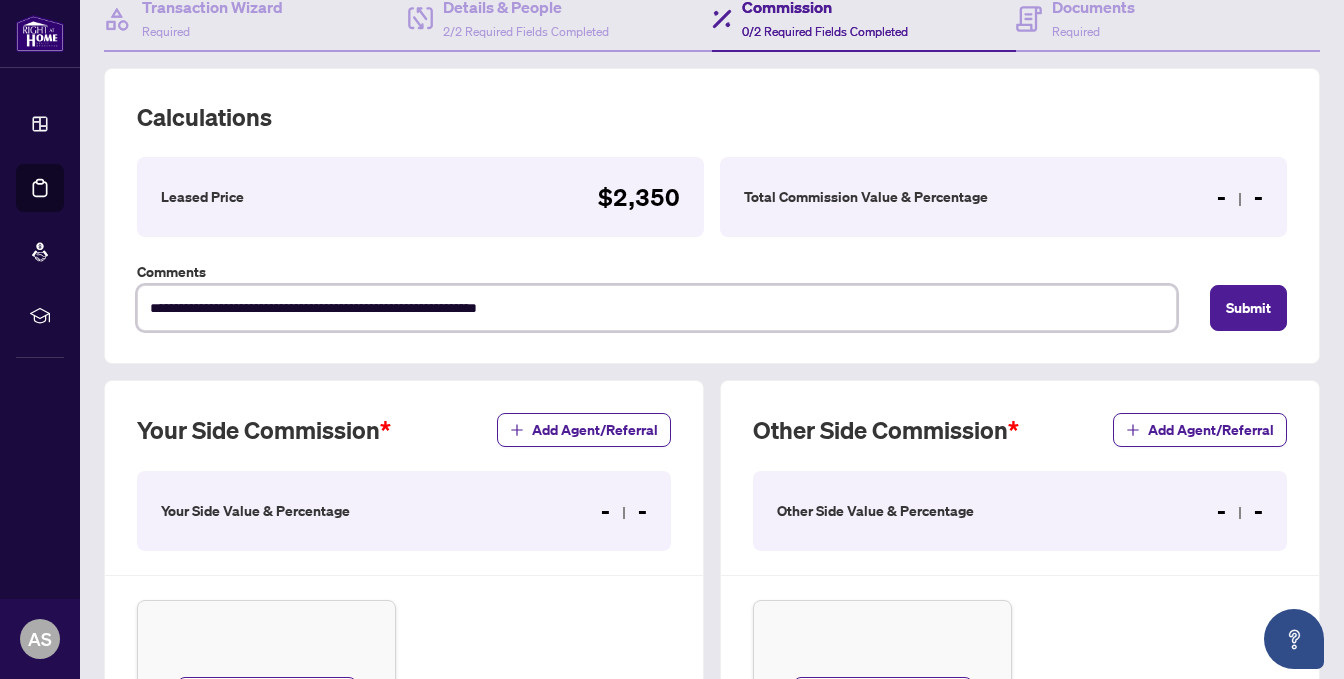 type on "**********" 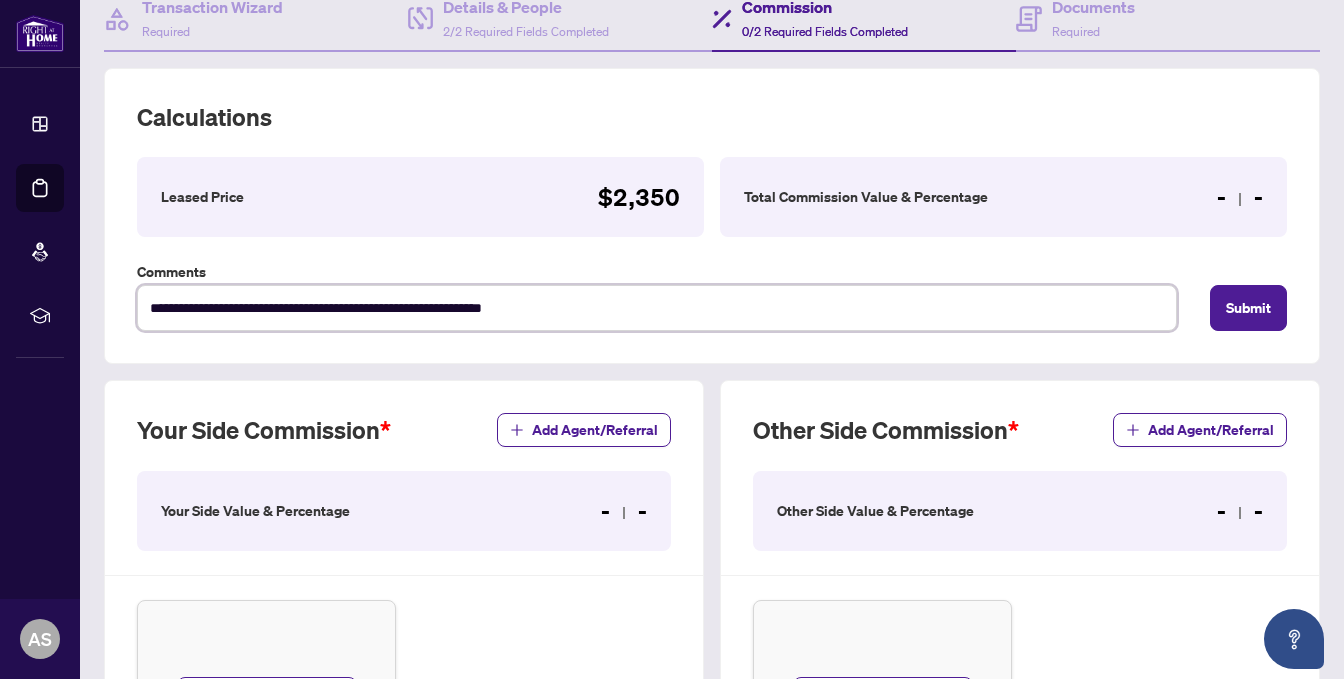 type on "**********" 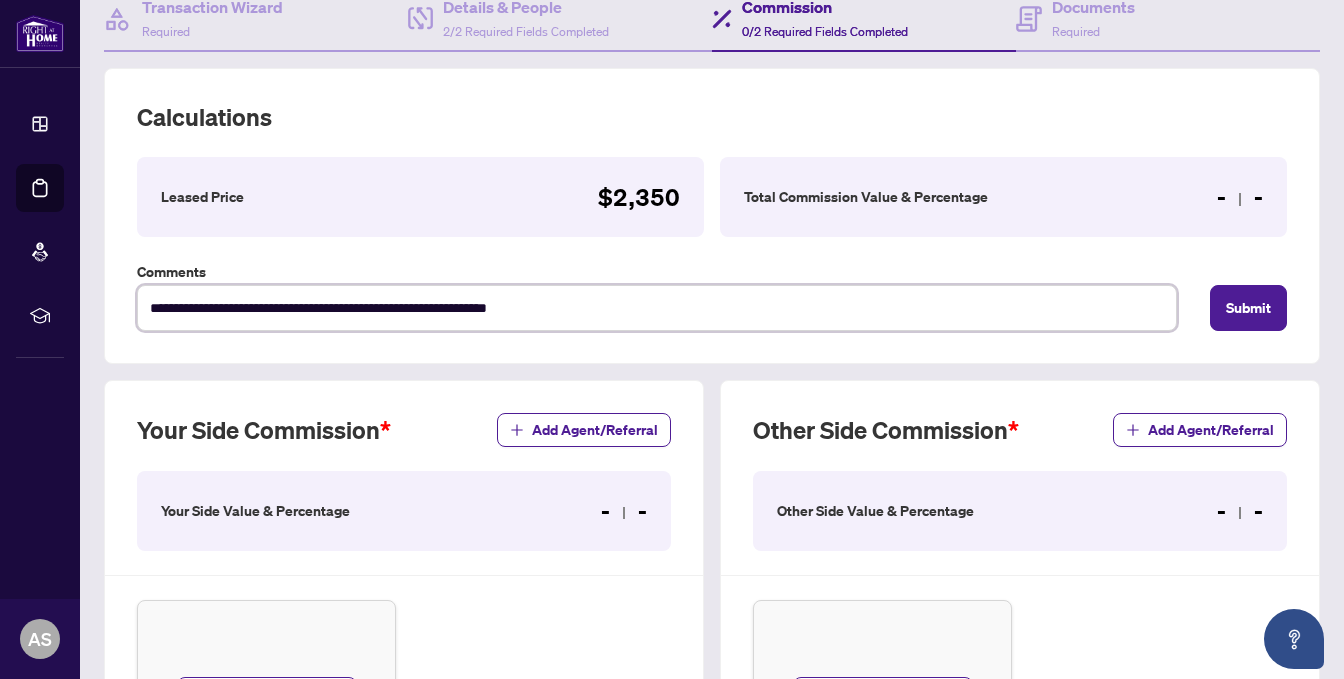type on "**********" 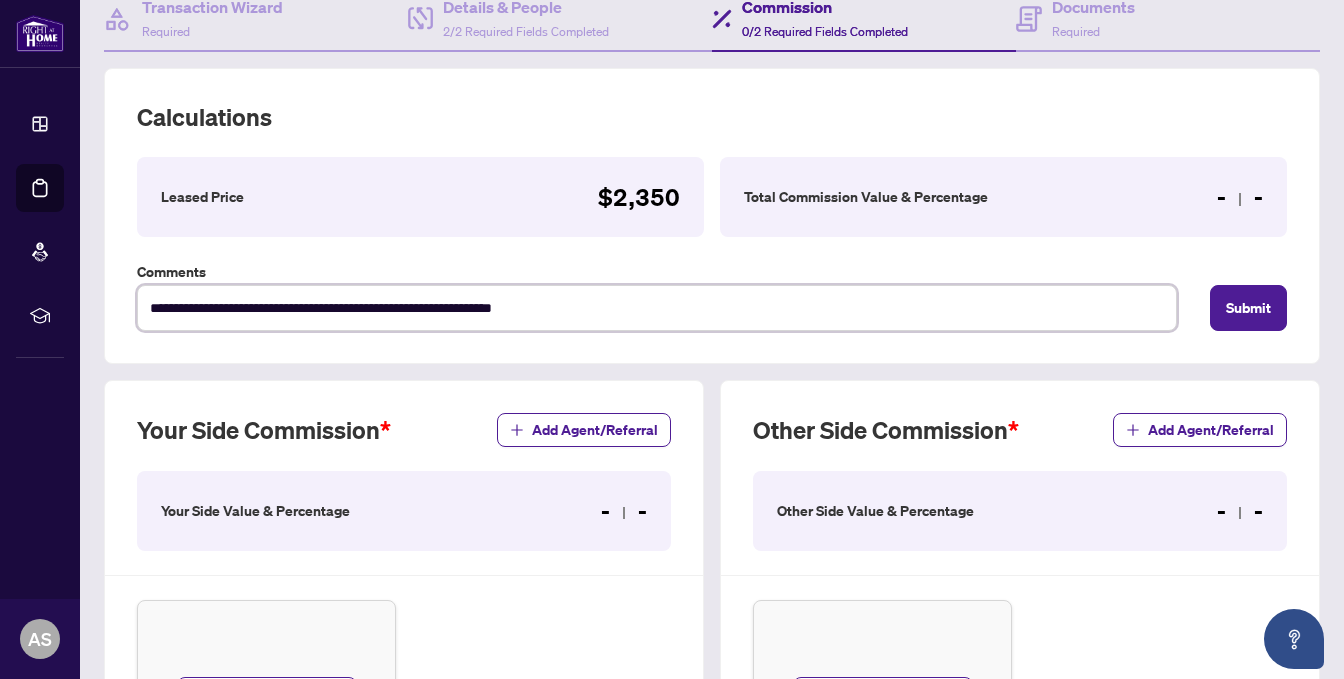 type on "**********" 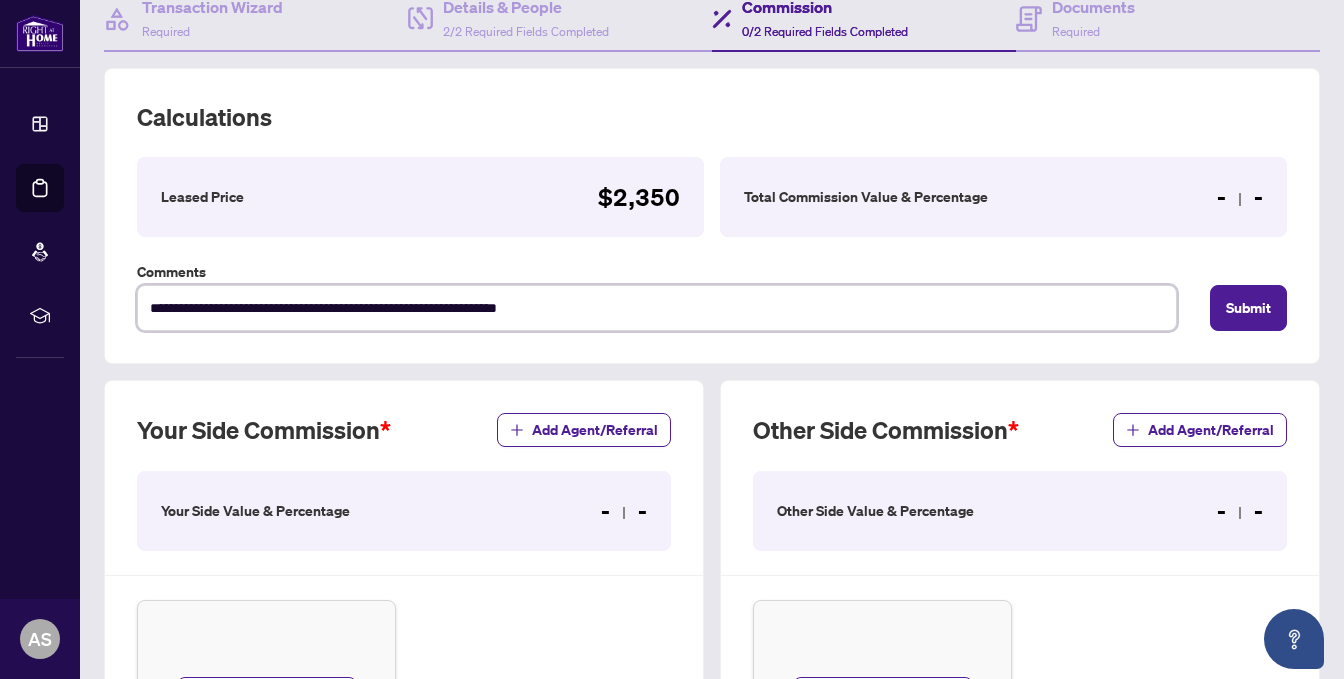 type on "**********" 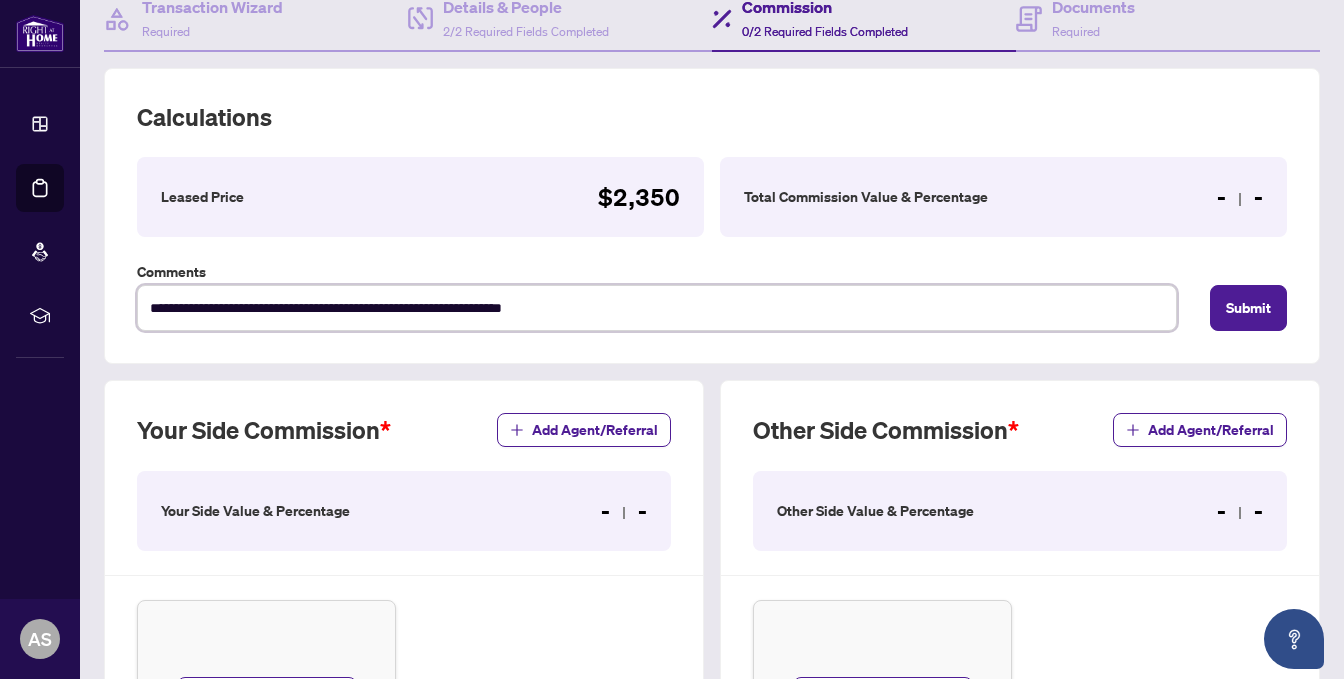 type on "**********" 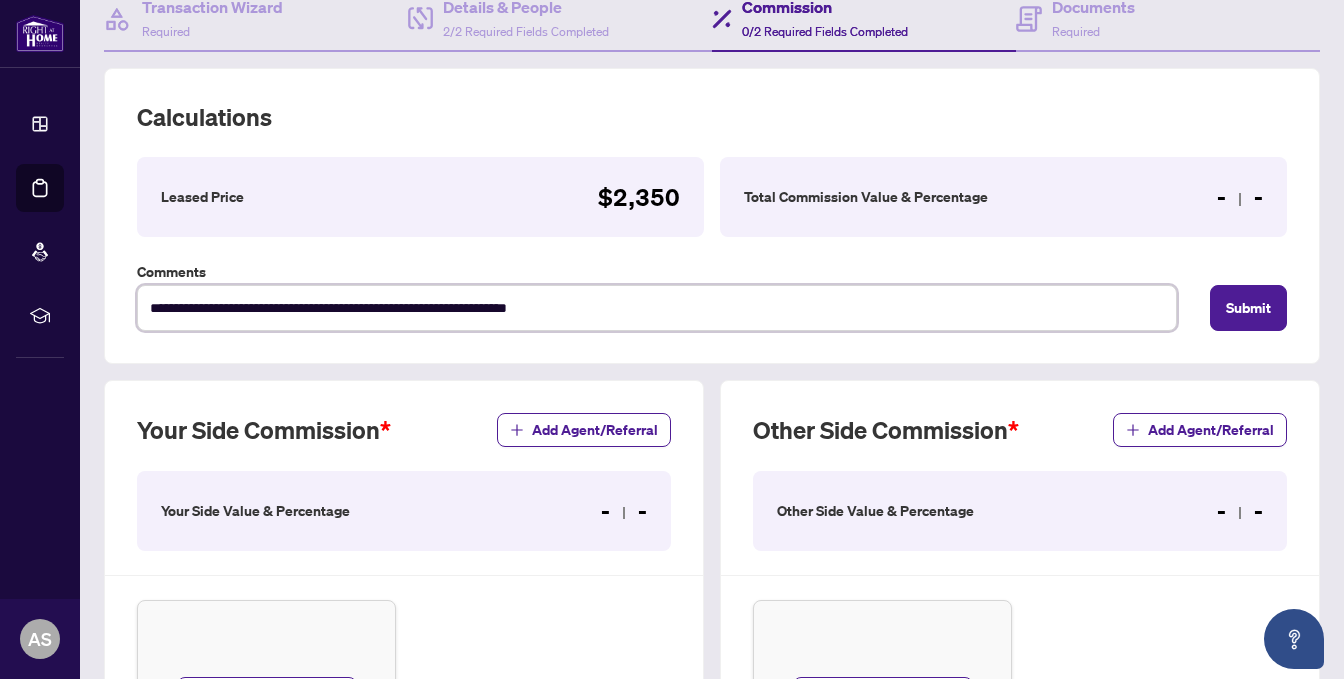 type on "**********" 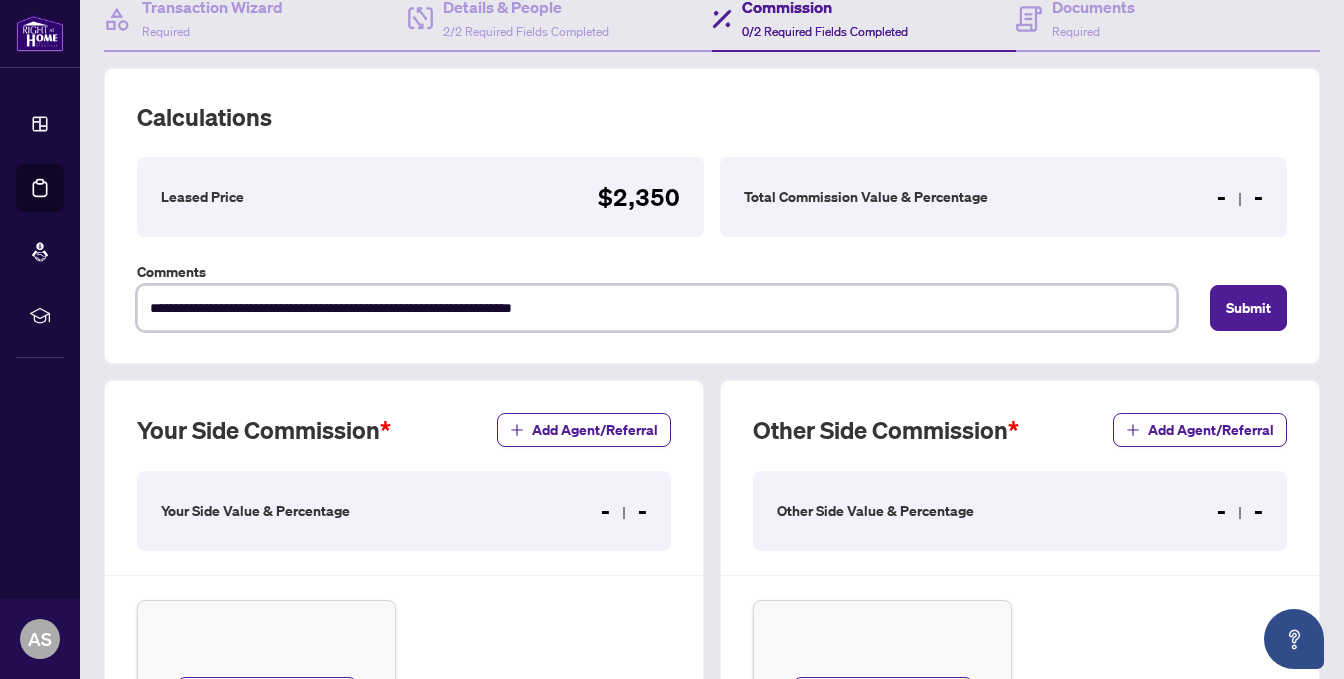 type on "**********" 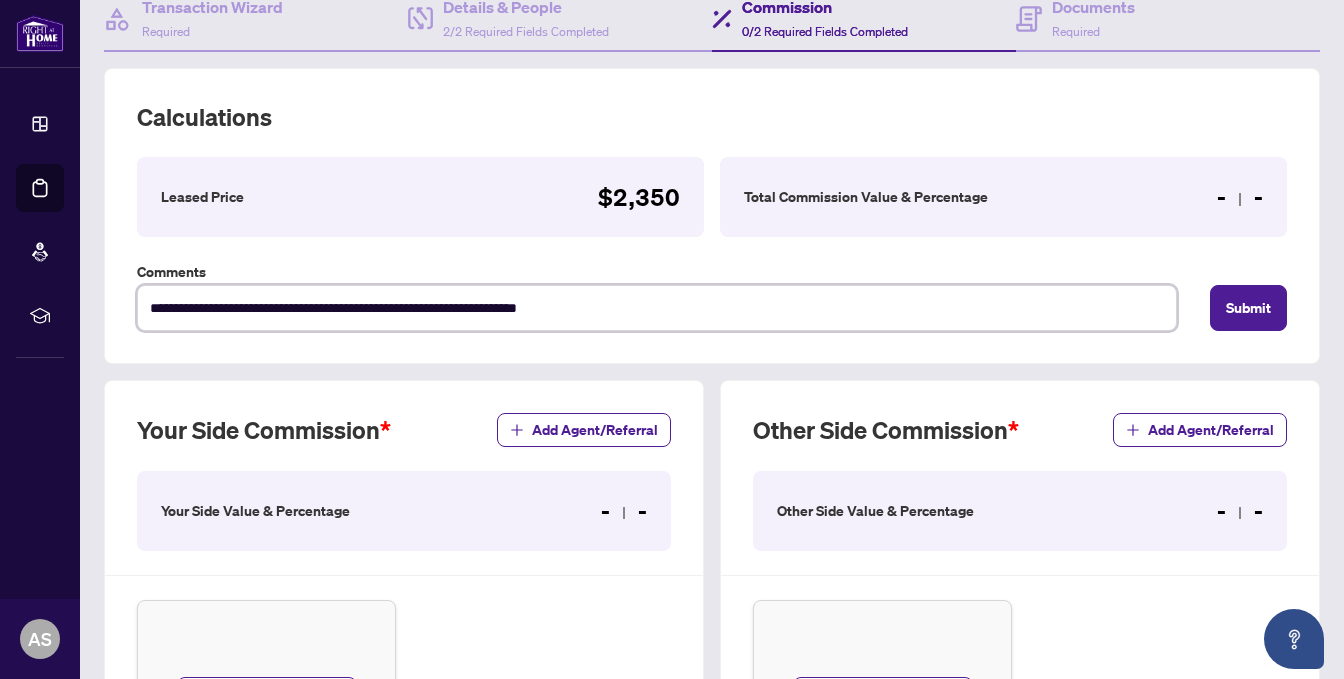 type on "**********" 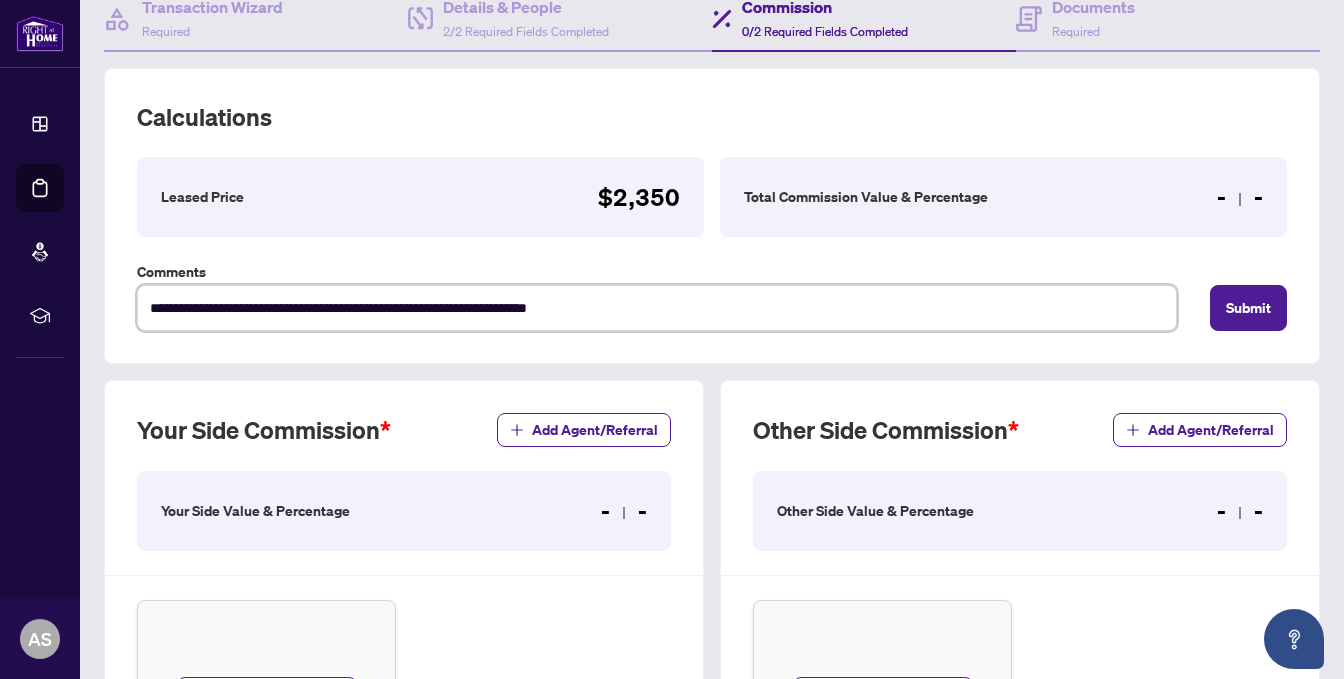 type on "**********" 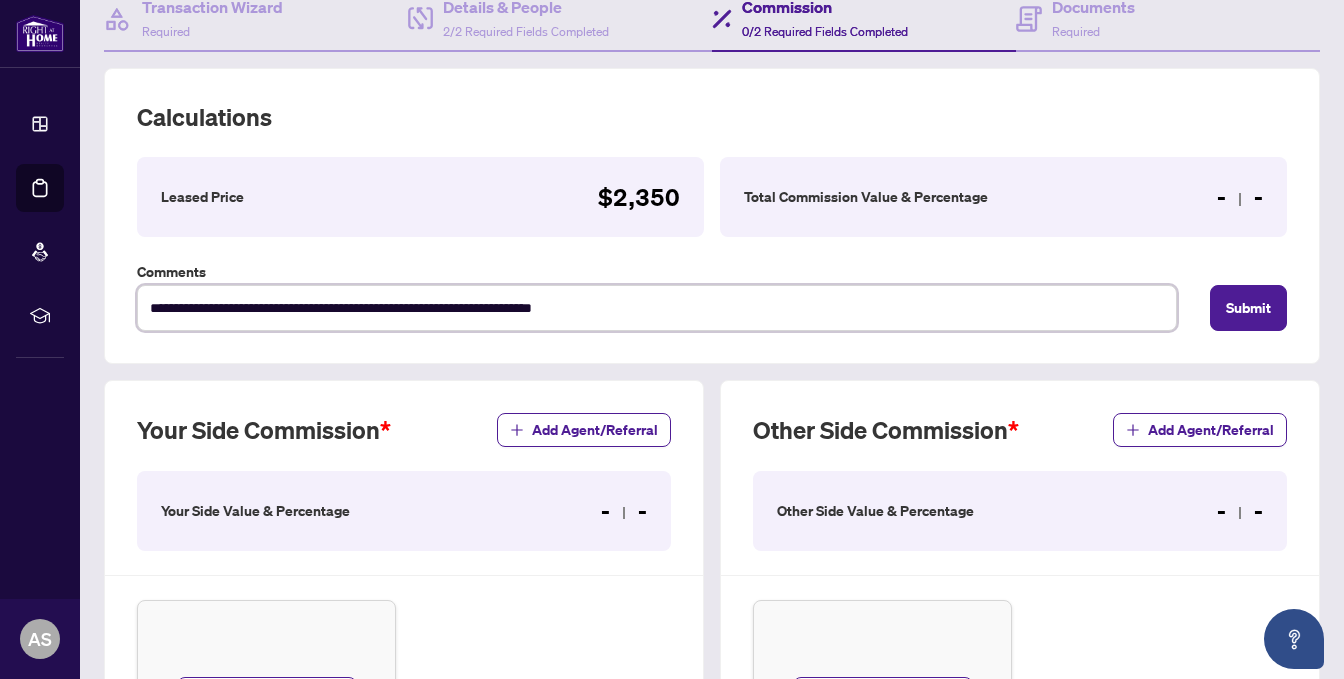 type on "**********" 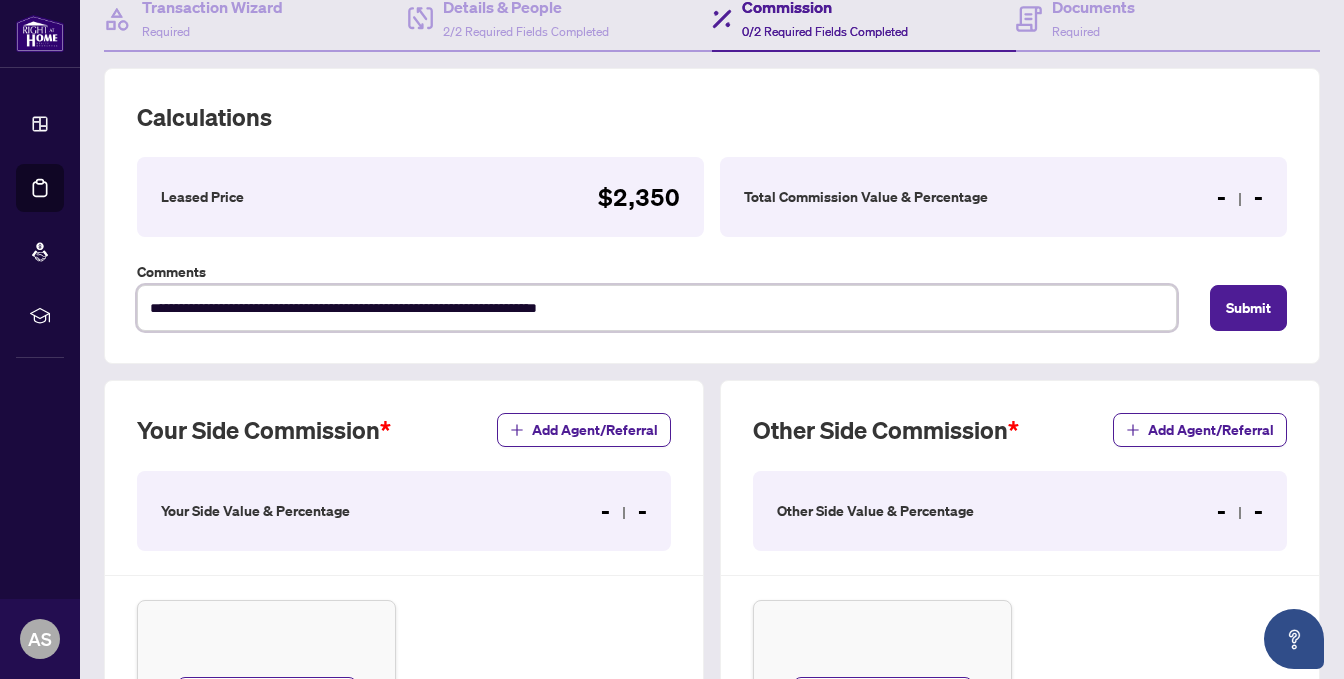 type on "**********" 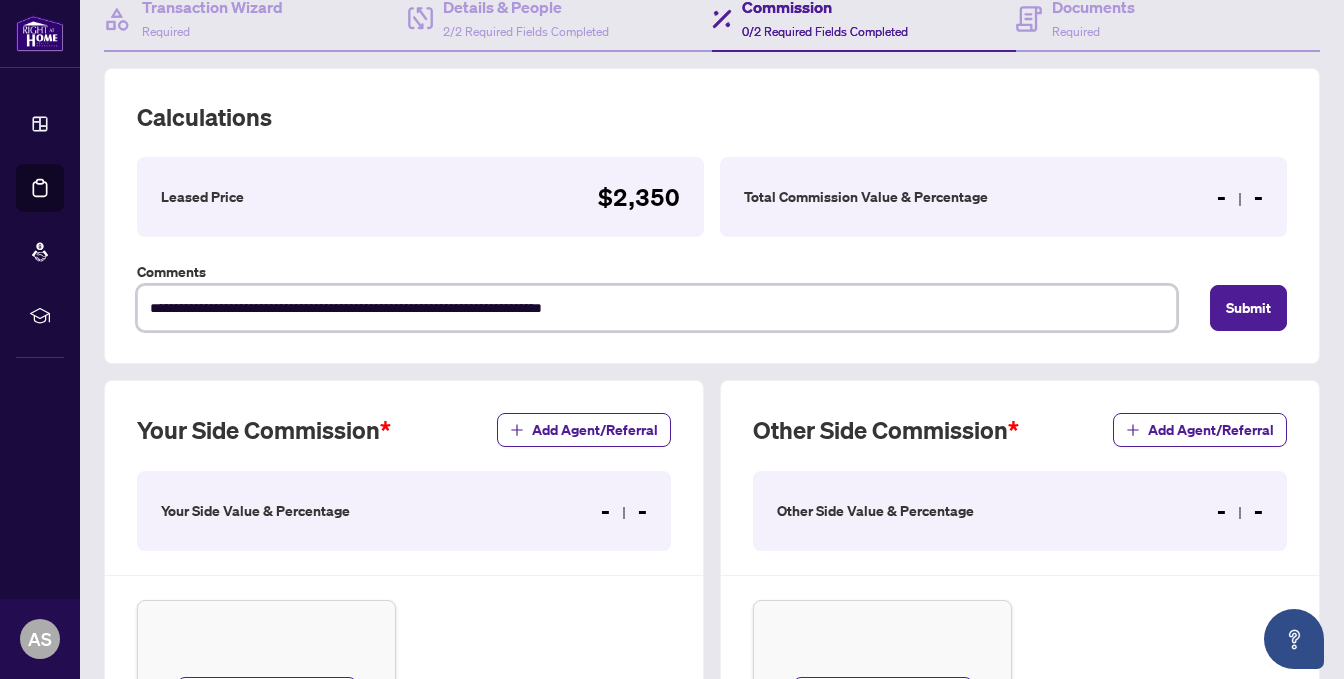 type on "**********" 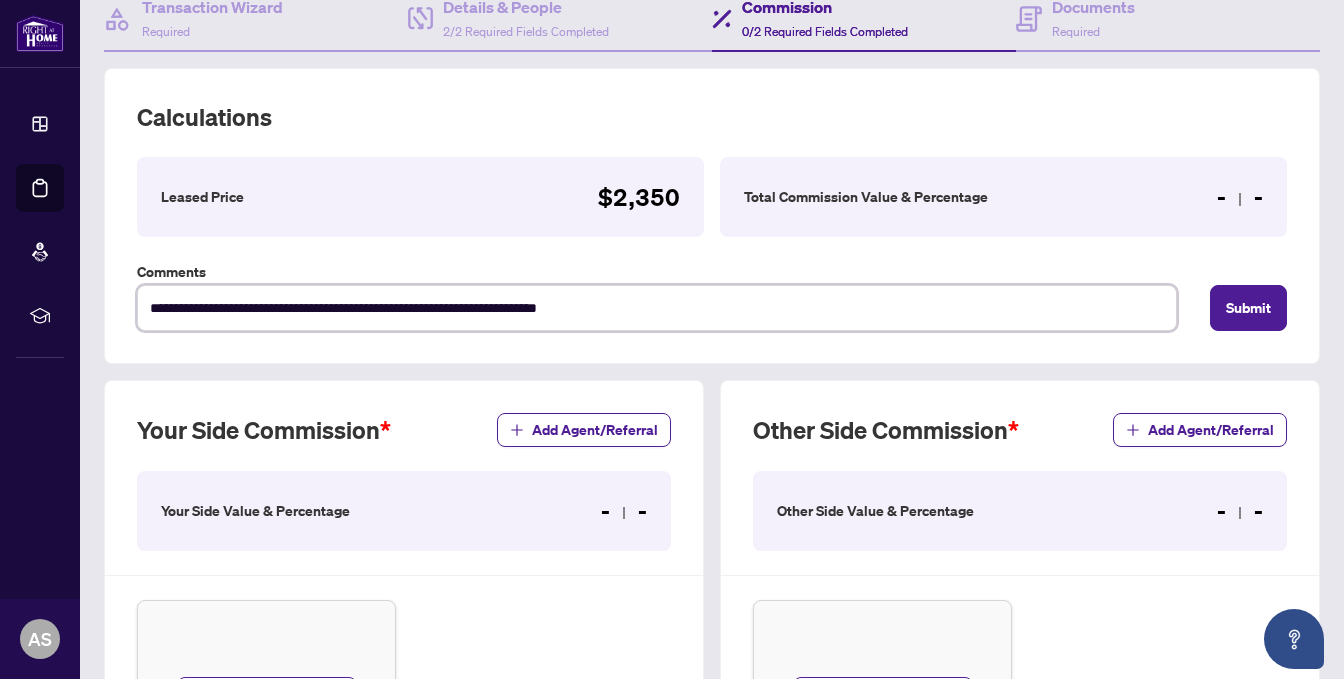 type on "**********" 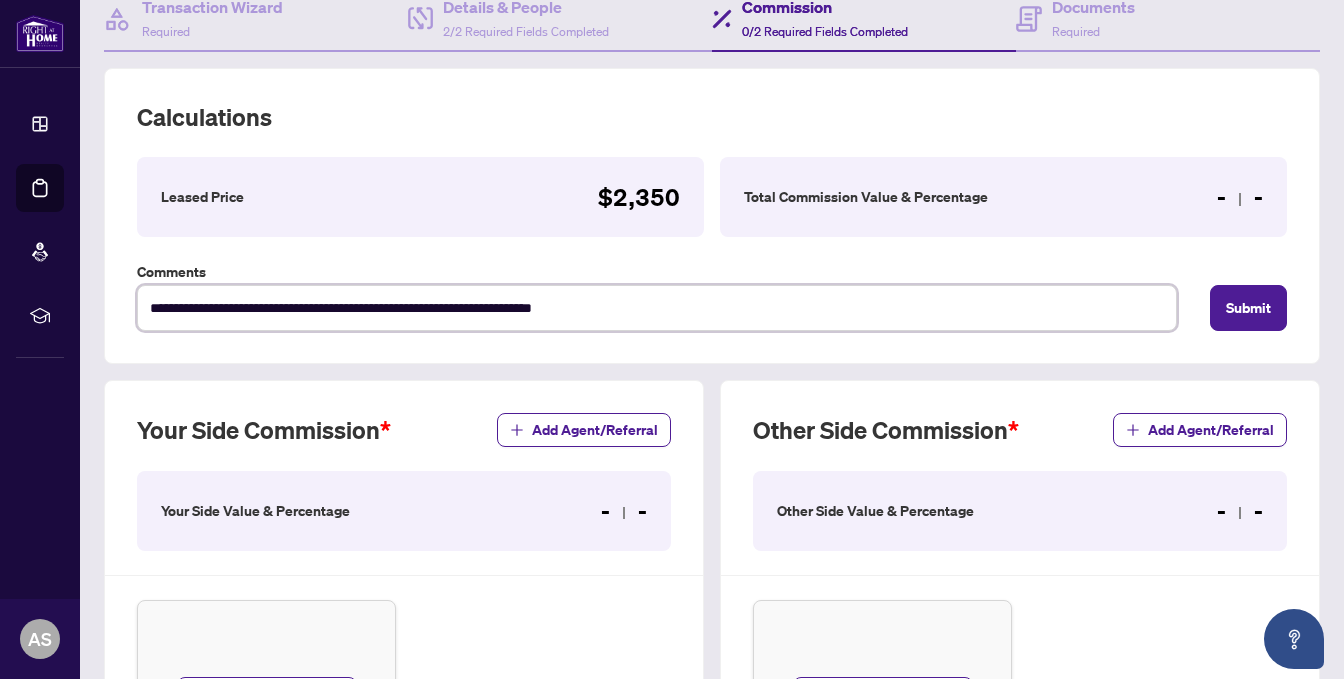 type on "**********" 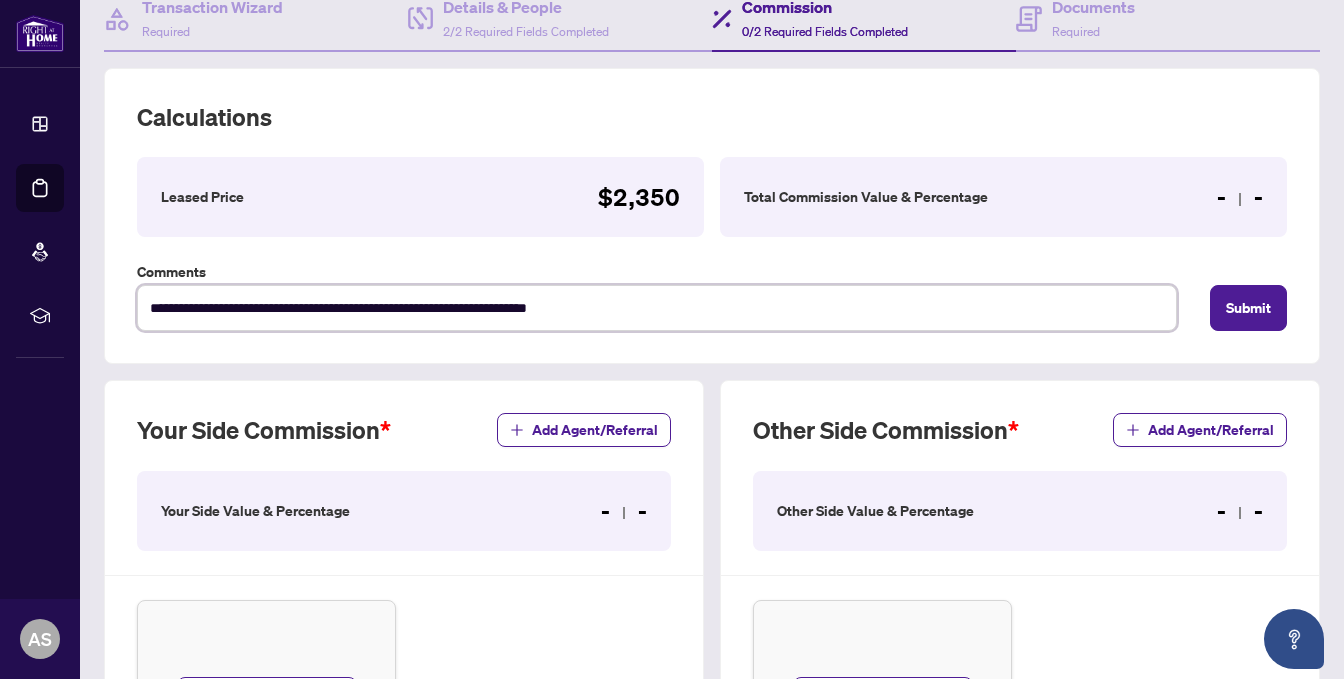 type on "**********" 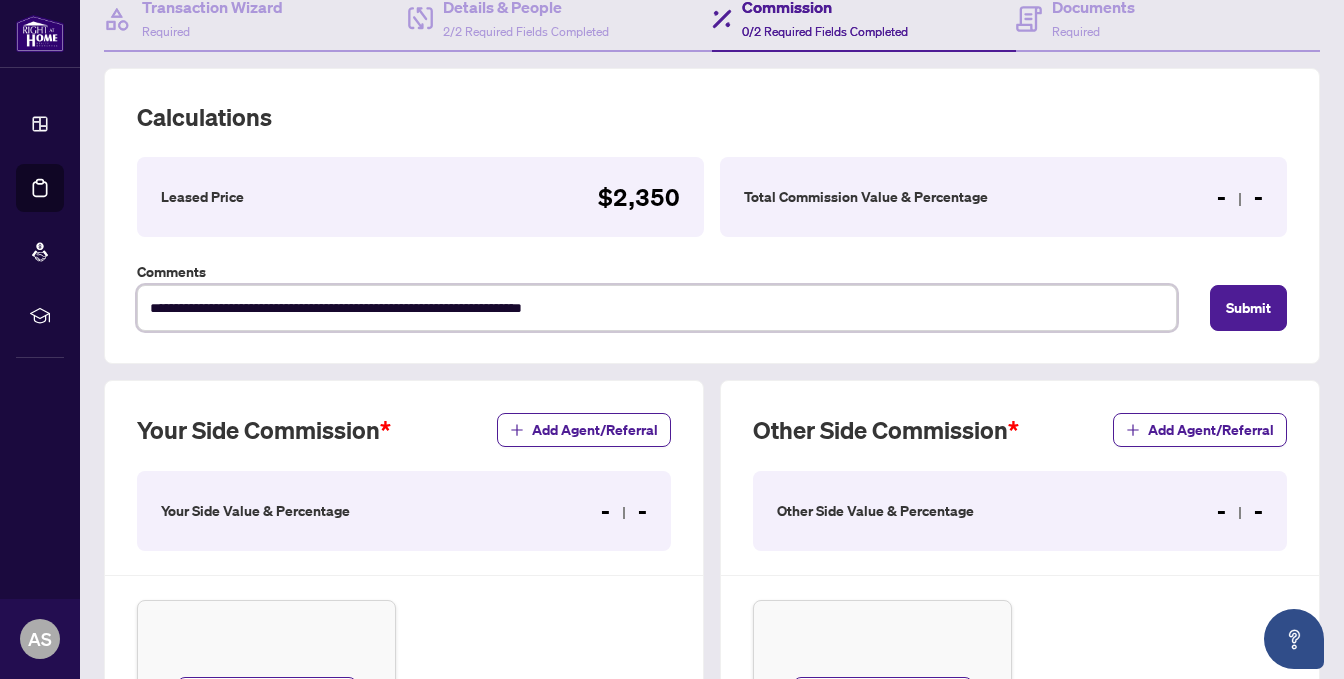 type on "**********" 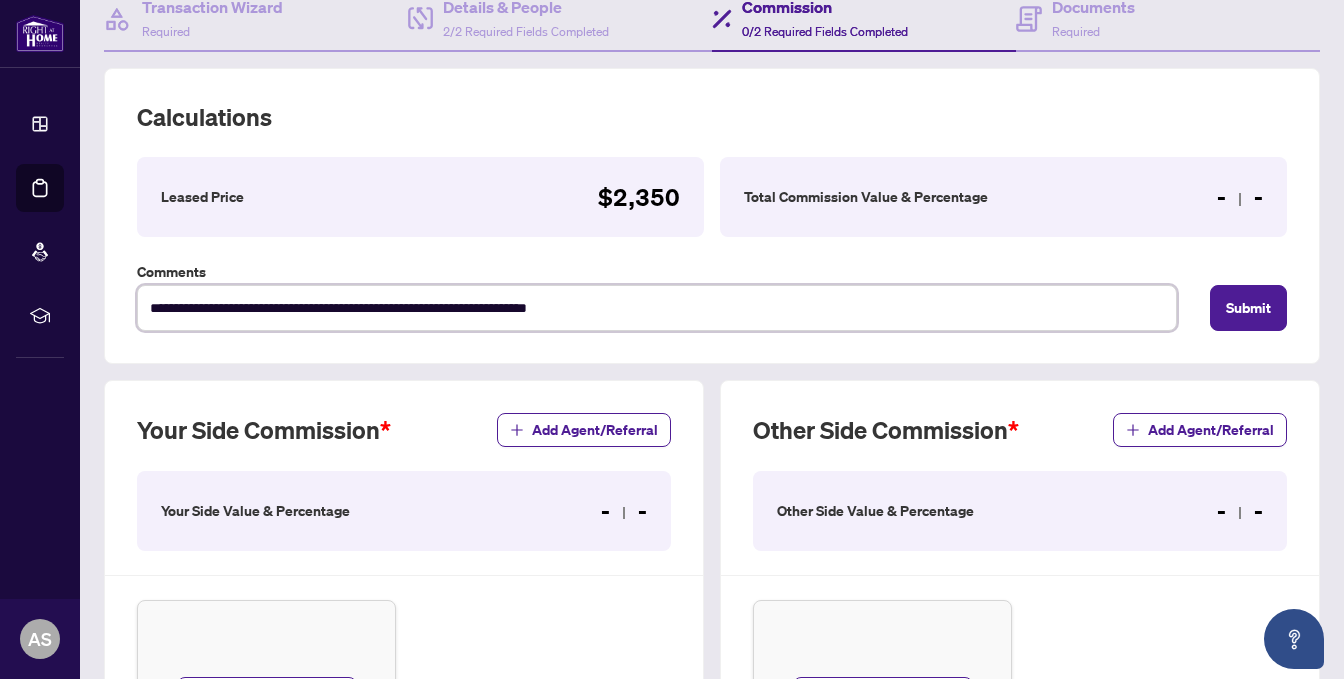 type on "**********" 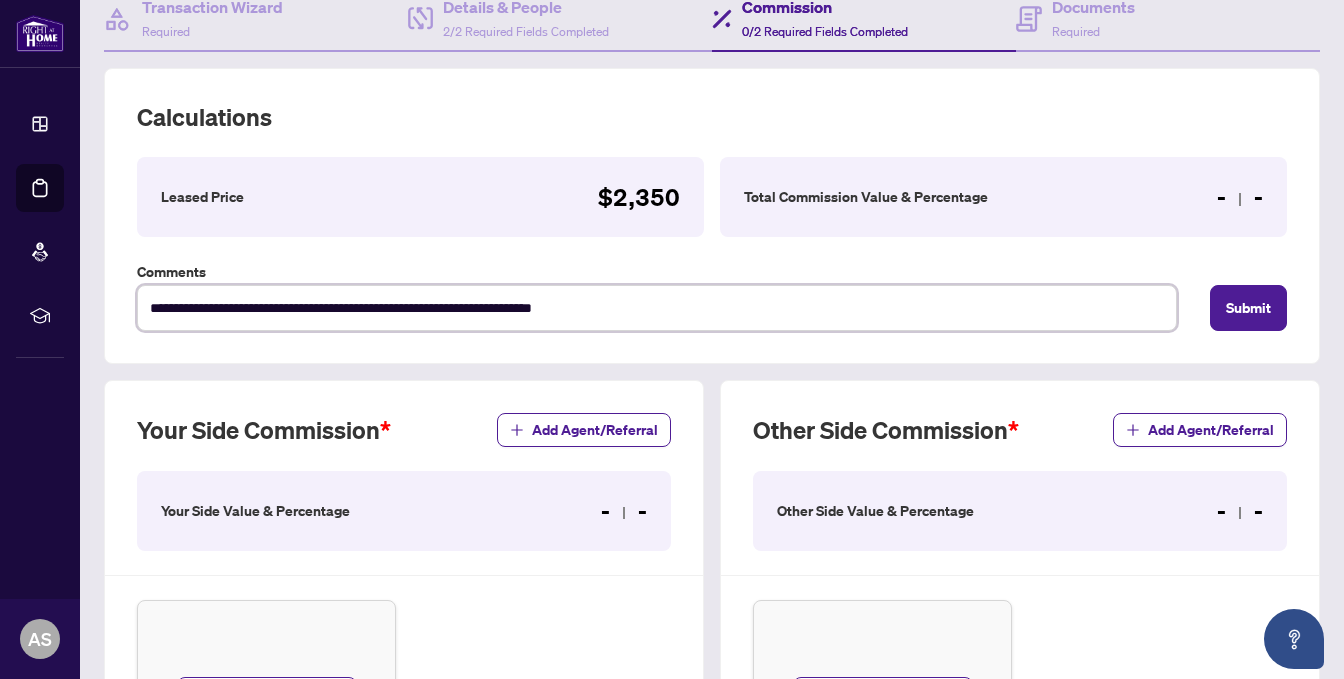 type on "**********" 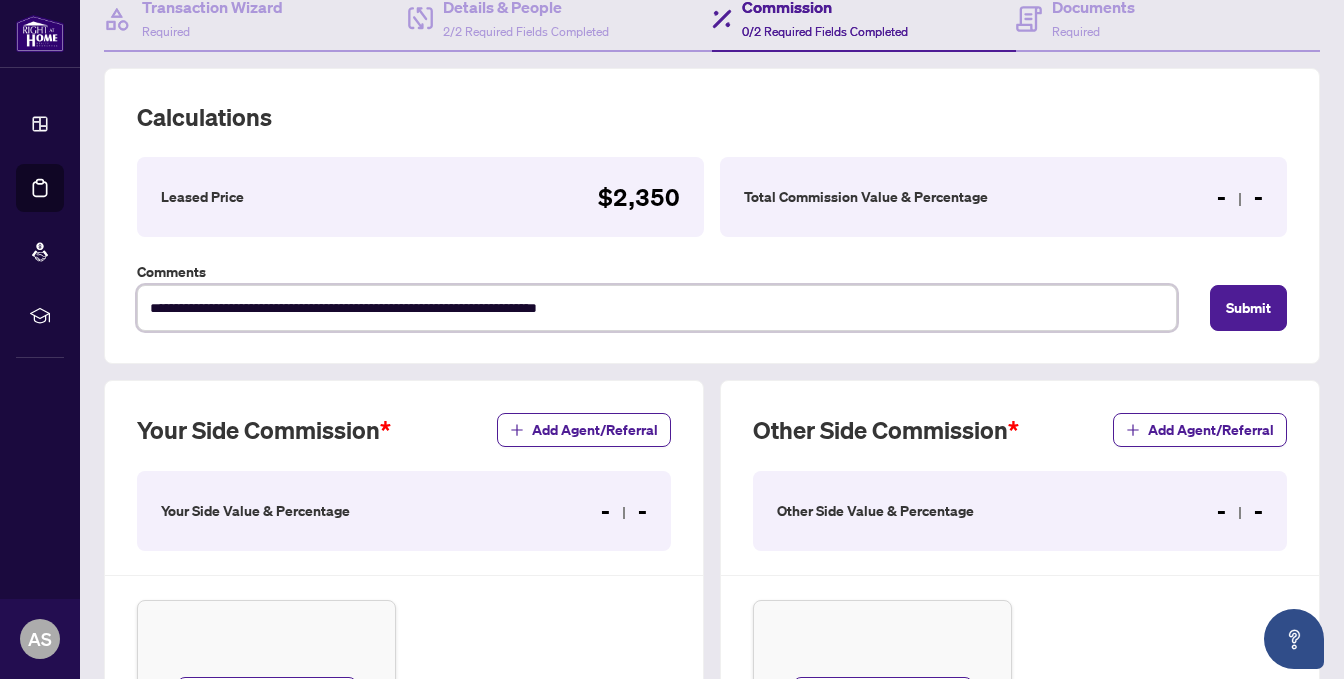 click on "**********" at bounding box center [657, 308] 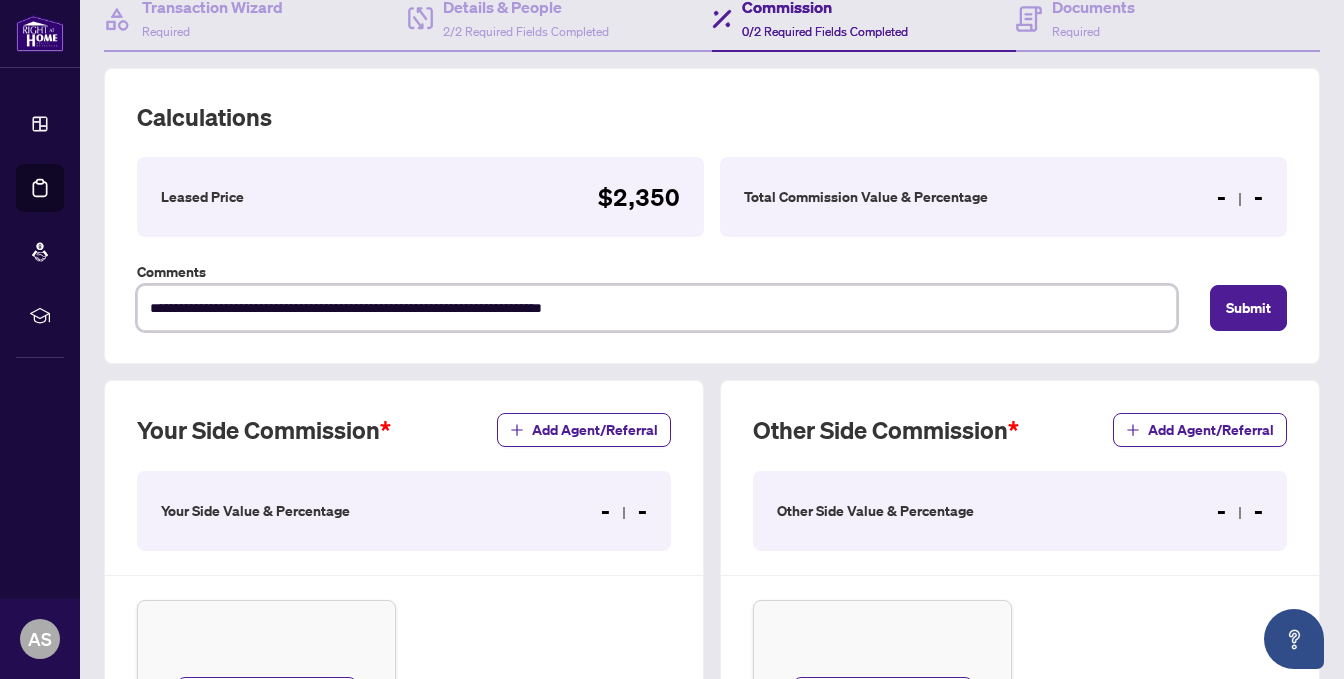 type on "**********" 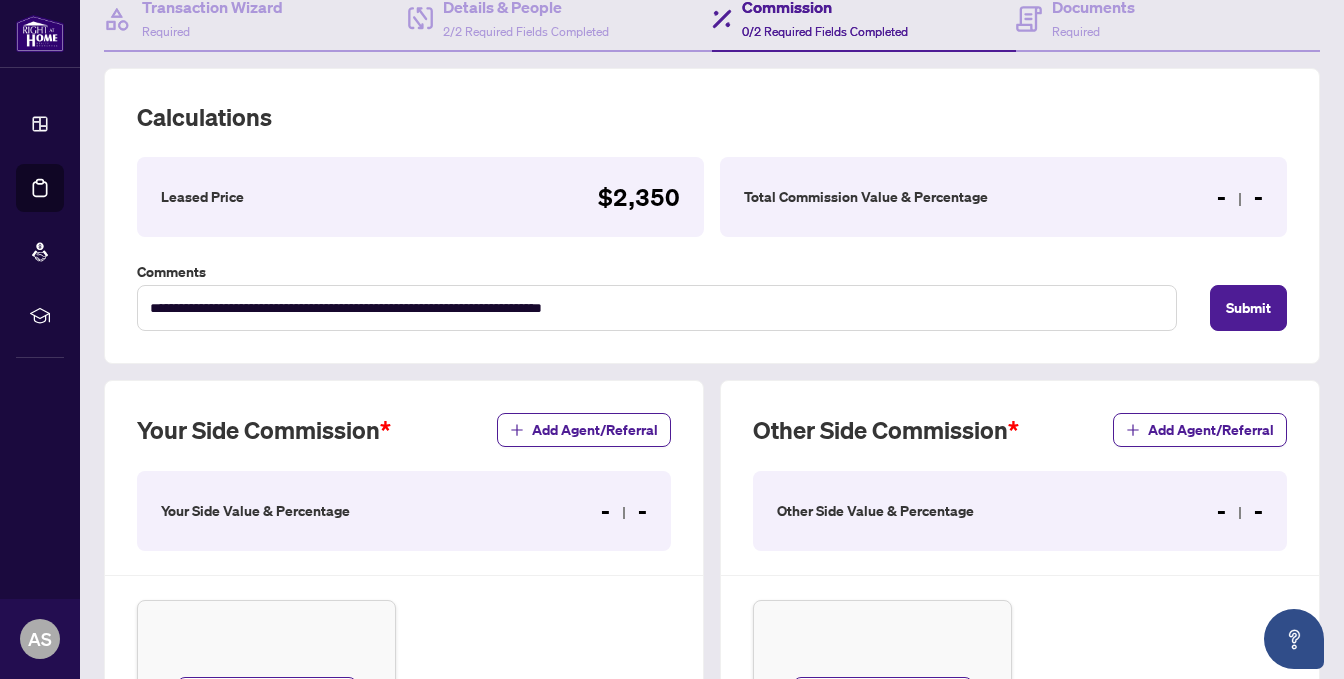 click on "-     -" at bounding box center [624, 511] 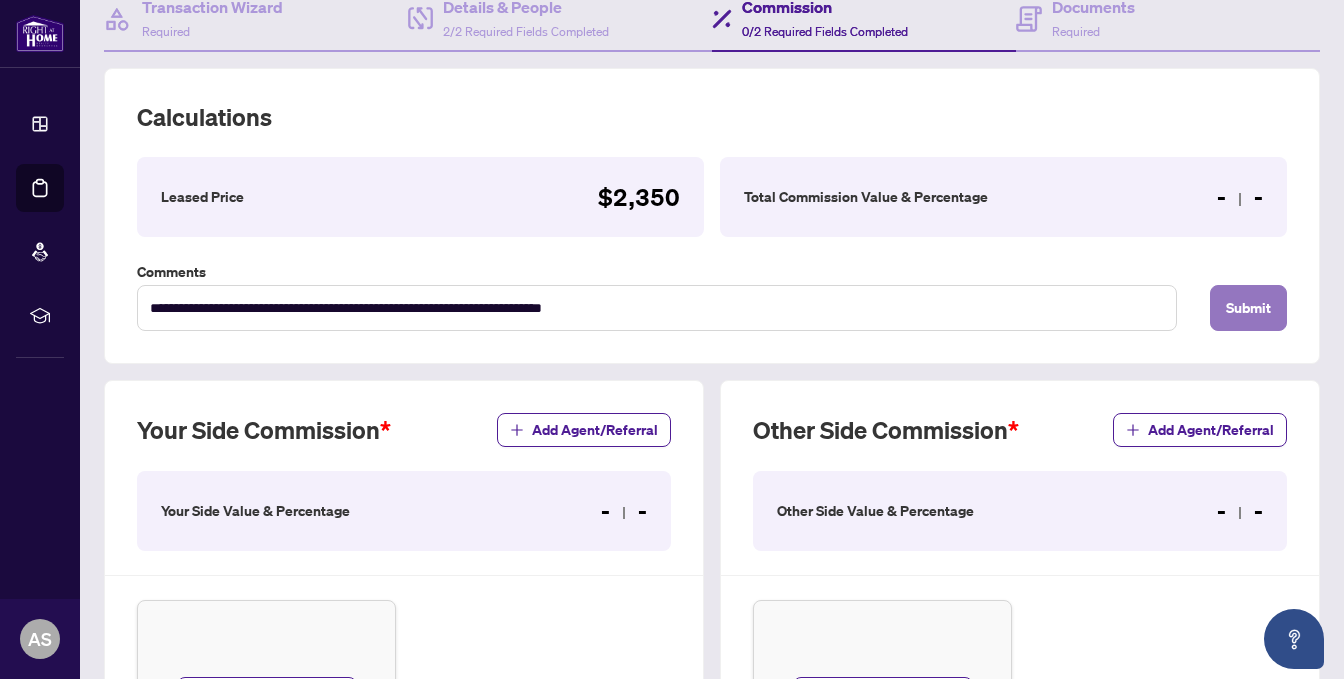 click on "Submit" at bounding box center (1248, 308) 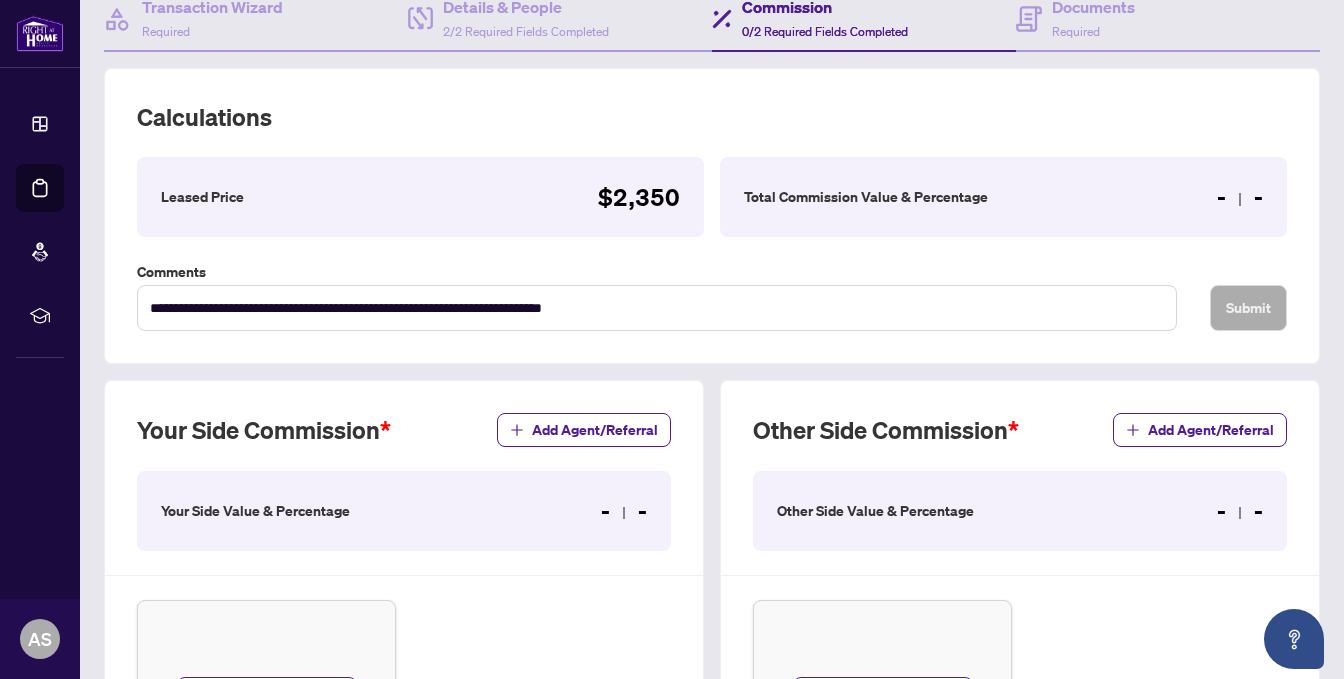 click on "-     -" at bounding box center [624, 511] 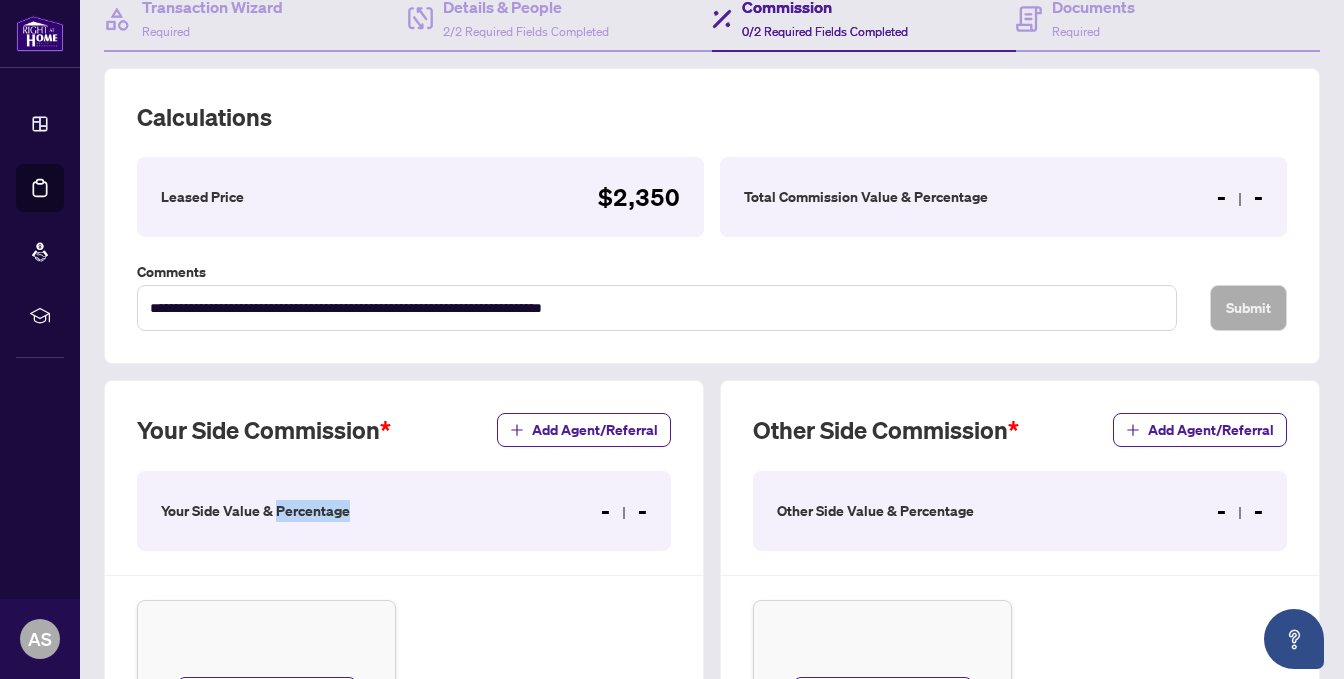 click on "Your Side Value & Percentage" at bounding box center (255, 511) 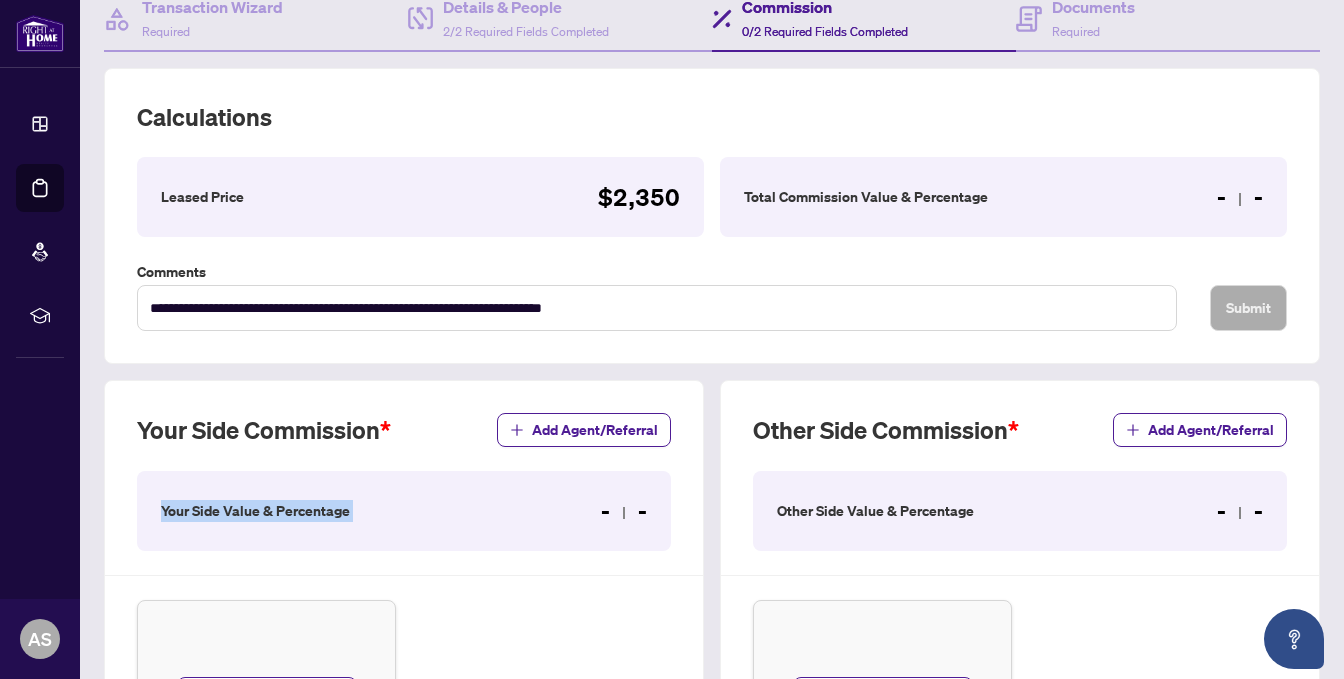 click on "Your Side Value & Percentage" at bounding box center (255, 511) 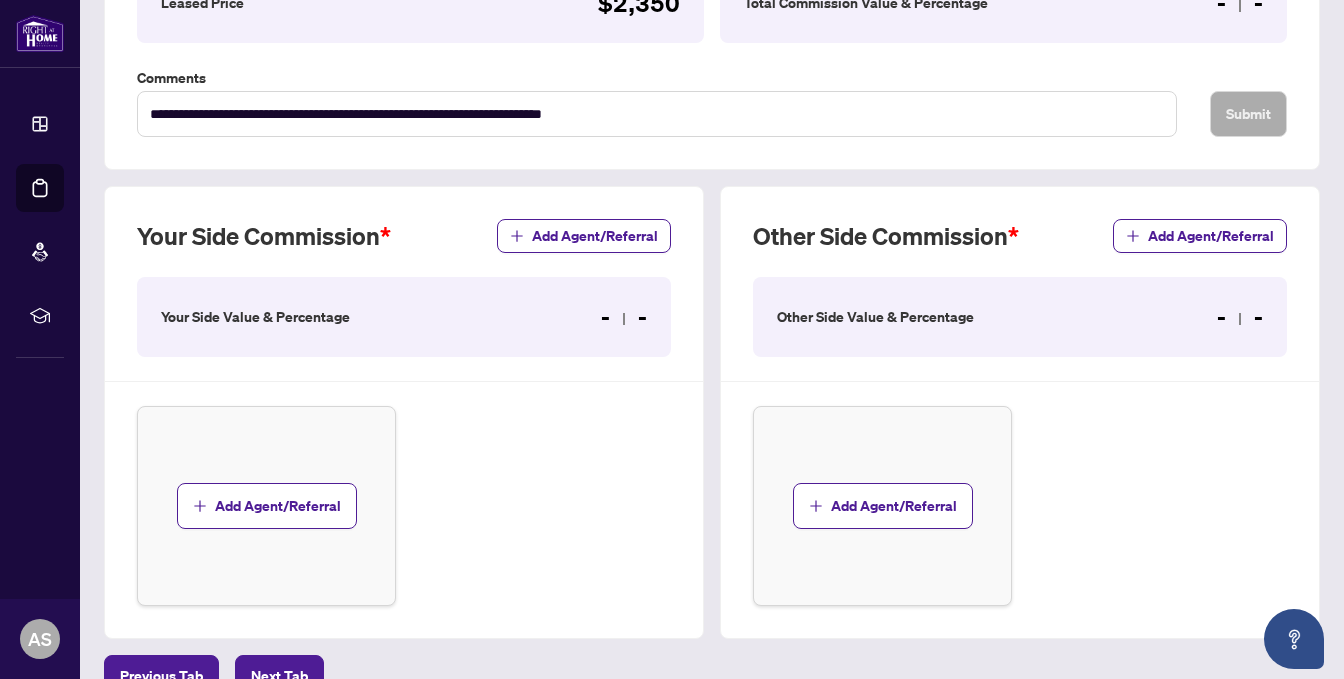 scroll, scrollTop: 406, scrollLeft: 0, axis: vertical 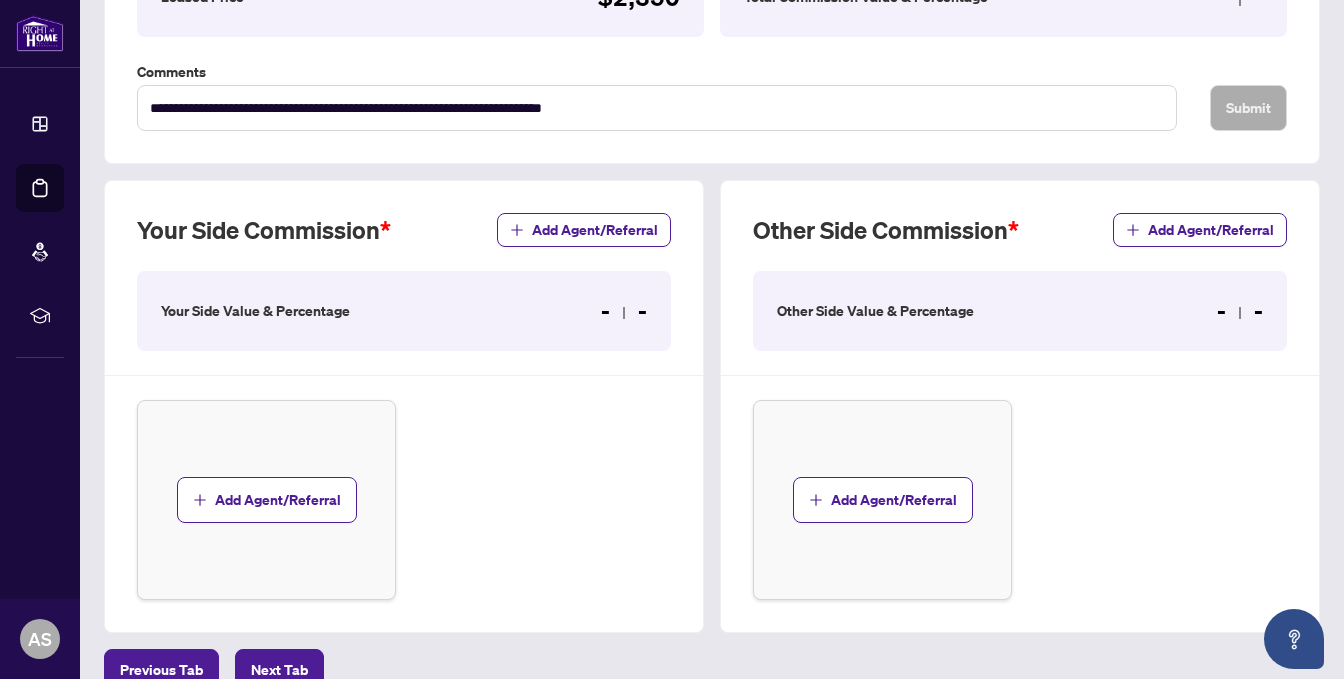 click on "-     -" at bounding box center [624, 311] 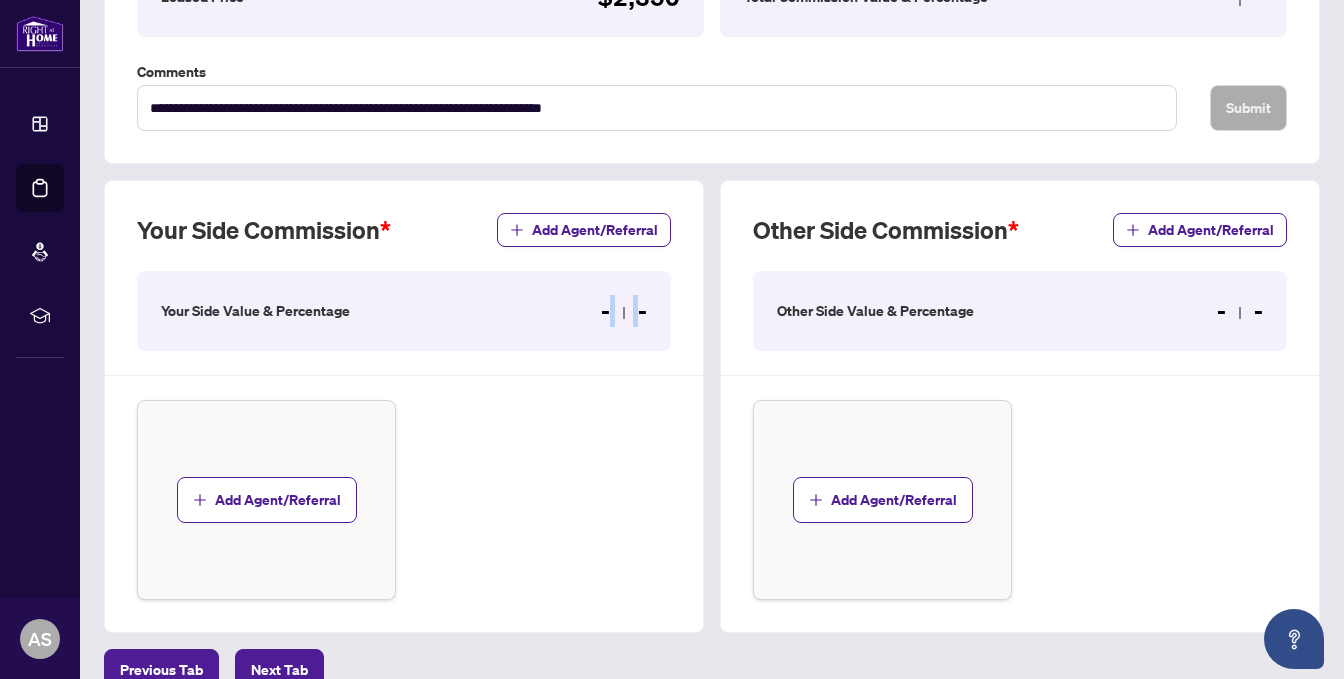 click on "-     -" at bounding box center (624, 311) 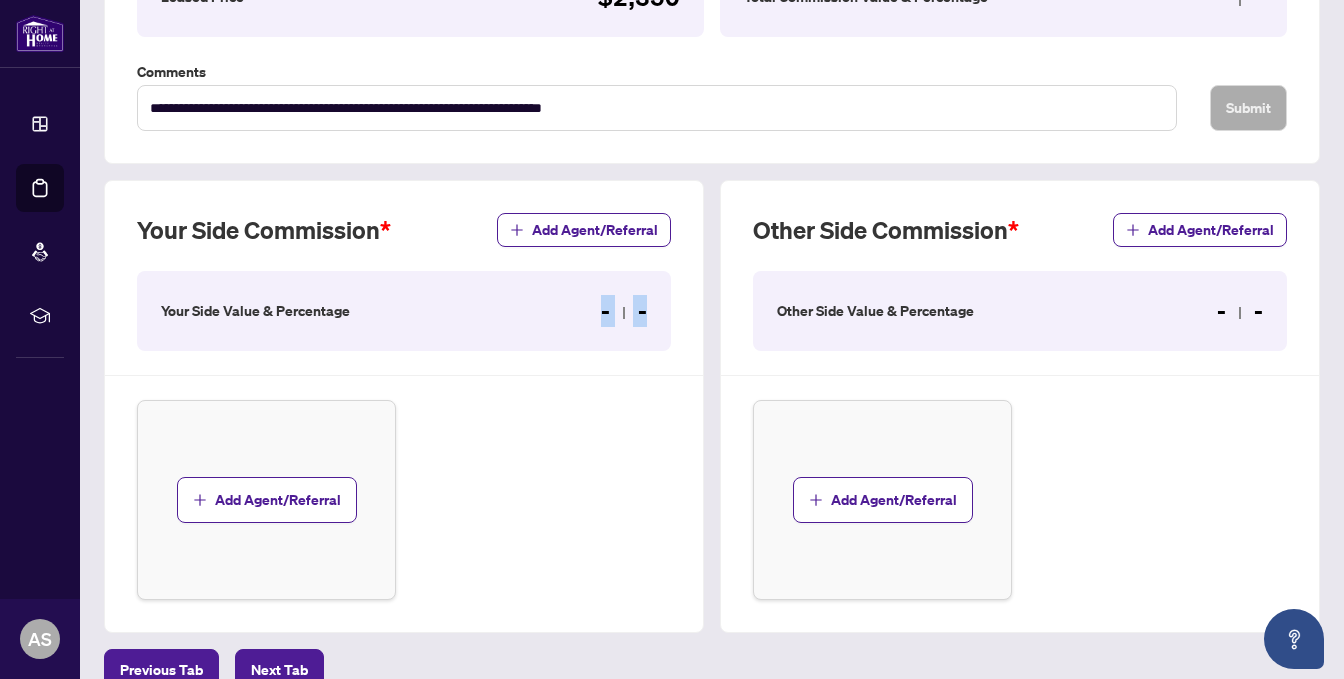 click on "-     -" at bounding box center [624, 311] 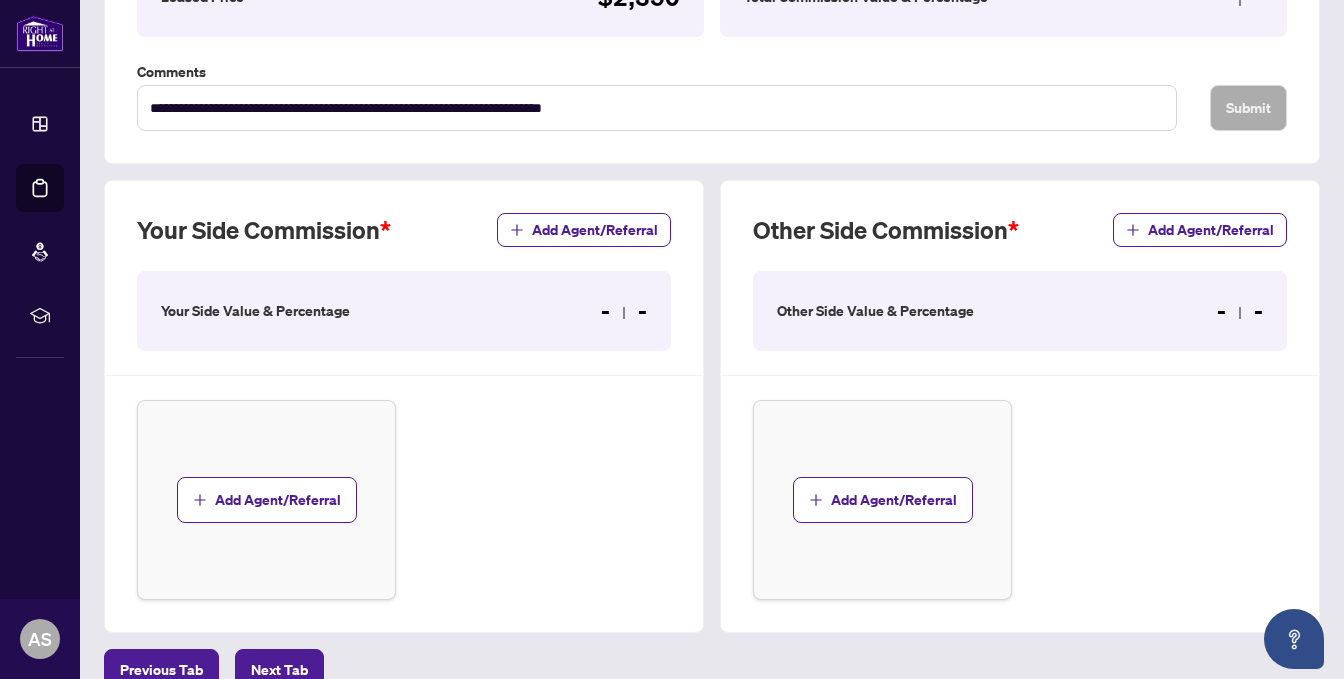click on "Add Agent/Referral" at bounding box center (1020, 500) 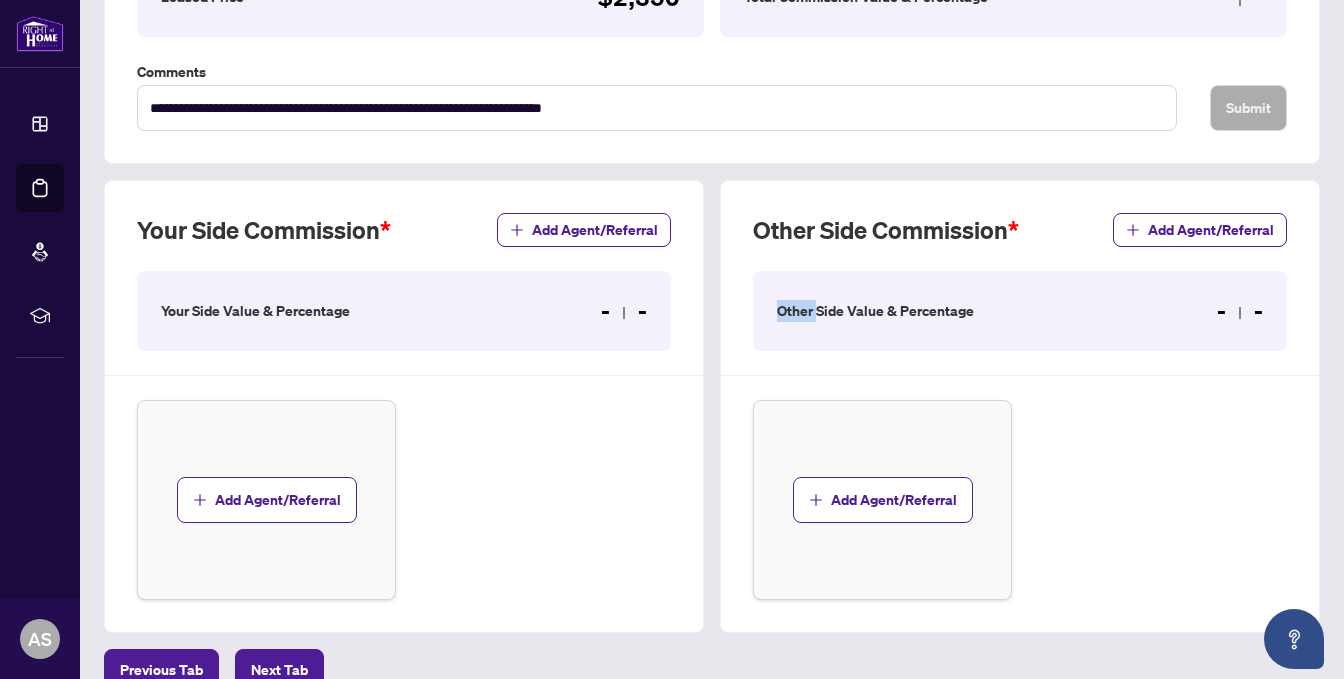 click on "Other Side Value & Percentage" at bounding box center (875, 311) 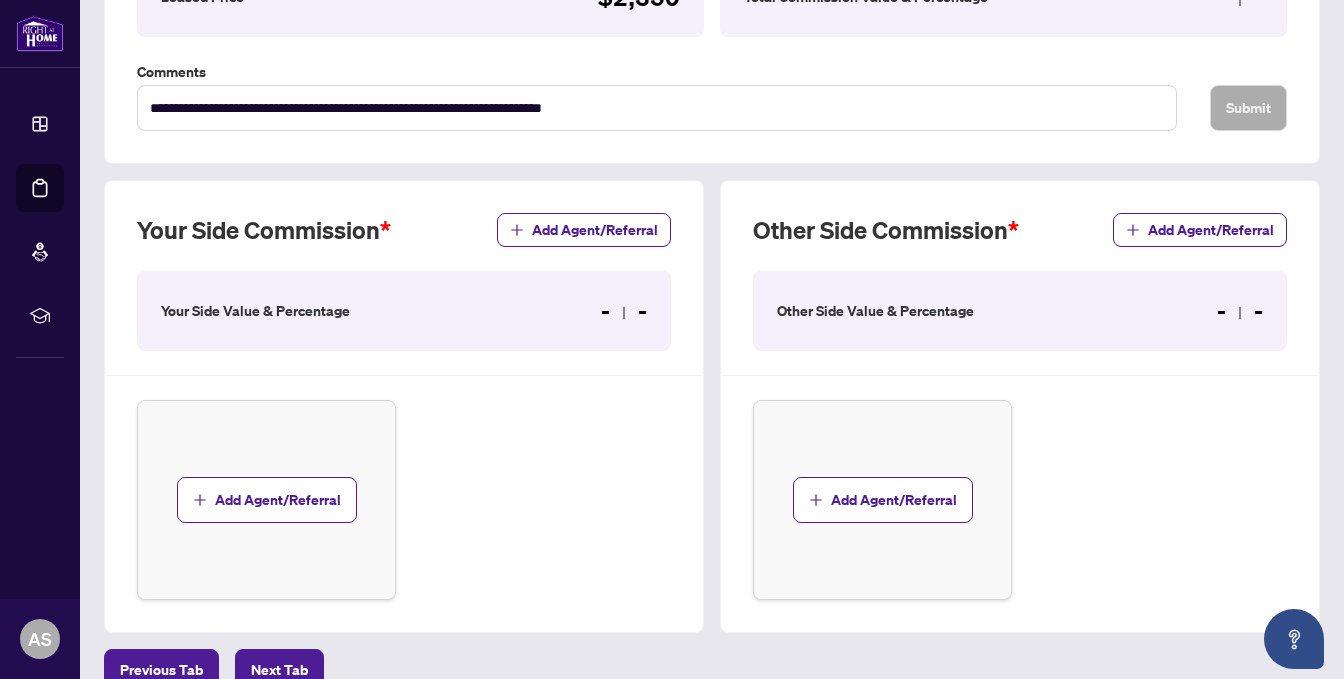 drag, startPoint x: 1109, startPoint y: 386, endPoint x: 1124, endPoint y: 404, distance: 23.43075 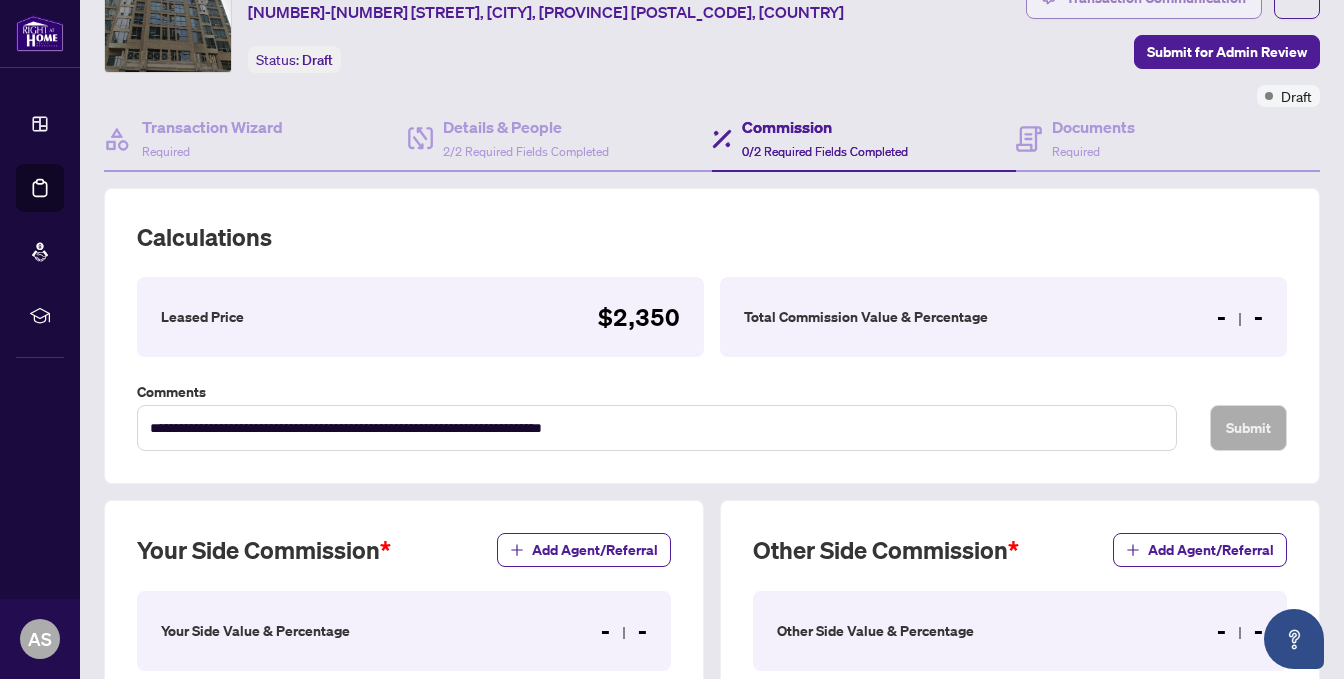 scroll, scrollTop: 0, scrollLeft: 0, axis: both 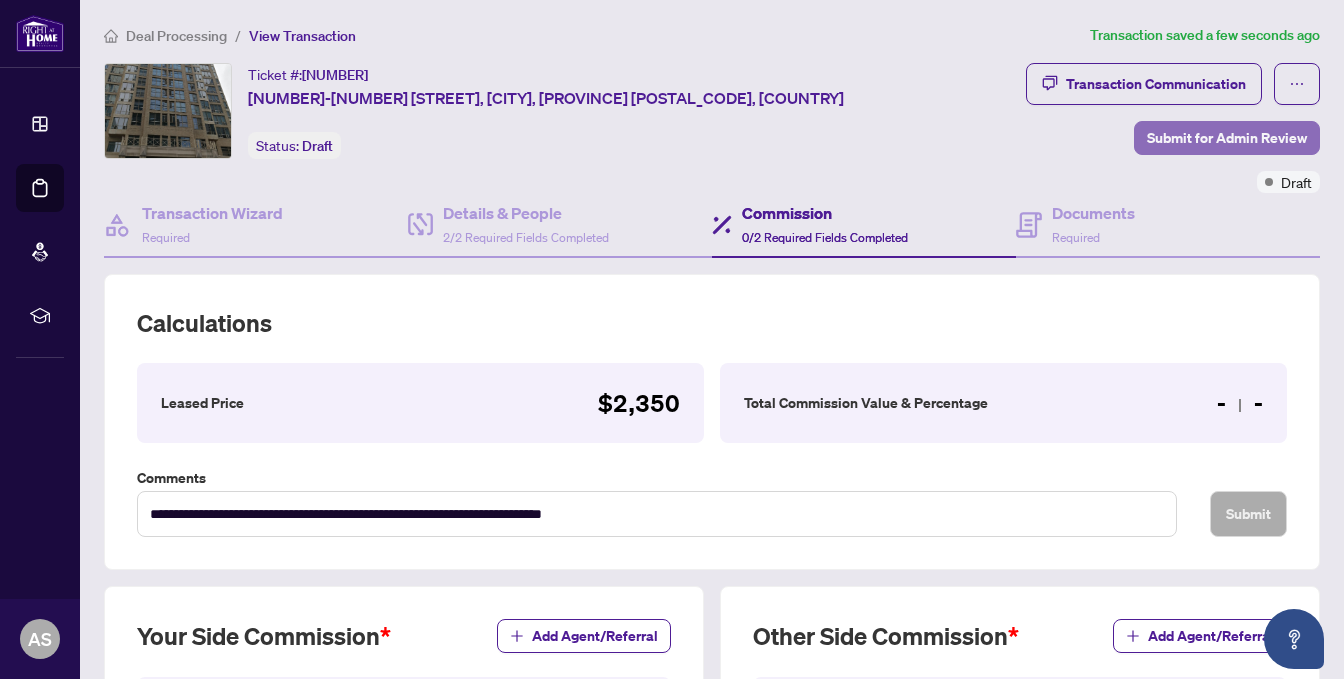 click on "Submit for Admin Review" at bounding box center (1227, 138) 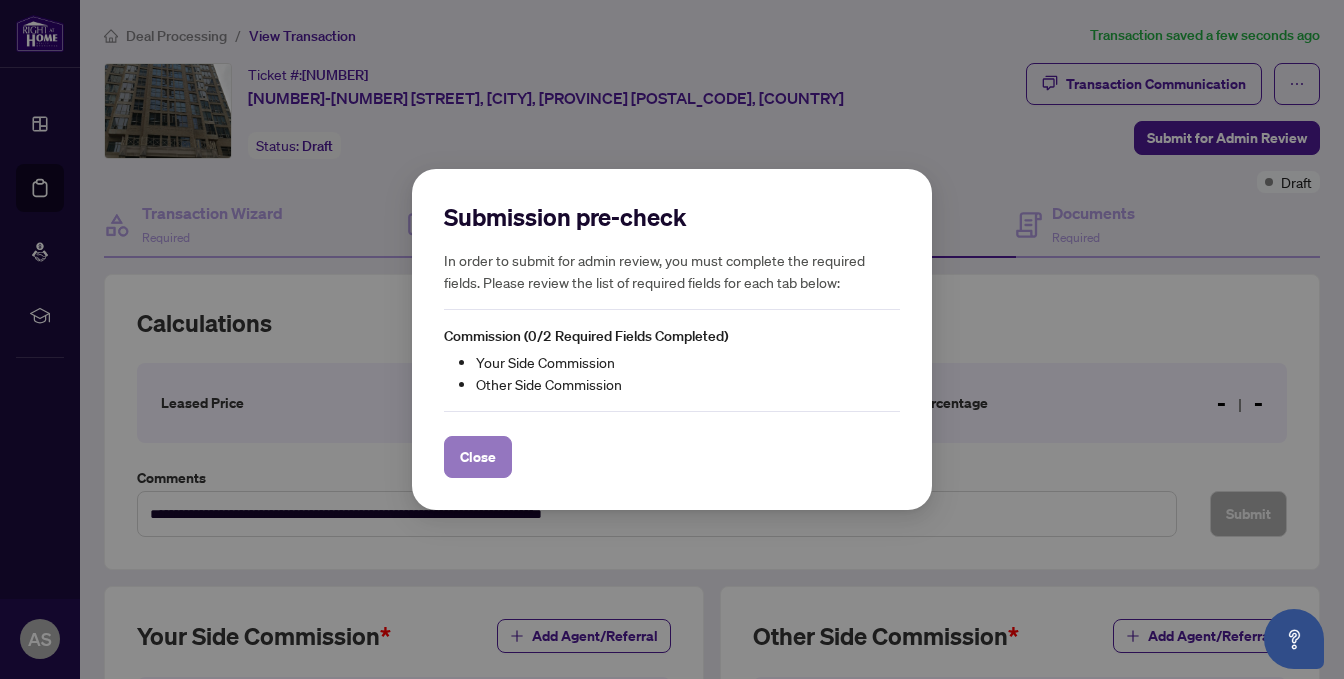 click on "Close" at bounding box center [478, 457] 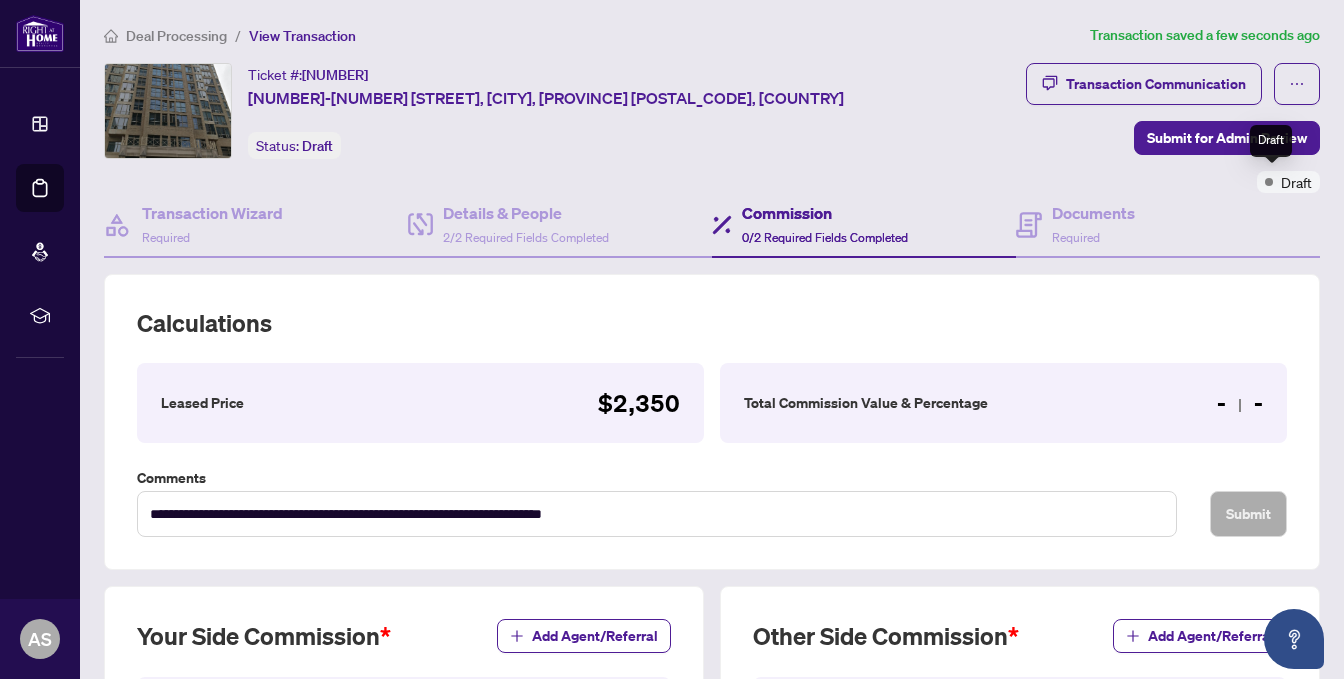 click on "Draft" at bounding box center (1296, 182) 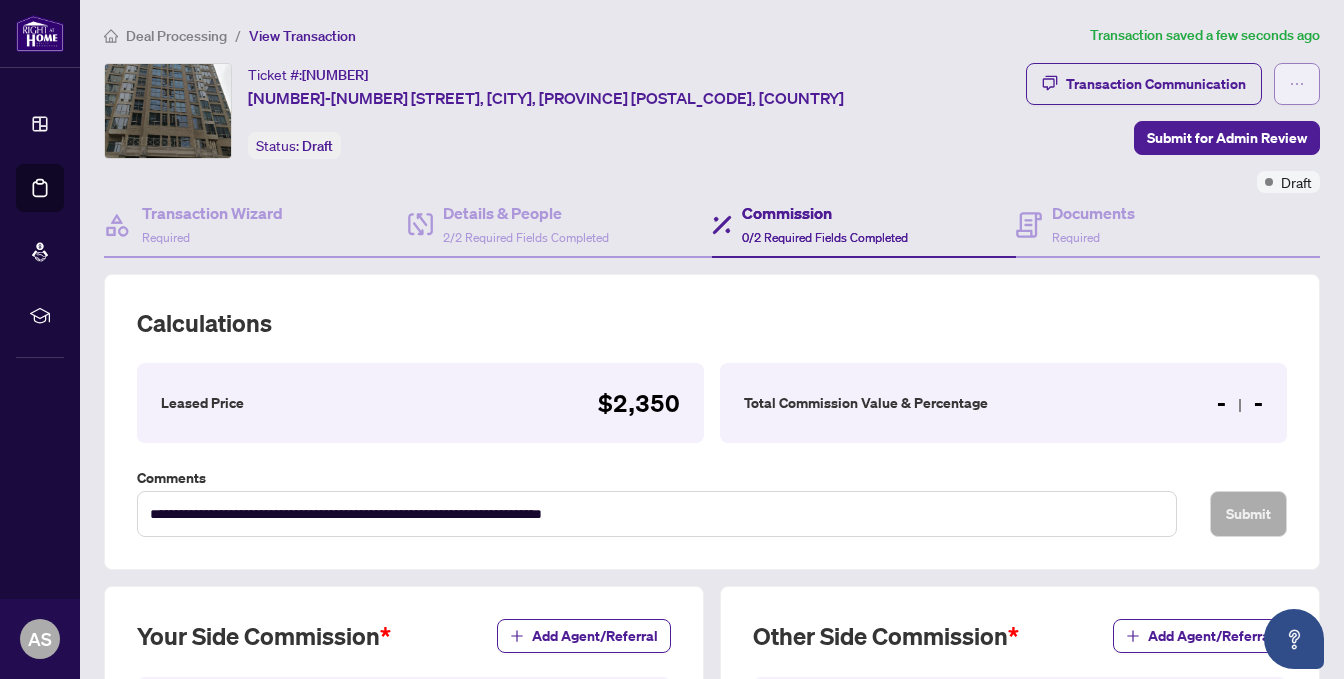 click at bounding box center (1297, 84) 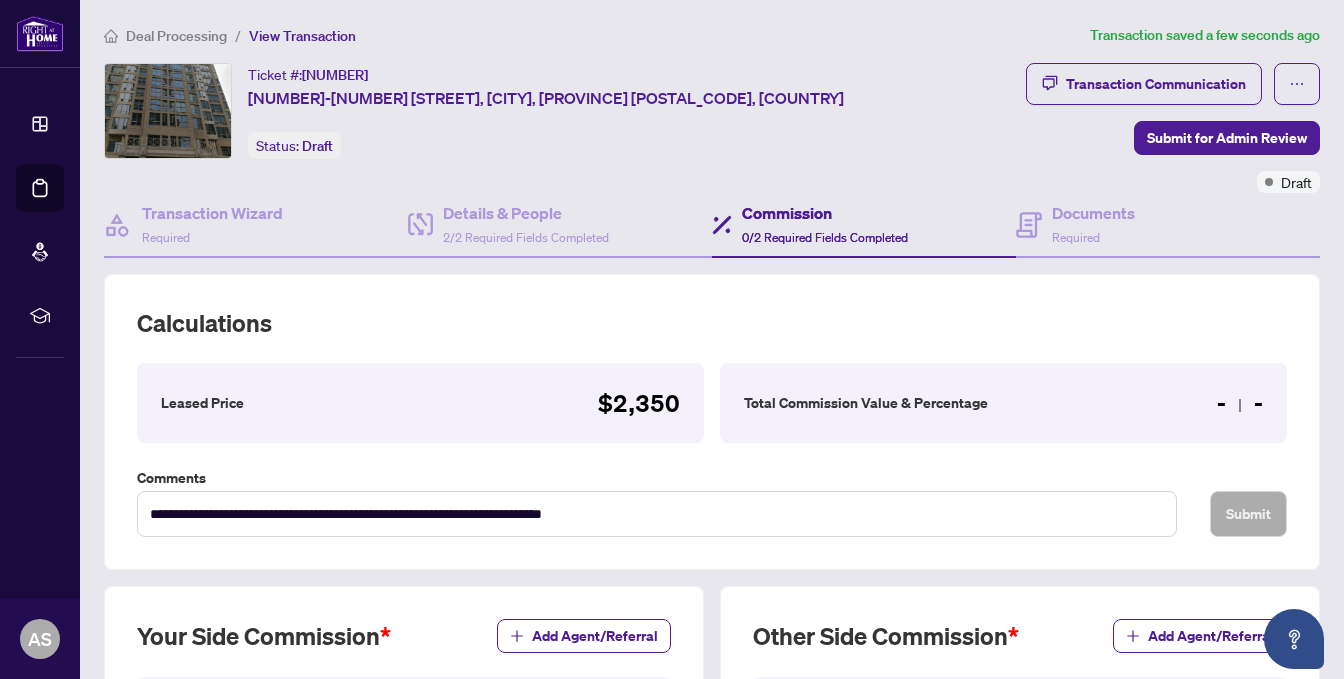 click on "Transaction Communication Submit for Admin Review Draft" at bounding box center (1129, 128) 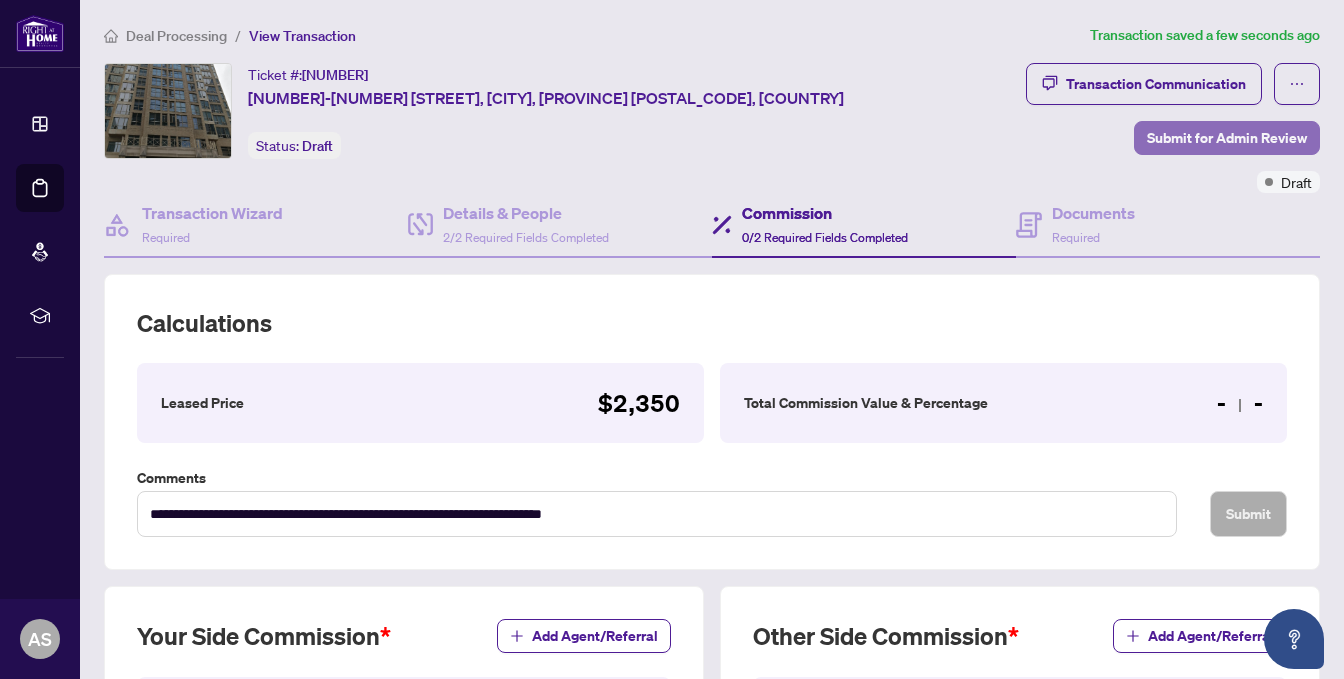click on "Submit for Admin Review" at bounding box center (1227, 138) 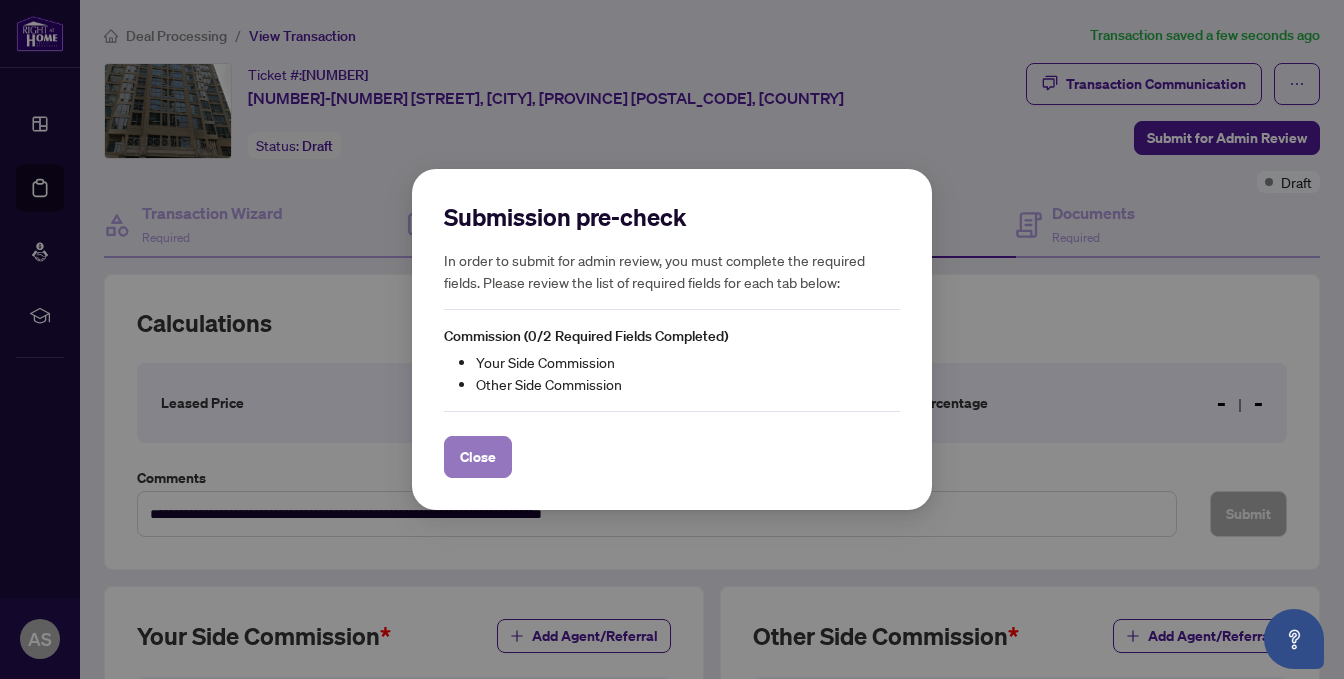 click on "Close" at bounding box center (478, 457) 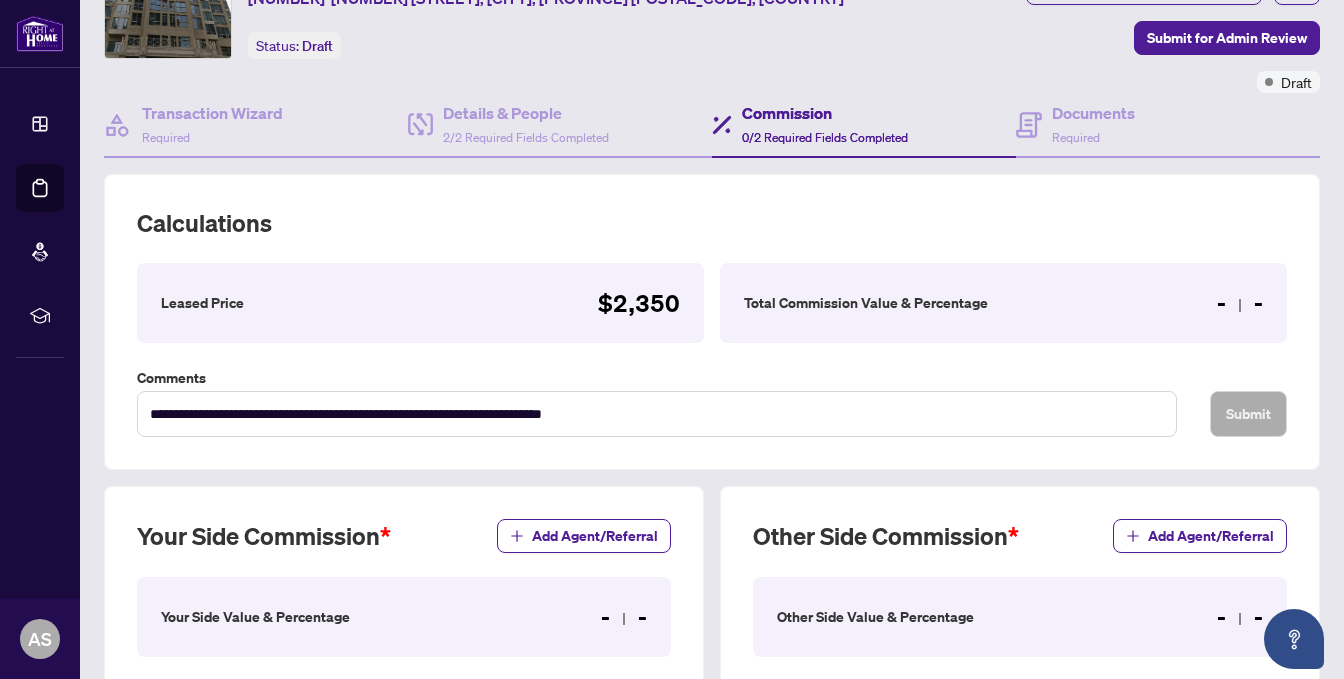 scroll, scrollTop: 300, scrollLeft: 0, axis: vertical 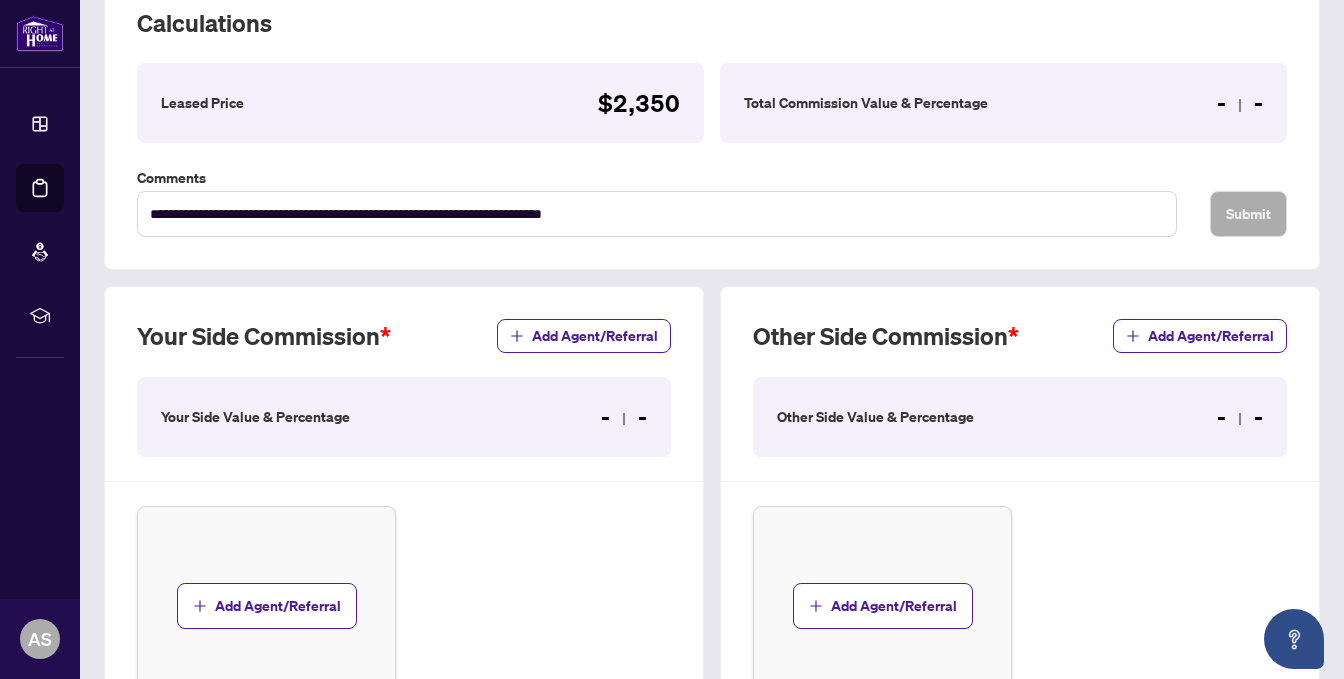 click on "-     -" at bounding box center (624, 417) 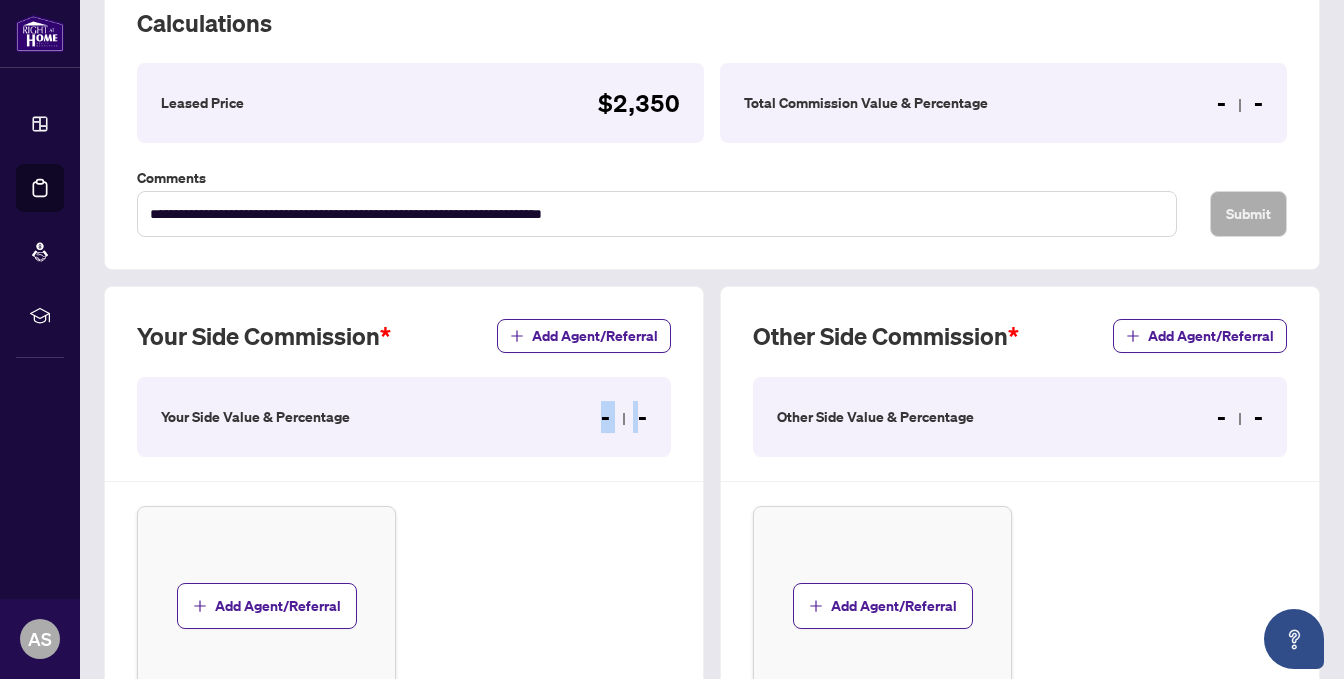 click on "-     -" at bounding box center [624, 417] 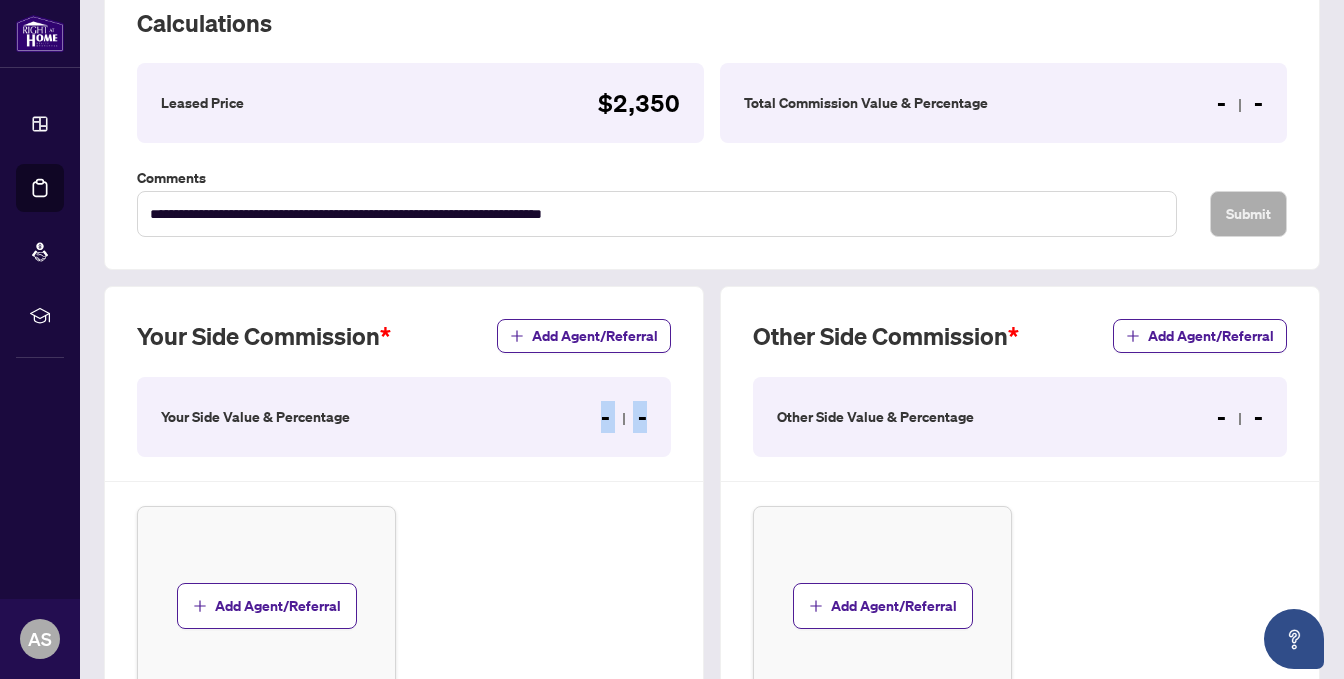 click on "-     -" at bounding box center [624, 417] 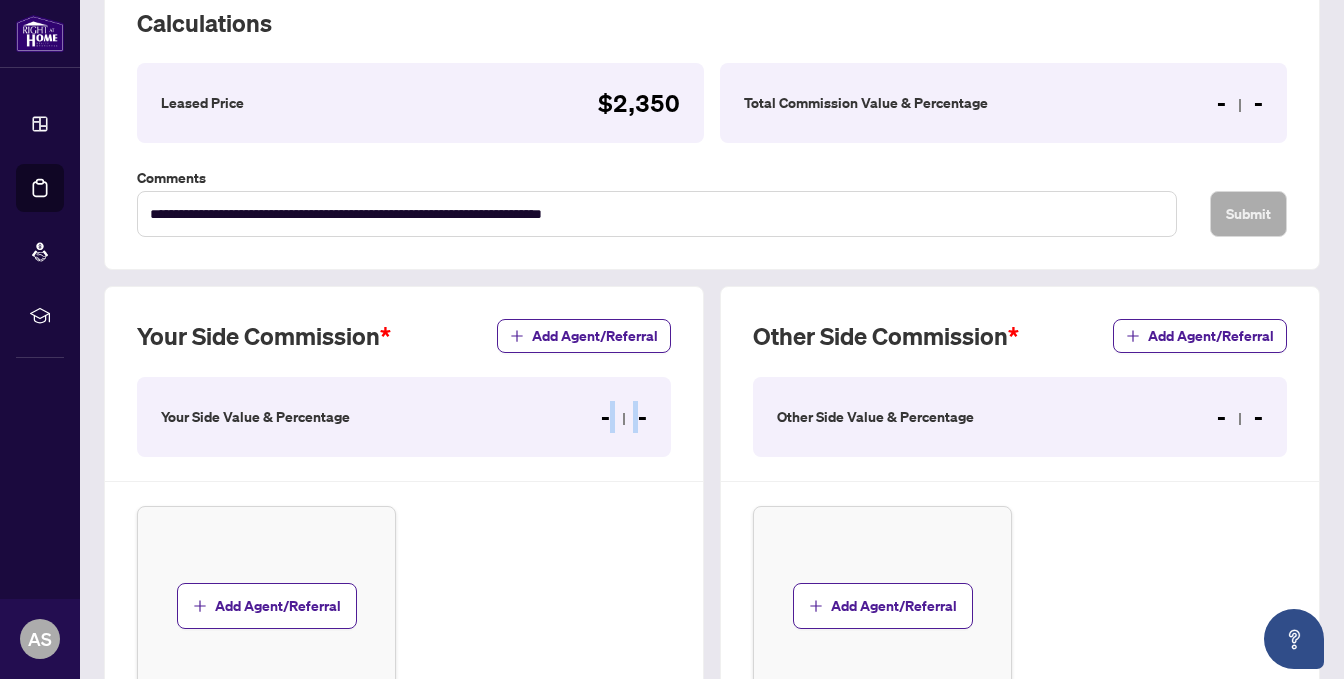 click at bounding box center [624, 419] 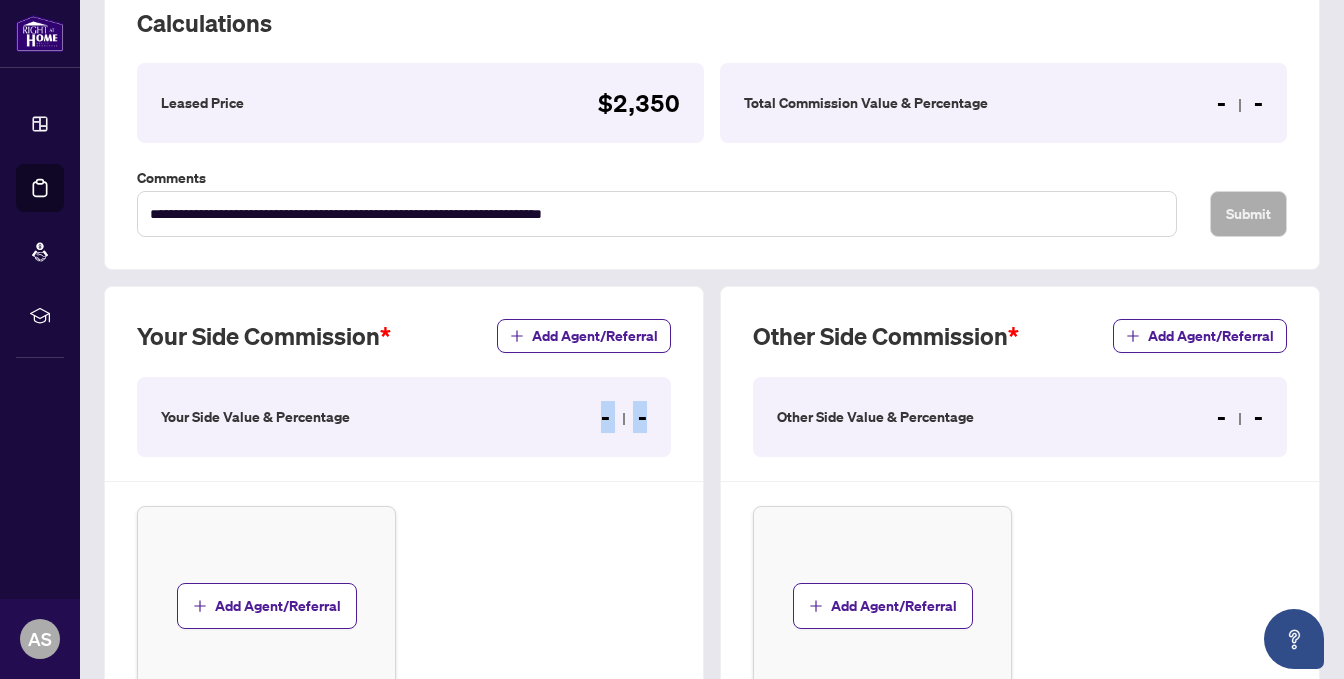 click at bounding box center [624, 419] 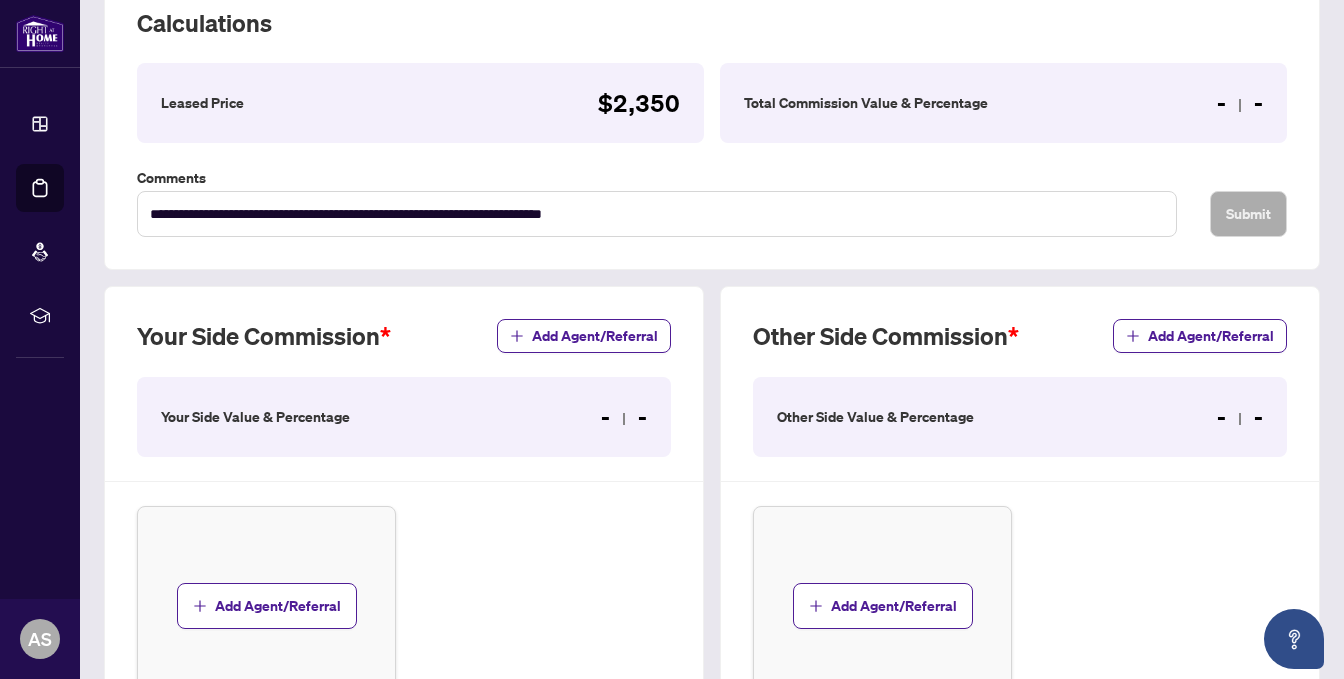 click on "Your Side Value & Percentage" at bounding box center (255, 417) 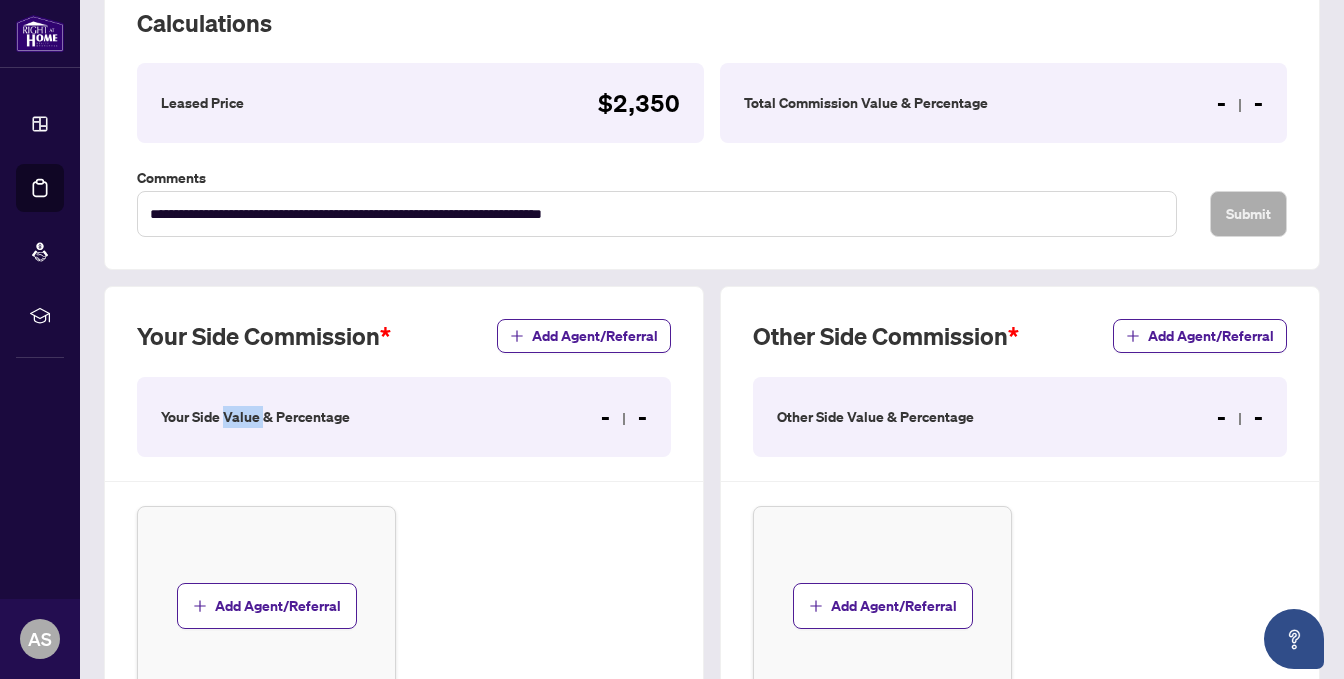 click on "Your Side Value & Percentage" at bounding box center [255, 417] 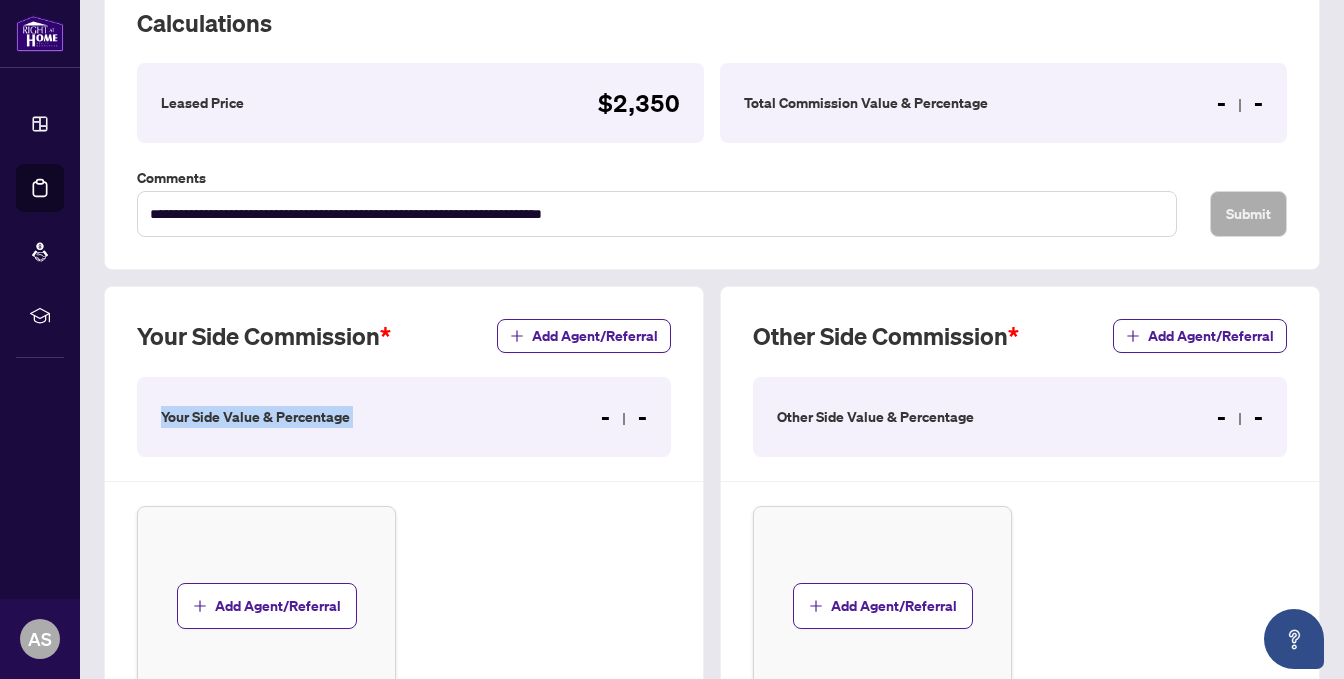 click on "Your Side Value & Percentage" at bounding box center (255, 417) 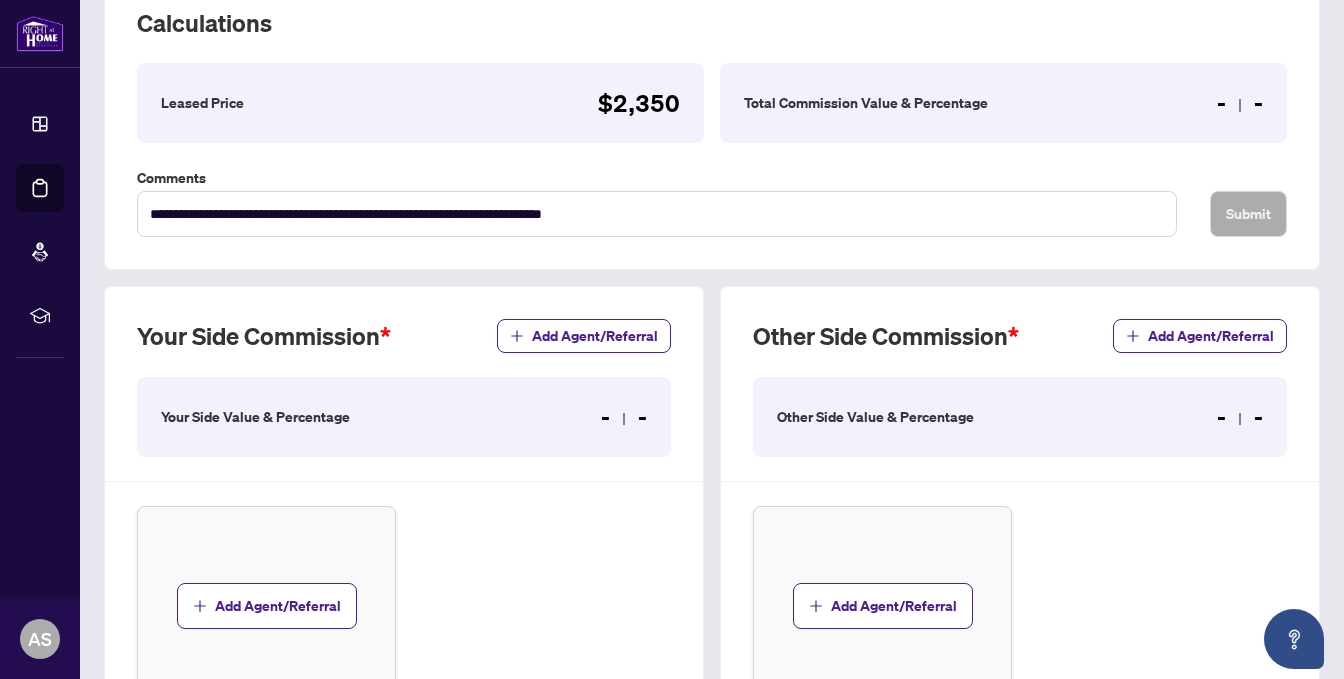drag, startPoint x: 158, startPoint y: 409, endPoint x: 159, endPoint y: 309, distance: 100.005 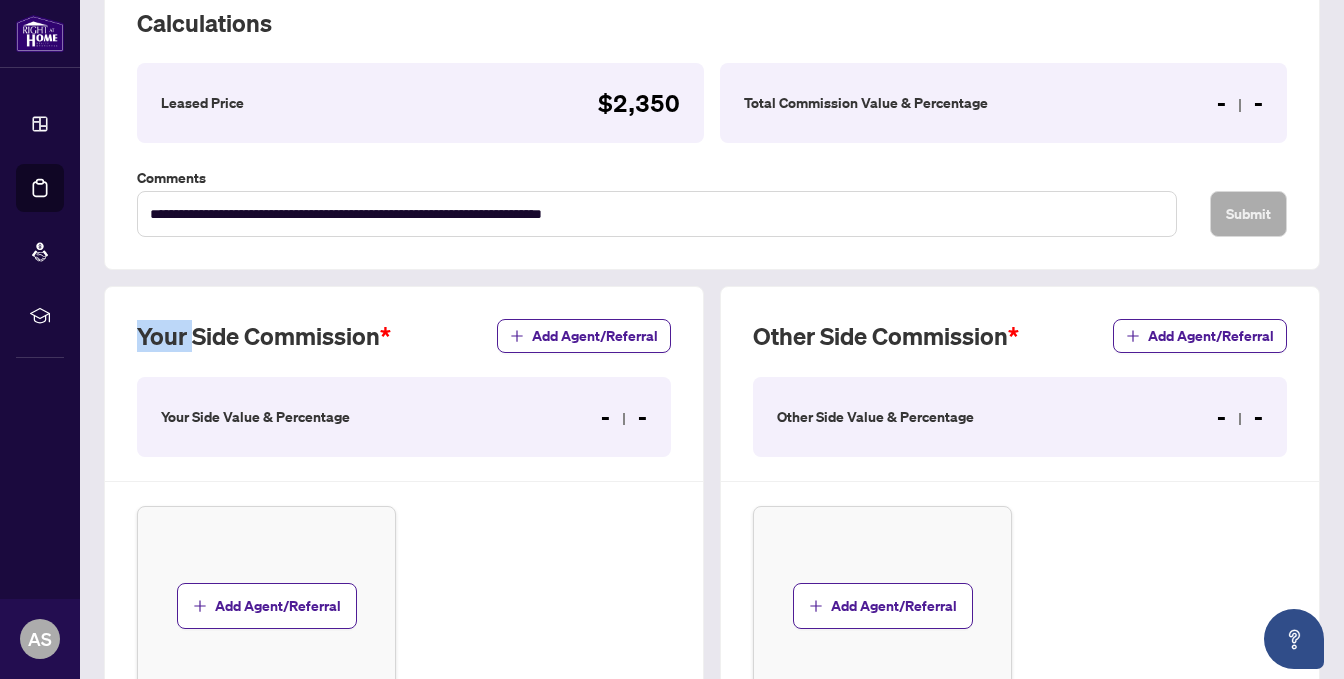 click on "Your Side Commission" at bounding box center (264, 336) 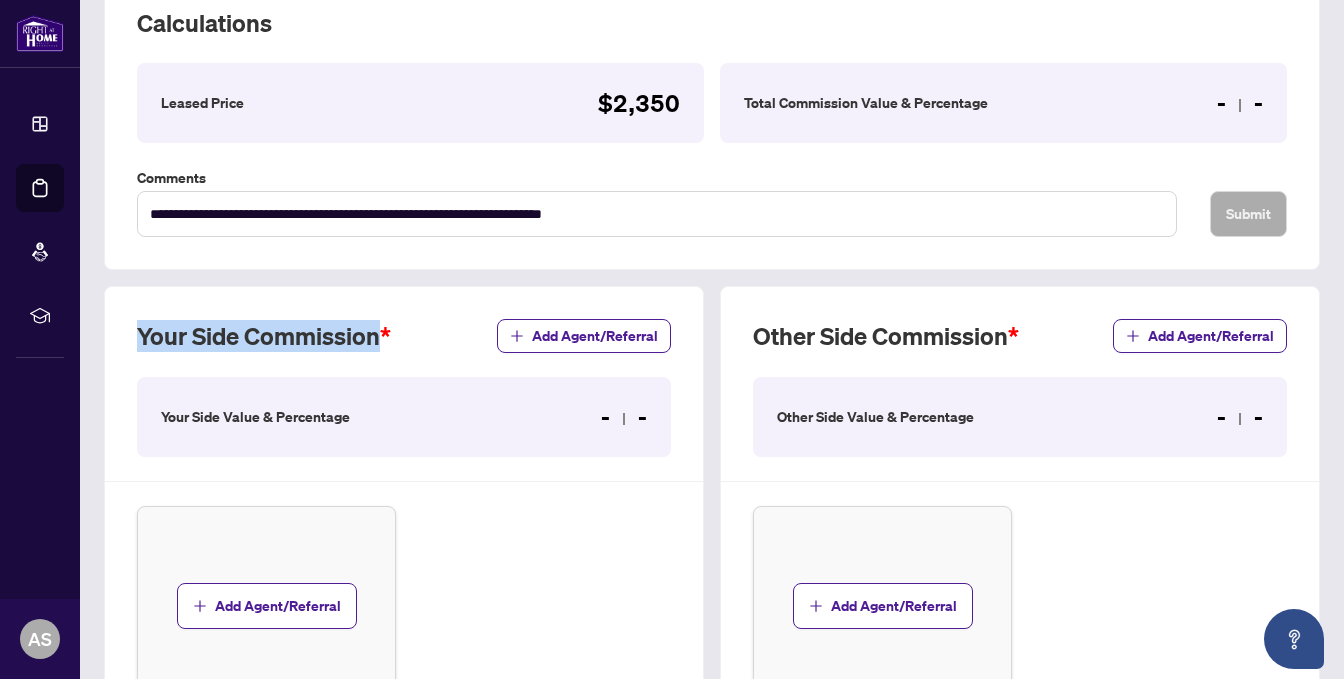 click on "Your Side Commission" at bounding box center [264, 336] 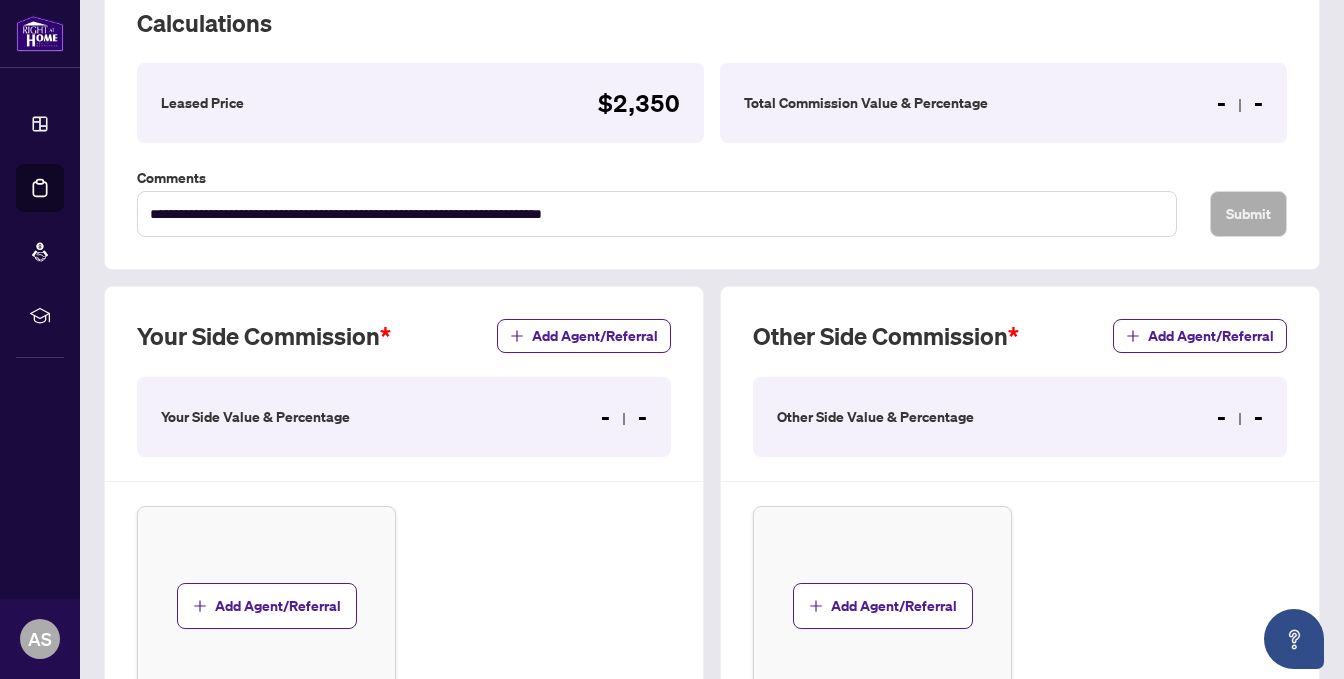 click on "Your Side Value & Percentage" at bounding box center (255, 417) 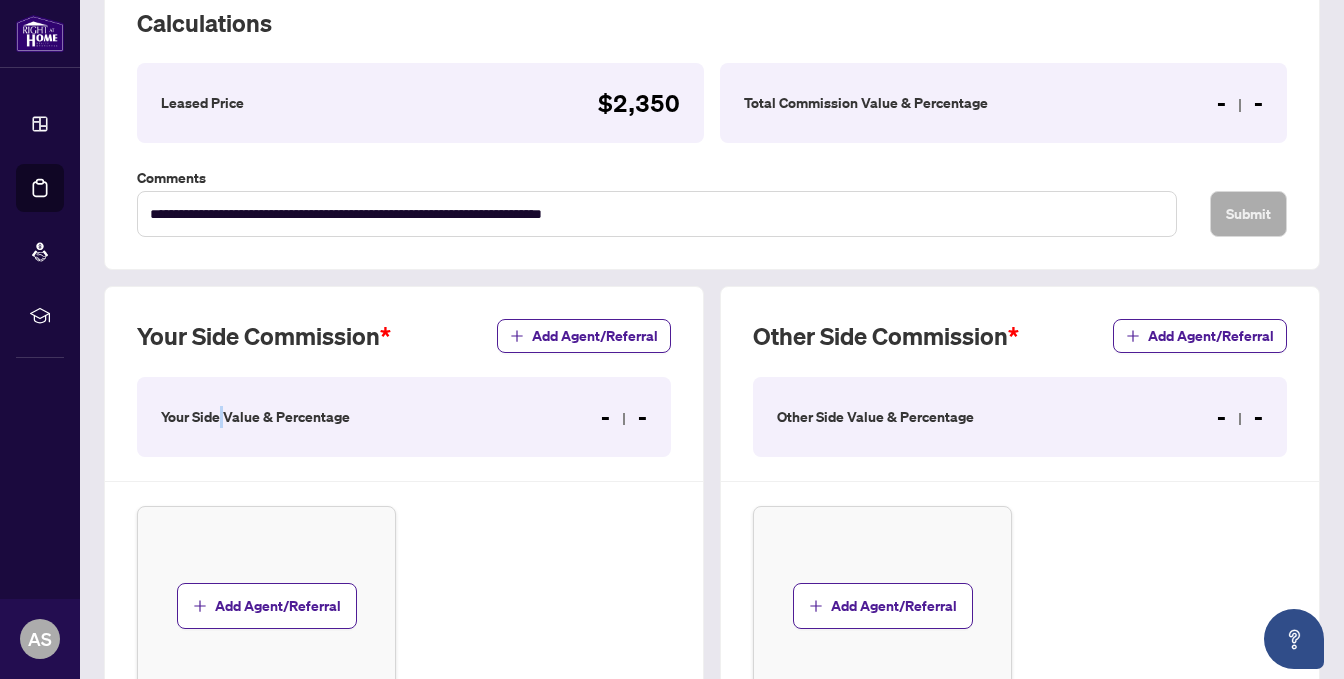 click on "Your Side Value & Percentage" at bounding box center [255, 417] 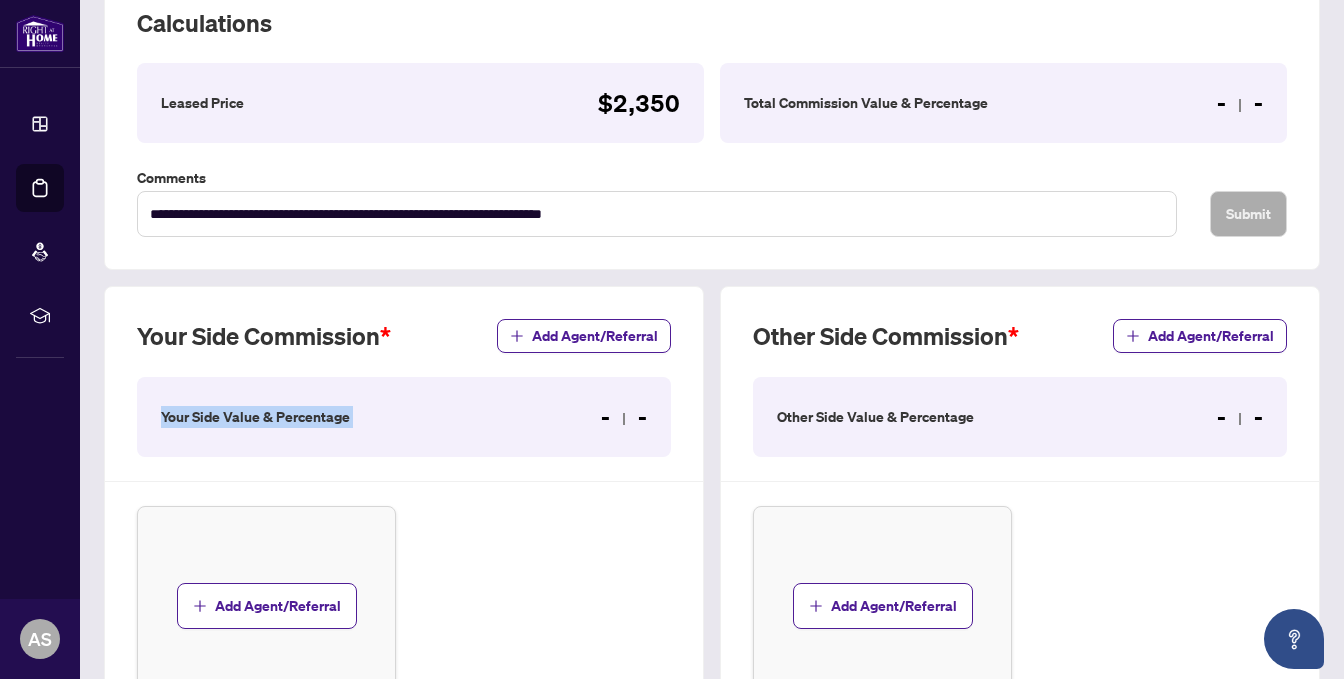 click on "Your Side Value & Percentage" at bounding box center [255, 417] 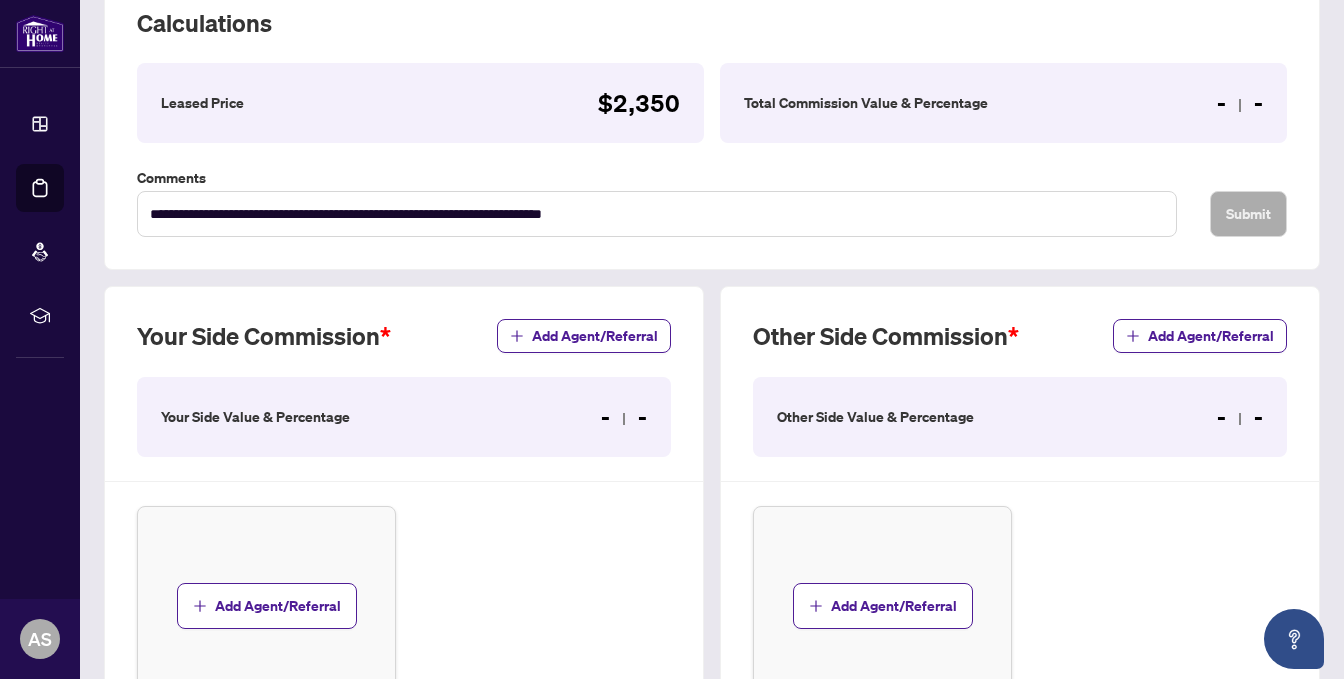 click on "Other Side Value & Percentage -     -" at bounding box center [1020, 417] 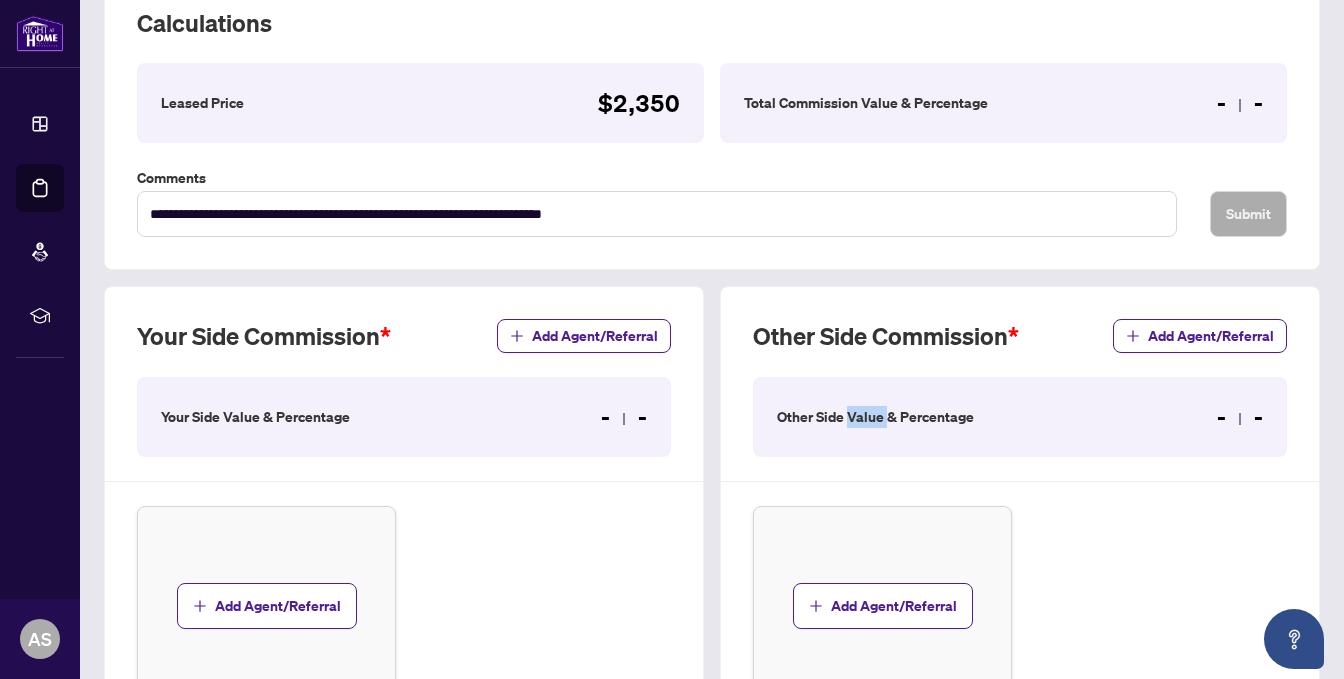 click on "Other Side Value & Percentage -     -" at bounding box center [1020, 417] 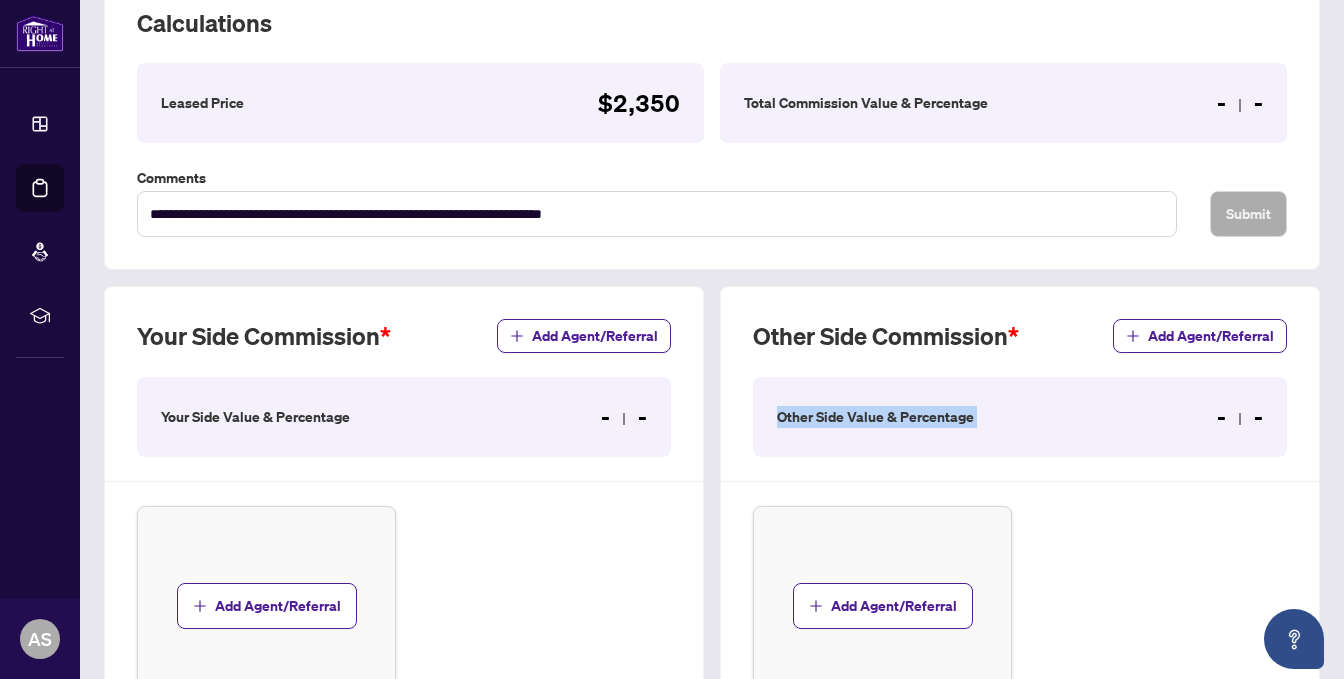click on "Other Side Value & Percentage -     -" at bounding box center (1020, 417) 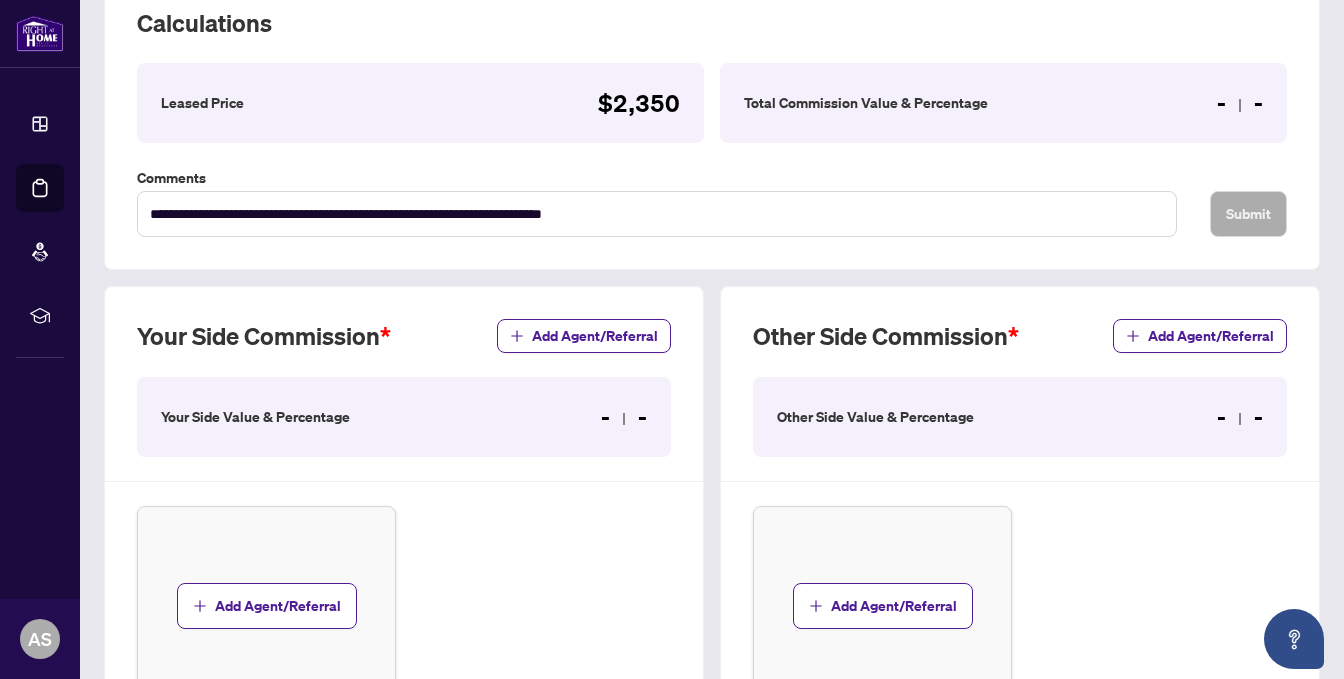 click on "-     -" at bounding box center (1240, 417) 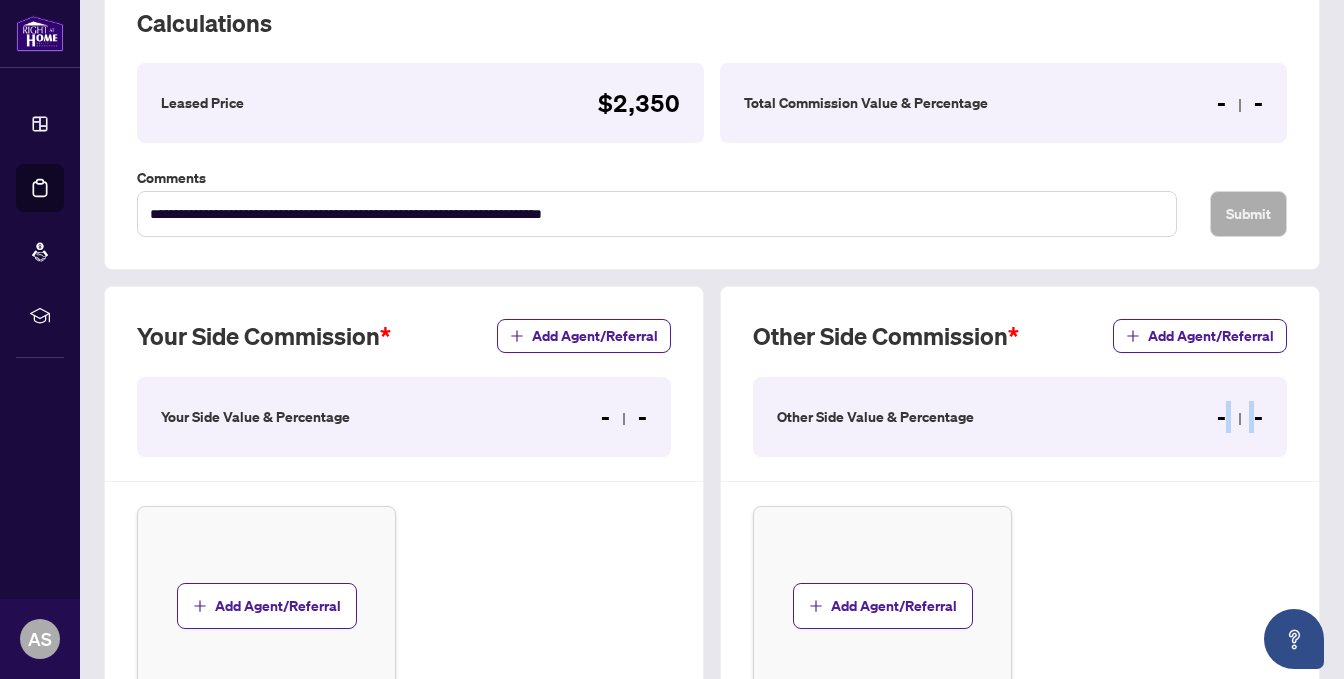 click on "-     -" at bounding box center (1240, 417) 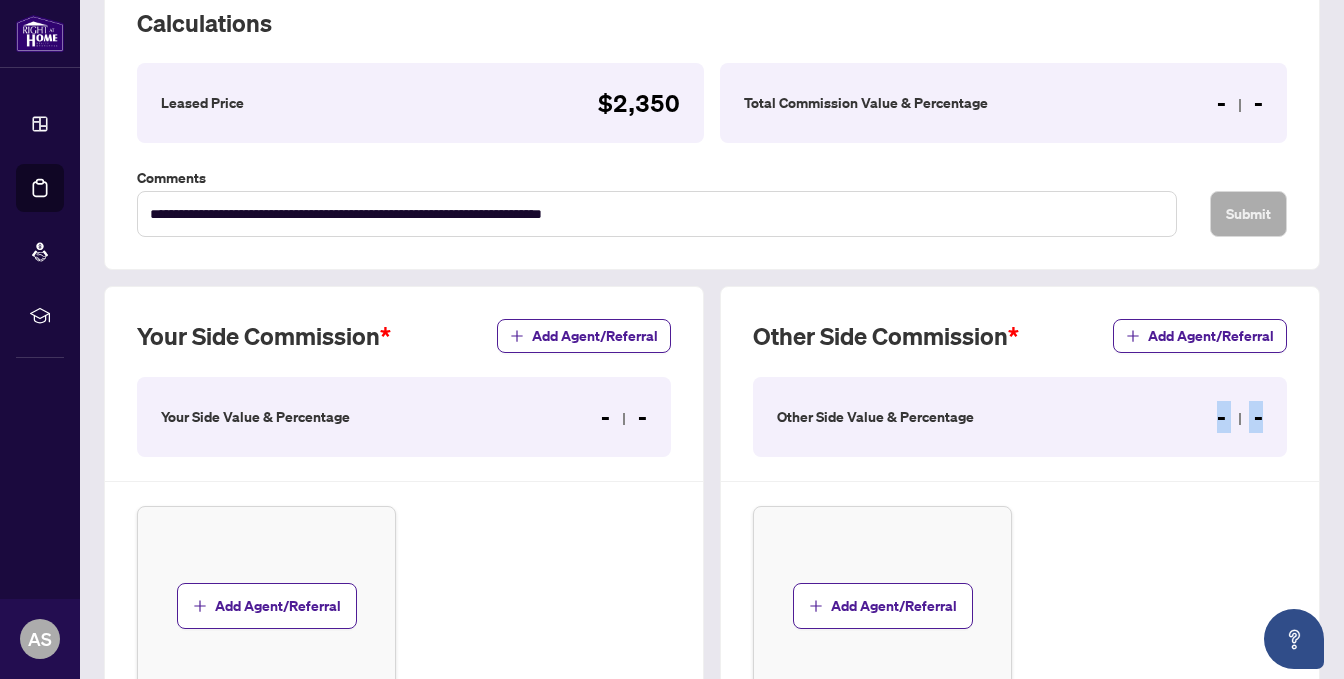 click on "-     -" at bounding box center (1240, 417) 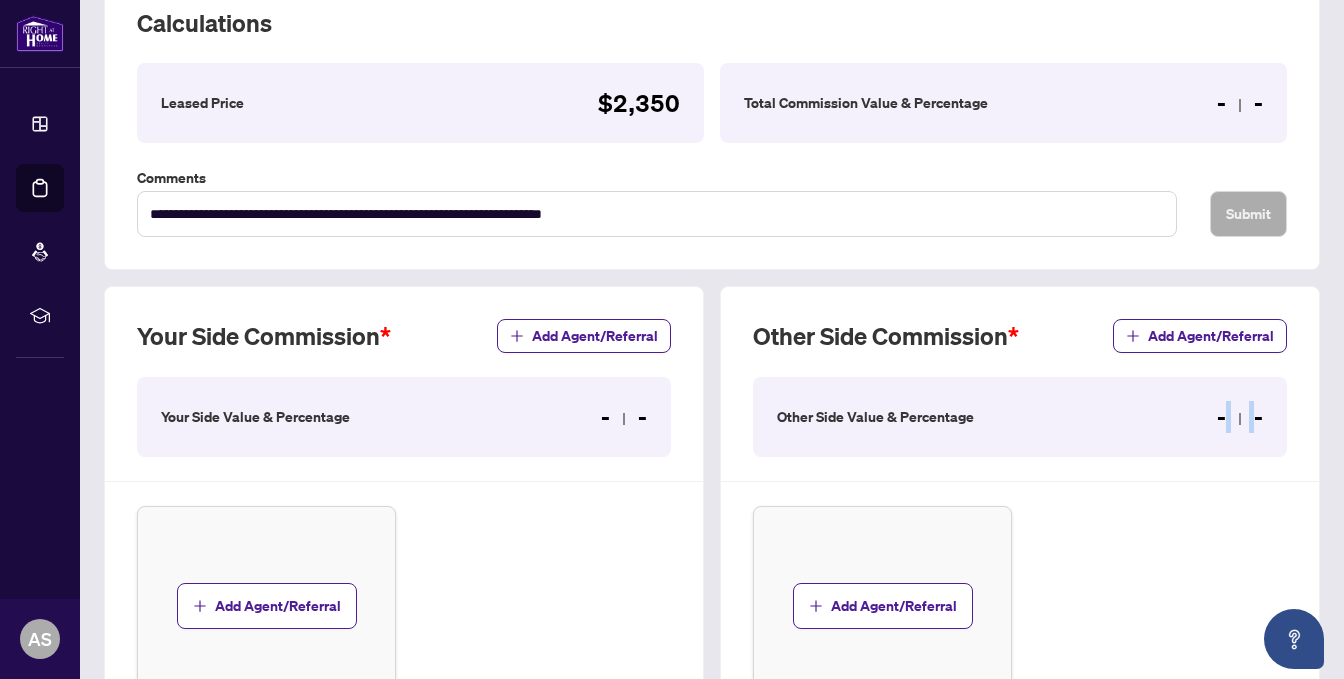 click on "-     -" at bounding box center (1240, 417) 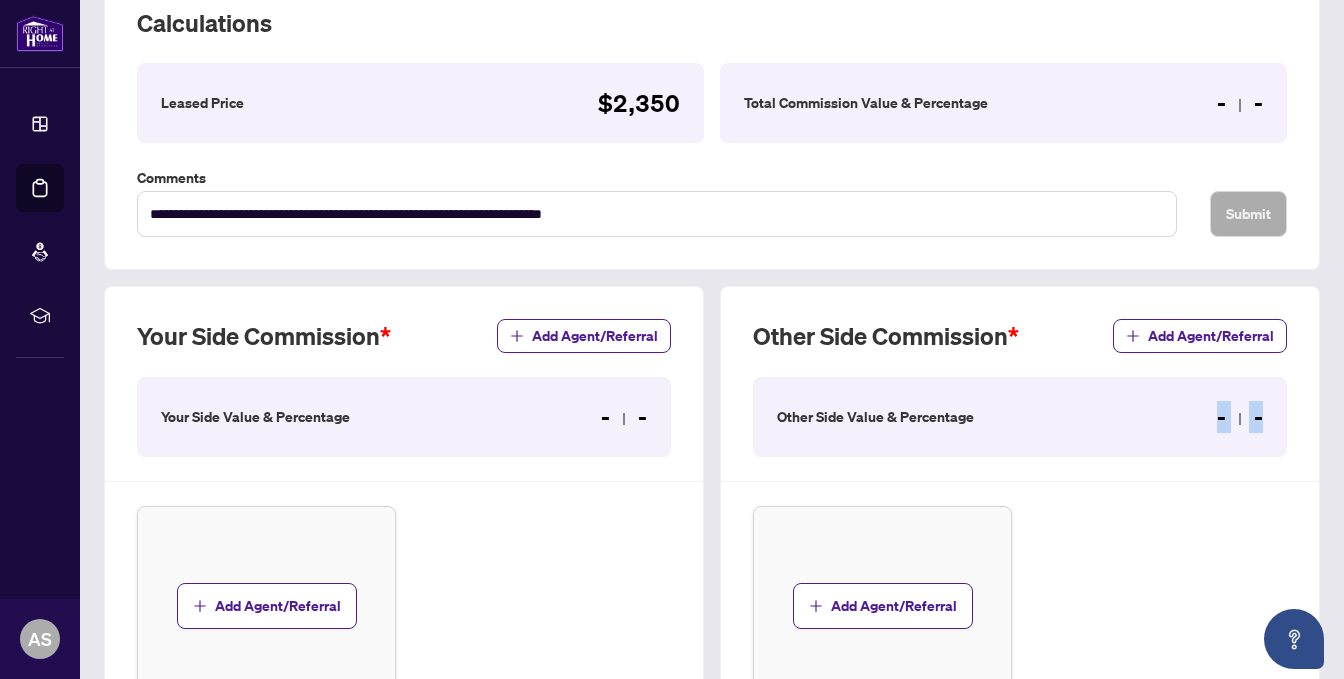 click on "-     -" at bounding box center (1240, 417) 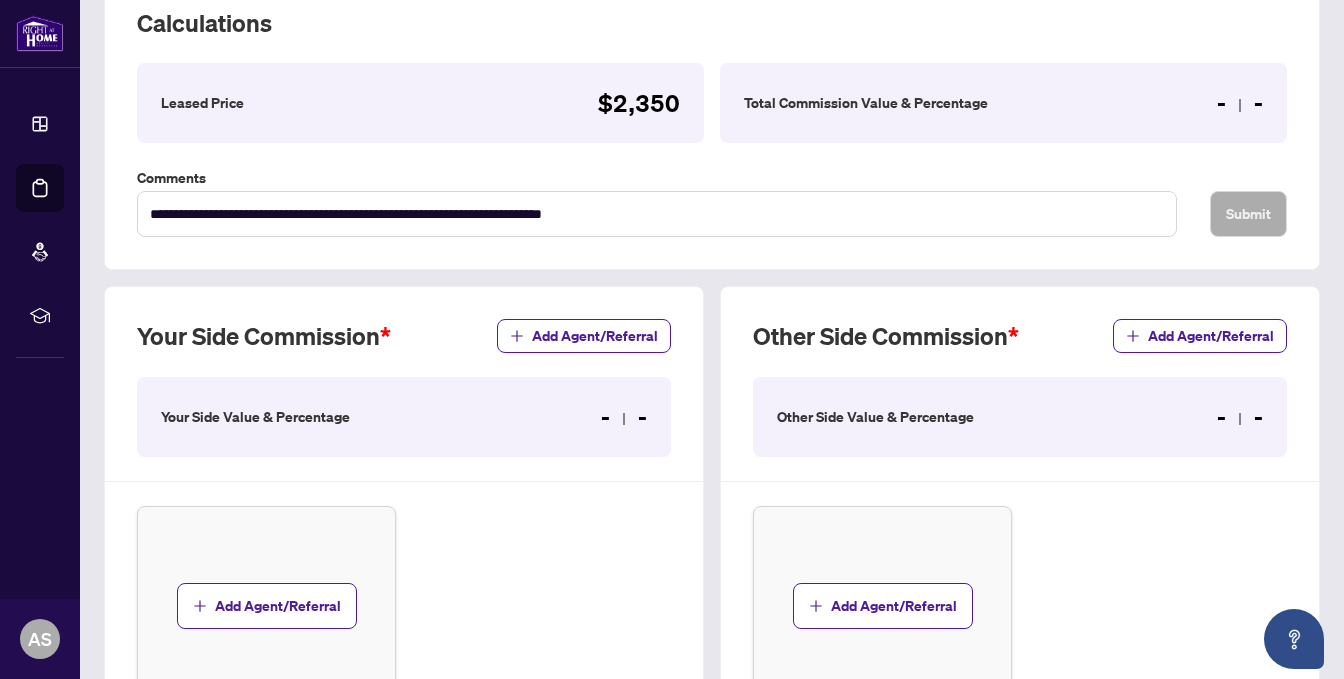 click on "-     -" at bounding box center (1240, 417) 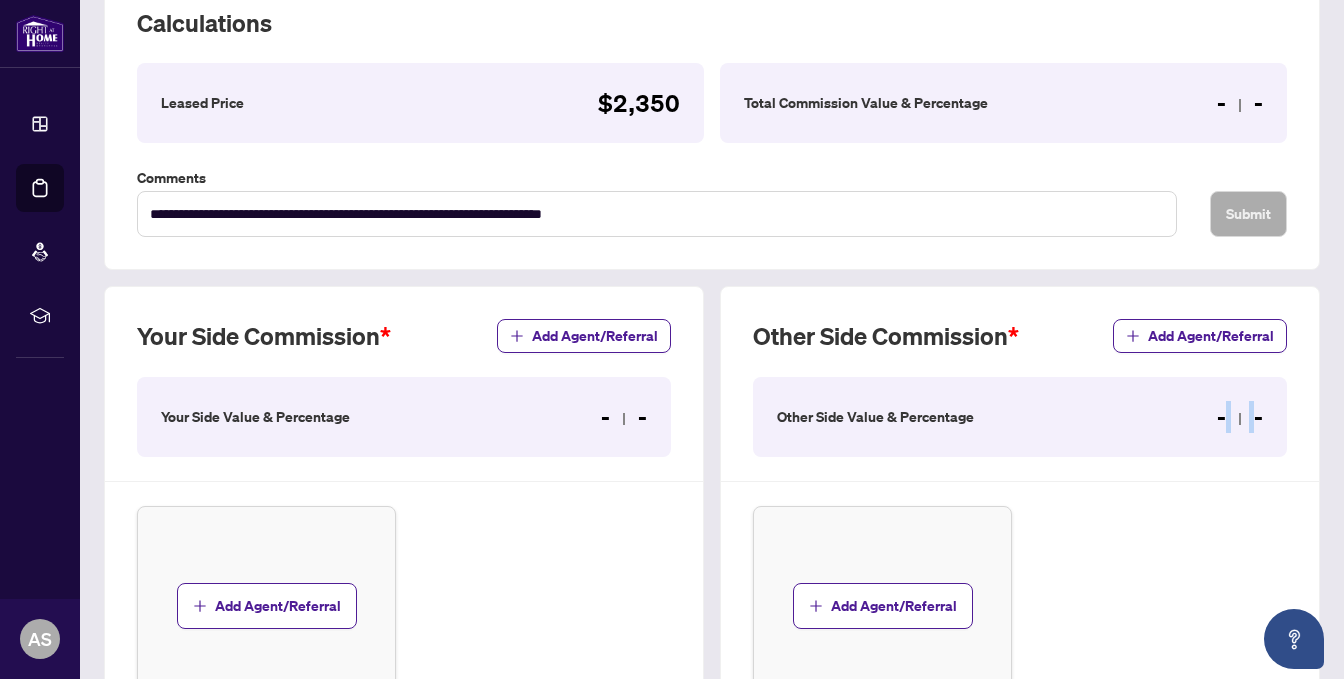 click on "-     -" at bounding box center [1240, 417] 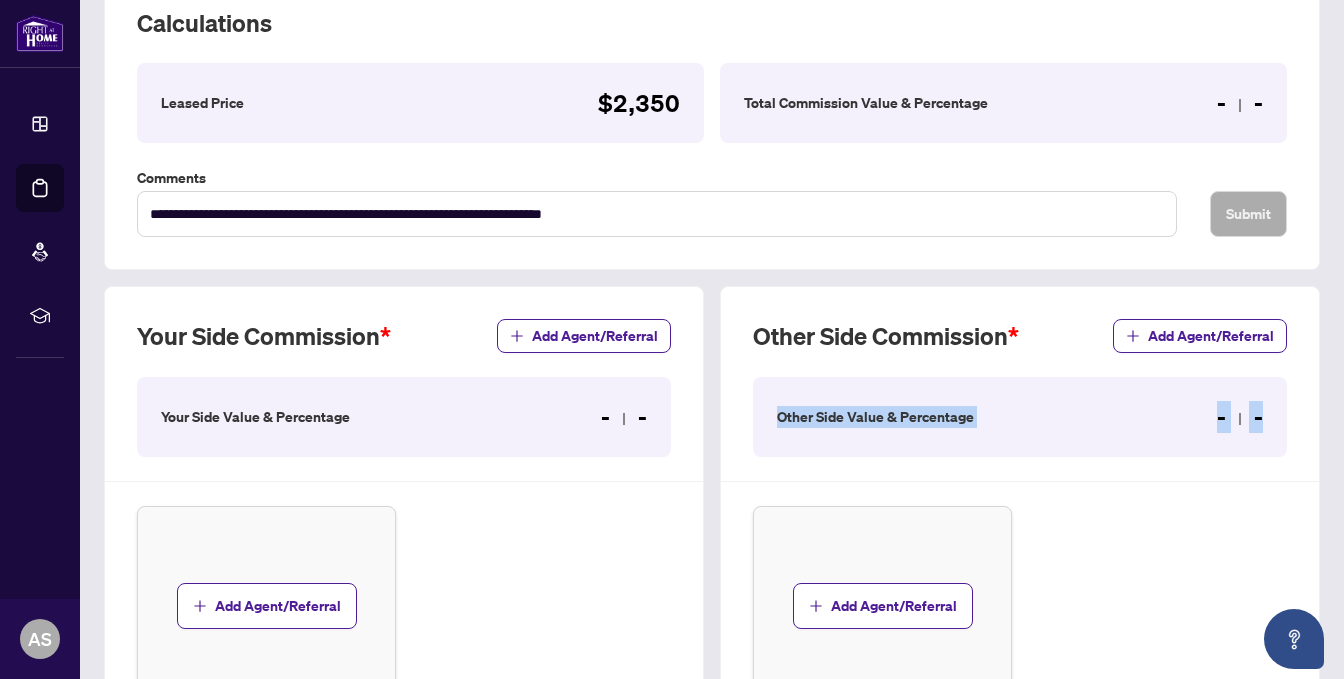 drag, startPoint x: 1254, startPoint y: 439, endPoint x: 788, endPoint y: 544, distance: 477.68295 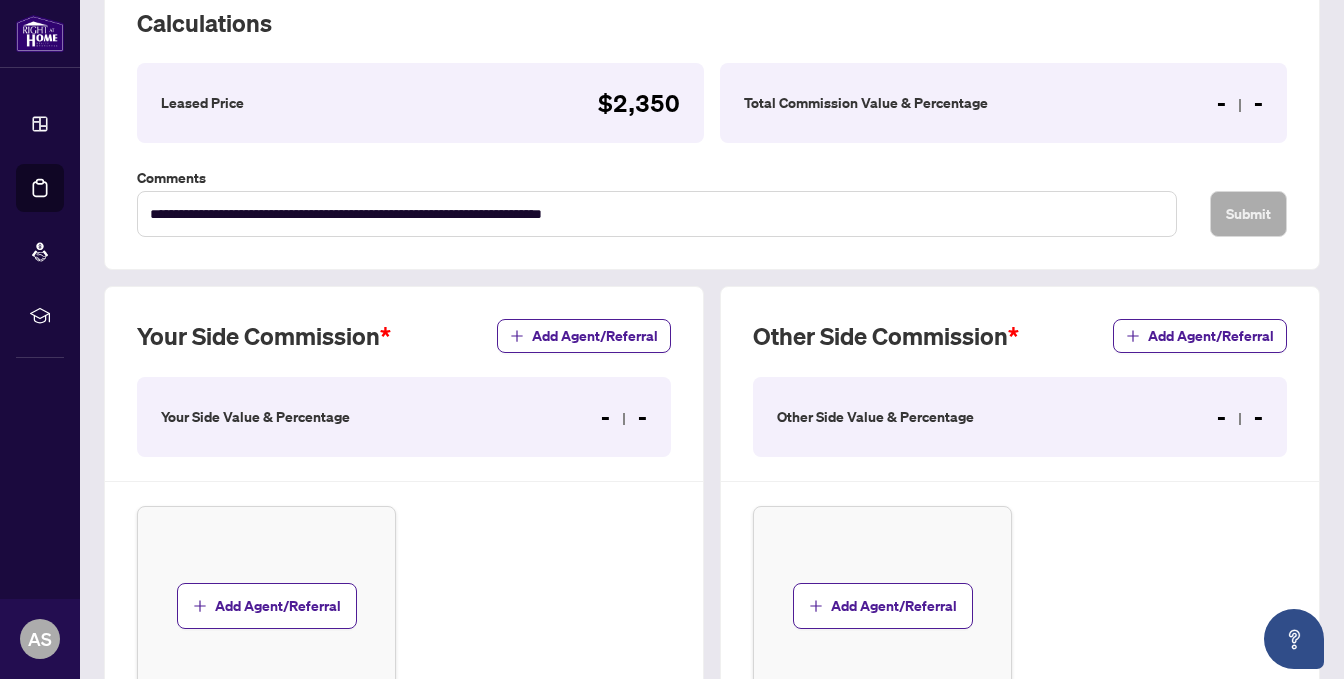 drag, startPoint x: 806, startPoint y: 489, endPoint x: 806, endPoint y: 530, distance: 41 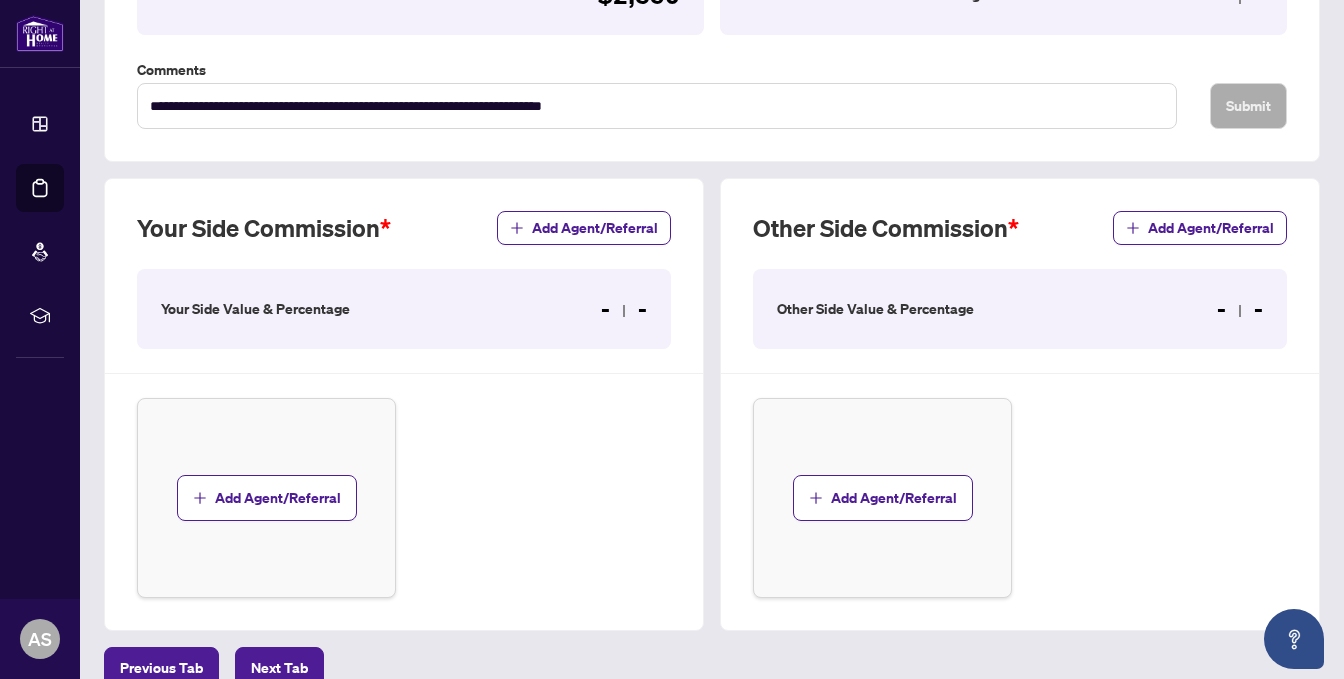 scroll, scrollTop: 506, scrollLeft: 0, axis: vertical 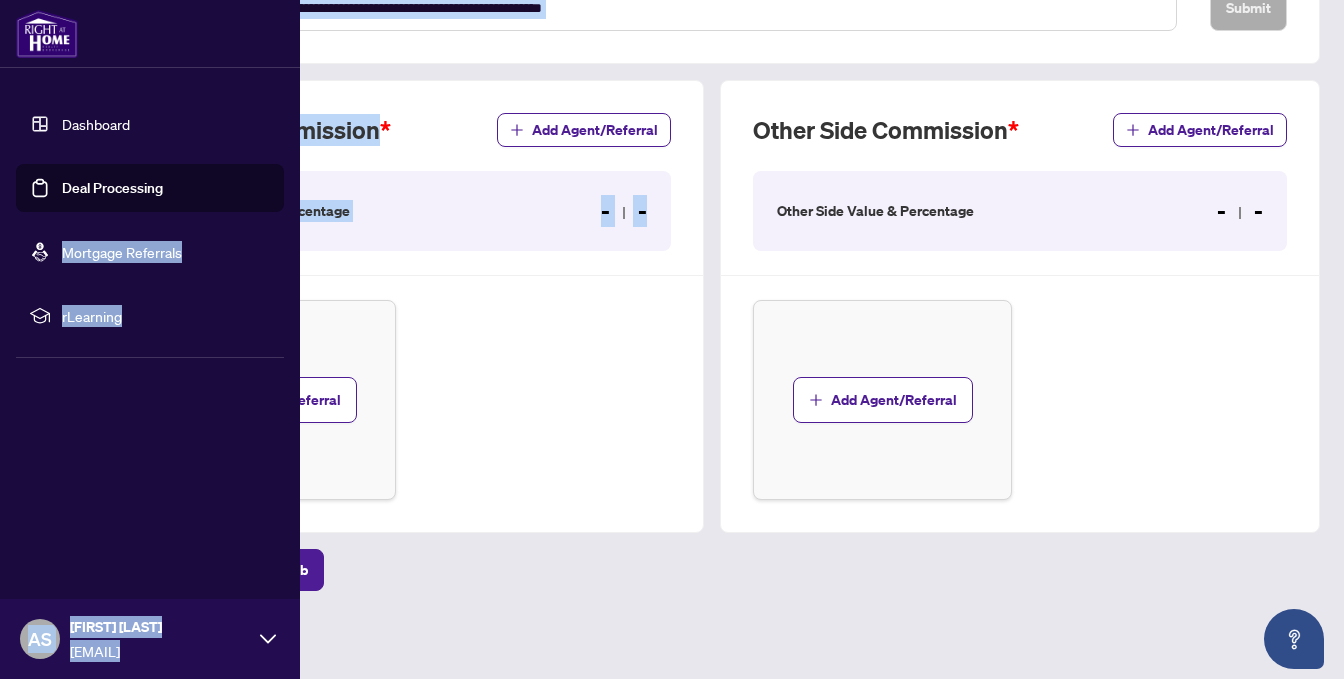 drag, startPoint x: 643, startPoint y: 208, endPoint x: 52, endPoint y: 228, distance: 591.3383 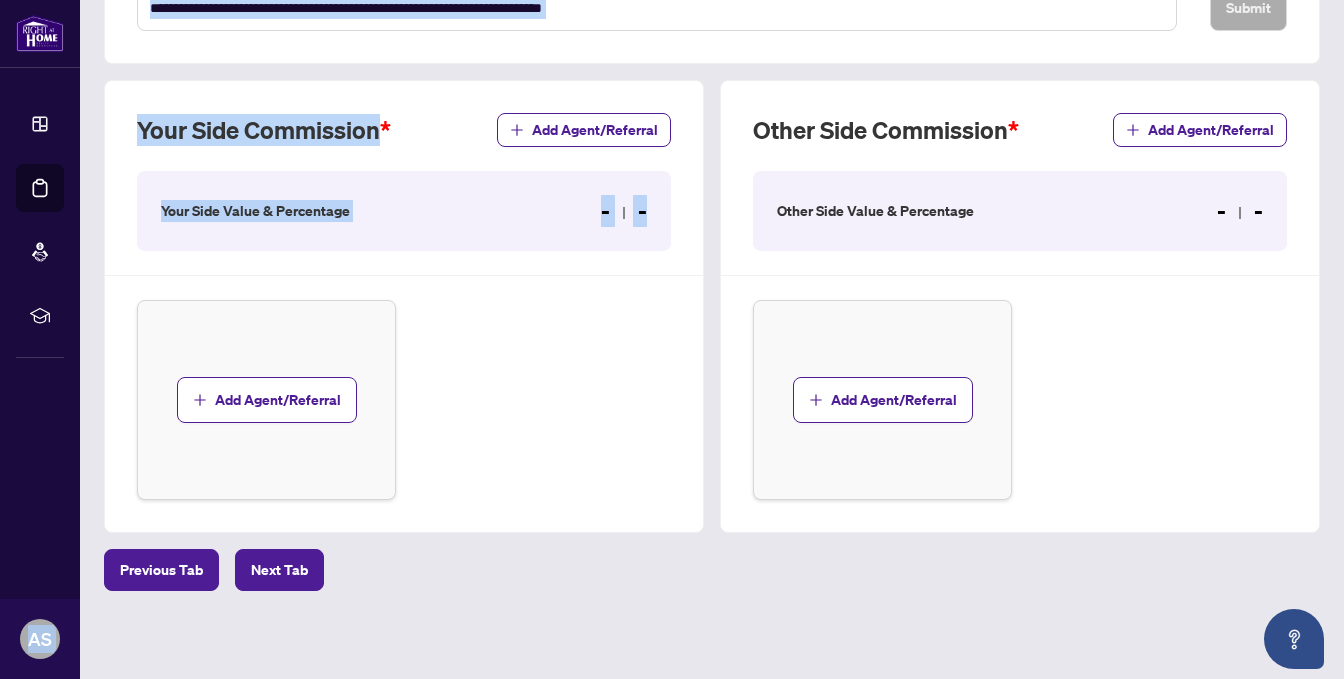 click on "Your Side Value & Percentage -     -" at bounding box center (404, 211) 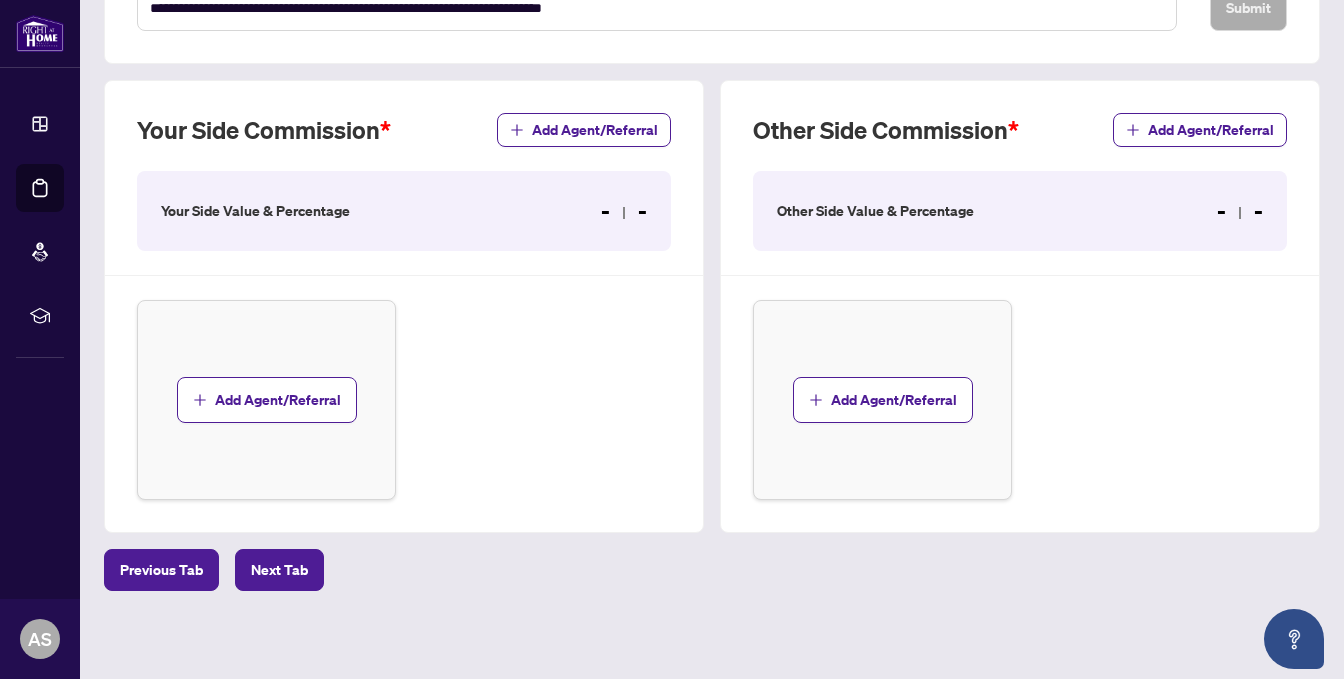 drag, startPoint x: 516, startPoint y: 213, endPoint x: 487, endPoint y: 205, distance: 30.083218 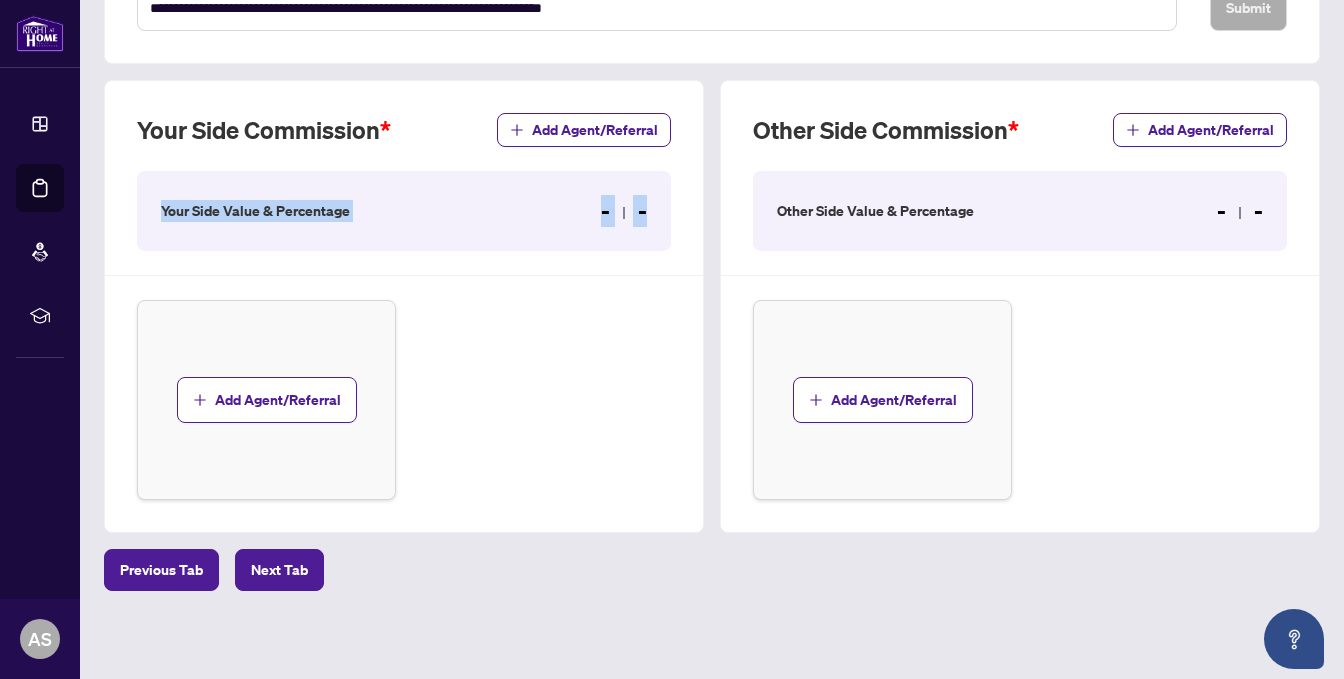drag, startPoint x: 648, startPoint y: 207, endPoint x: 163, endPoint y: 211, distance: 485.01648 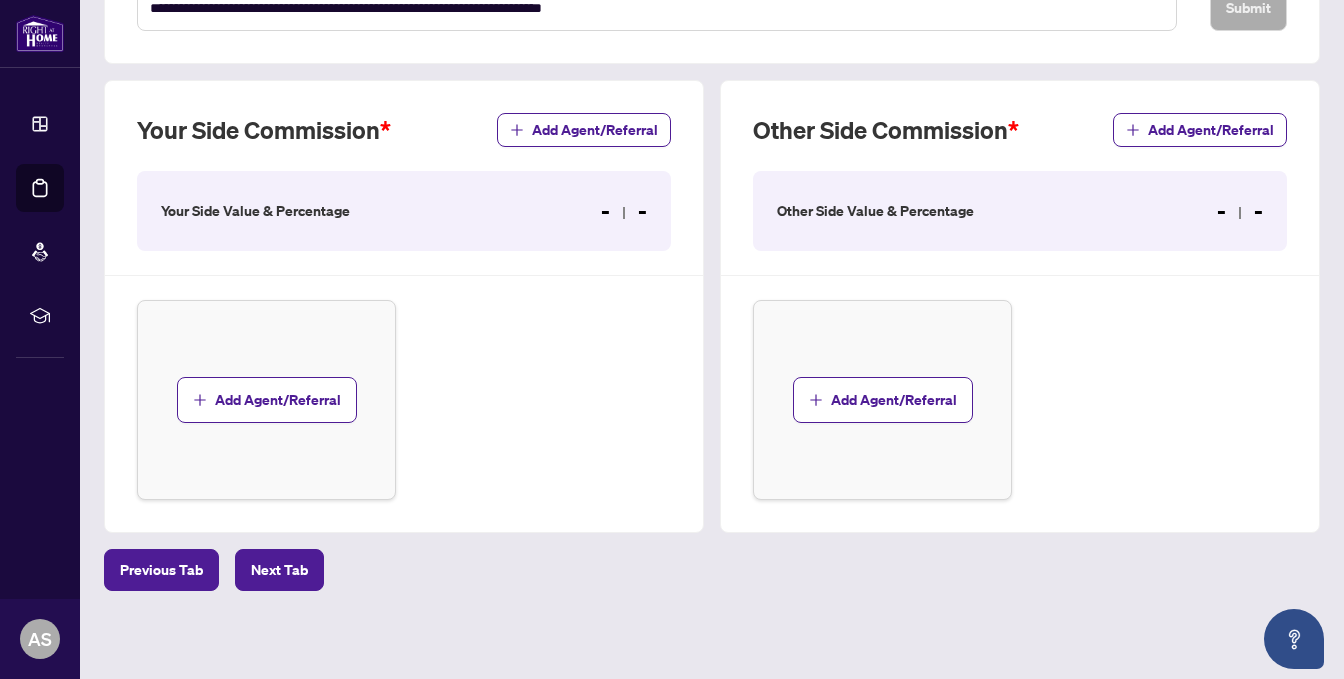 click on "Your Side Value & Percentage -     -" at bounding box center (404, 211) 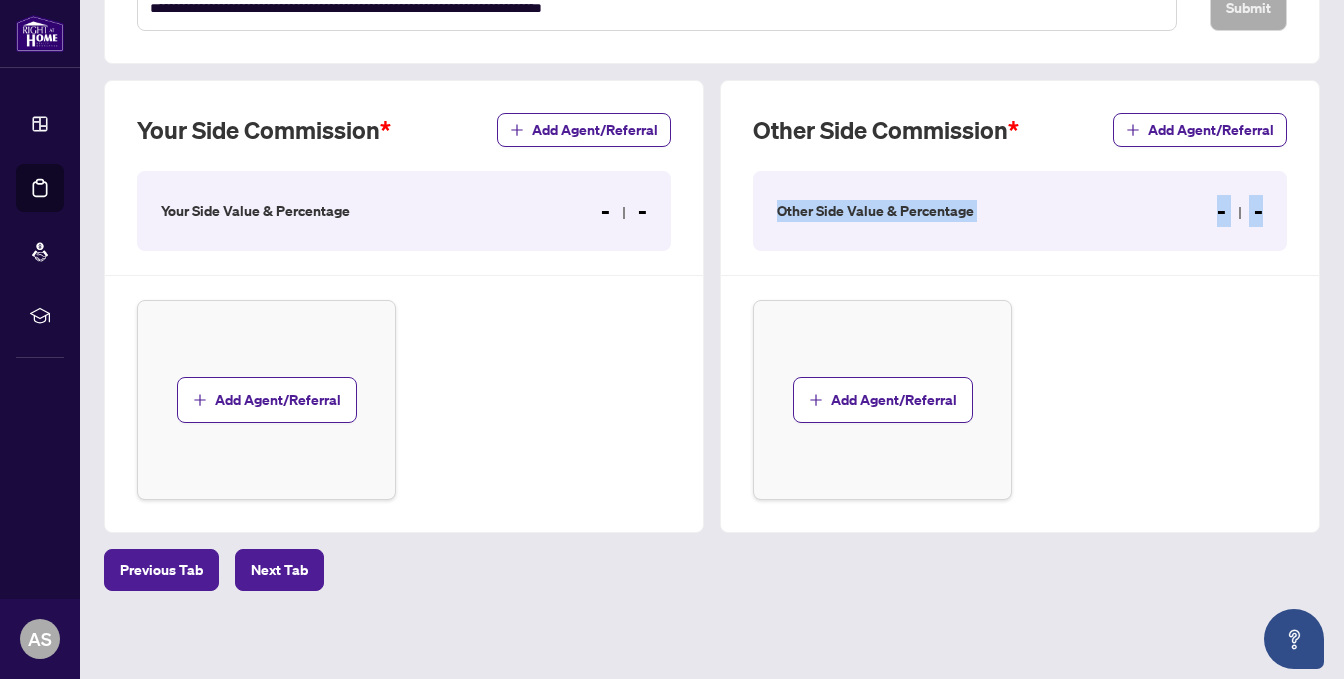 drag, startPoint x: 1255, startPoint y: 203, endPoint x: 766, endPoint y: 207, distance: 489.01636 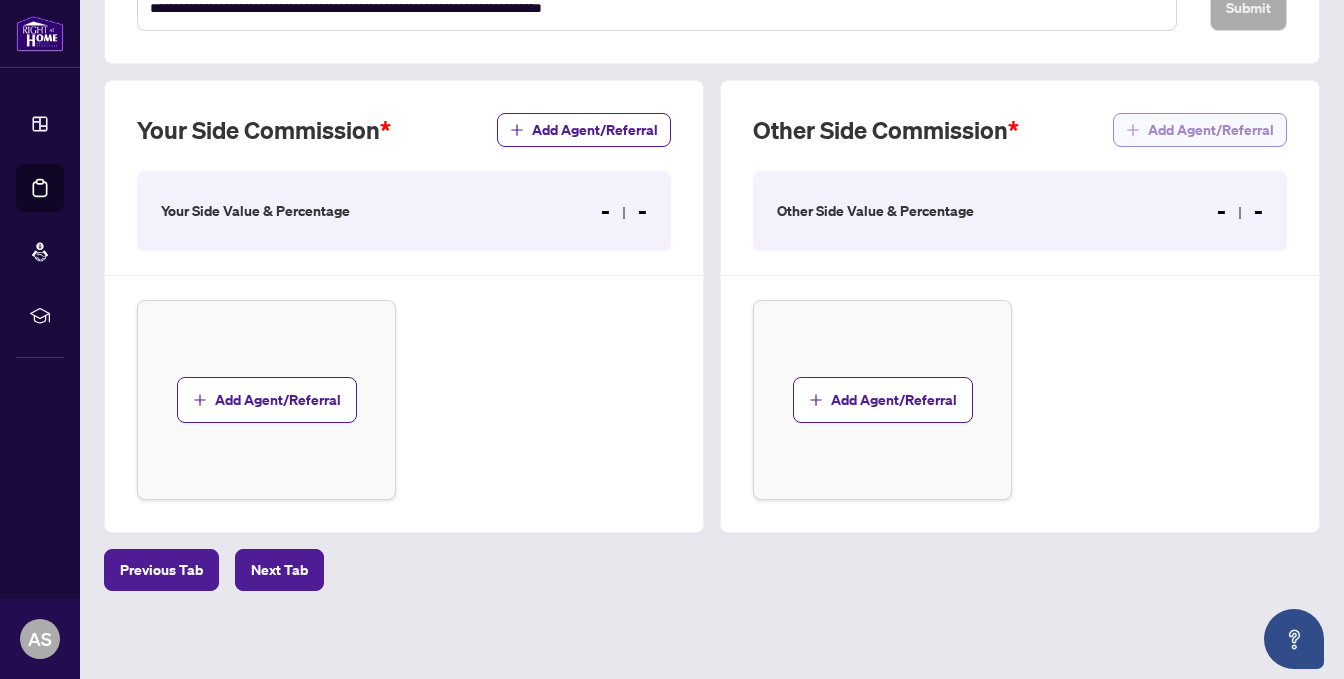 click 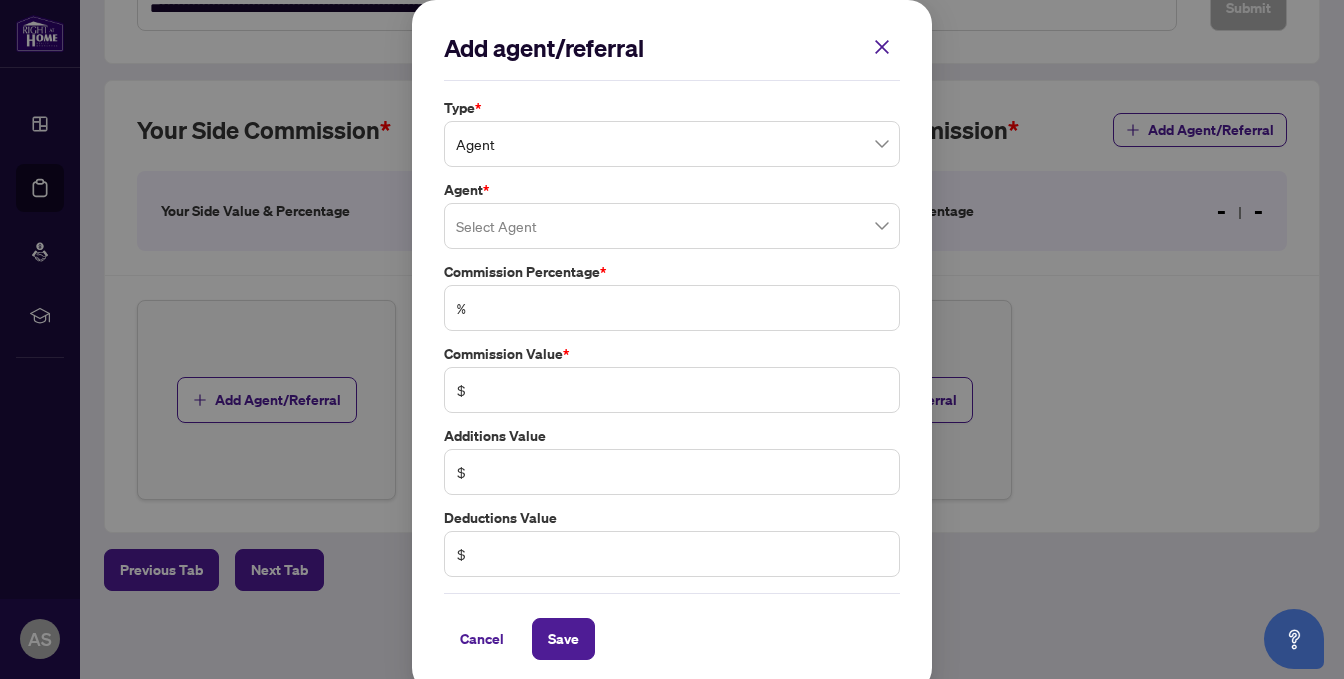 click on "Add agent/referral Type * Agent Agent * Select Agent Commission Percentage * % Commission Value * $ Additions Value $ Deductions Value $ Cancel Save Cancel OK" at bounding box center [672, 339] 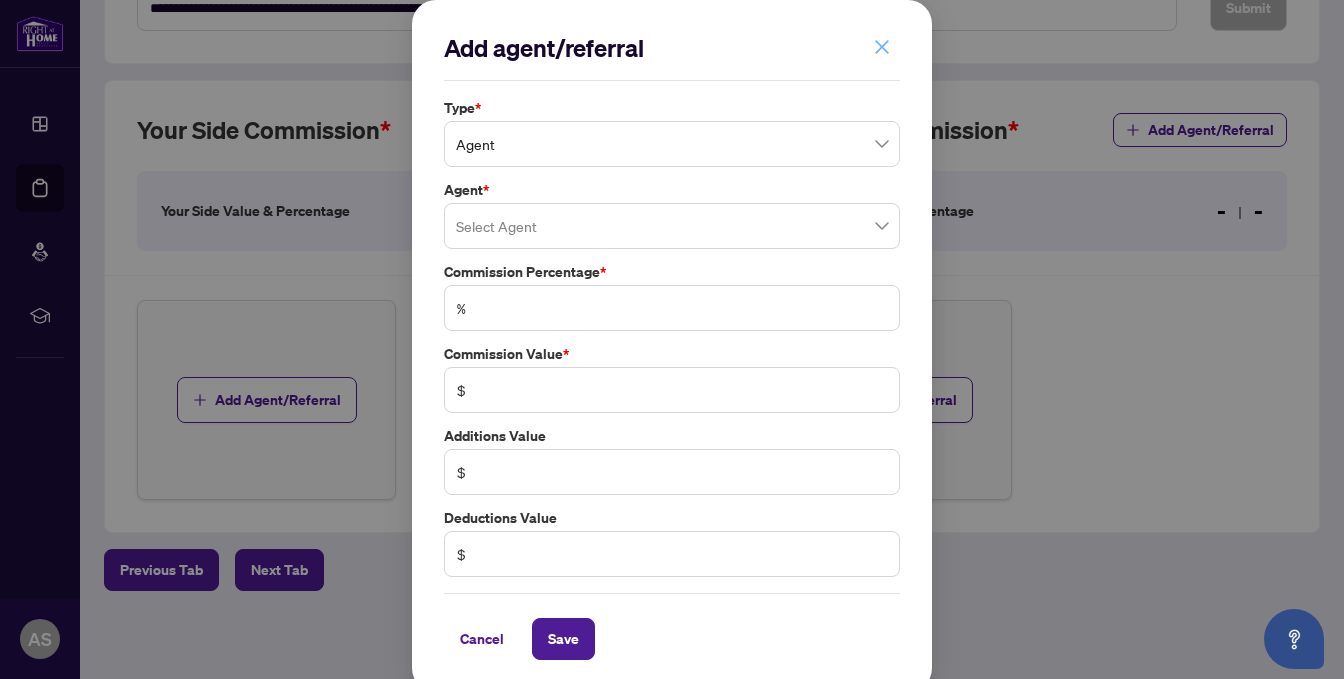 click 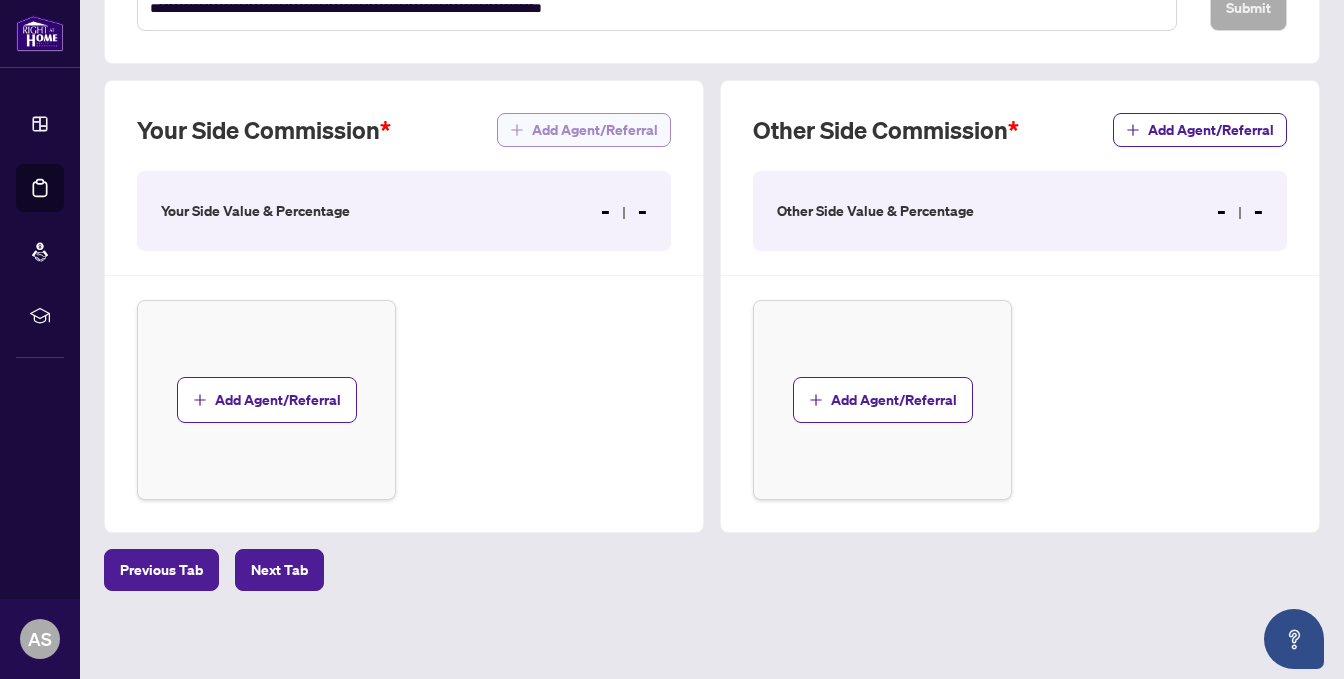 click 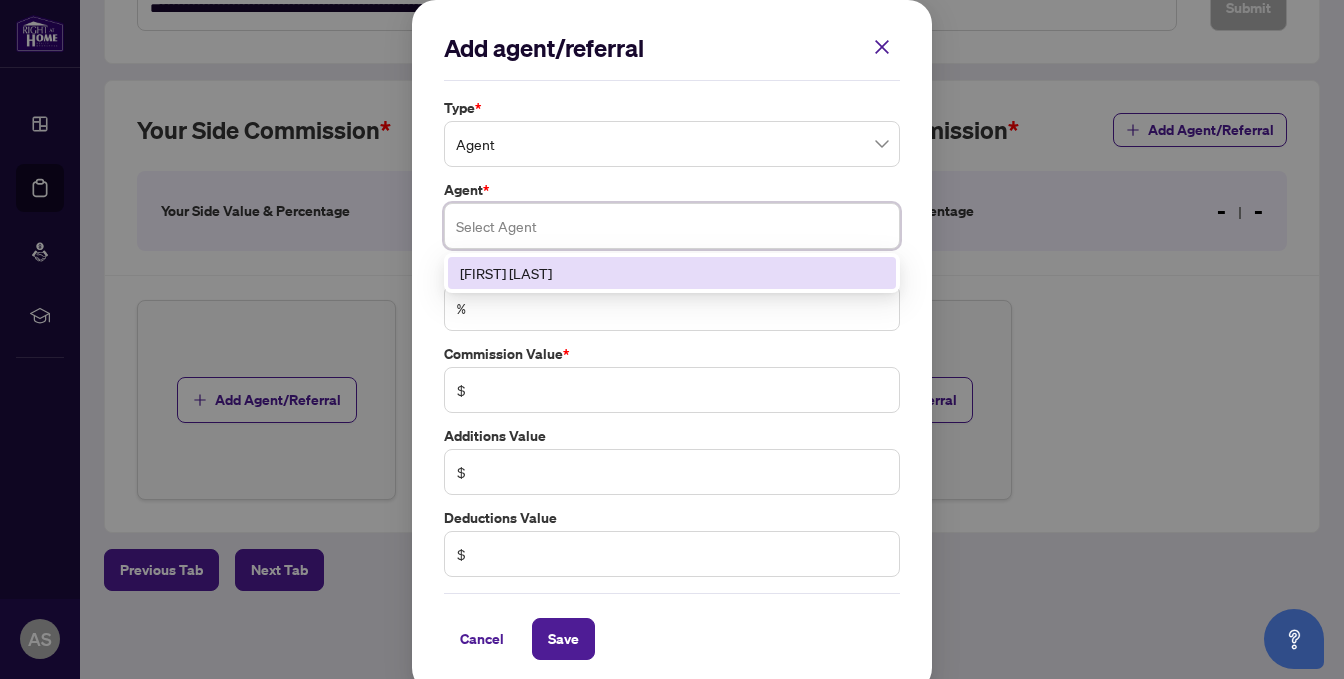 click at bounding box center [672, 226] 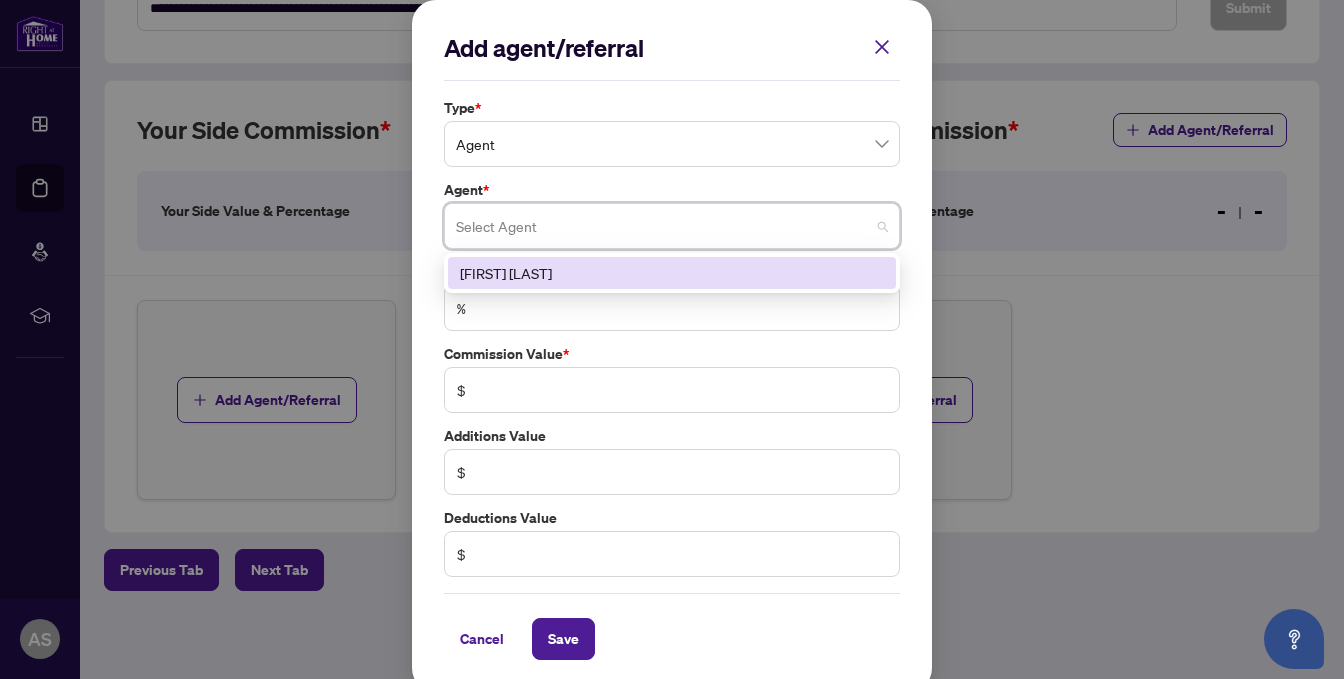 click on "[FIRST] [LAST]" at bounding box center [672, 273] 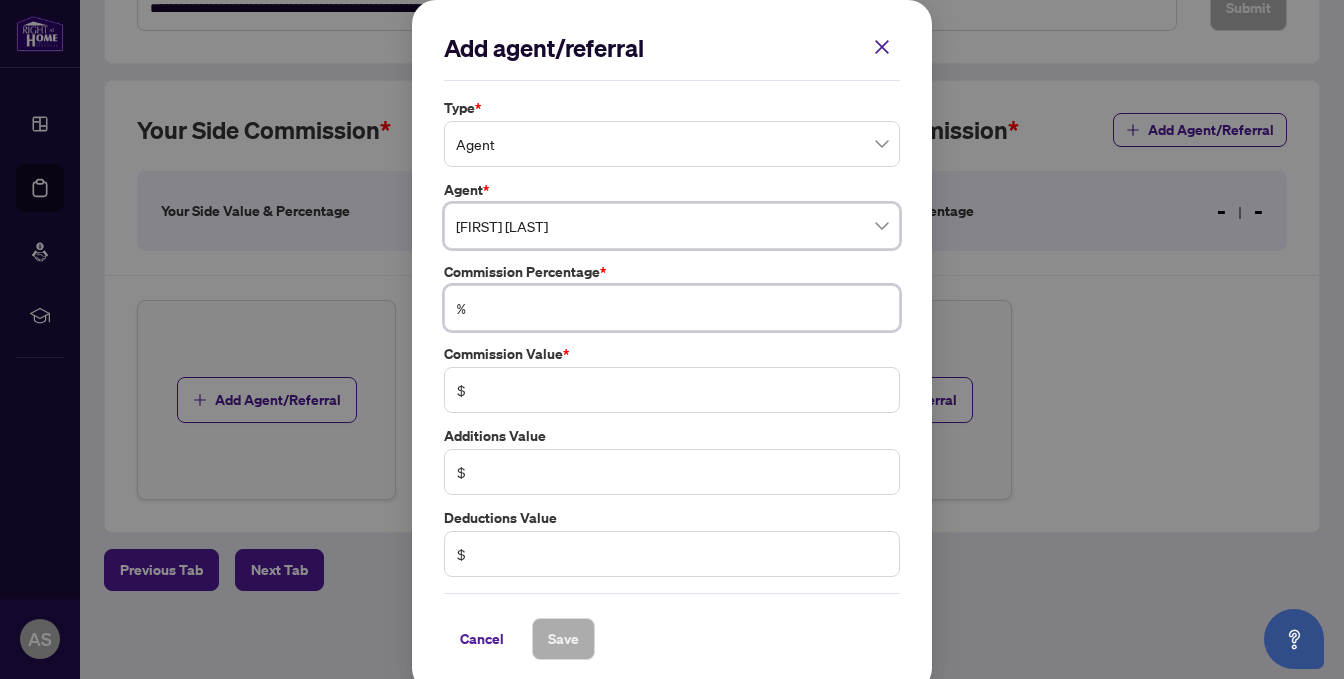 click at bounding box center [682, 308] 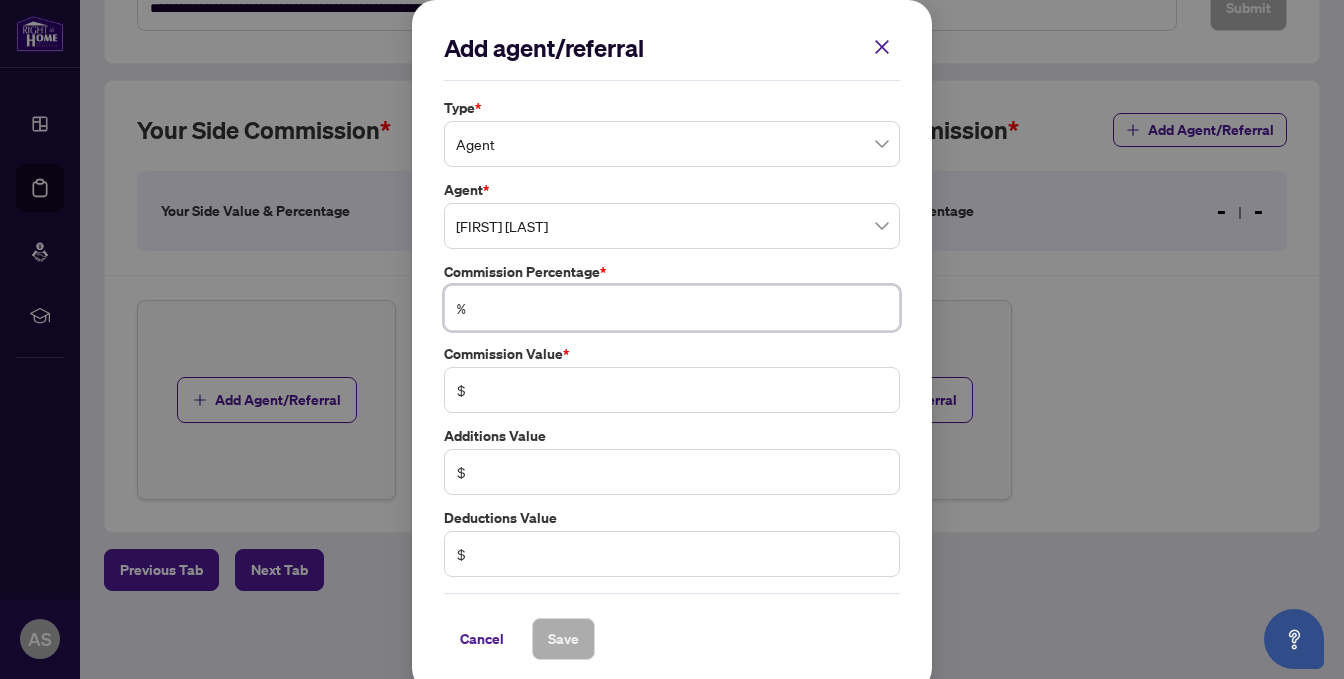 type on "*" 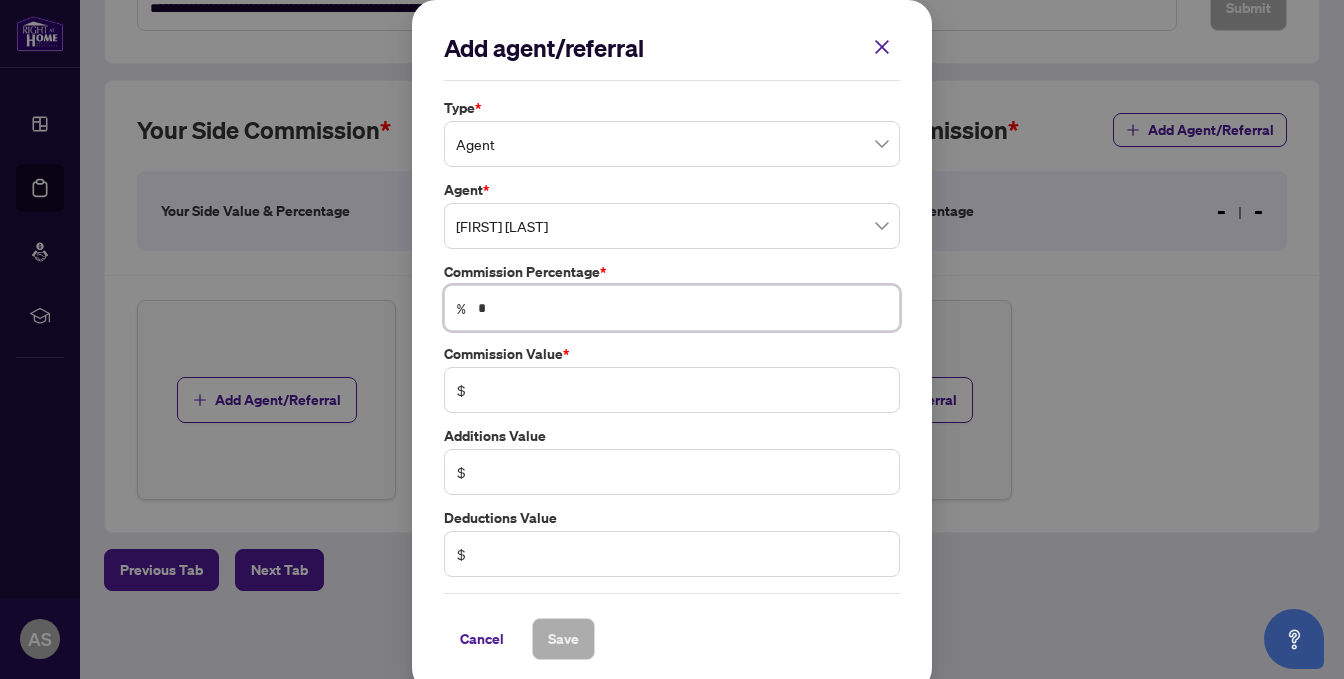 type 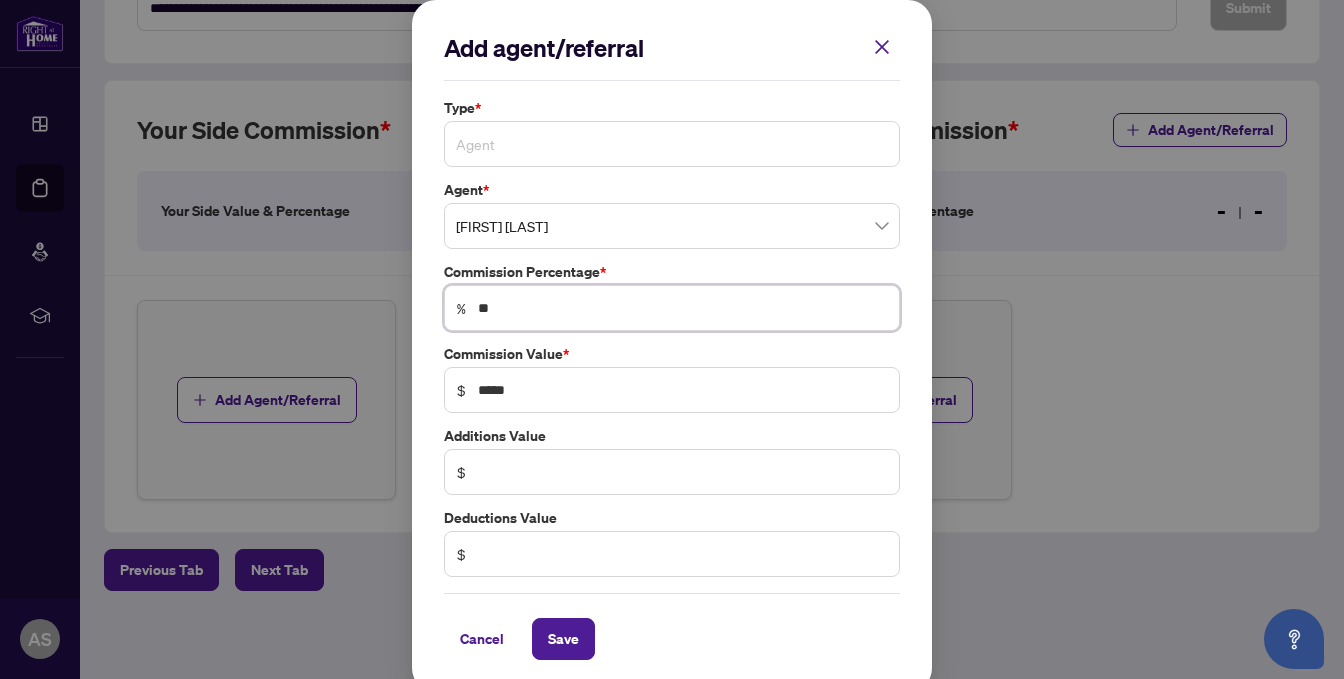 click on "Agent" at bounding box center (672, 144) 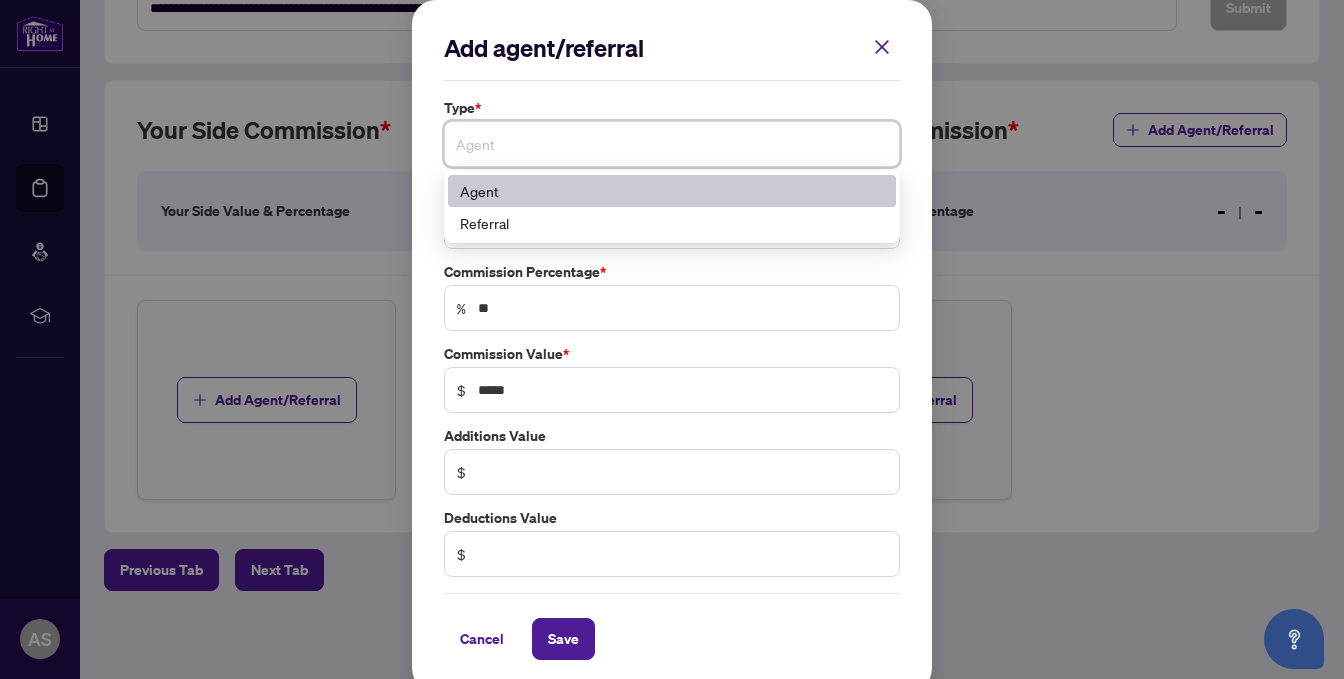 click on "Agent" at bounding box center (672, 144) 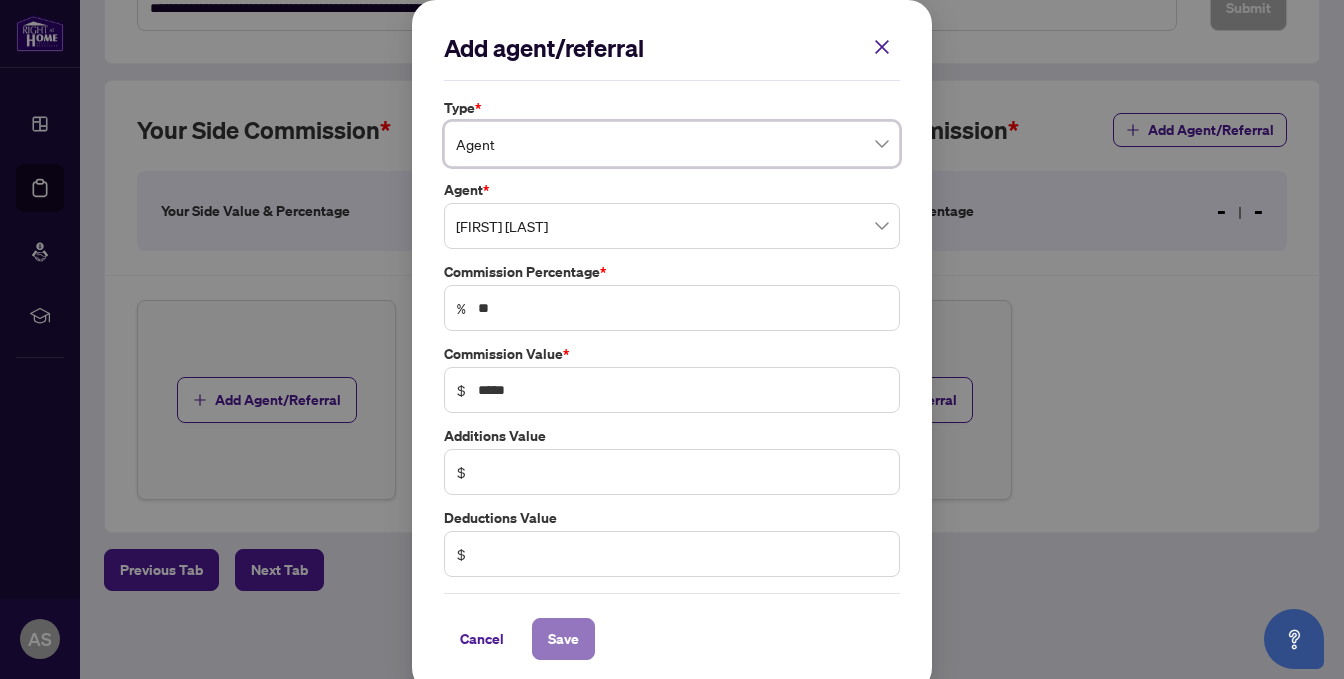 click on "Save" at bounding box center (563, 639) 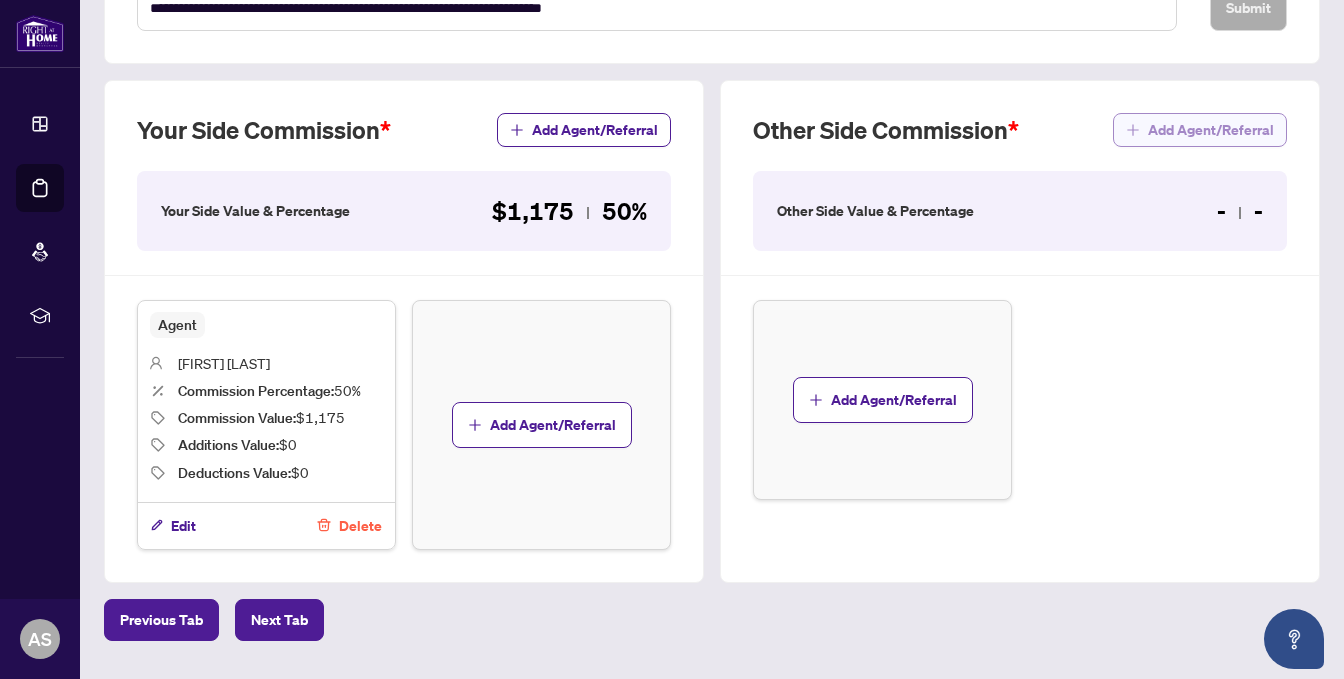 click on "Add Agent/Referral" at bounding box center [1211, 130] 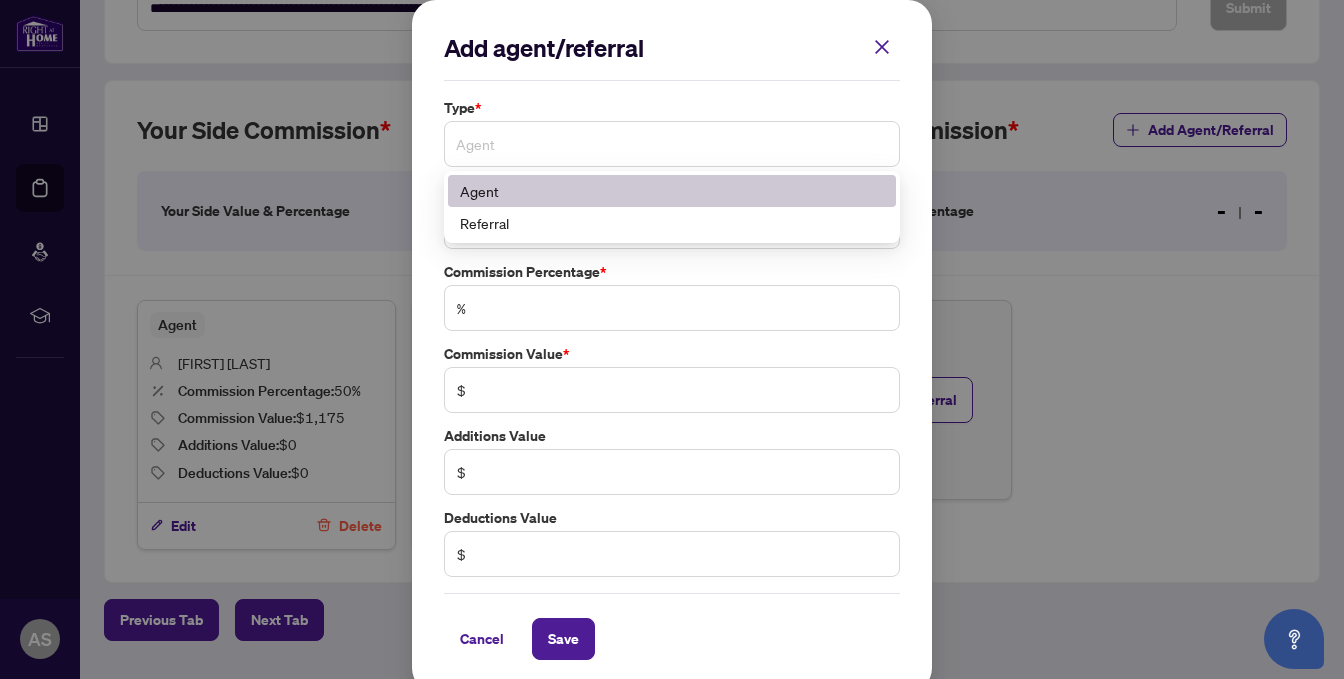 click on "Agent" at bounding box center [672, 144] 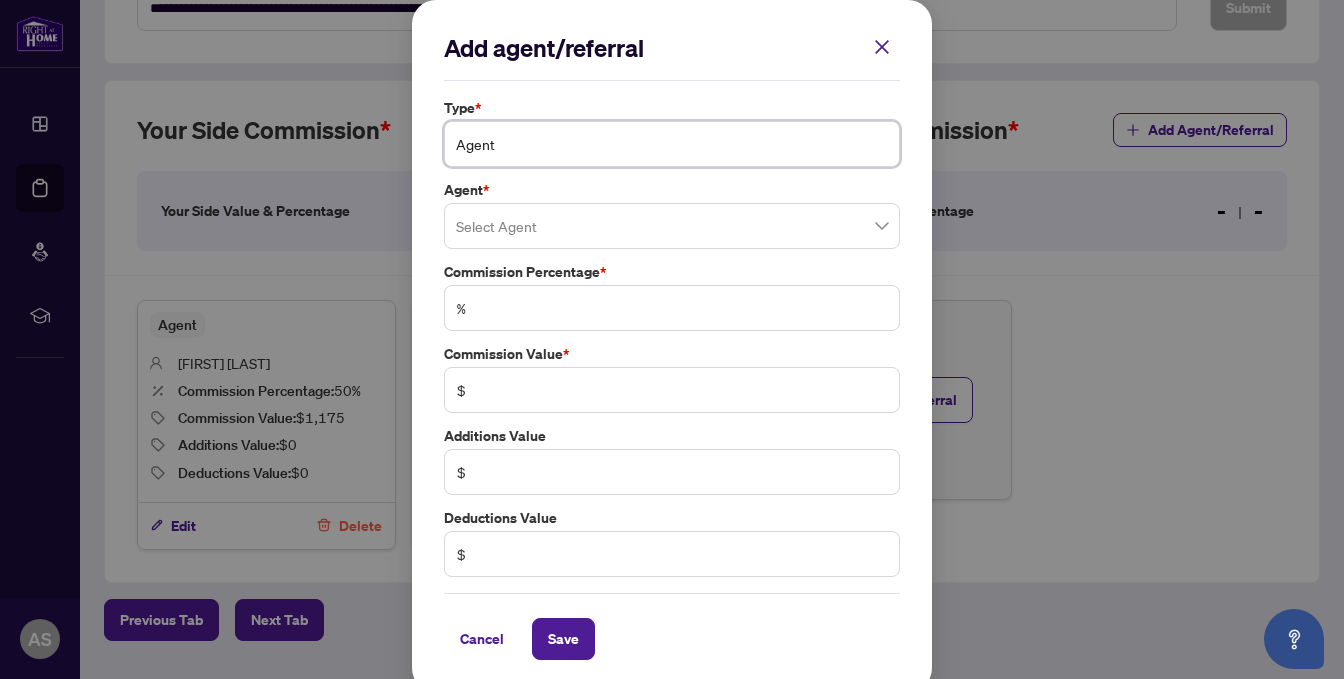 click on "Agent" at bounding box center (672, 144) 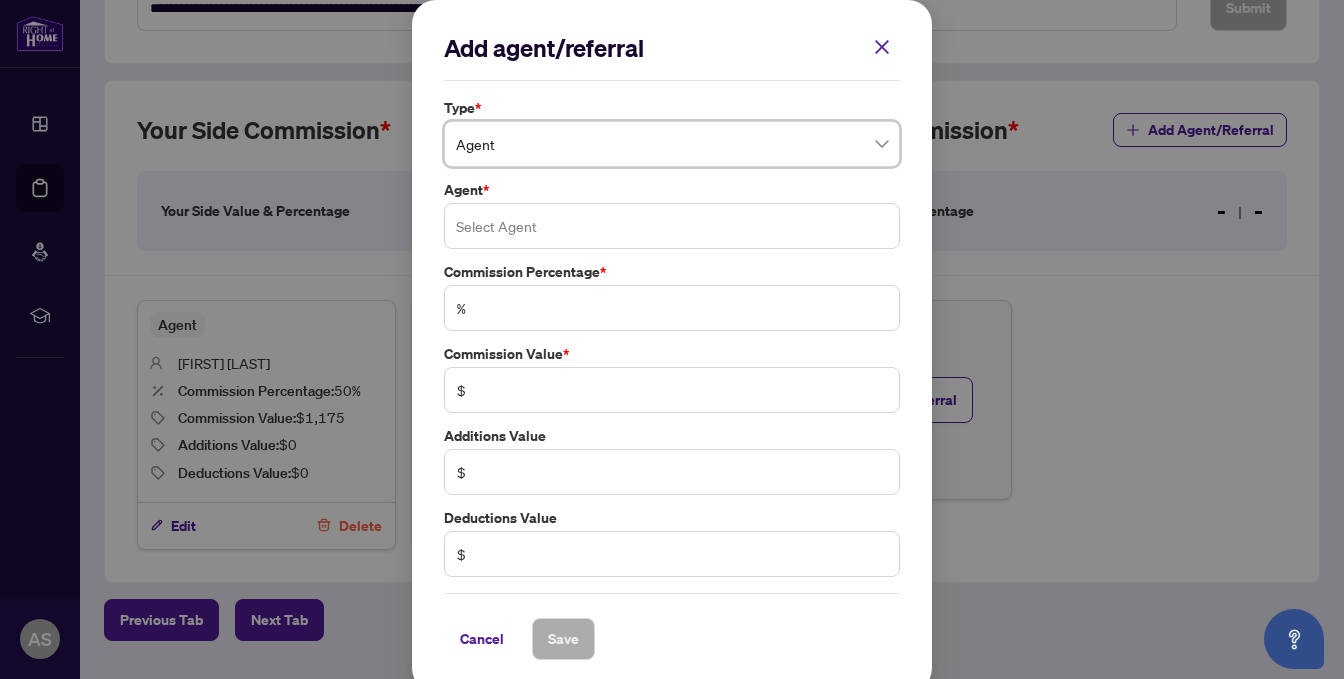 click at bounding box center [672, 226] 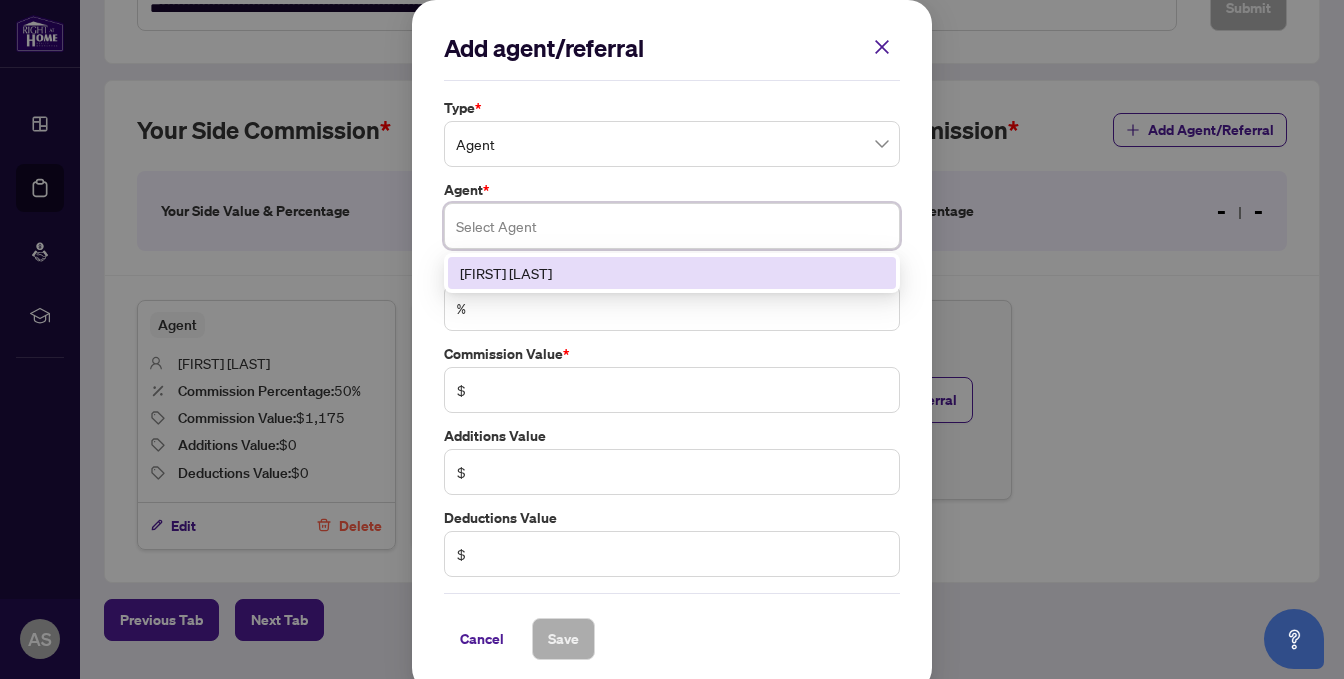 click at bounding box center [672, 226] 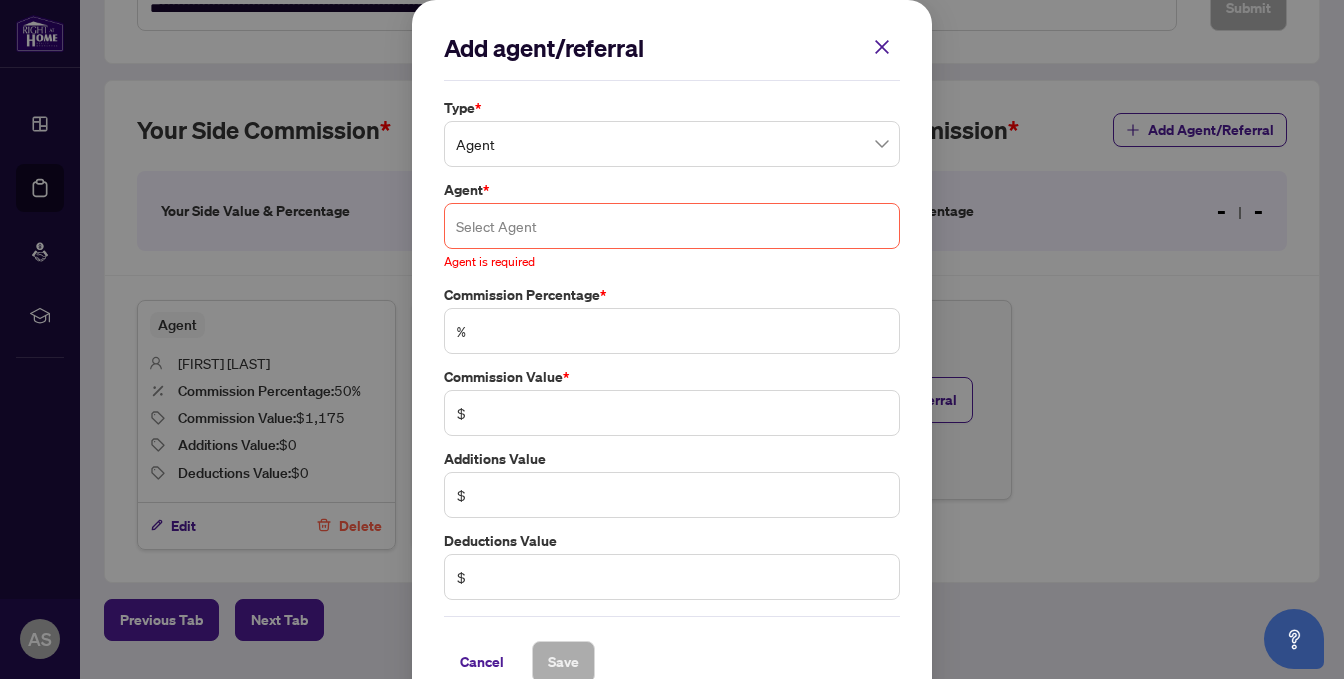 click at bounding box center [672, 226] 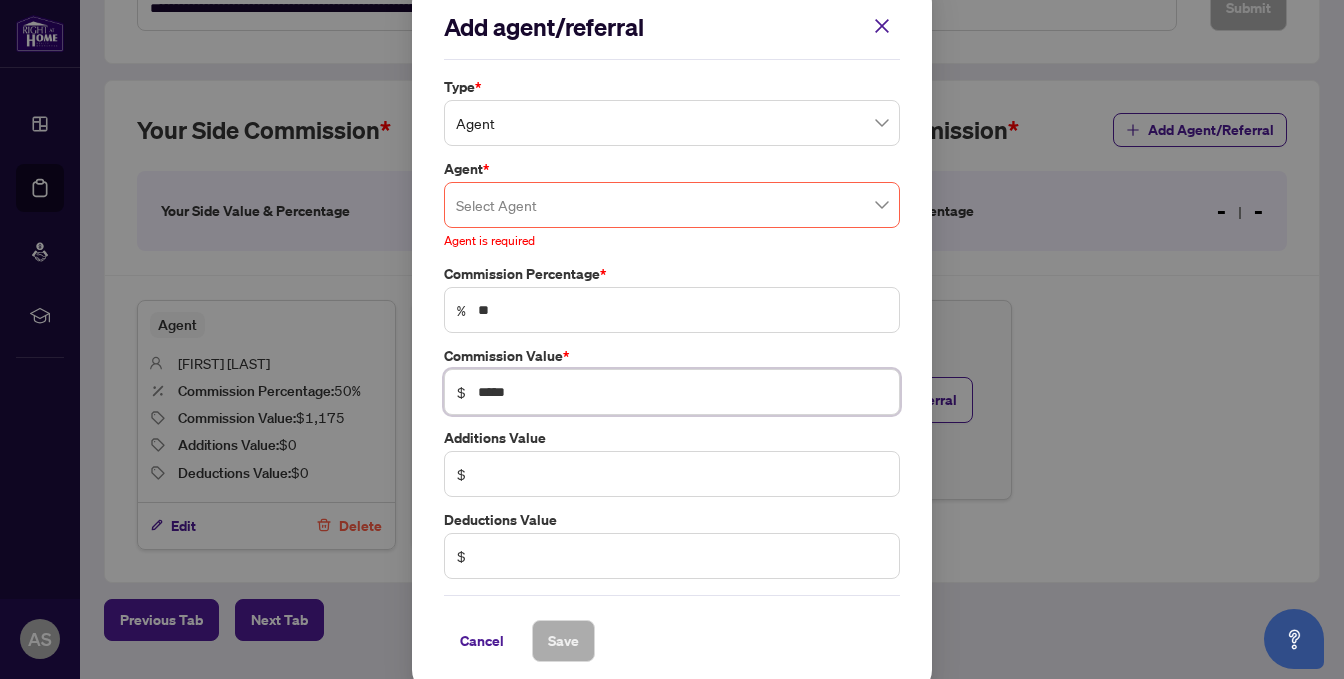 scroll, scrollTop: 32, scrollLeft: 0, axis: vertical 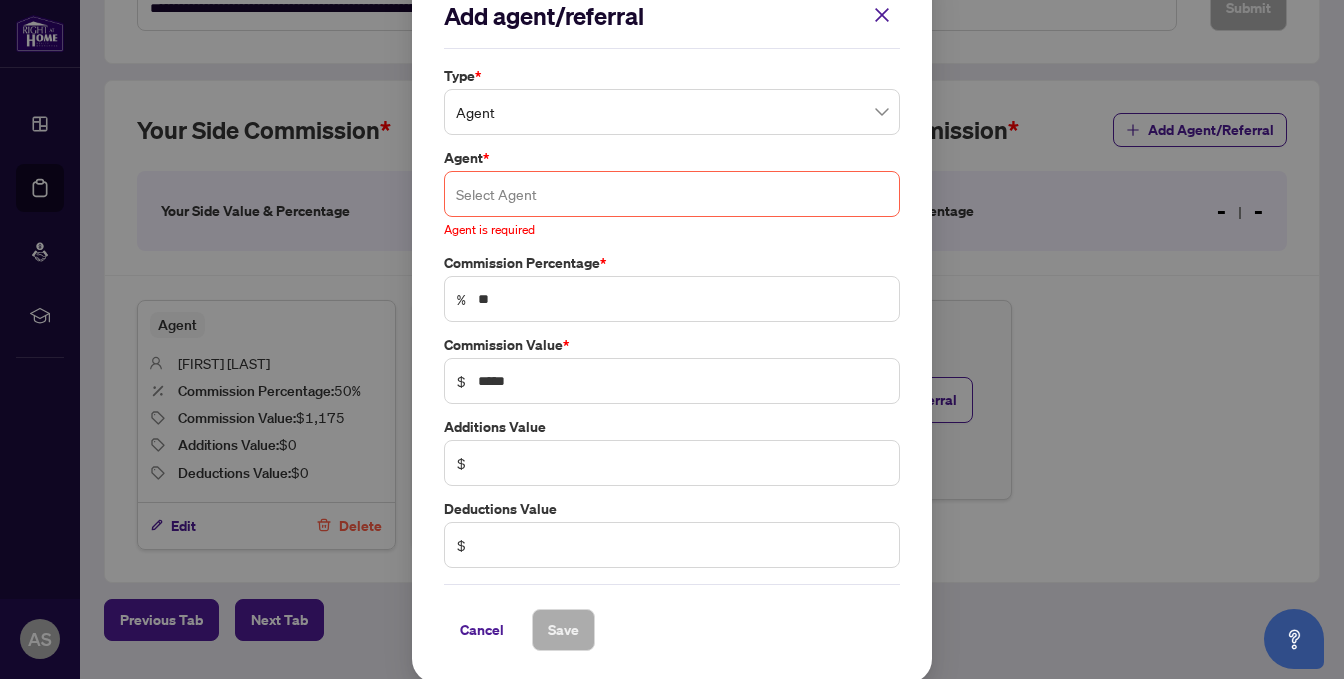 click at bounding box center [672, 194] 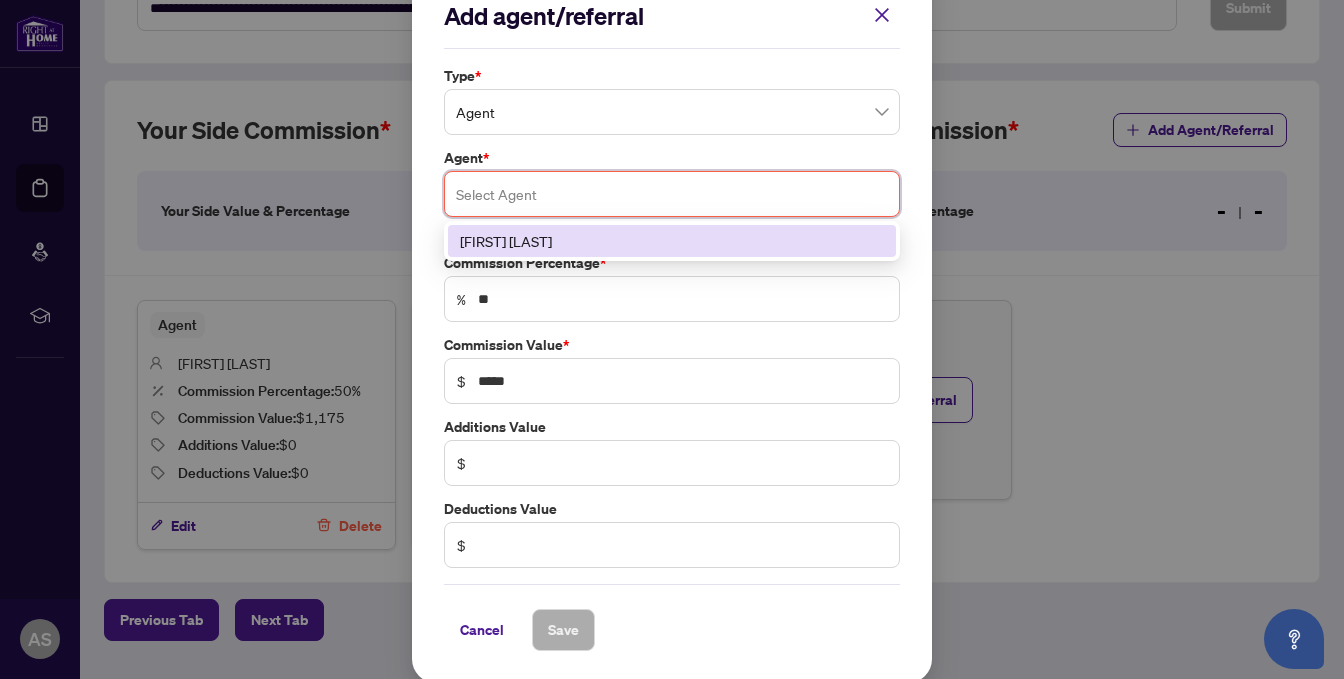 click at bounding box center [672, 194] 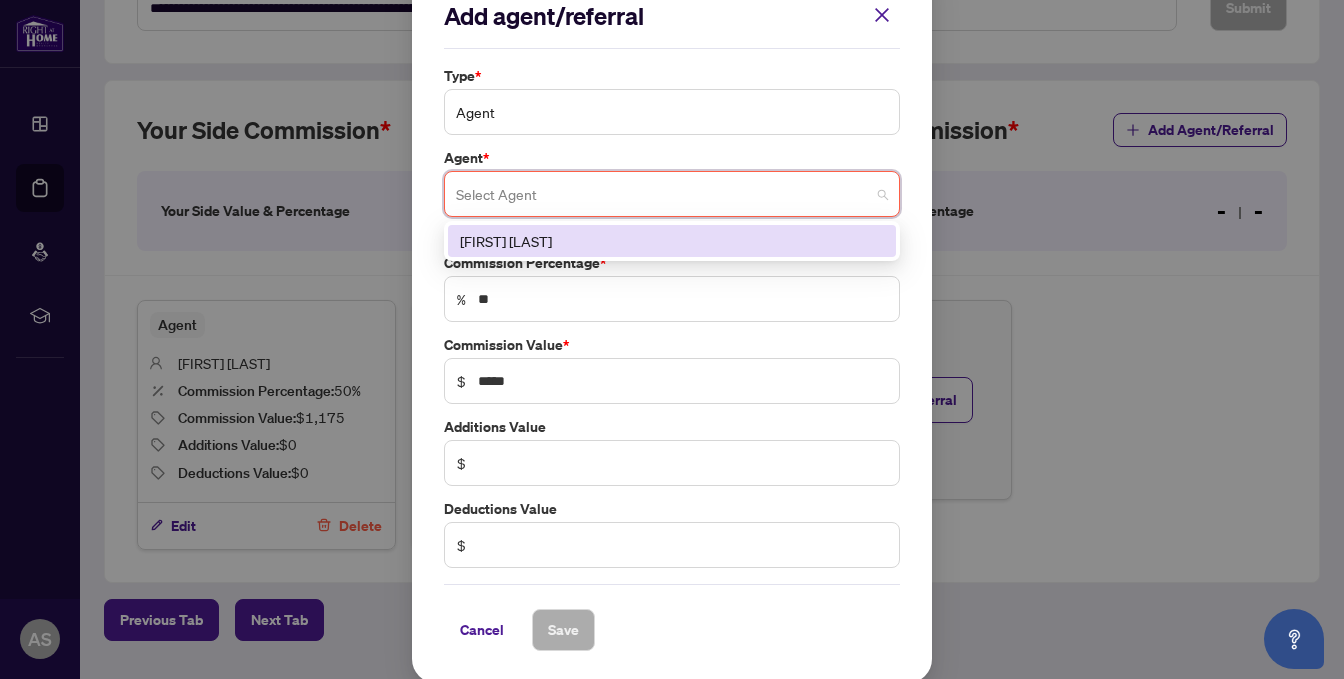 click on "Agent" at bounding box center [672, 112] 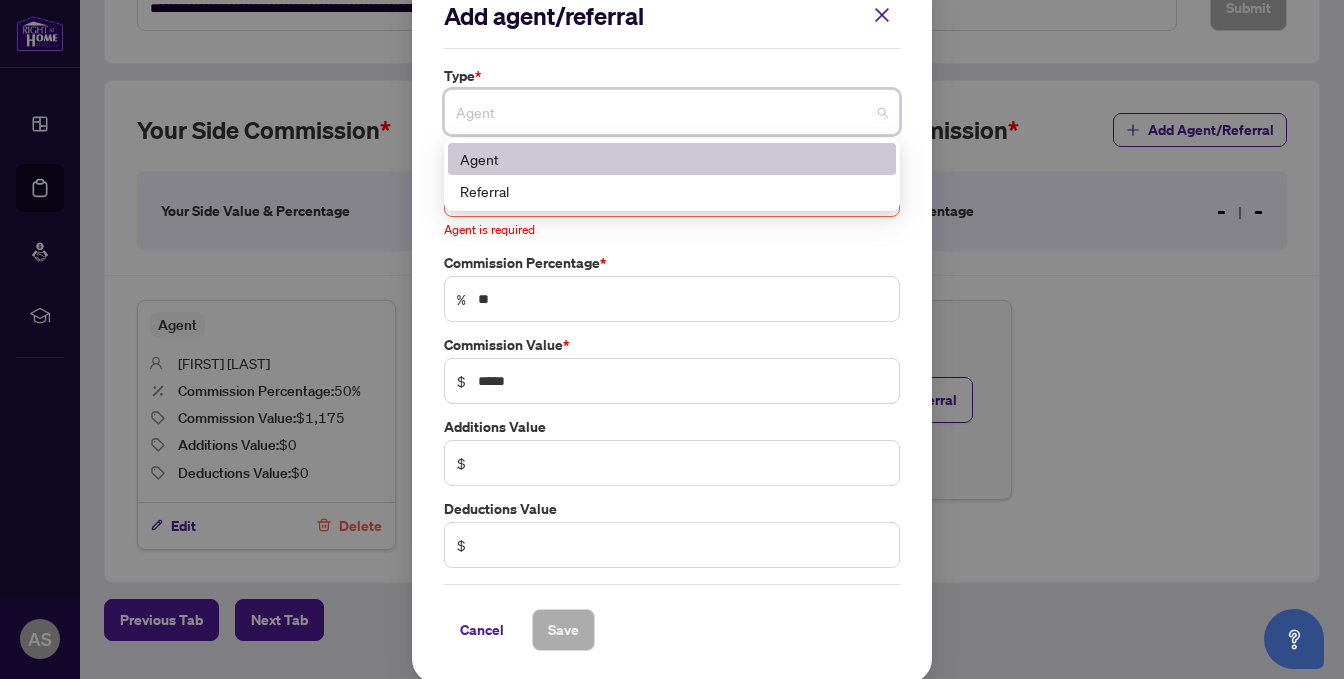 click on "Add agent/referral Type * Agent 0 1 Agent Referral Agent * Select Agent 92191 [FIRST] [LAST] Agent is required Commission Percentage * % ** Commission Value * $ ***** Additions Value $ Deductions Value $ Cancel Save Cancel OK" at bounding box center [672, 339] 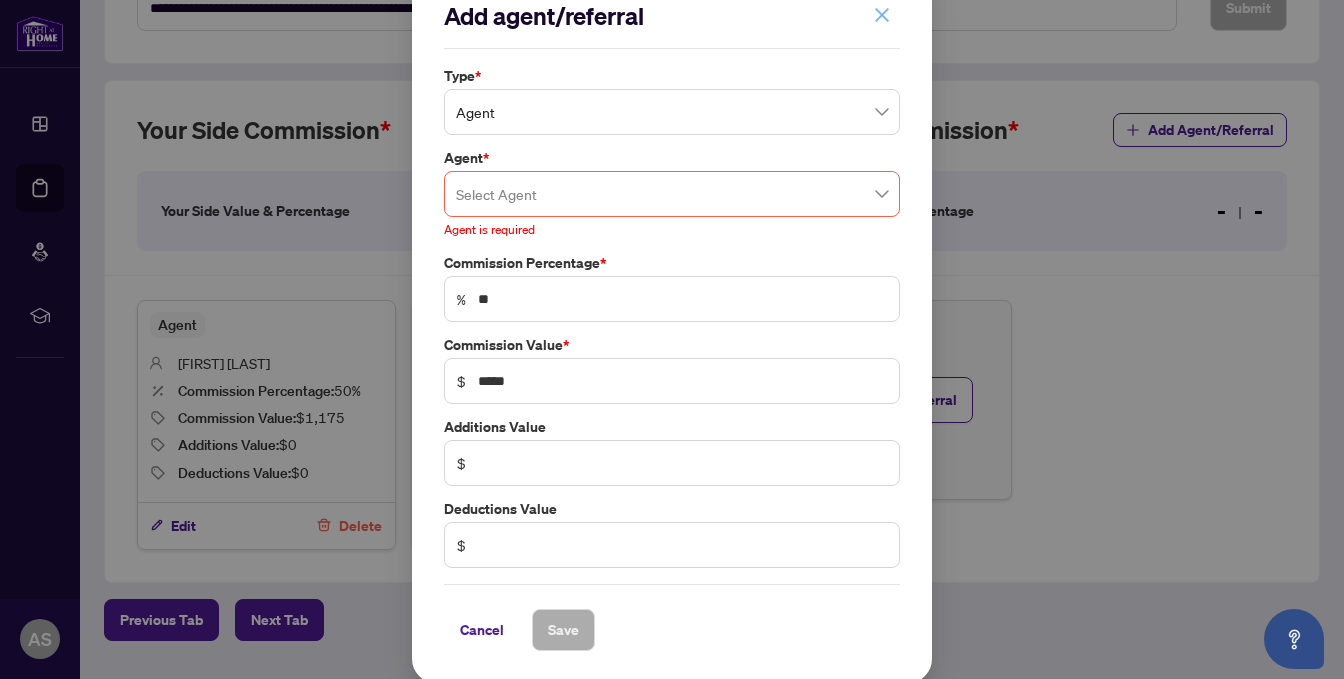 click 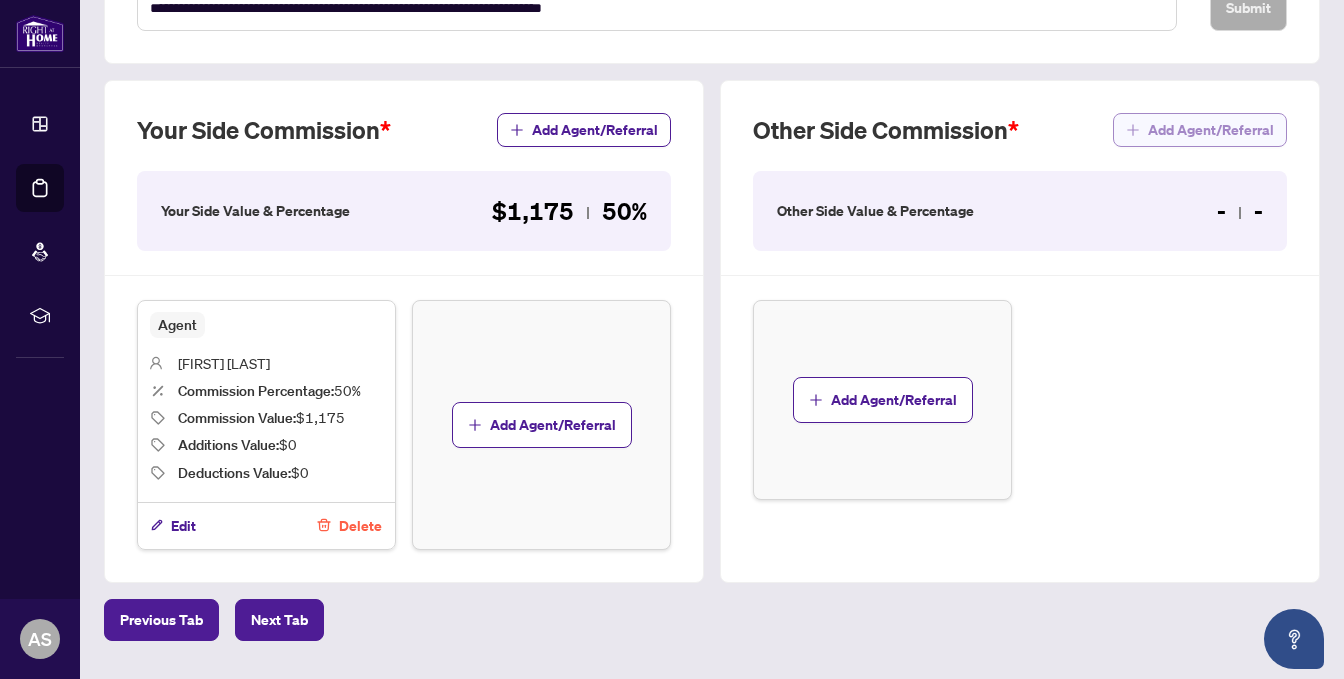 click on "Add Agent/Referral" at bounding box center (1211, 130) 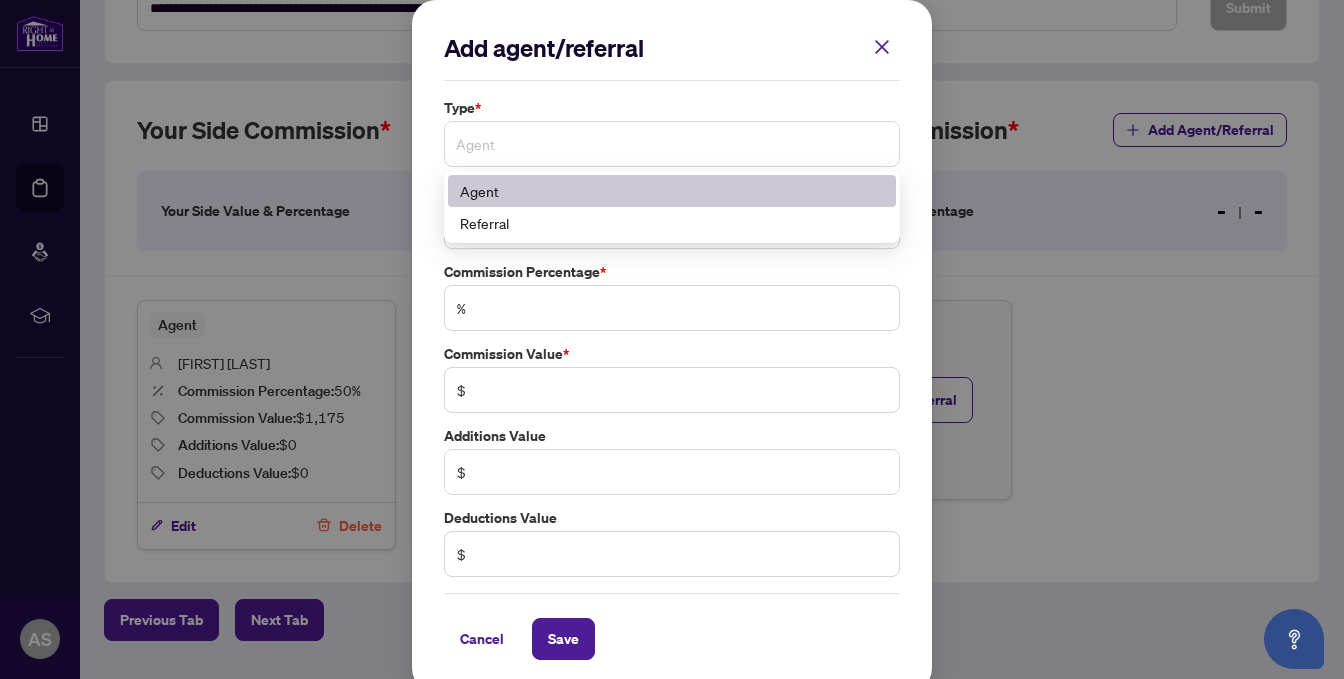 click on "Agent" at bounding box center (672, 144) 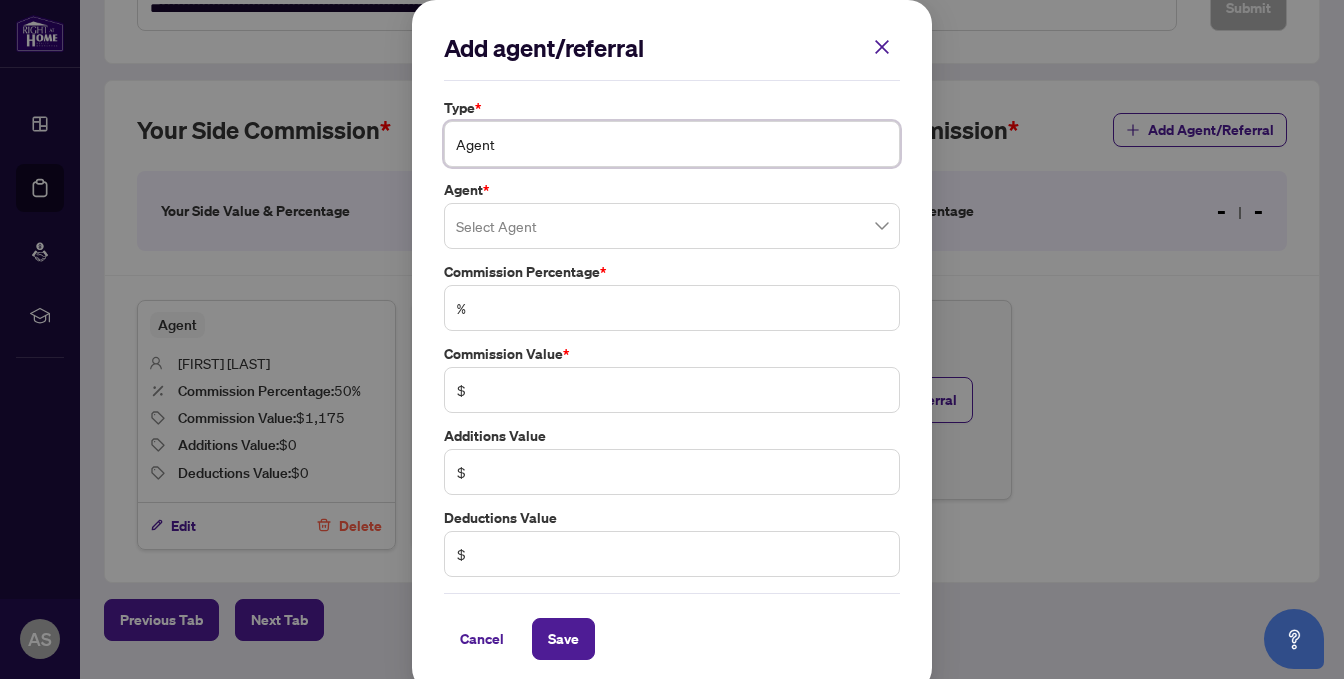 click on "Agent" at bounding box center [672, 144] 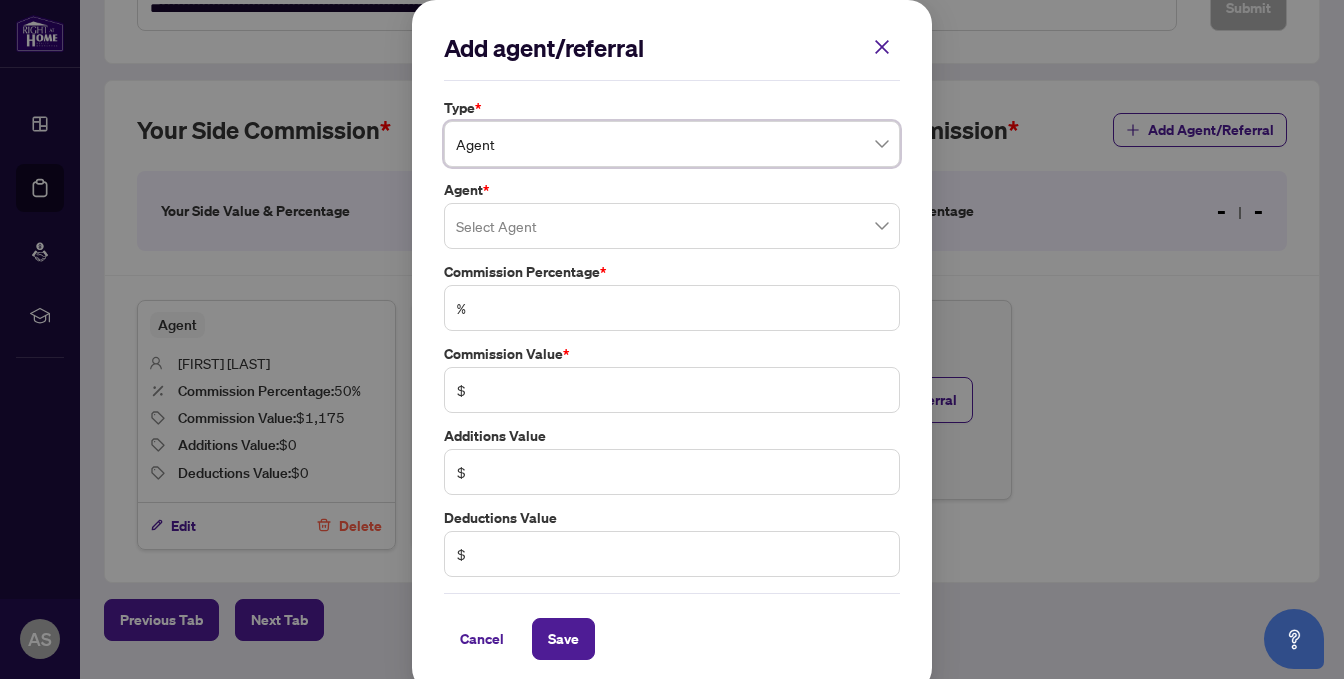 click at bounding box center (672, 226) 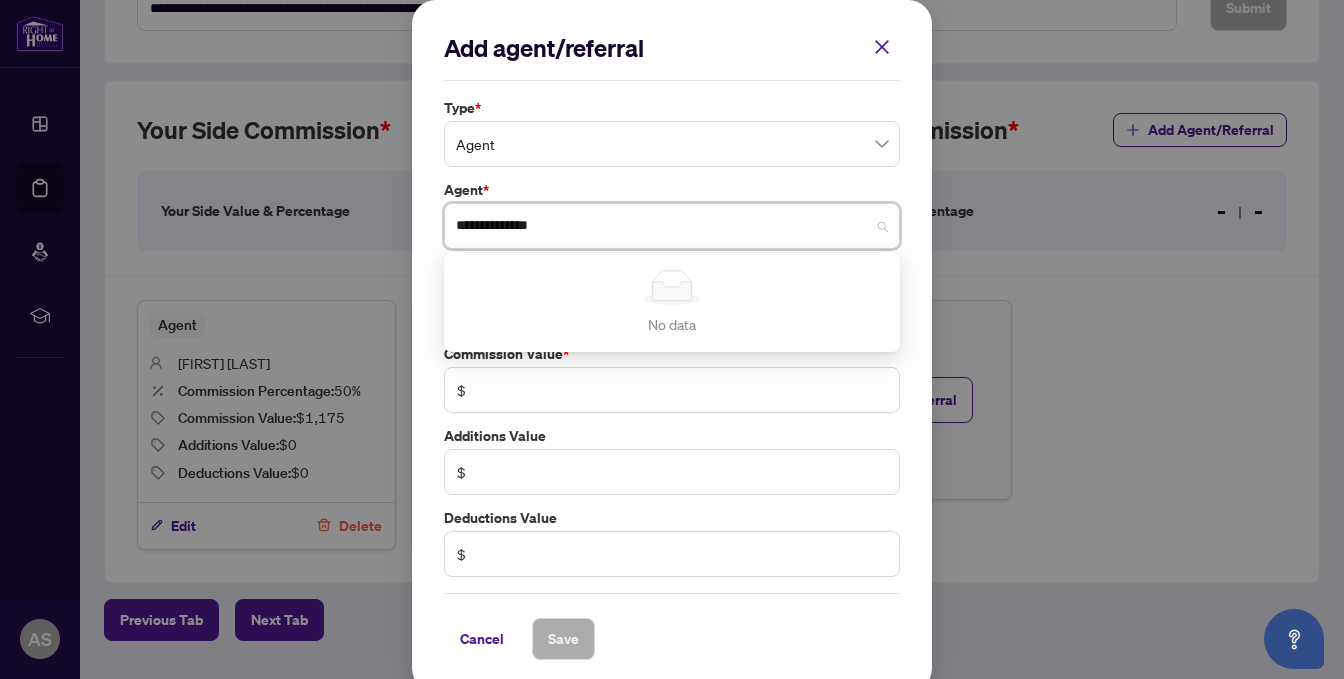 click on "**********" at bounding box center (672, 346) 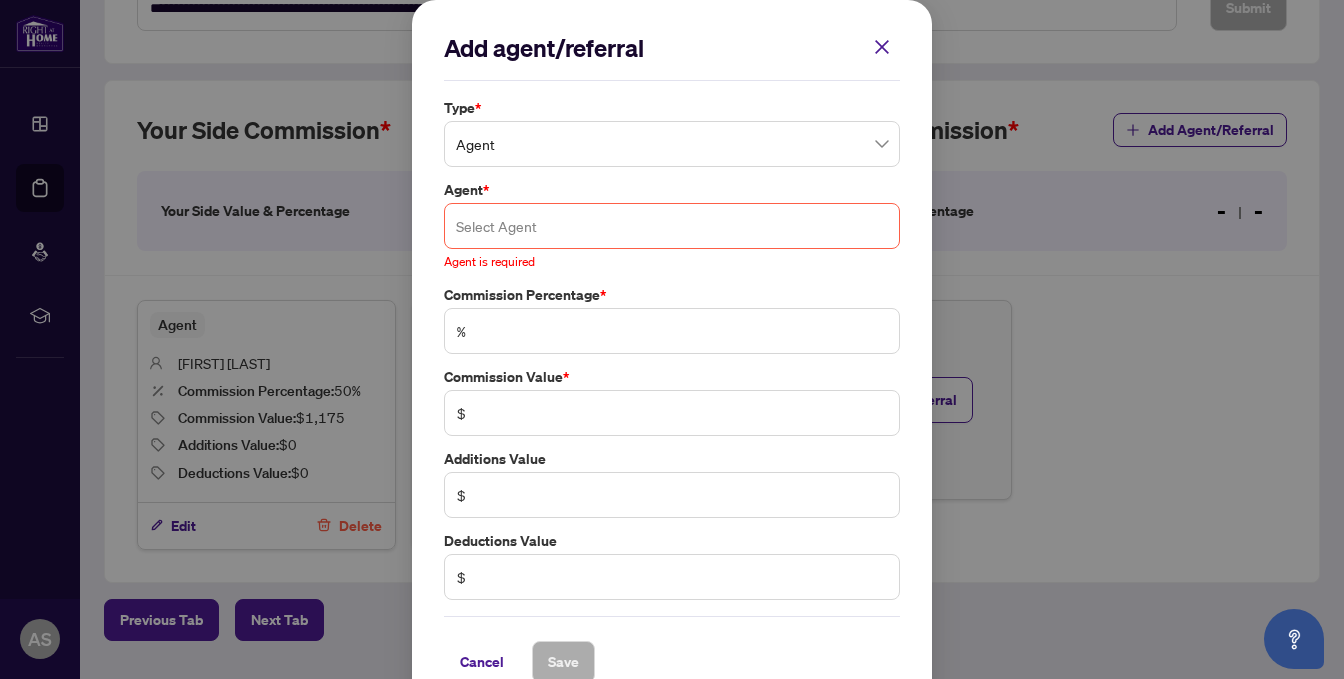 click at bounding box center [672, 226] 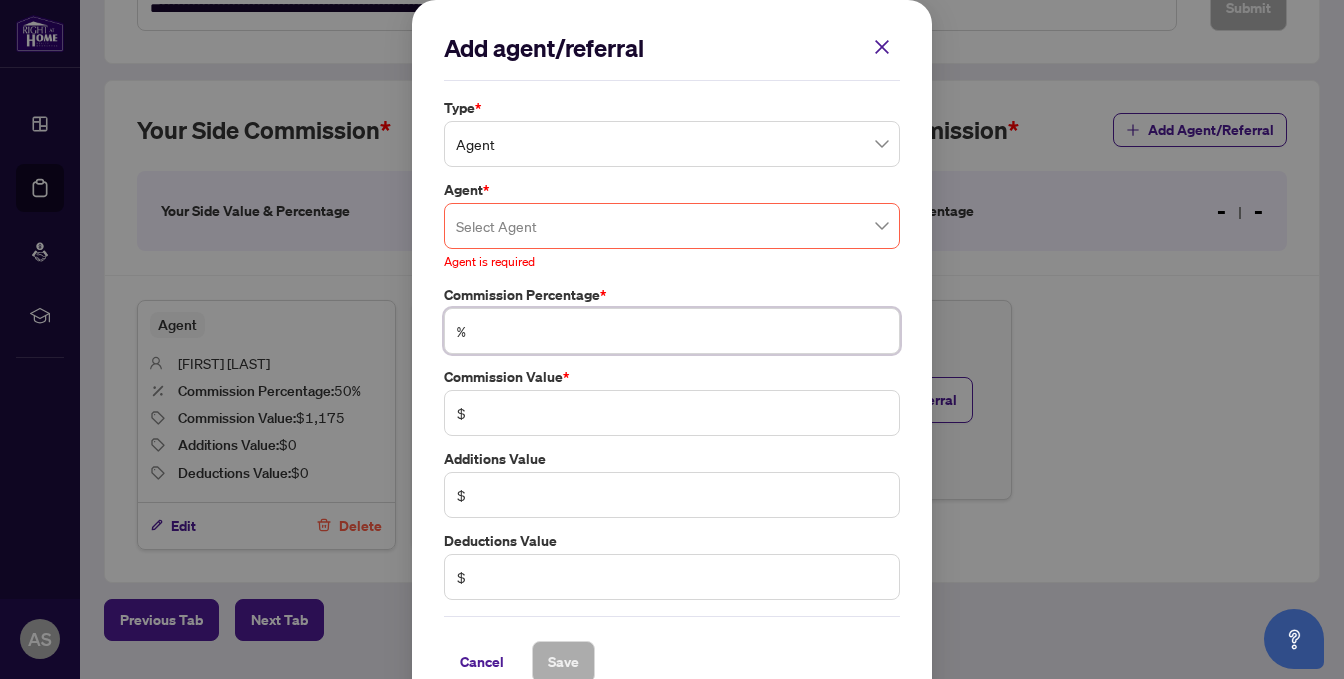 click at bounding box center (682, 331) 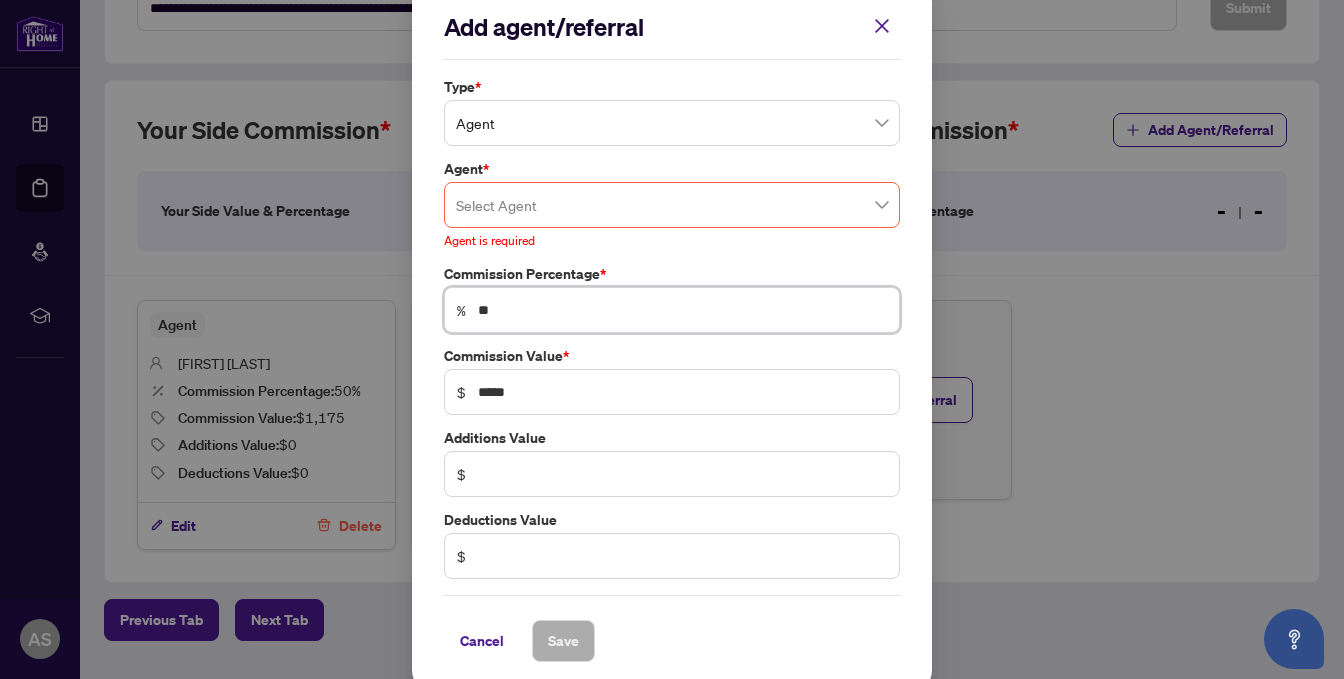 scroll, scrollTop: 32, scrollLeft: 0, axis: vertical 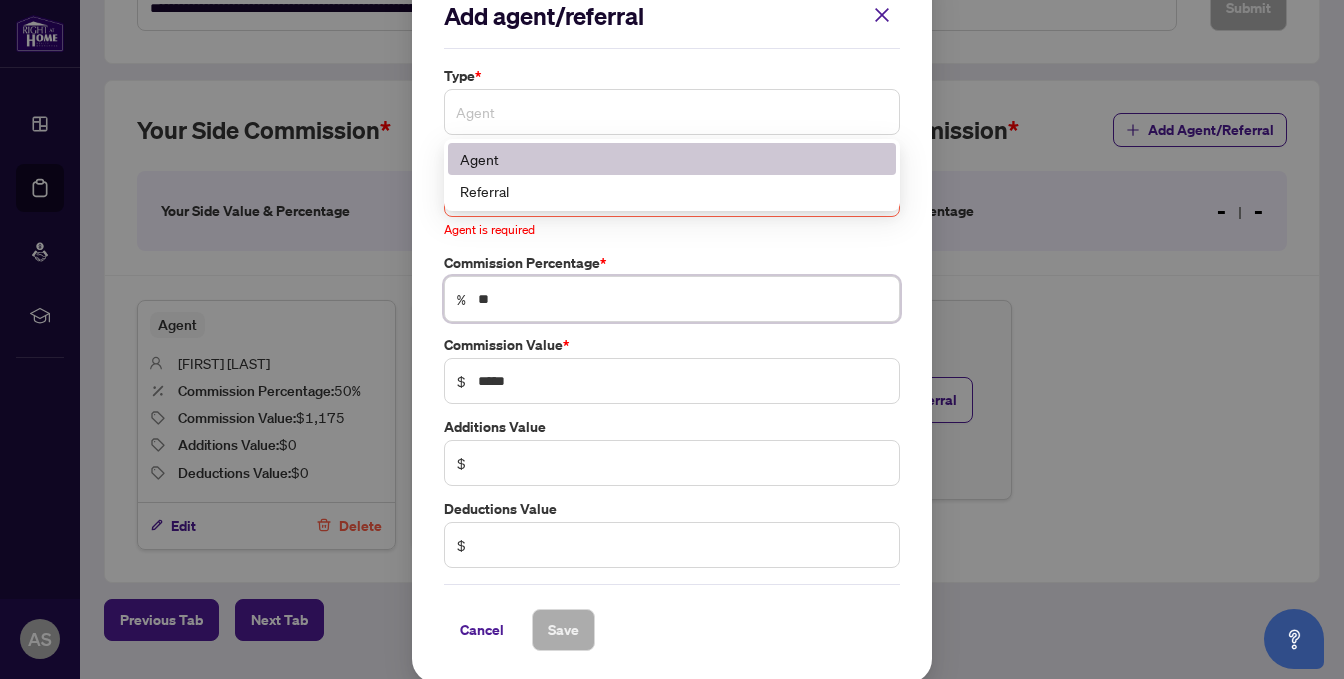 click on "Agent" at bounding box center (672, 112) 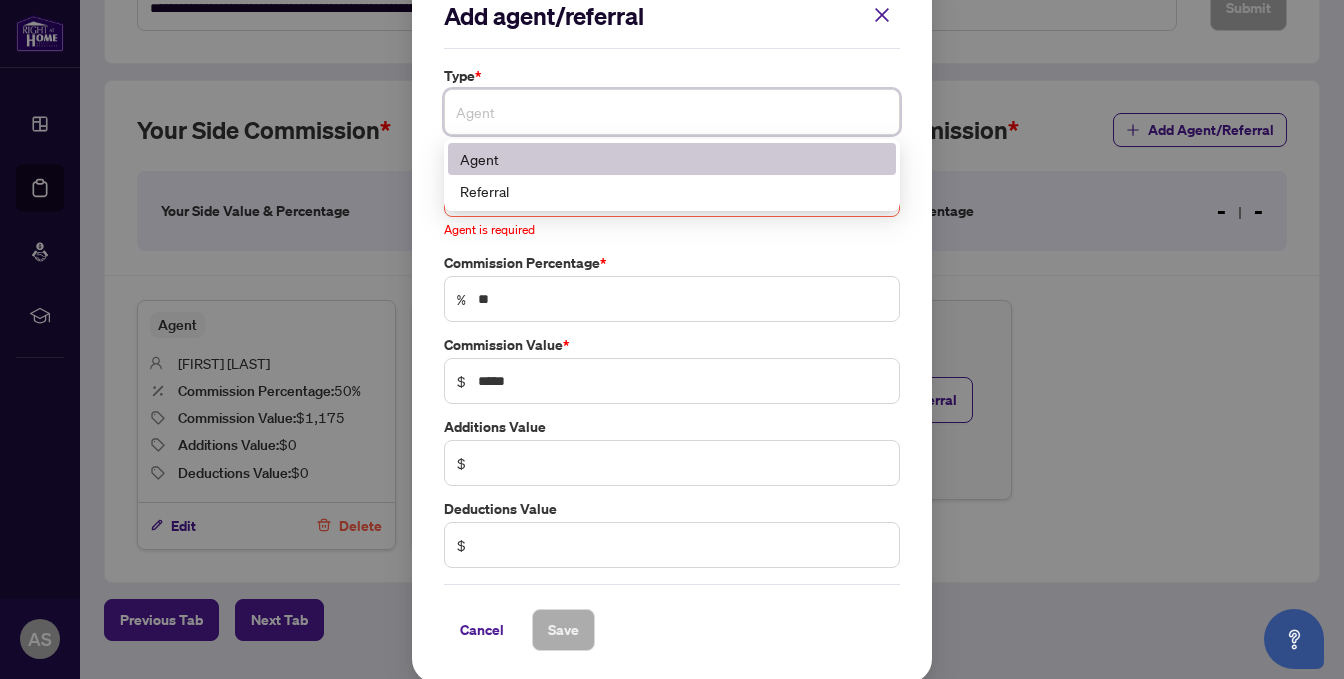 click on "Agent" at bounding box center (672, 112) 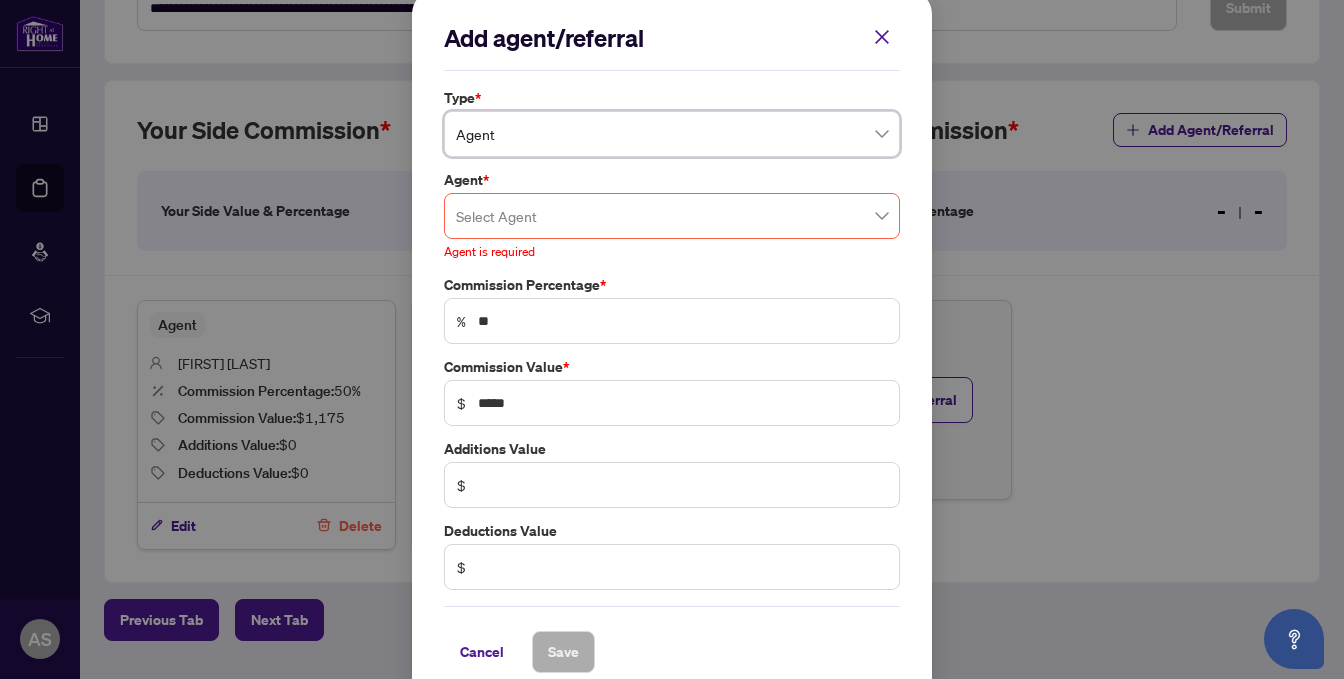 scroll, scrollTop: 0, scrollLeft: 0, axis: both 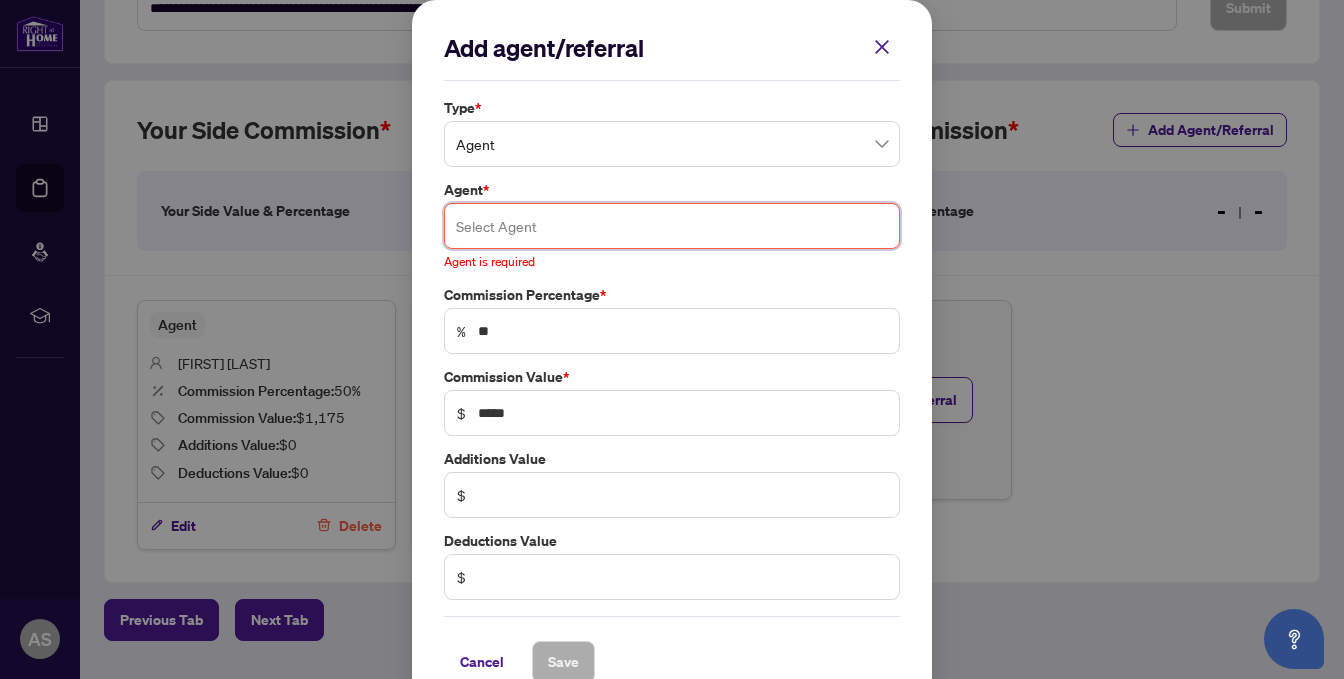 click at bounding box center (672, 226) 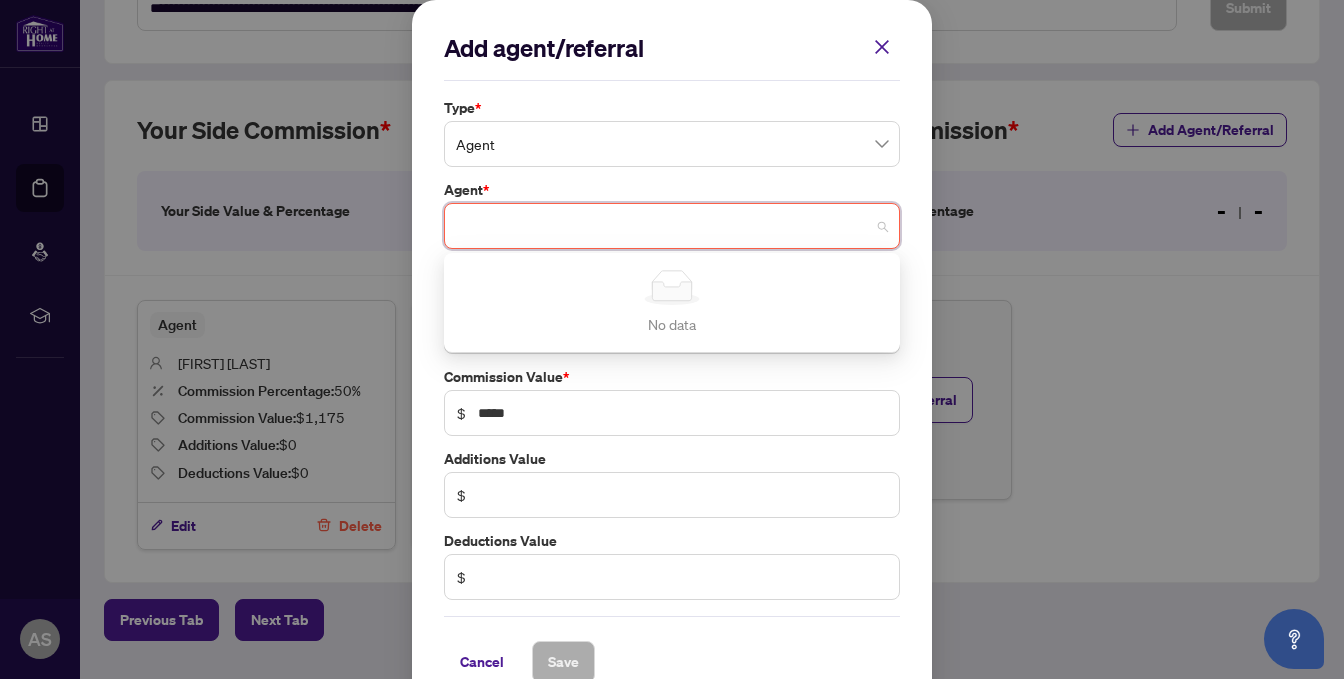 click on "Add agent/referral Type * Agent 0 1 Agent Referral Agent * Select Agent Simple Empty No data Agent is required Commission Percentage * % ** Commission Value * $ ***** Additions Value $ Deductions Value $ Cancel Save Cancel OK" at bounding box center (672, 357) 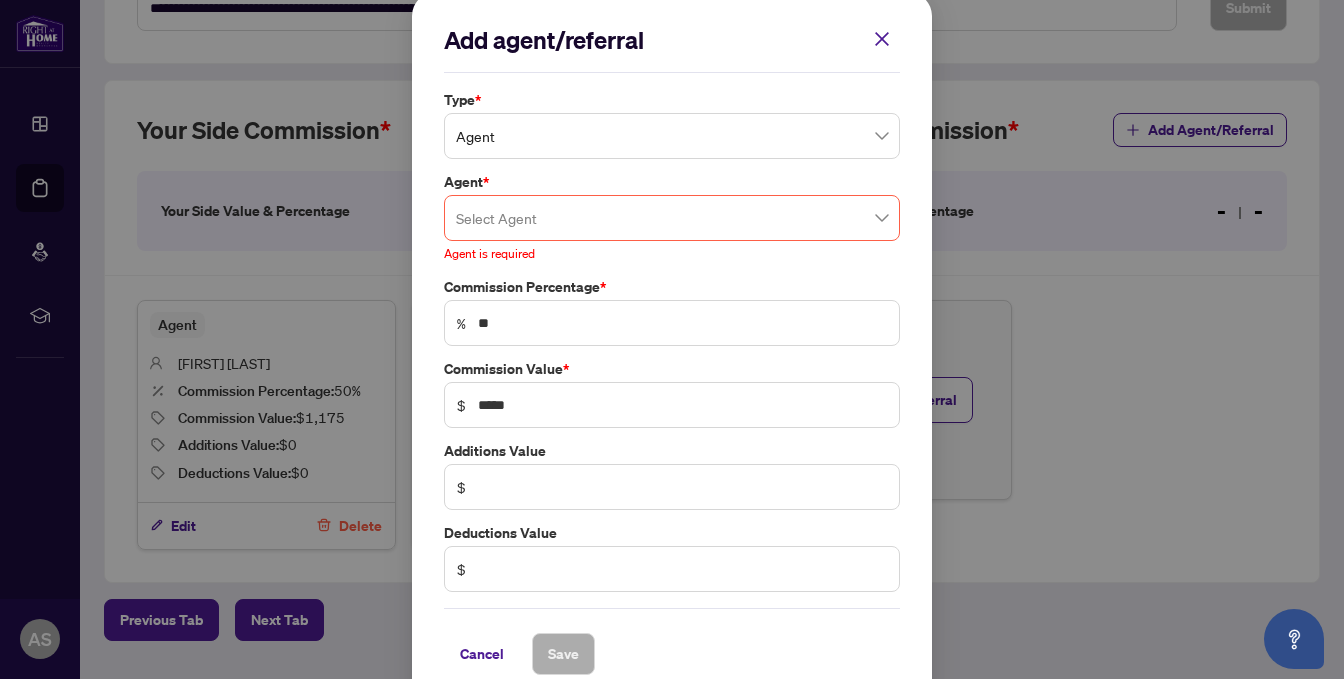 scroll, scrollTop: 0, scrollLeft: 0, axis: both 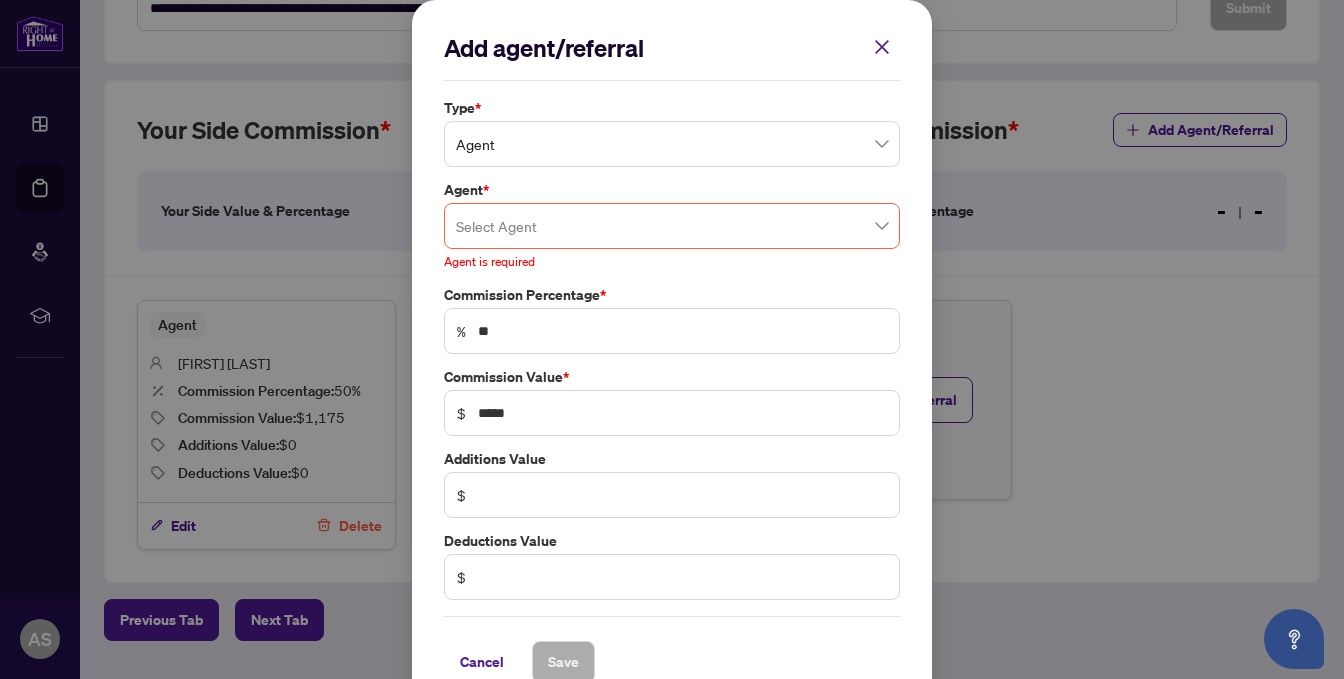 click on "Add agent/referral Type * Agent 0 1 Agent Referral Agent * Select Agent Simple Empty No data Agent is required Commission Percentage * % ** Commission Value * $ ***** Additions Value $ Deductions Value $ Cancel Save Cancel OK" at bounding box center [672, 339] 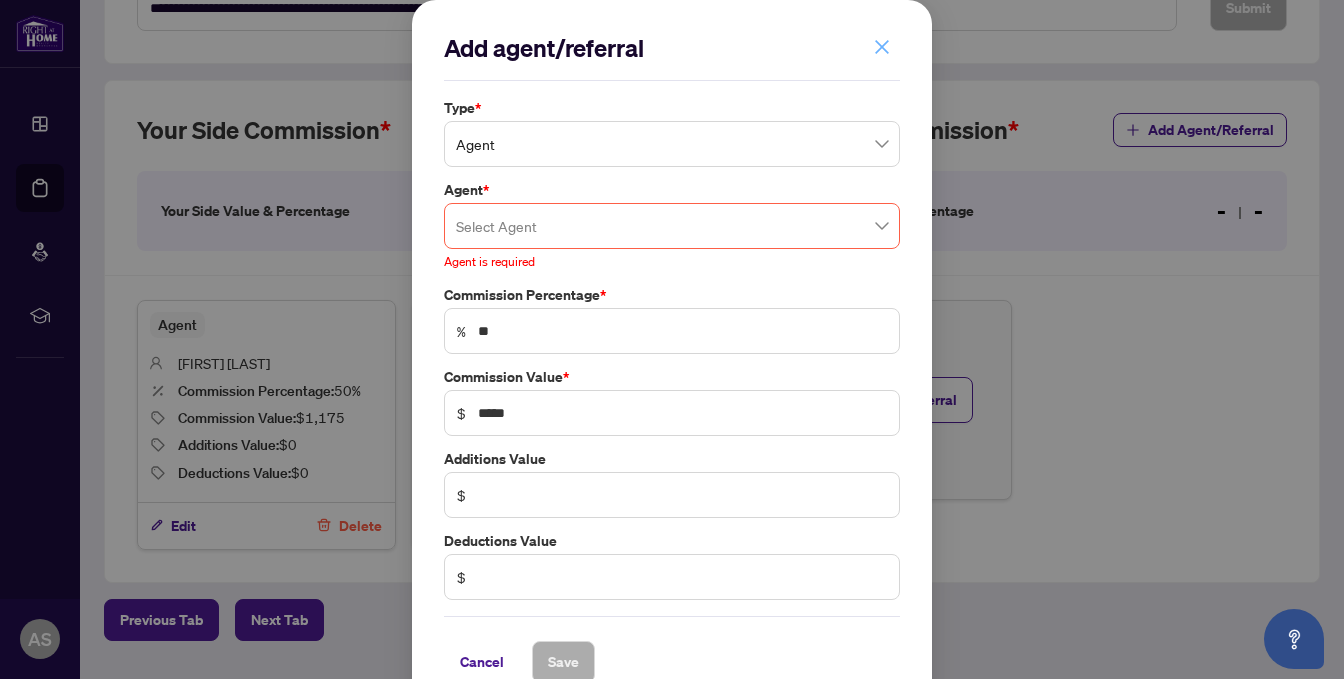 click 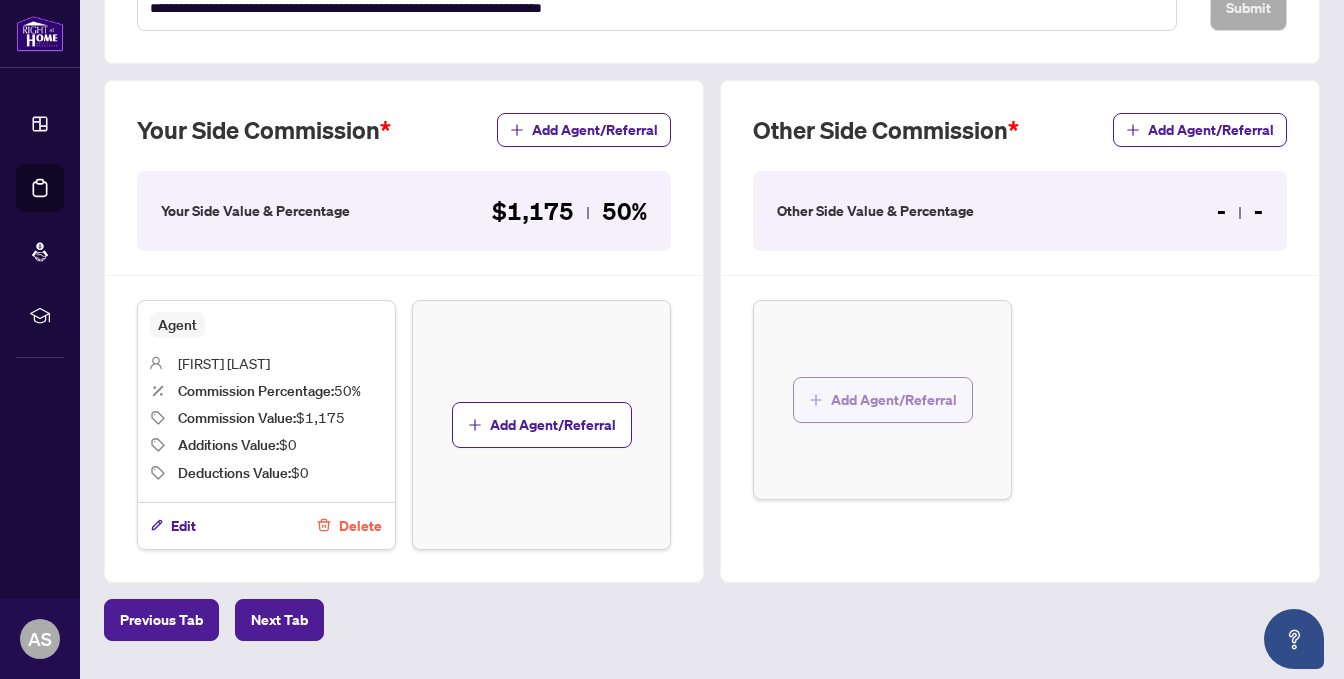 click 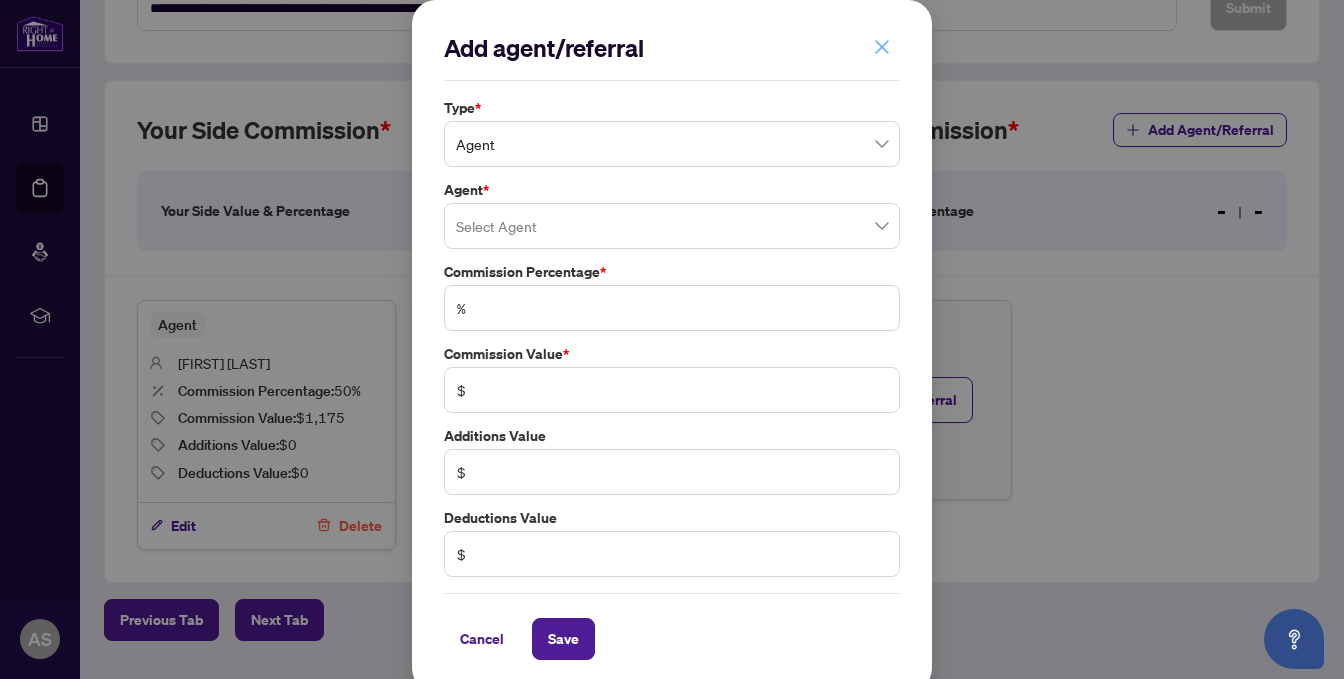 click 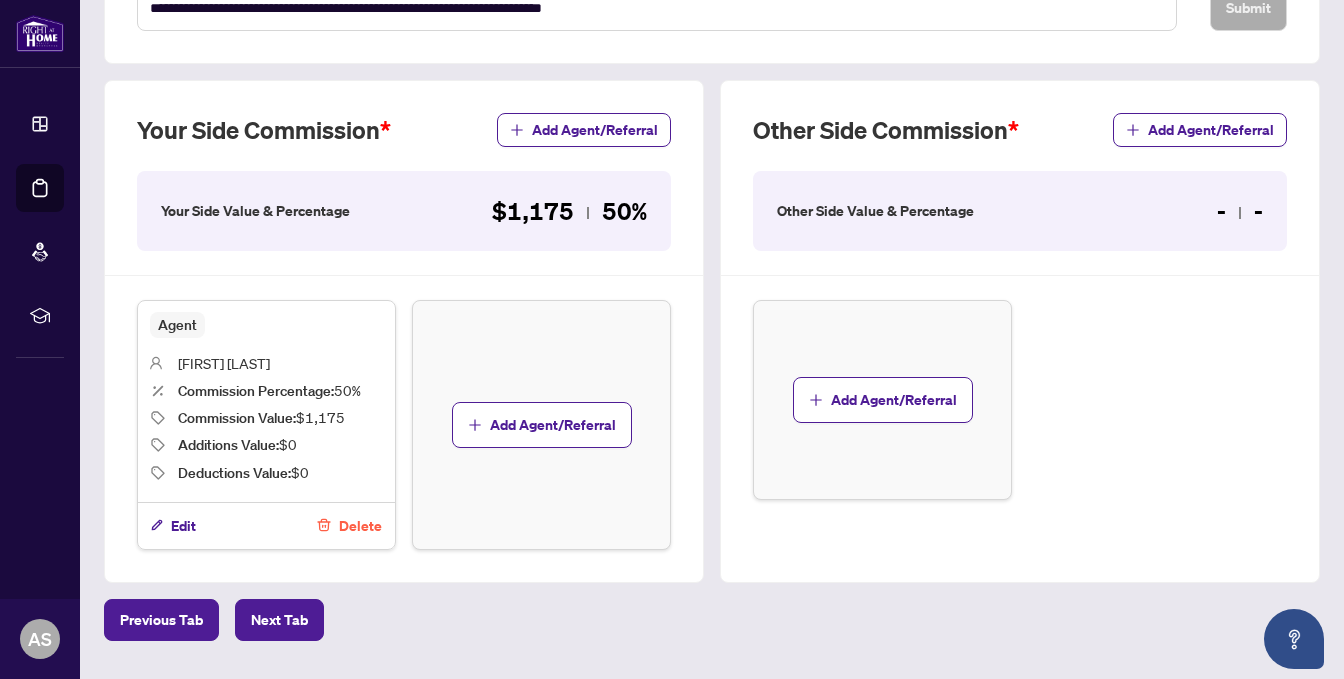 click on "Add Agent/Referral" at bounding box center (1020, 400) 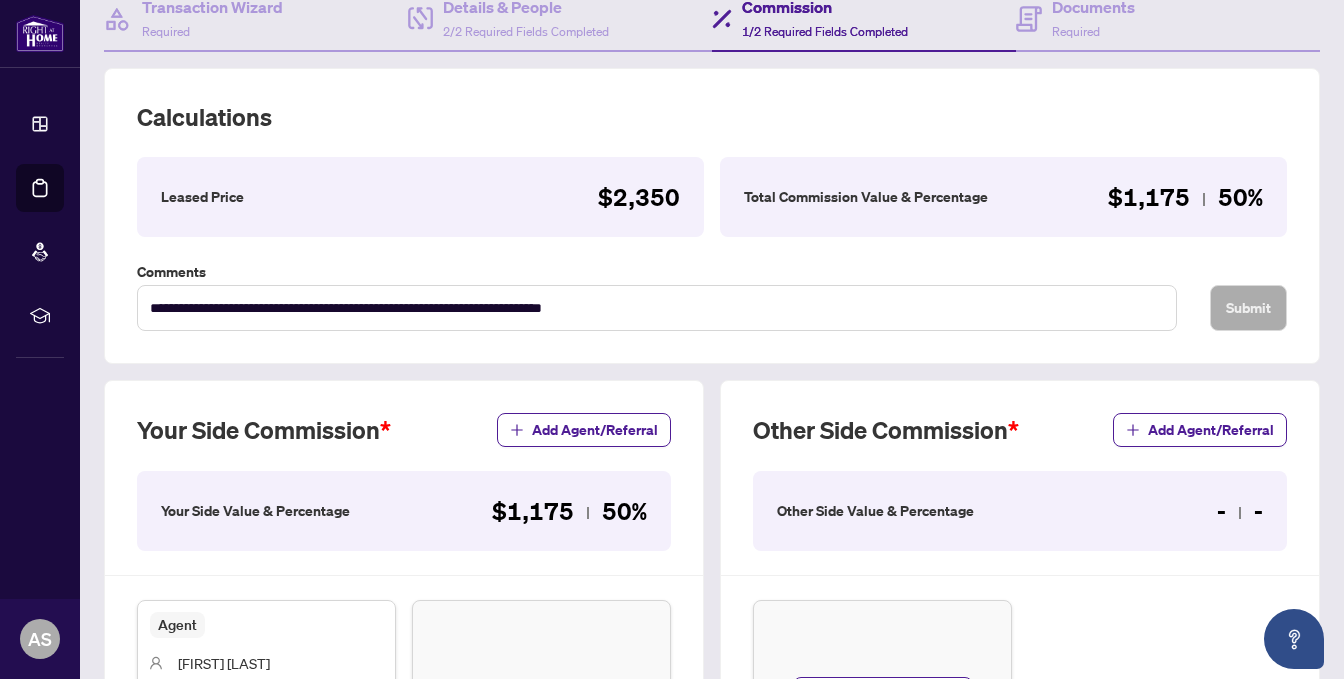 scroll, scrollTop: 0, scrollLeft: 0, axis: both 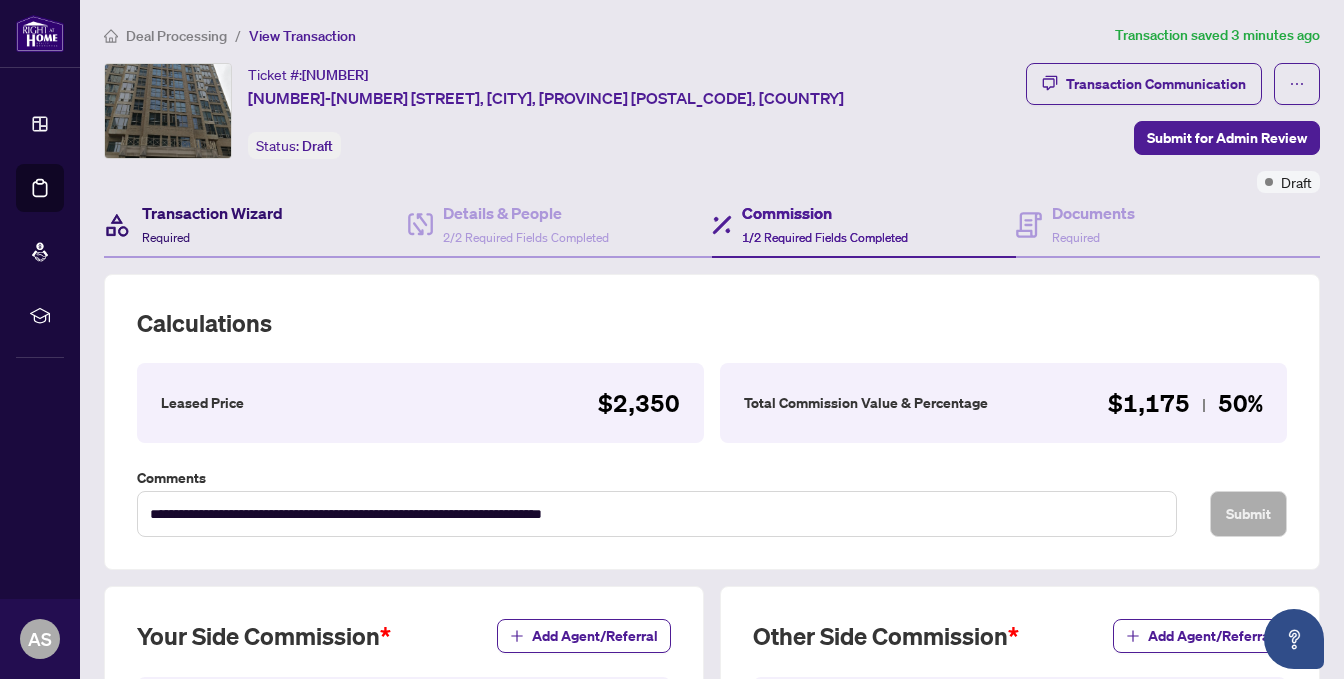 click on "Transaction Wizard" at bounding box center (212, 213) 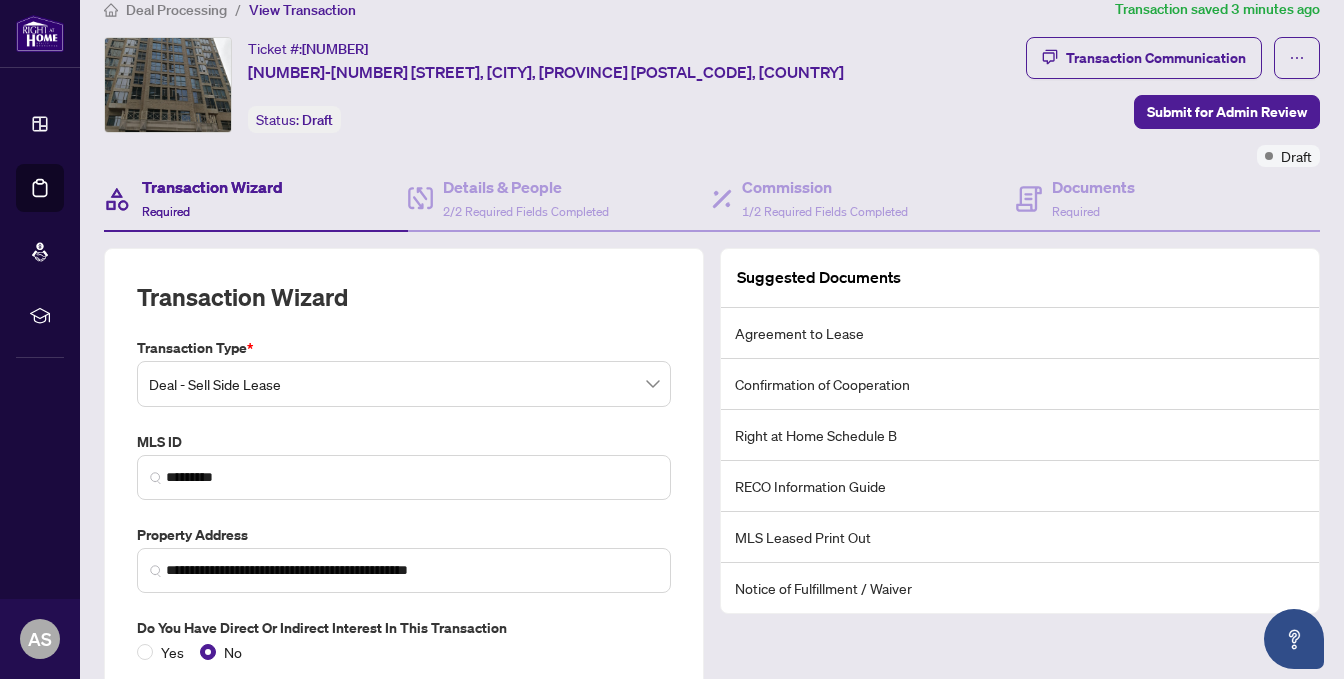 scroll, scrollTop: 0, scrollLeft: 0, axis: both 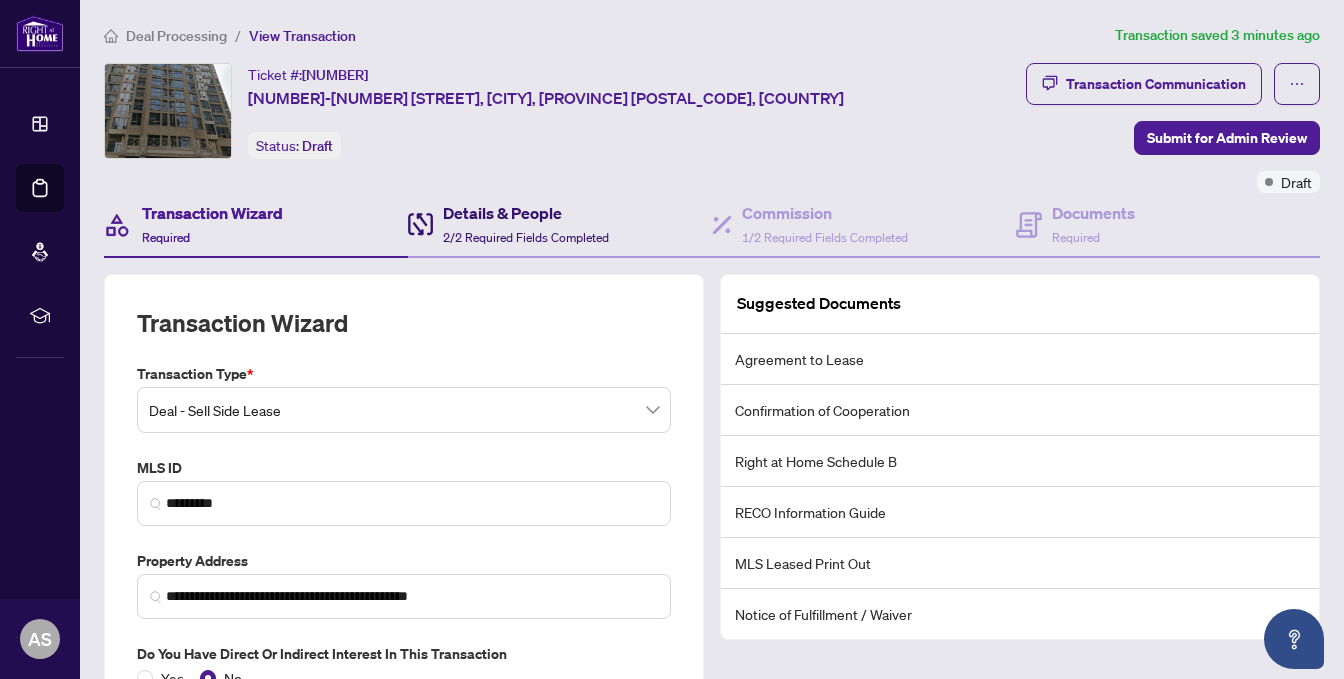 click on "Details & People" at bounding box center [526, 213] 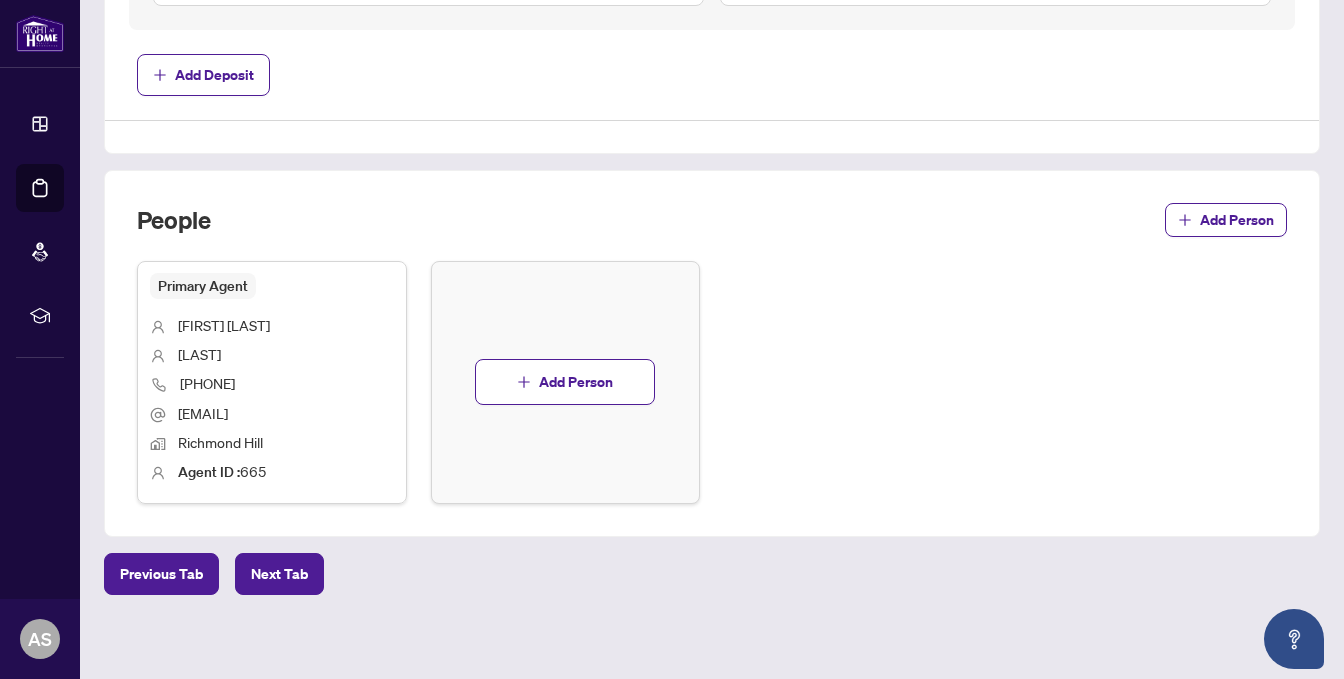 scroll, scrollTop: 1021, scrollLeft: 0, axis: vertical 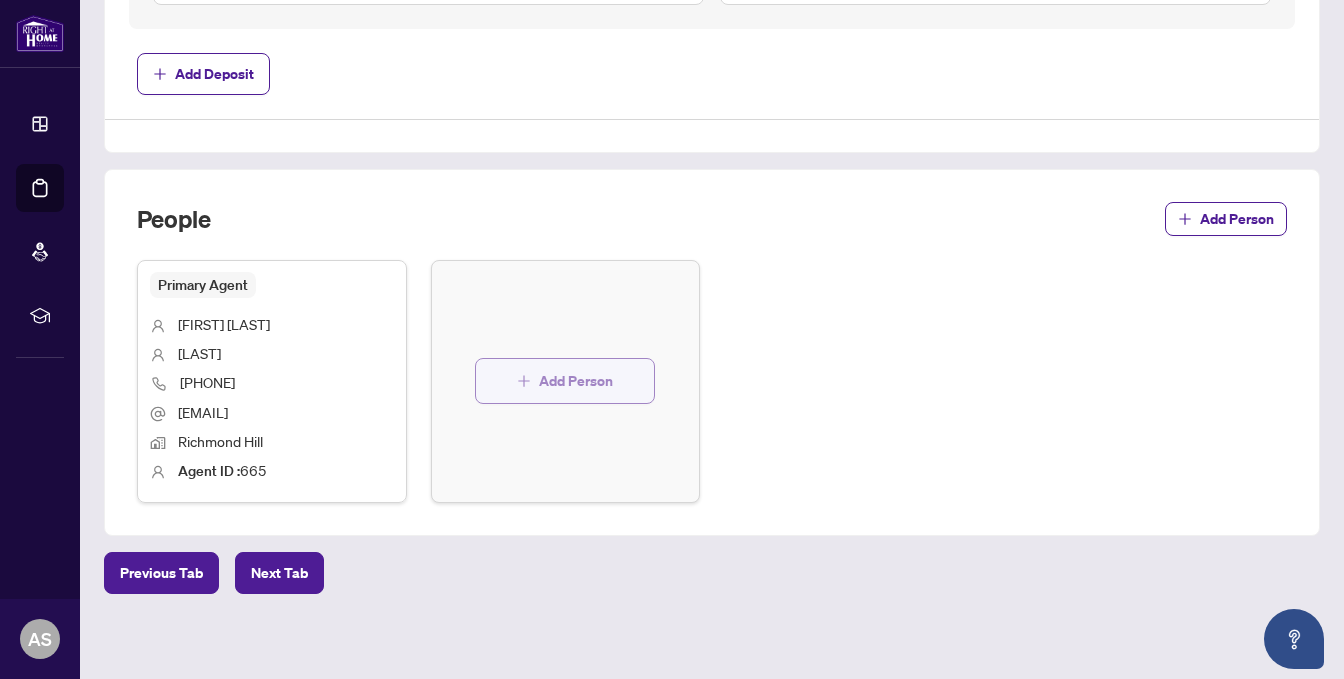 click 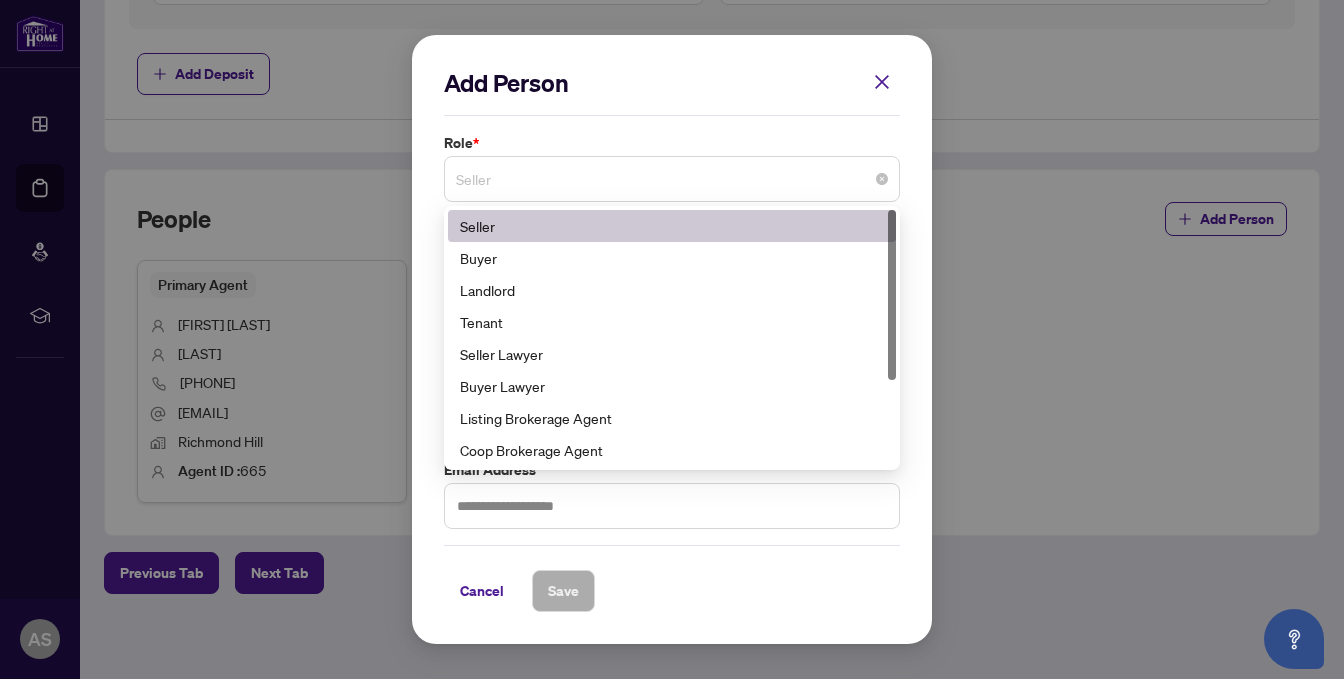 click on "Seller" at bounding box center (672, 179) 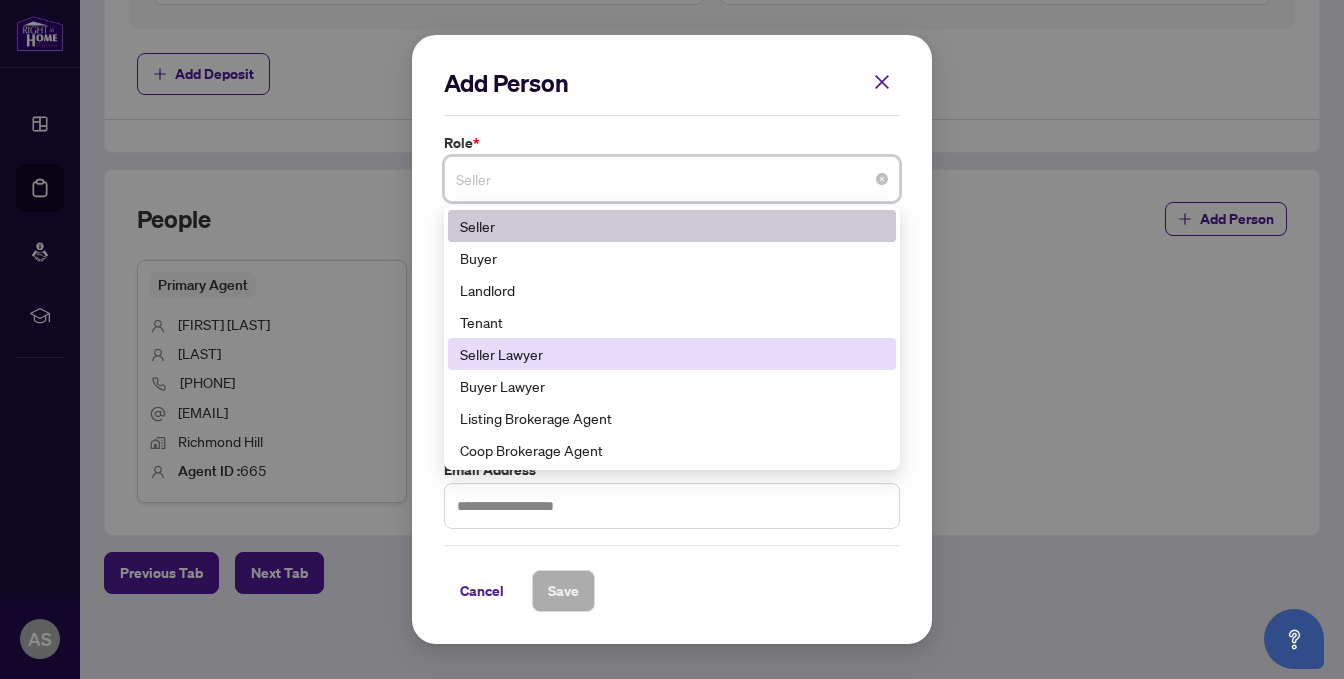scroll, scrollTop: 100, scrollLeft: 0, axis: vertical 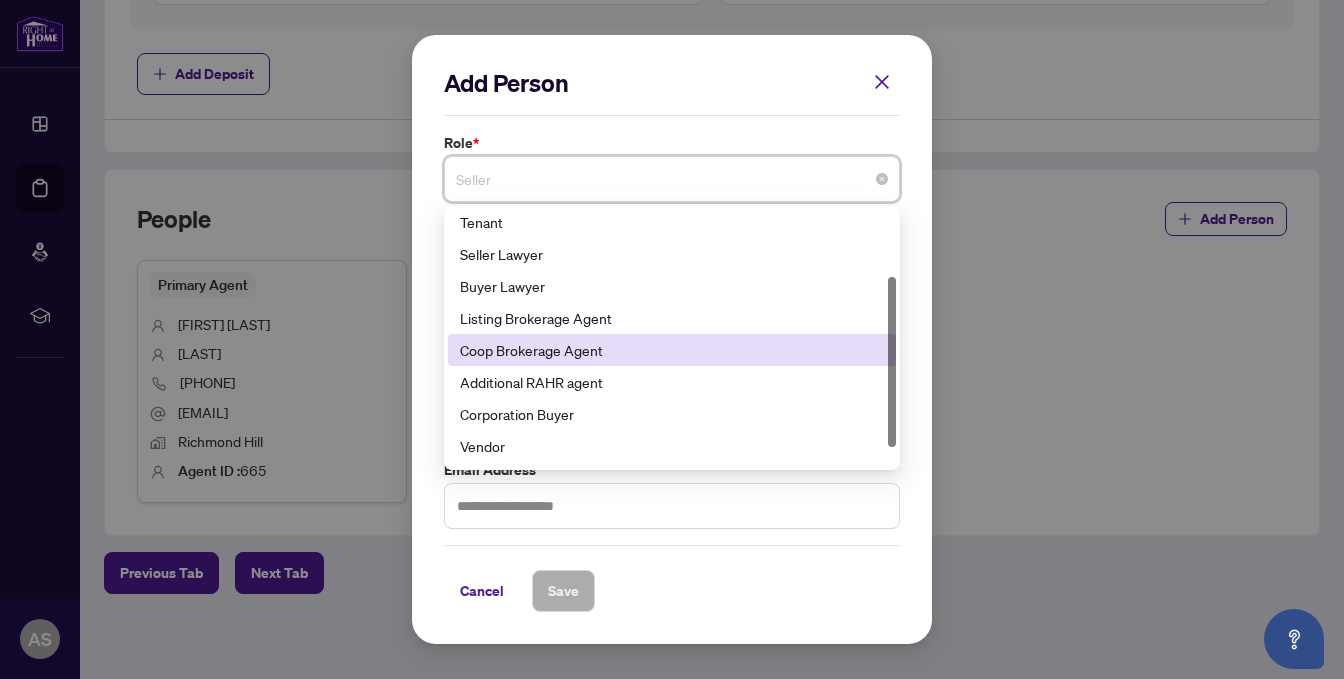 click on "Coop Brokerage Agent" at bounding box center [672, 350] 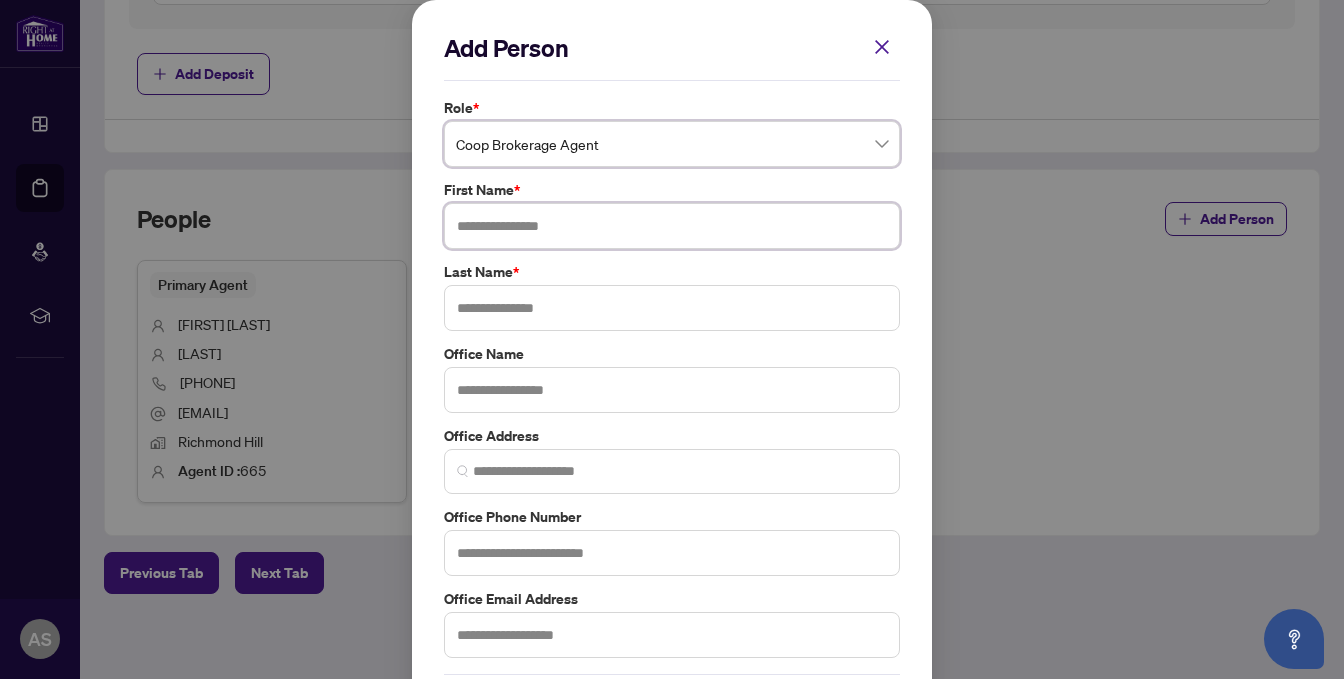 click at bounding box center [672, 226] 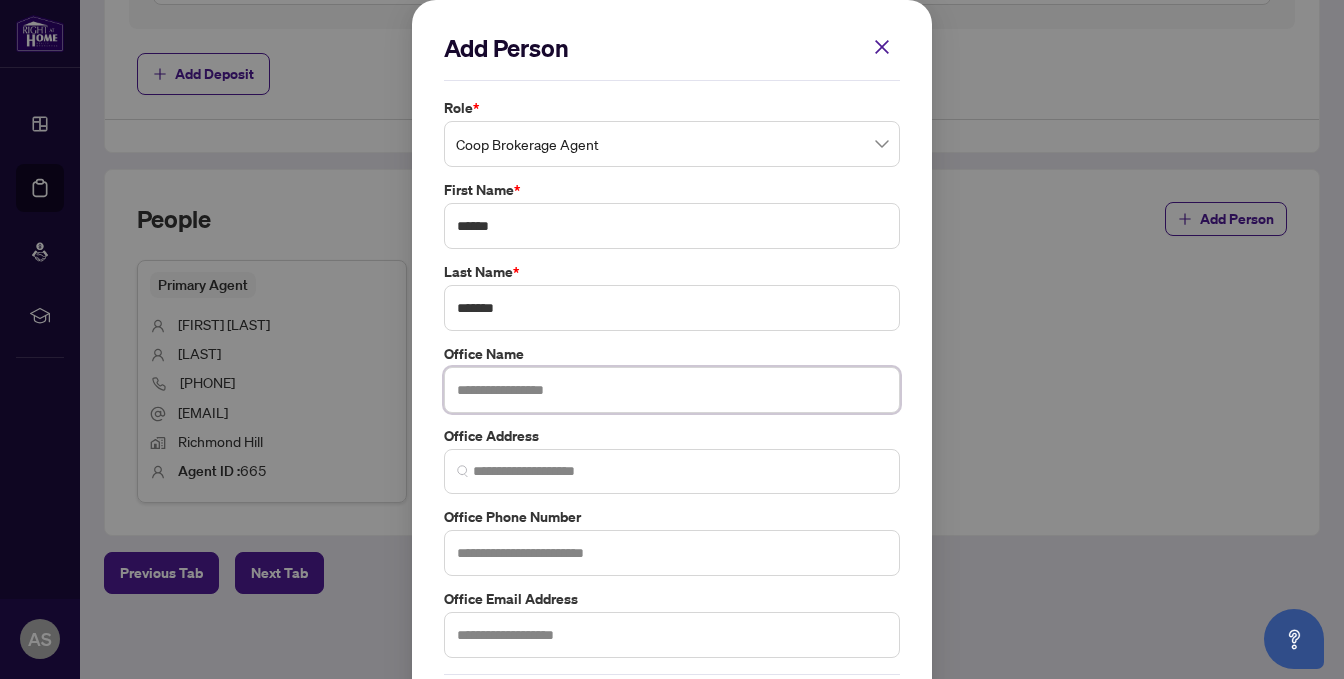 click at bounding box center (672, 390) 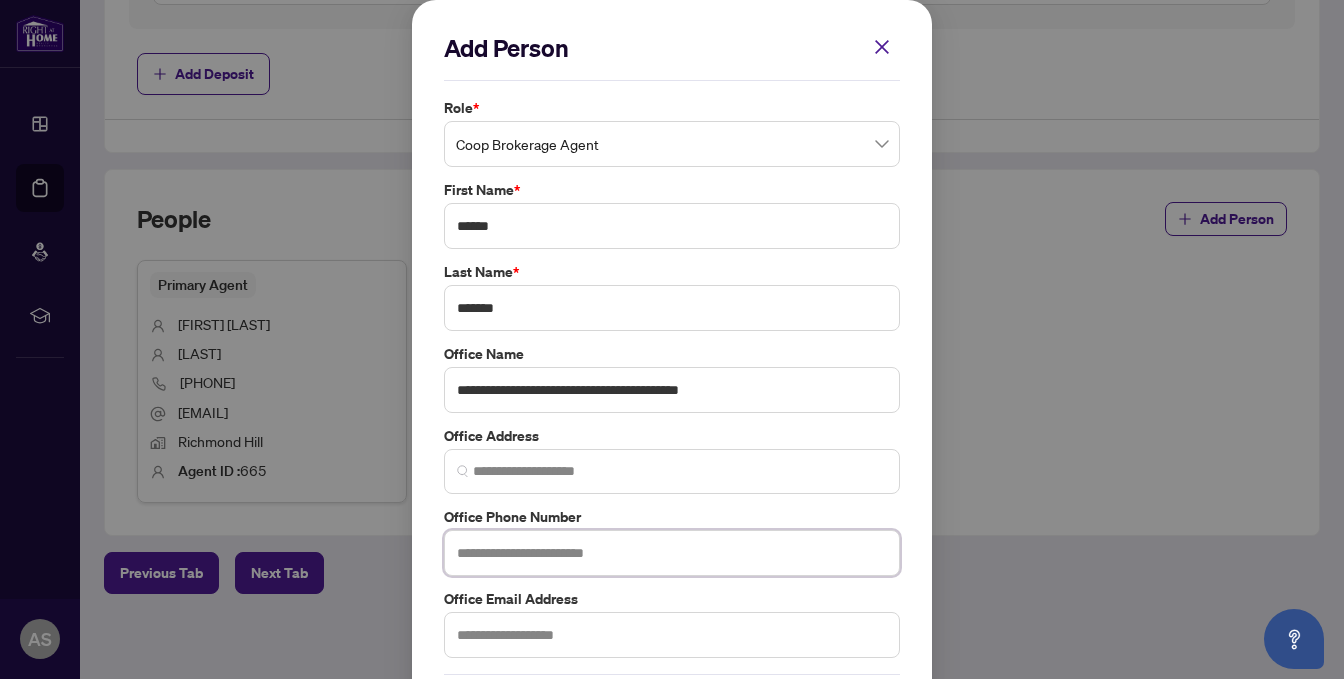 click at bounding box center [672, 553] 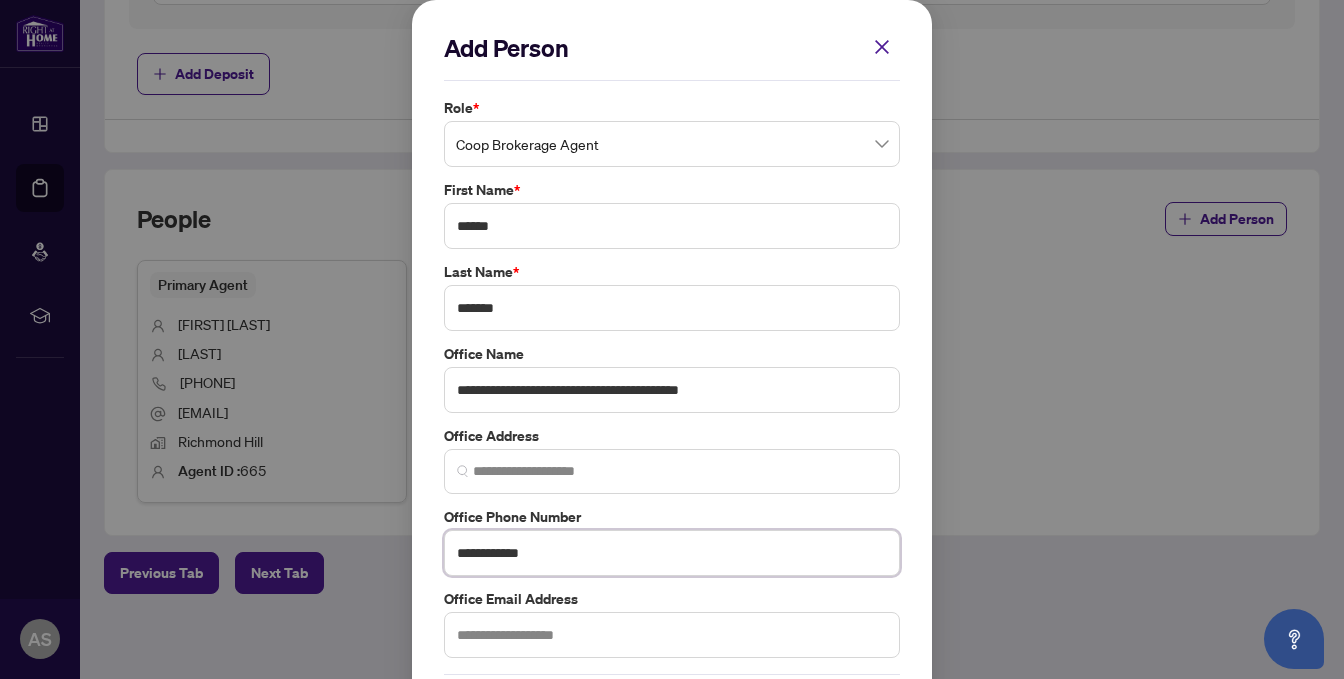 click at bounding box center (672, 471) 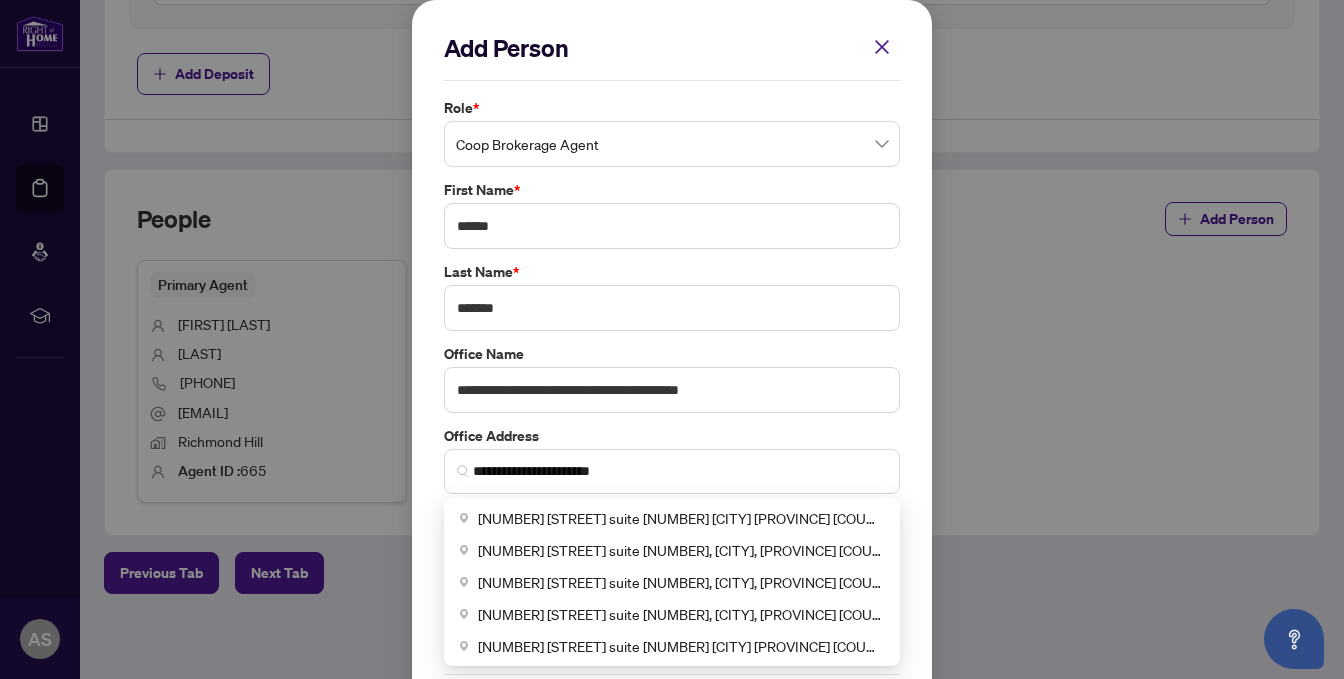 click on "**********" at bounding box center [672, 377] 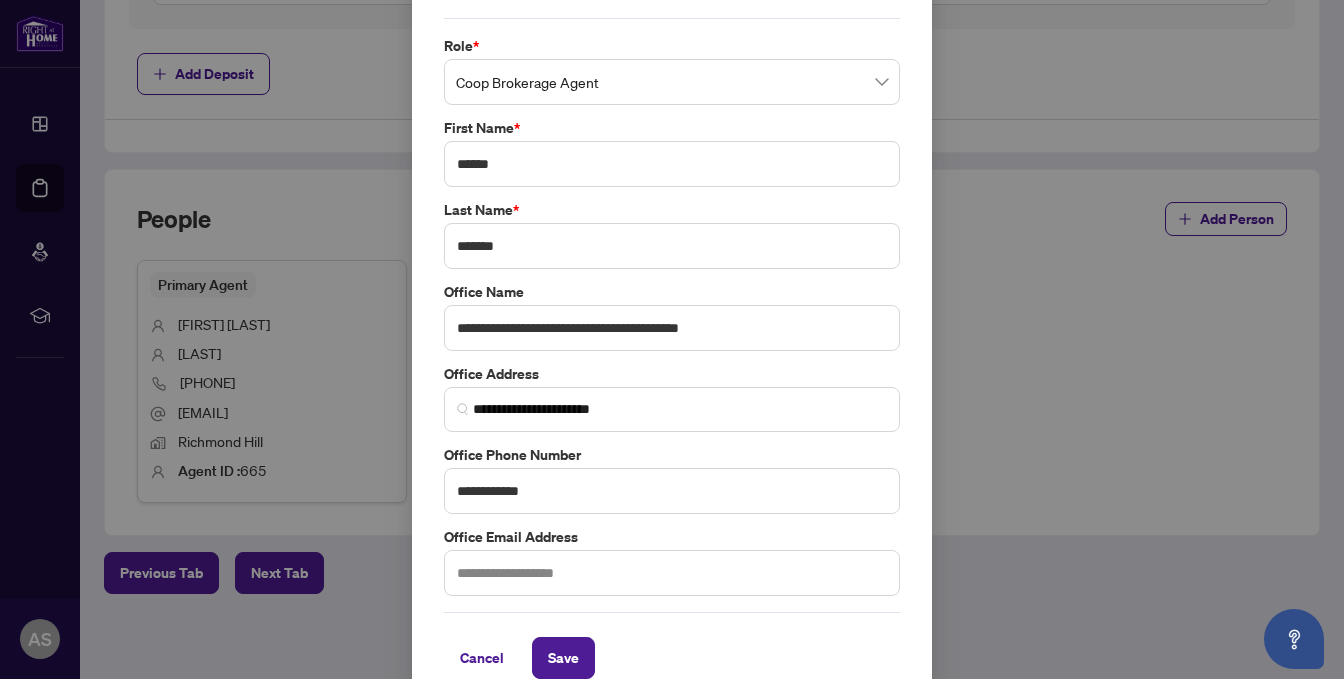 scroll, scrollTop: 90, scrollLeft: 0, axis: vertical 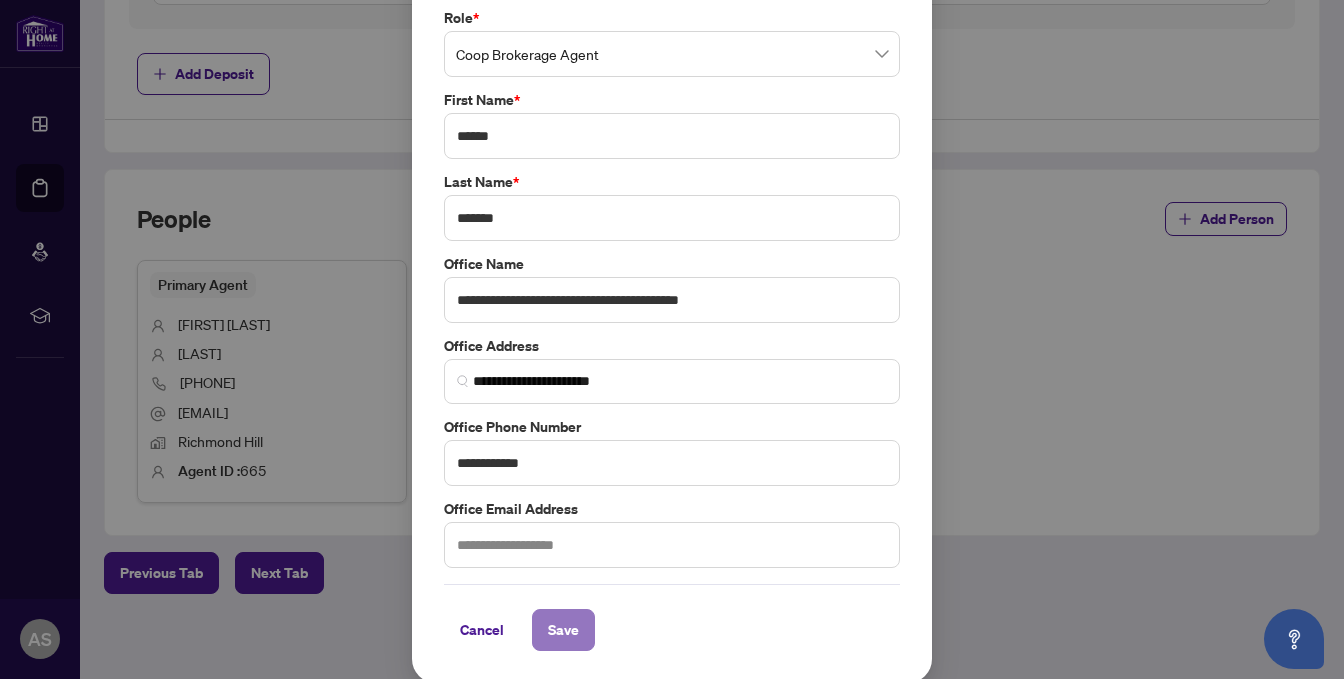 click on "Save" at bounding box center [563, 630] 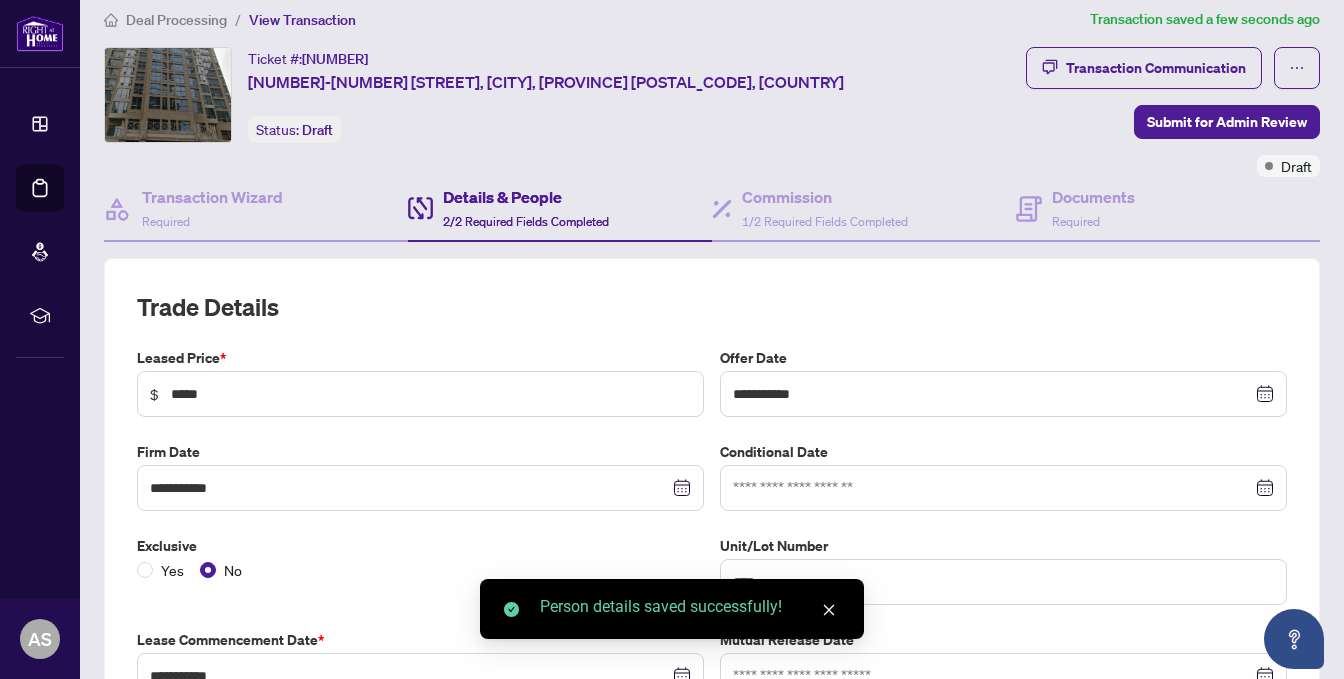 scroll, scrollTop: 0, scrollLeft: 0, axis: both 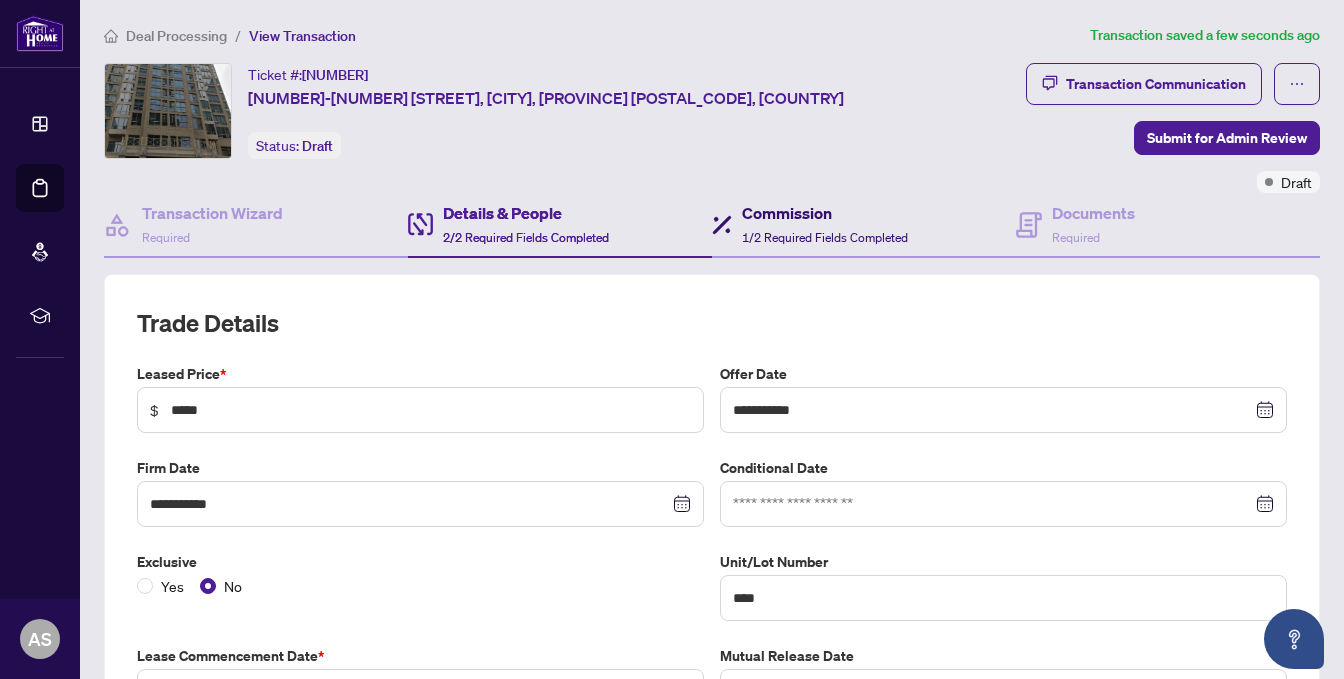 click on "Commission" at bounding box center [825, 213] 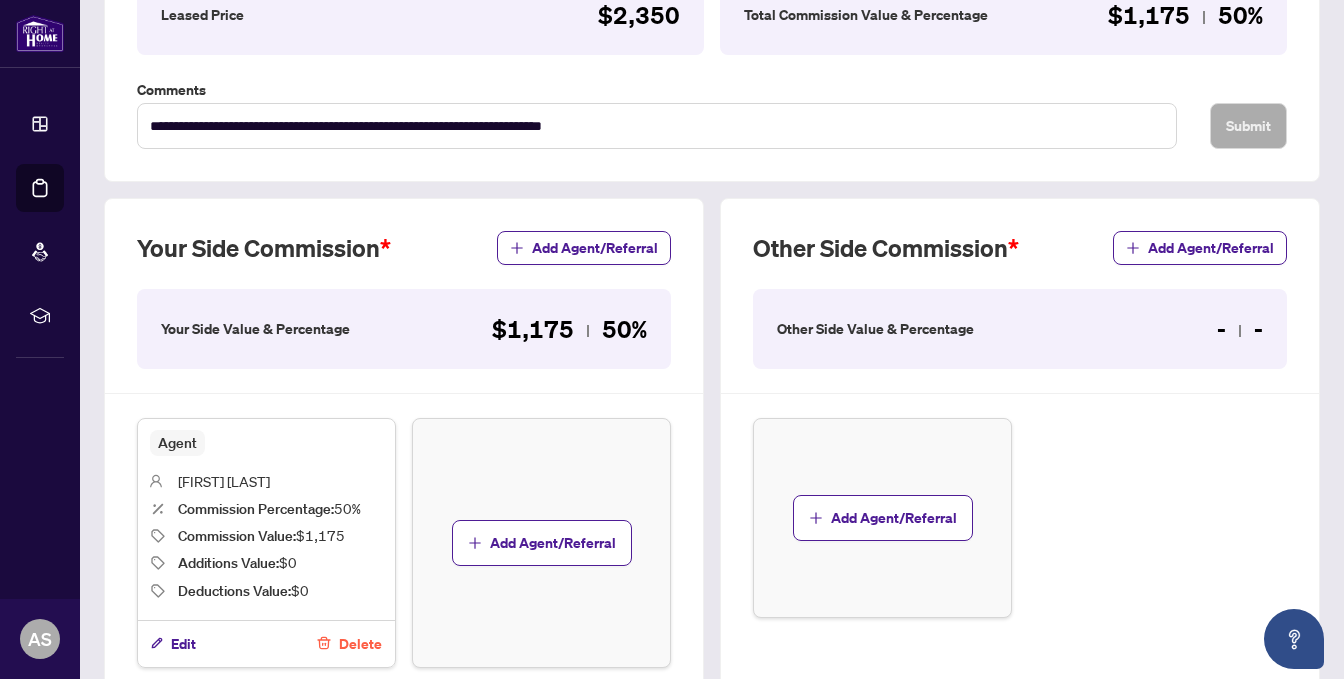 scroll, scrollTop: 500, scrollLeft: 0, axis: vertical 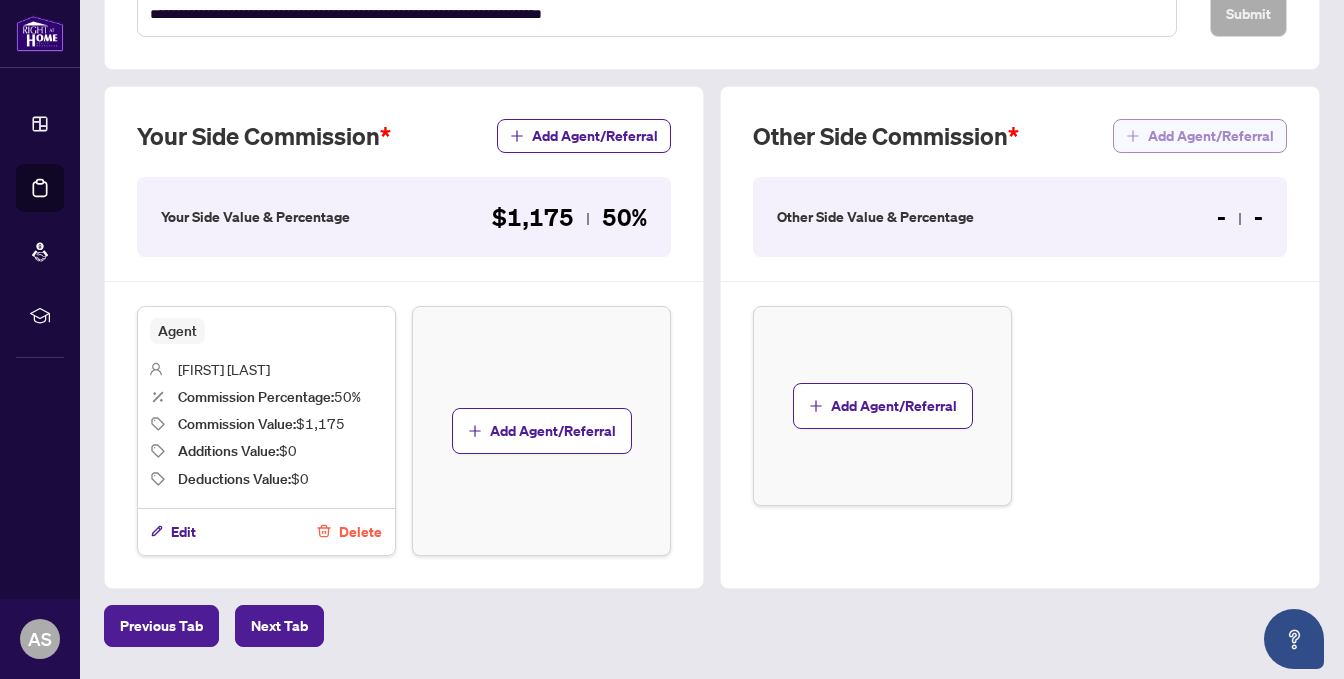 click on "Add Agent/Referral" at bounding box center [1211, 136] 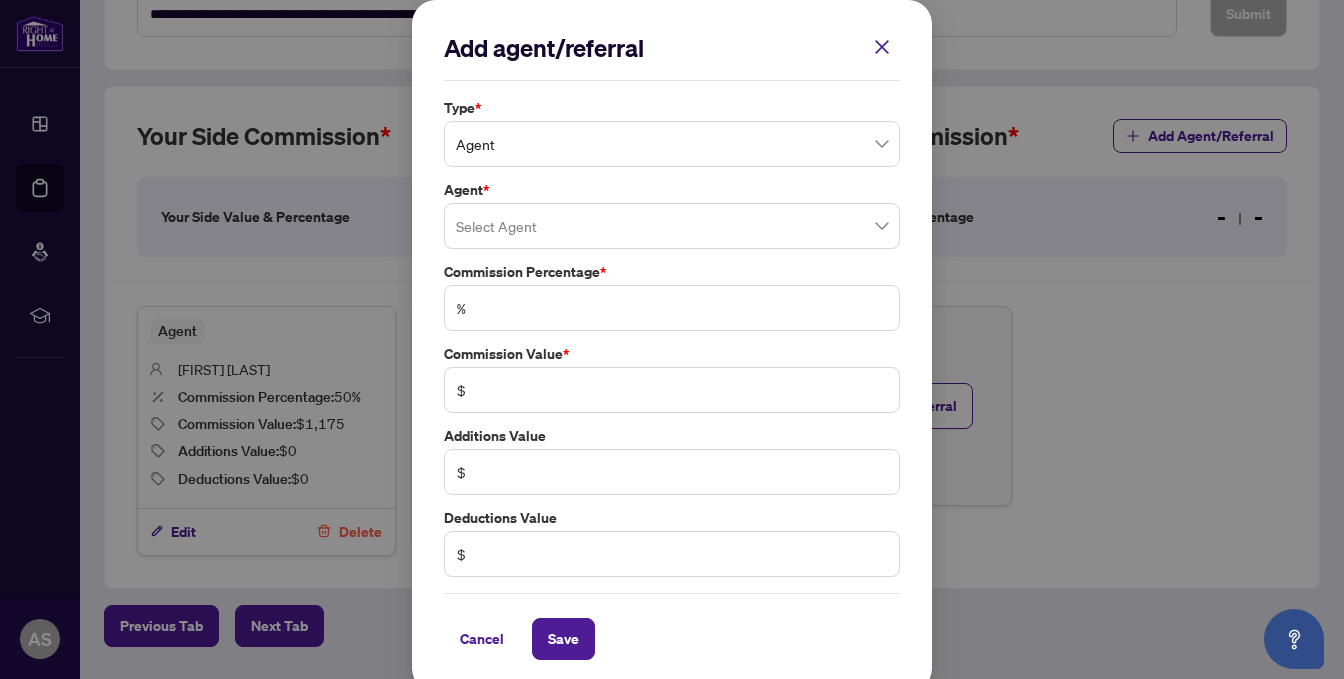 click at bounding box center [672, 226] 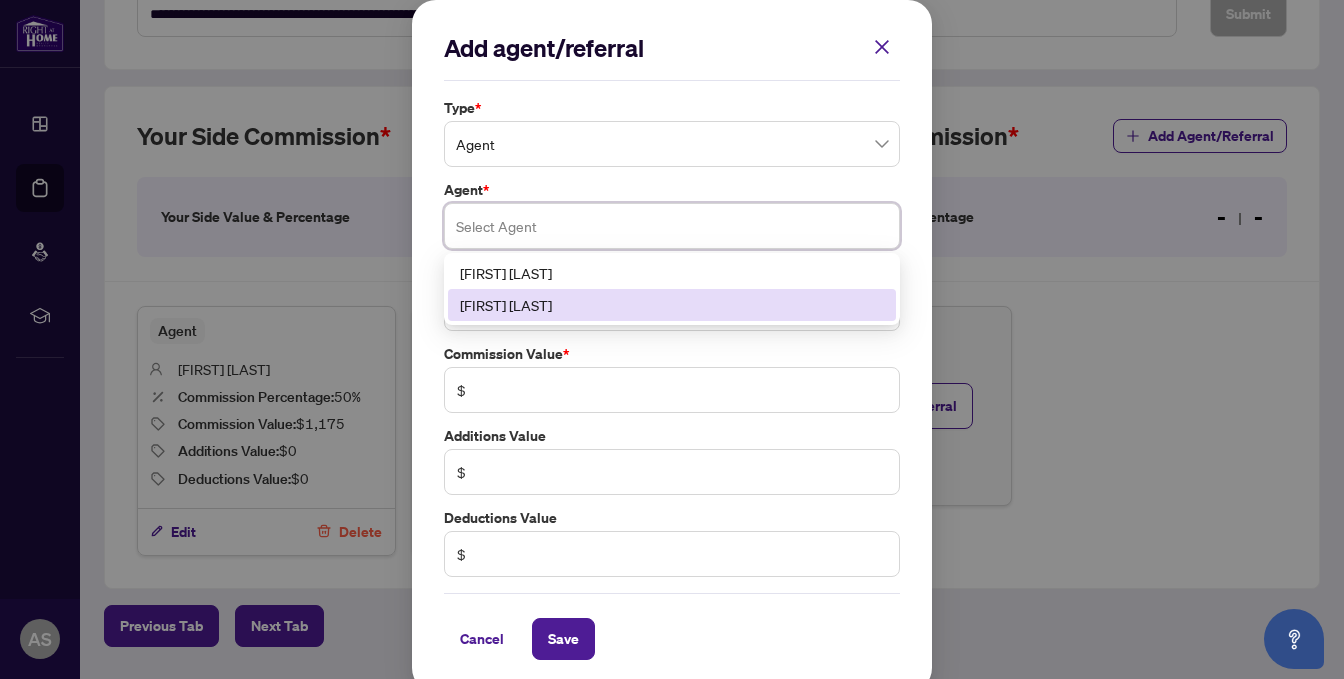 click on "[FIRST] [LAST]" at bounding box center (672, 305) 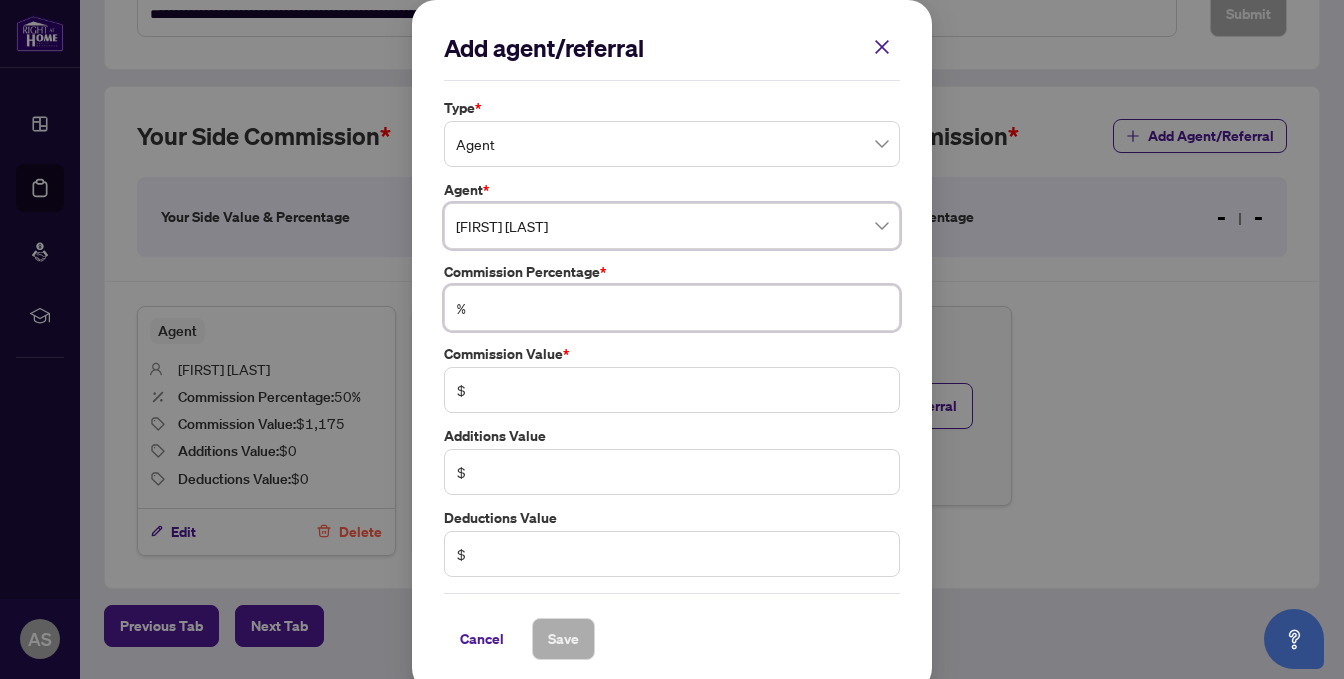 click at bounding box center (682, 308) 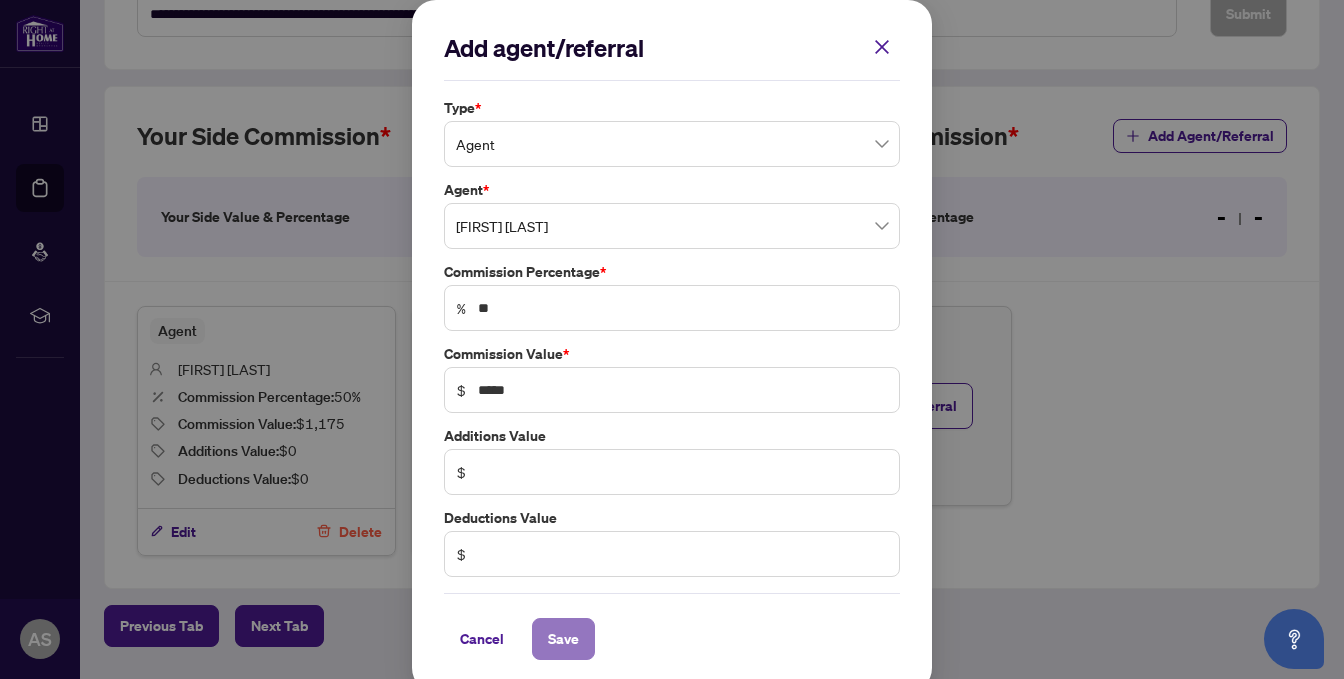 click on "Save" at bounding box center [563, 639] 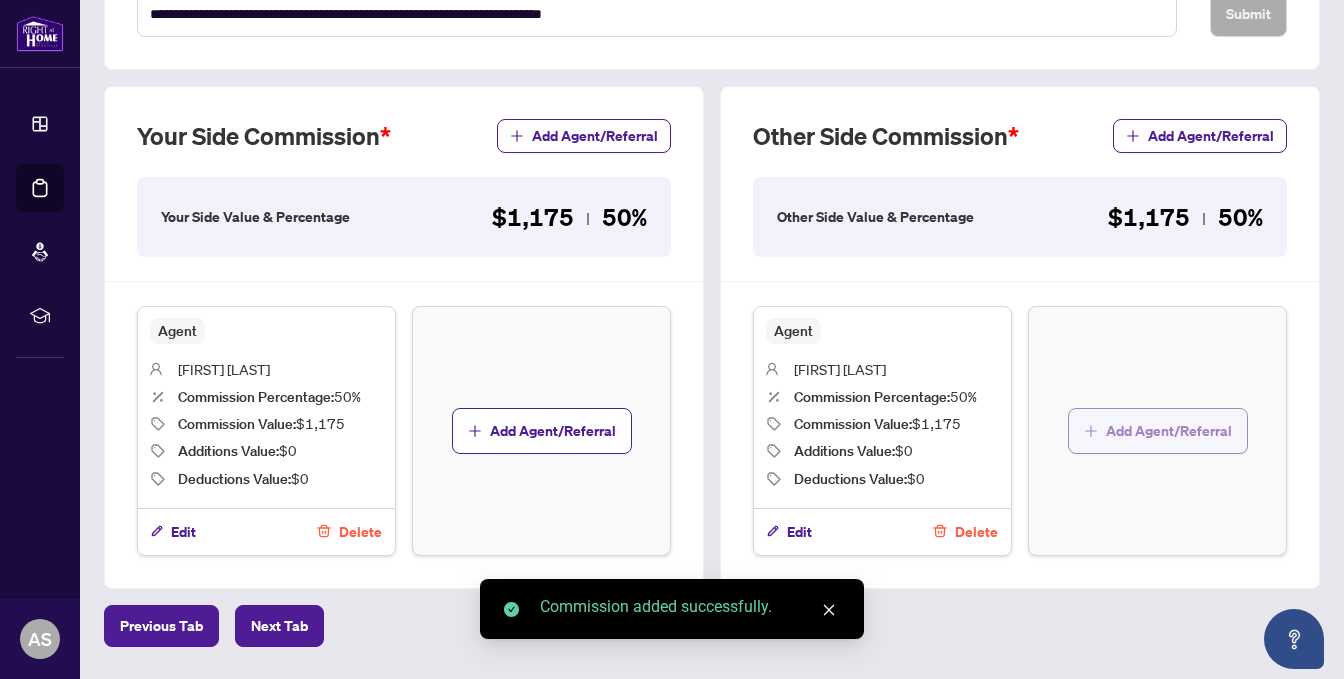 scroll, scrollTop: 0, scrollLeft: 0, axis: both 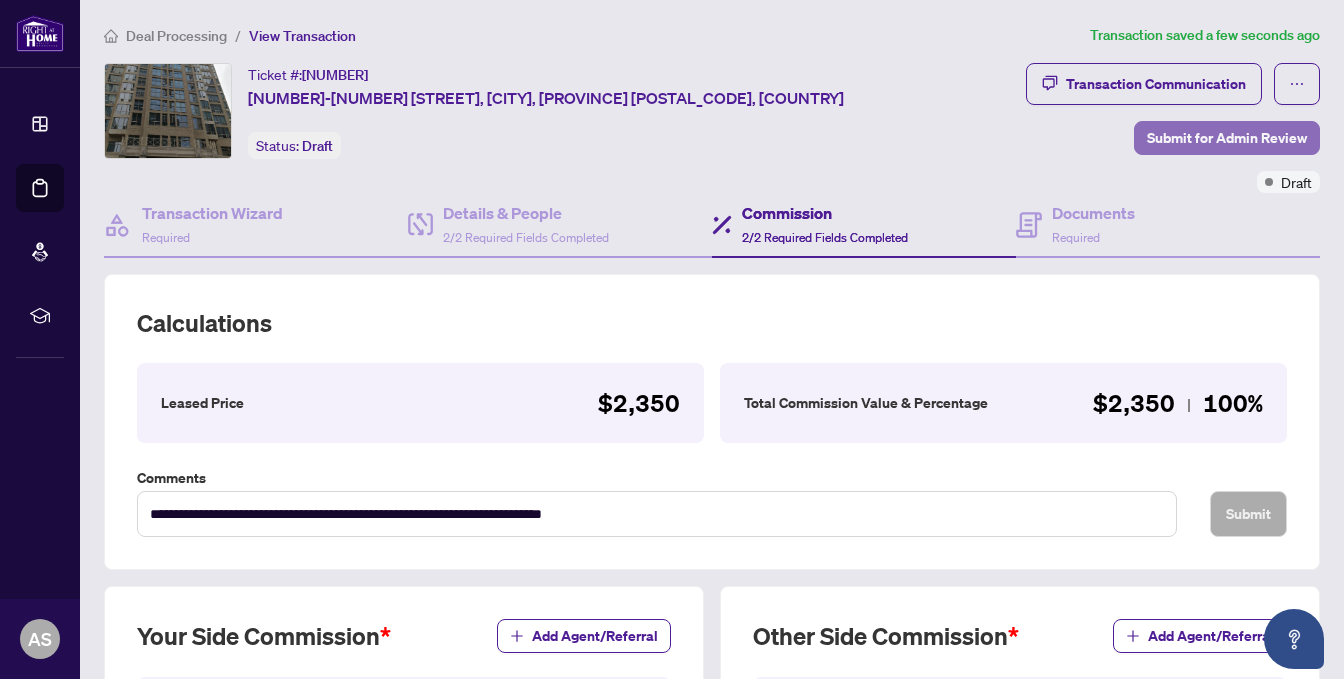 click on "Submit for Admin Review" at bounding box center (1227, 138) 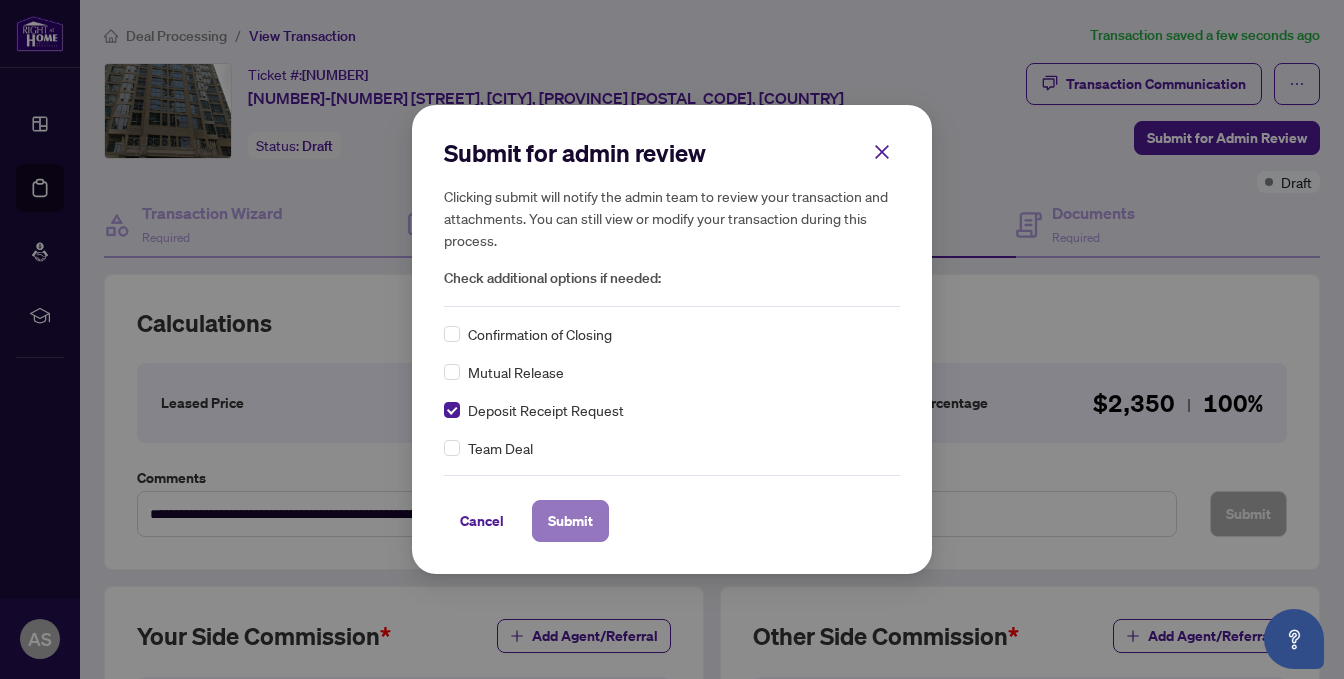 click on "Submit" at bounding box center [570, 521] 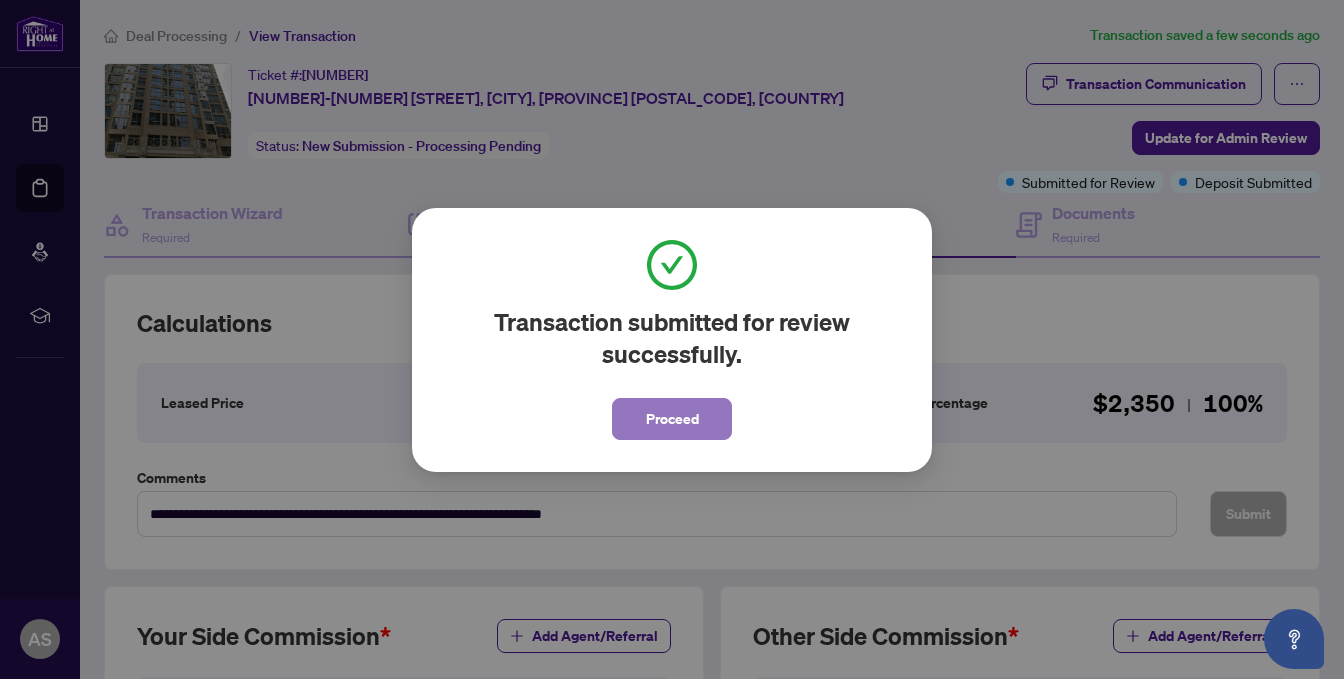 click on "Proceed" at bounding box center [672, 419] 